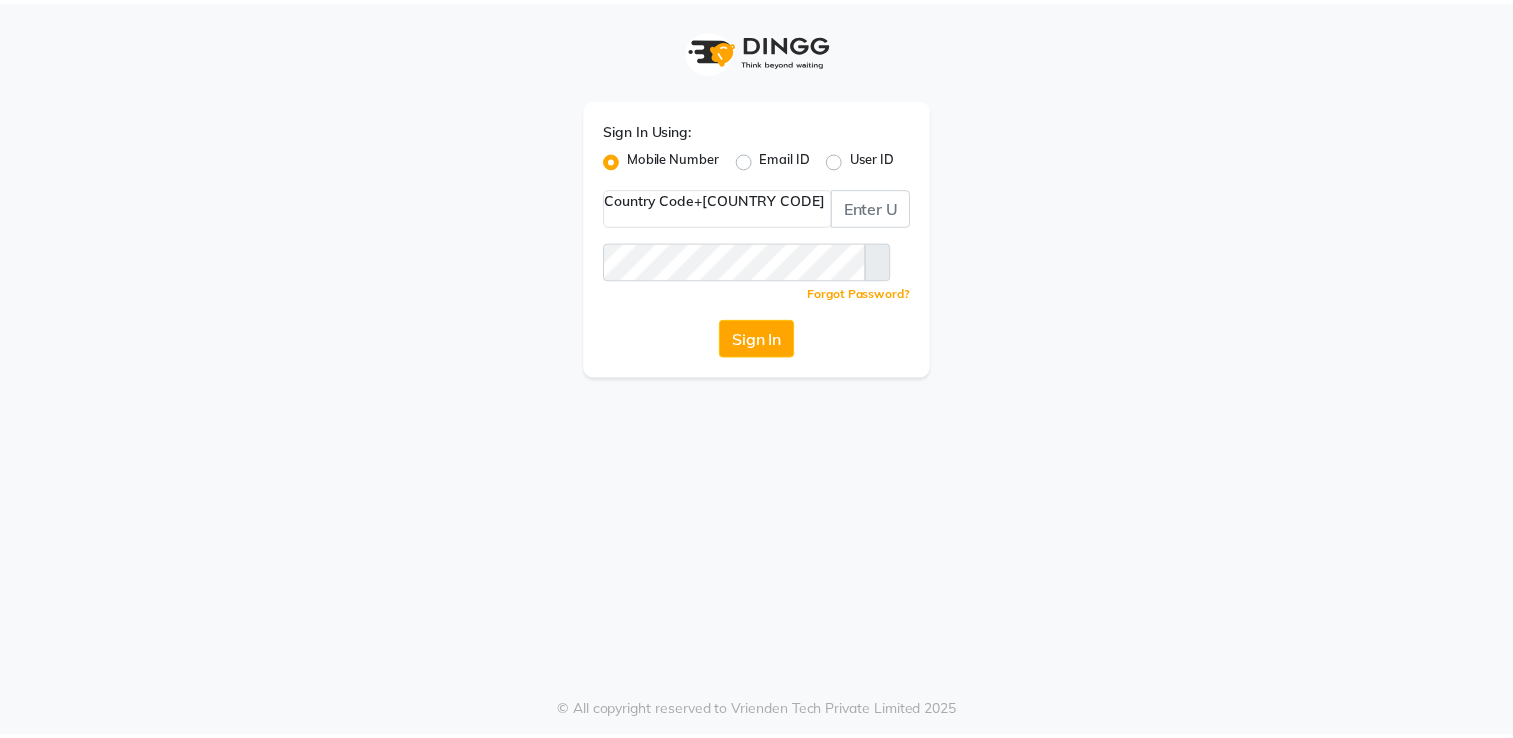 scroll, scrollTop: 0, scrollLeft: 0, axis: both 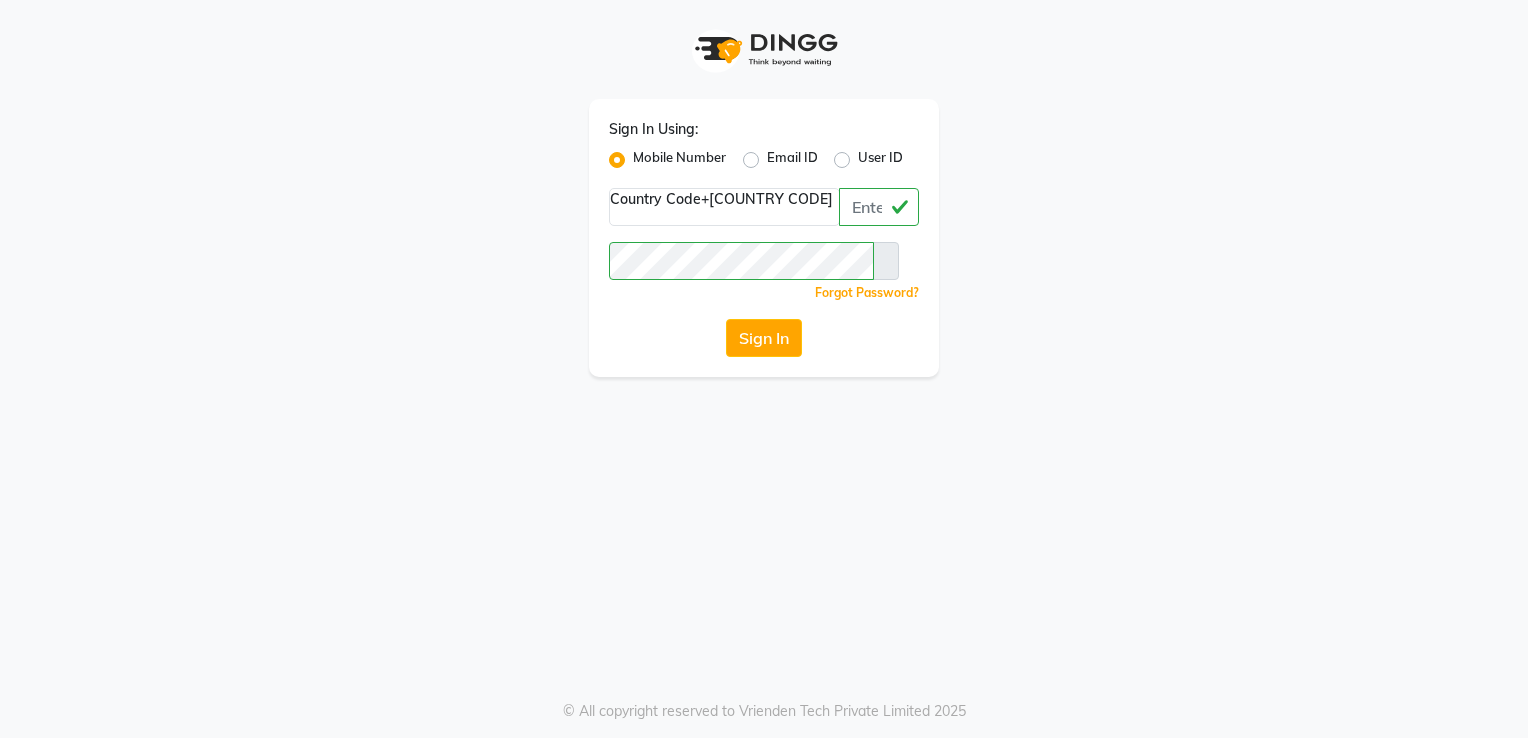 click on "Mobile Number" at bounding box center [679, 160] 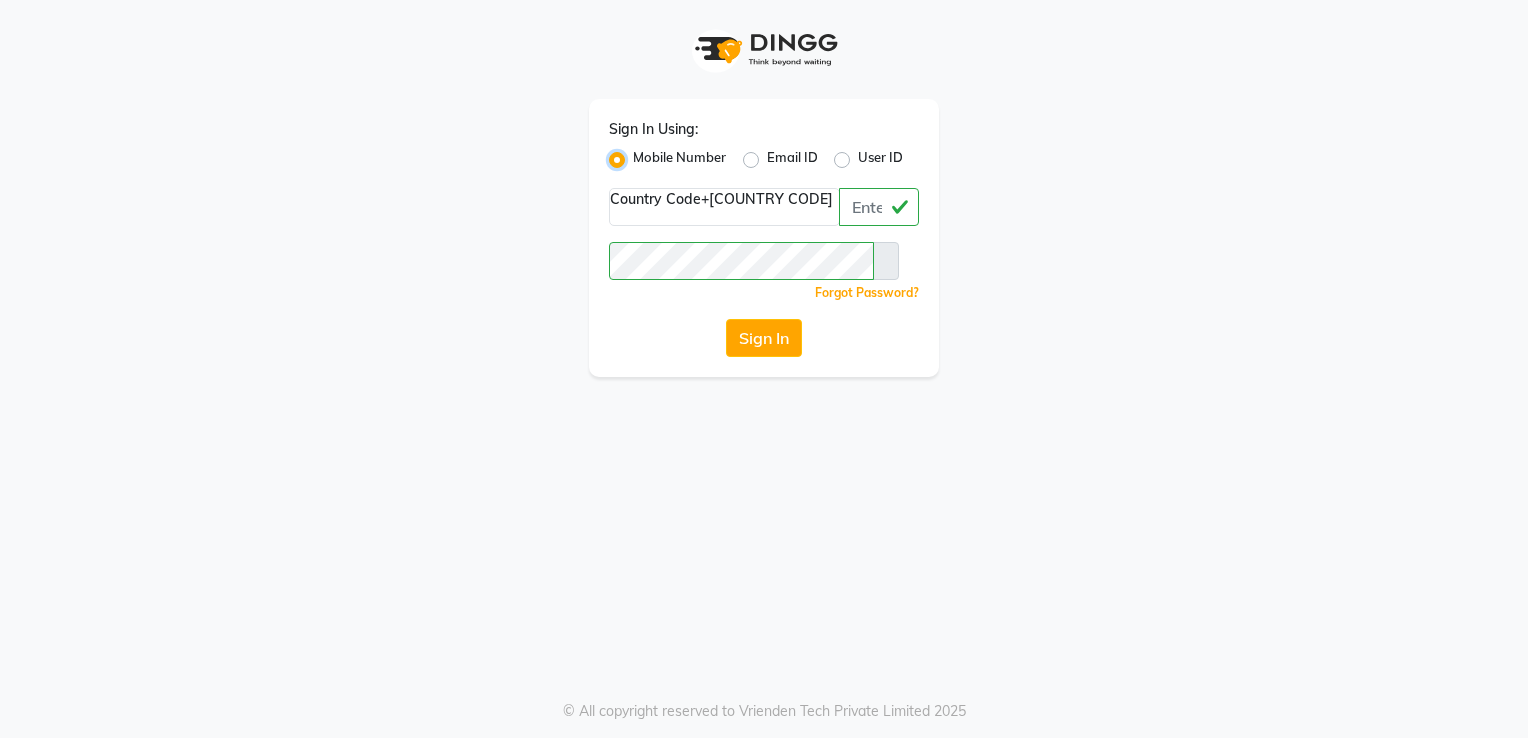 click on "Mobile Number" at bounding box center (639, 154) 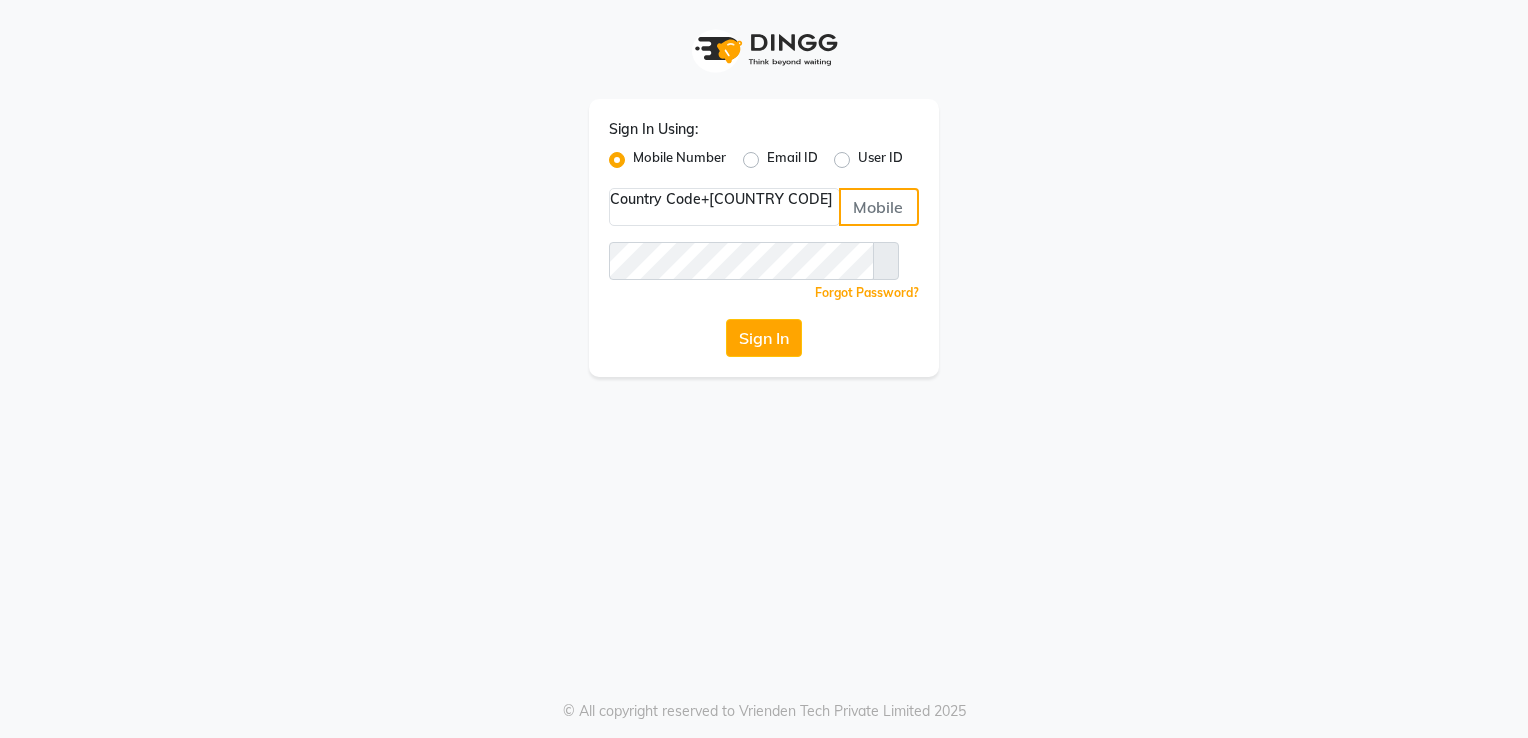 click at bounding box center (879, 207) 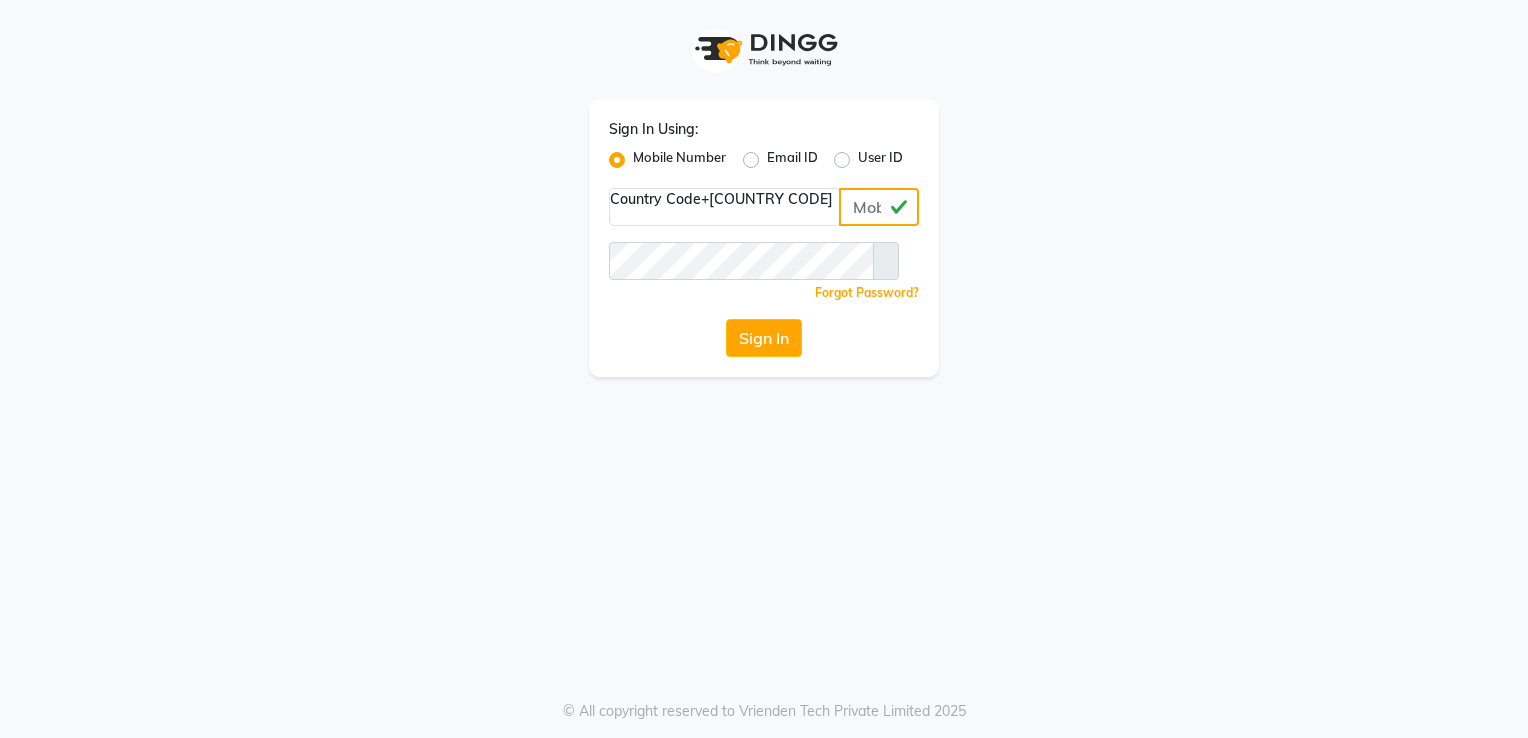 type on "[PHONE]" 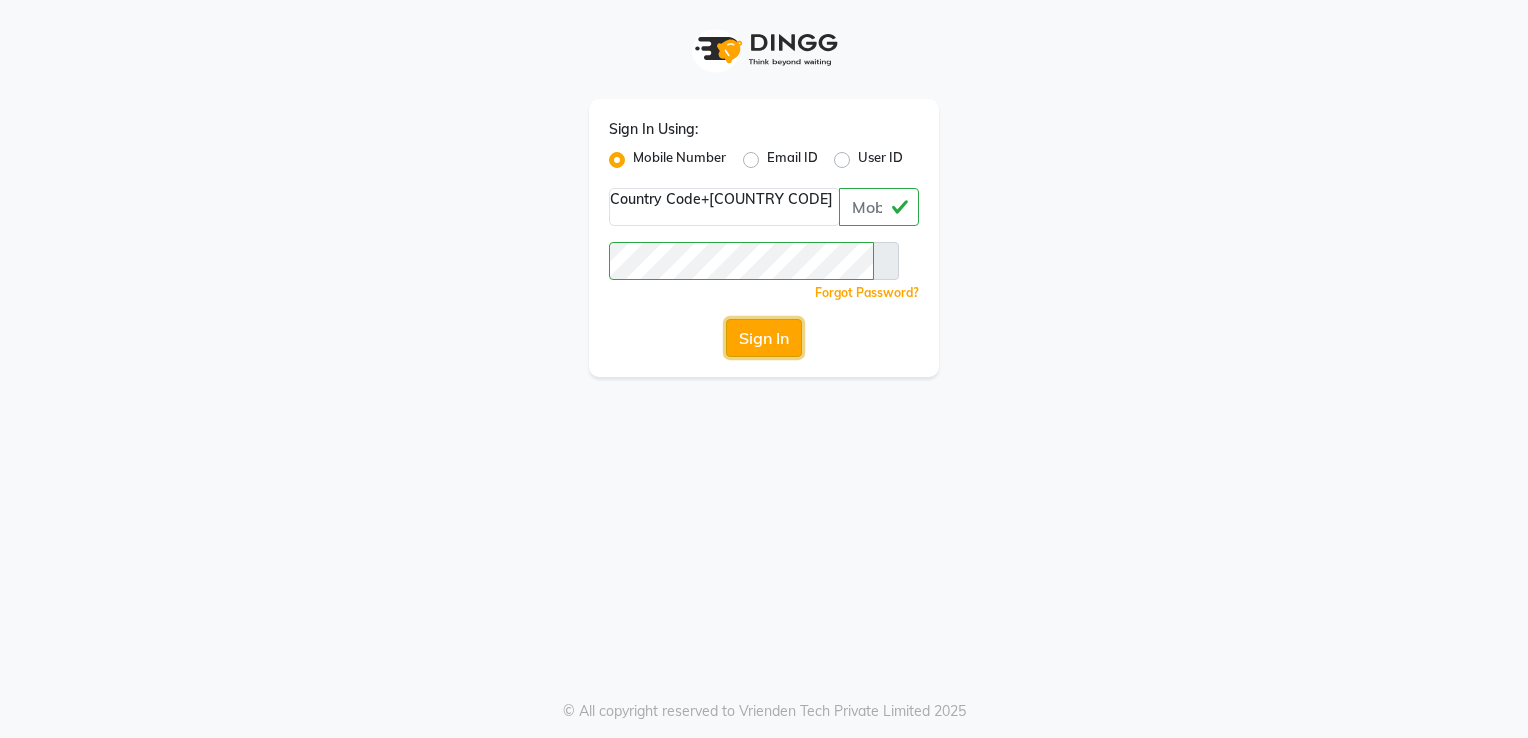 click on "Sign In" at bounding box center [764, 338] 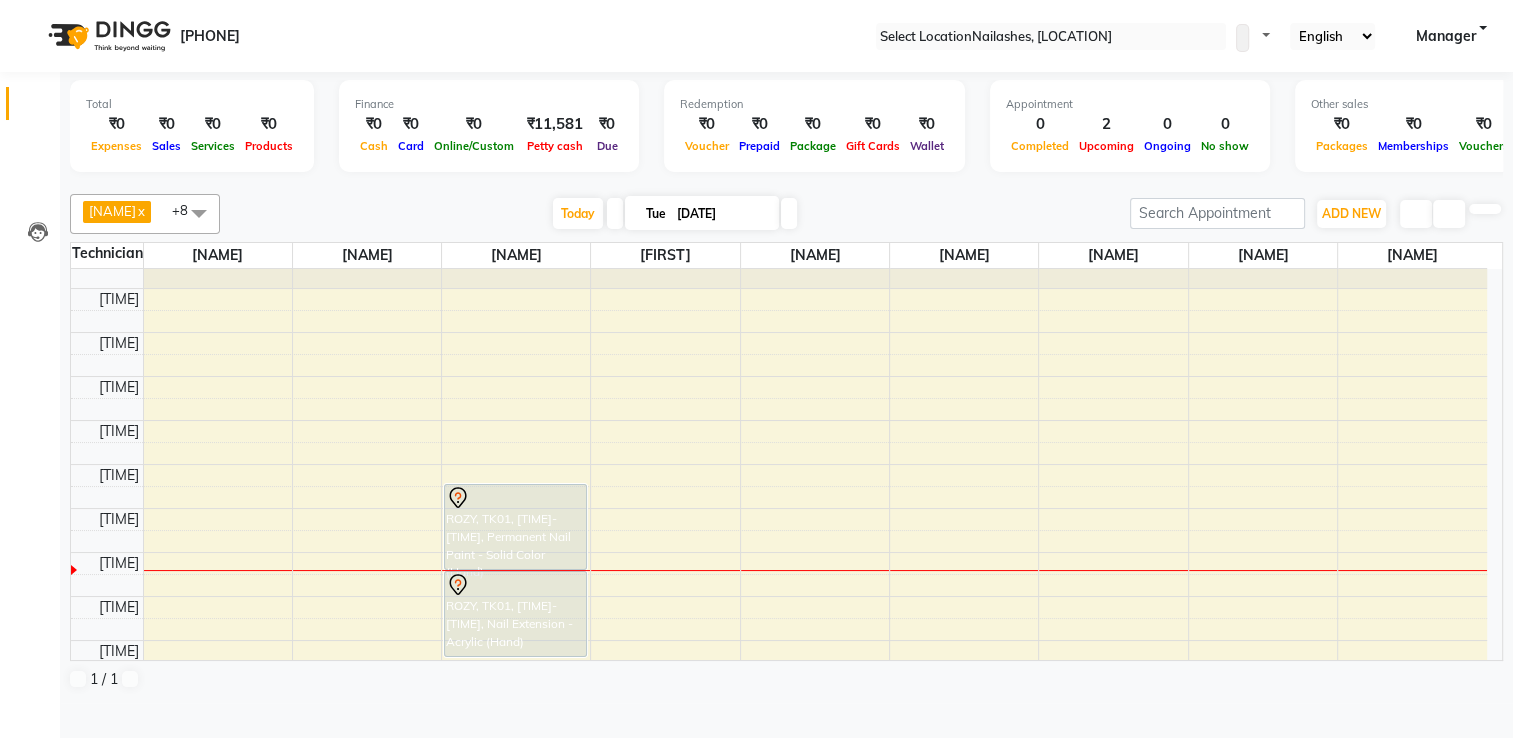 scroll, scrollTop: 184, scrollLeft: 0, axis: vertical 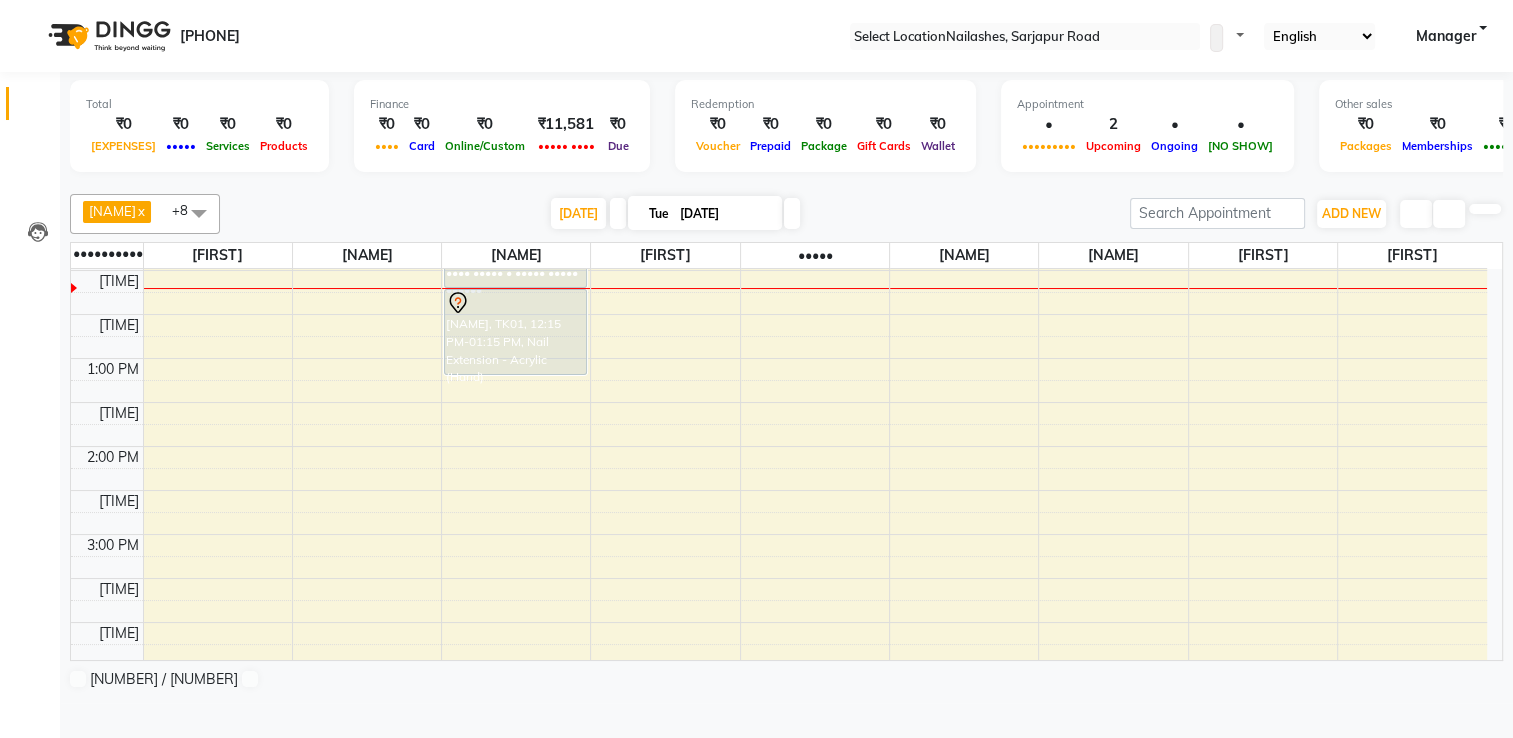 click at bounding box center (787, 182) 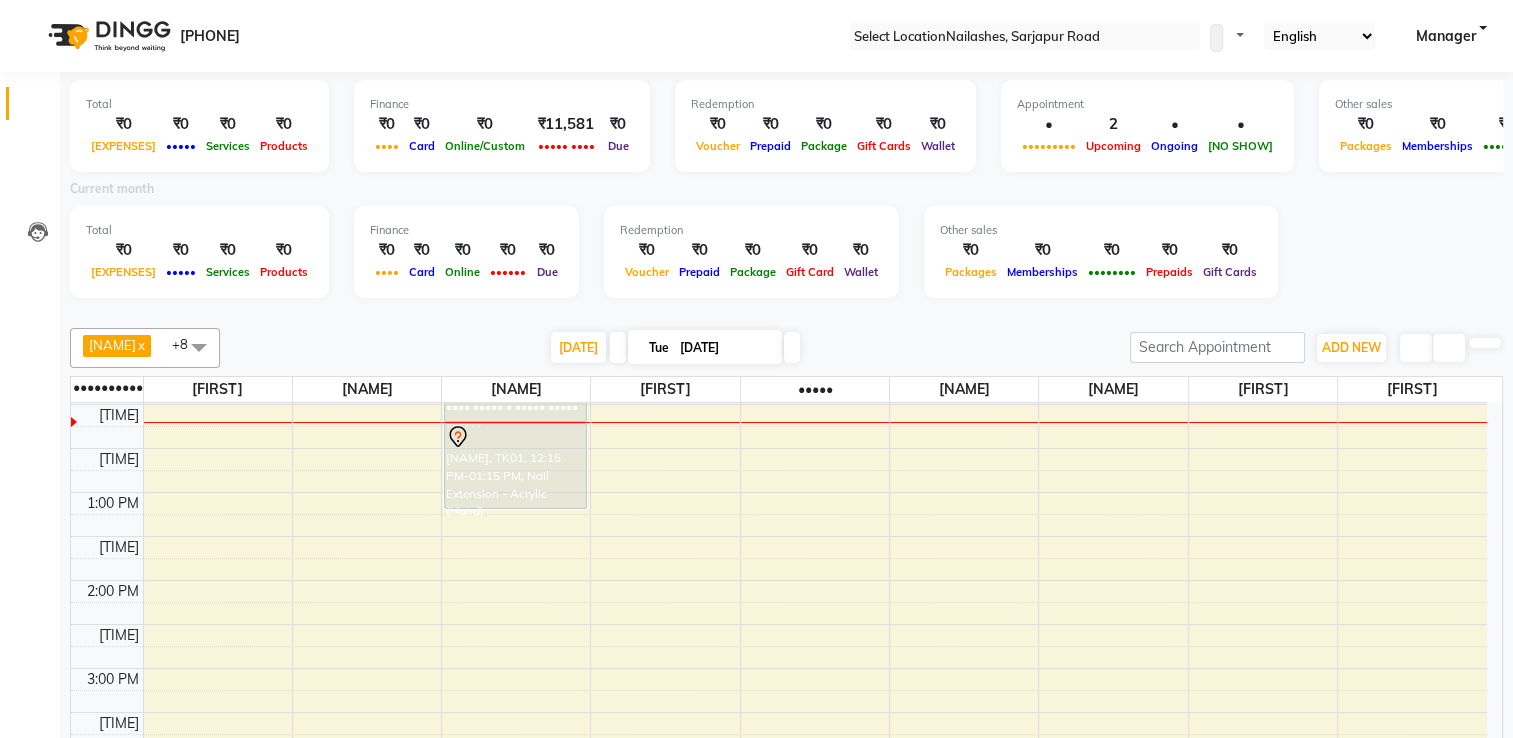 click at bounding box center (786, 312) 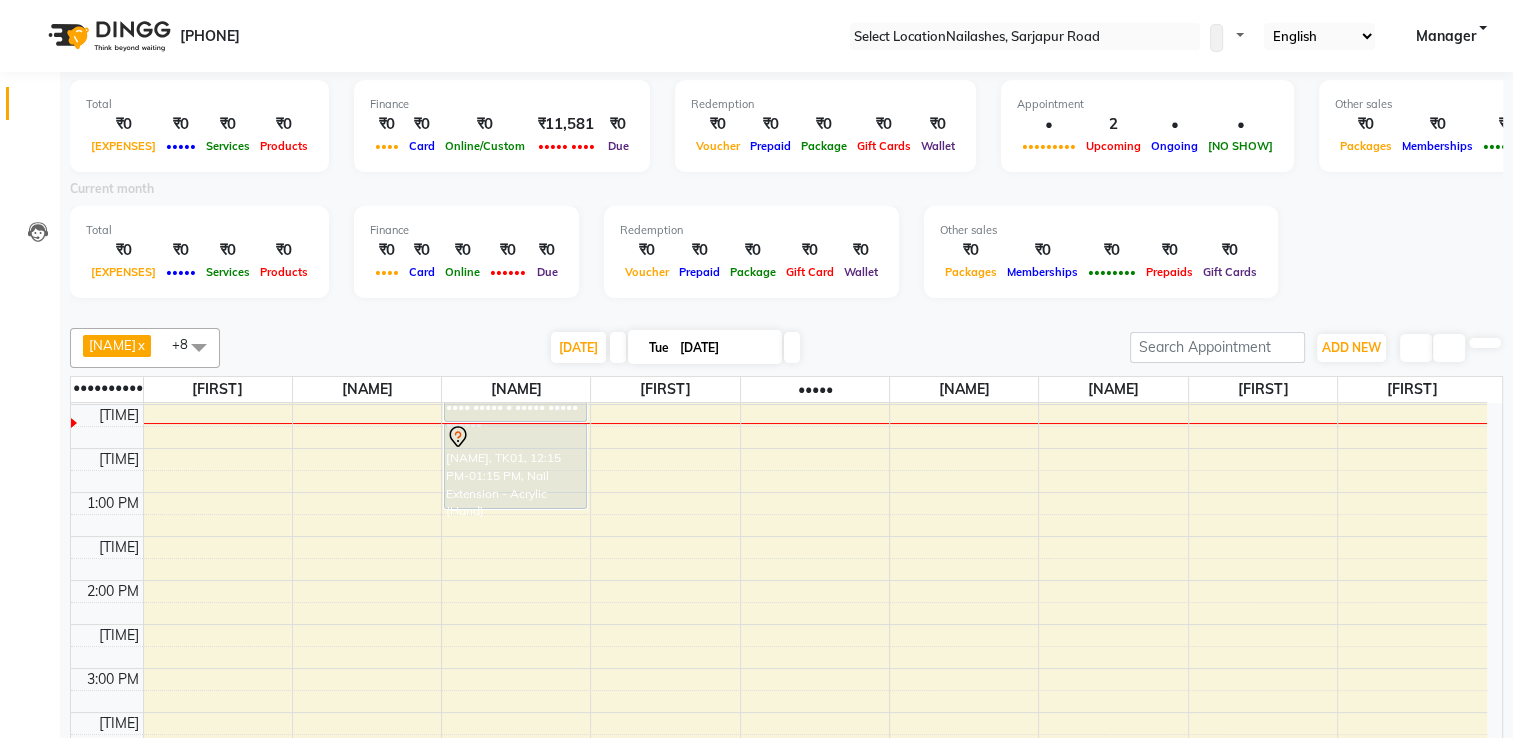 click at bounding box center (787, 312) 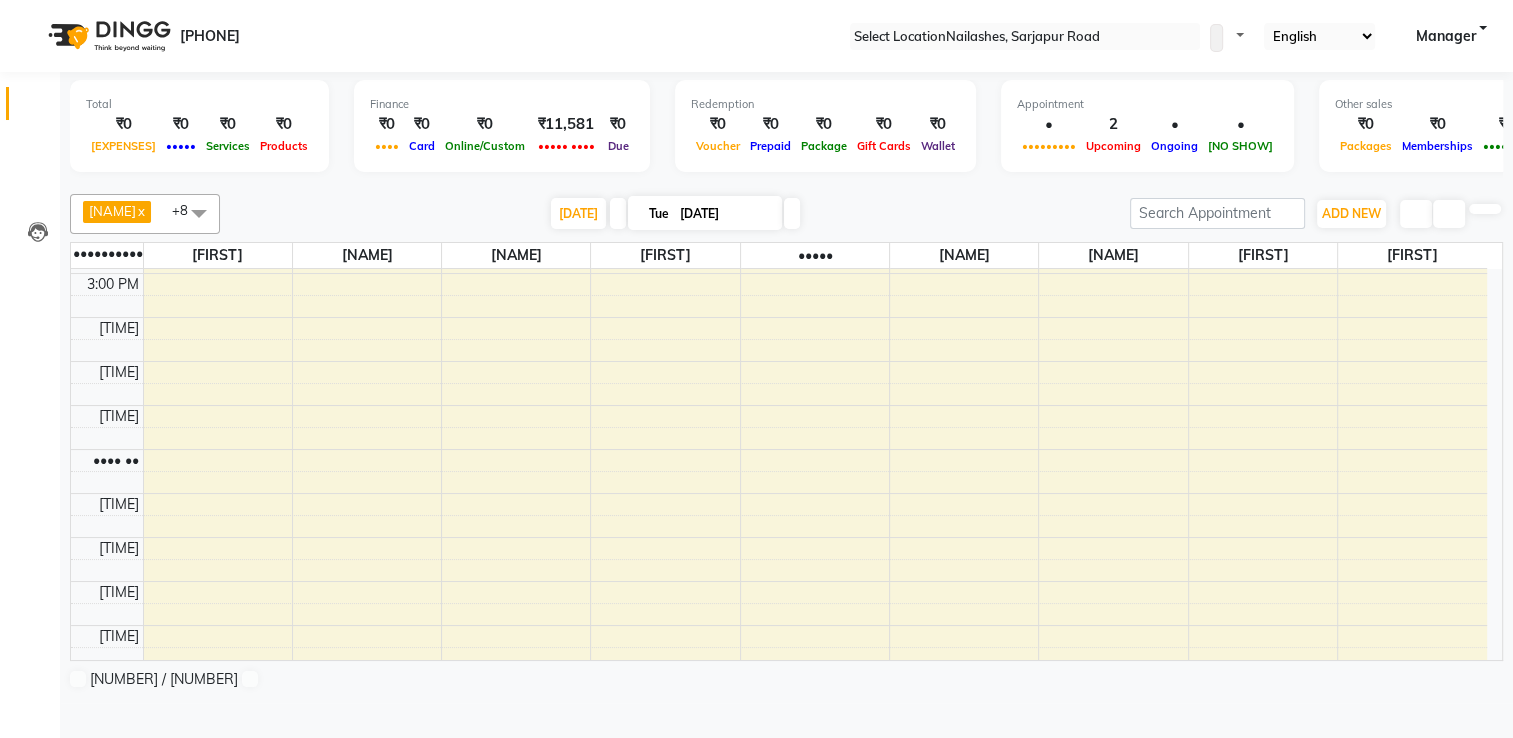 scroll, scrollTop: 612, scrollLeft: 0, axis: vertical 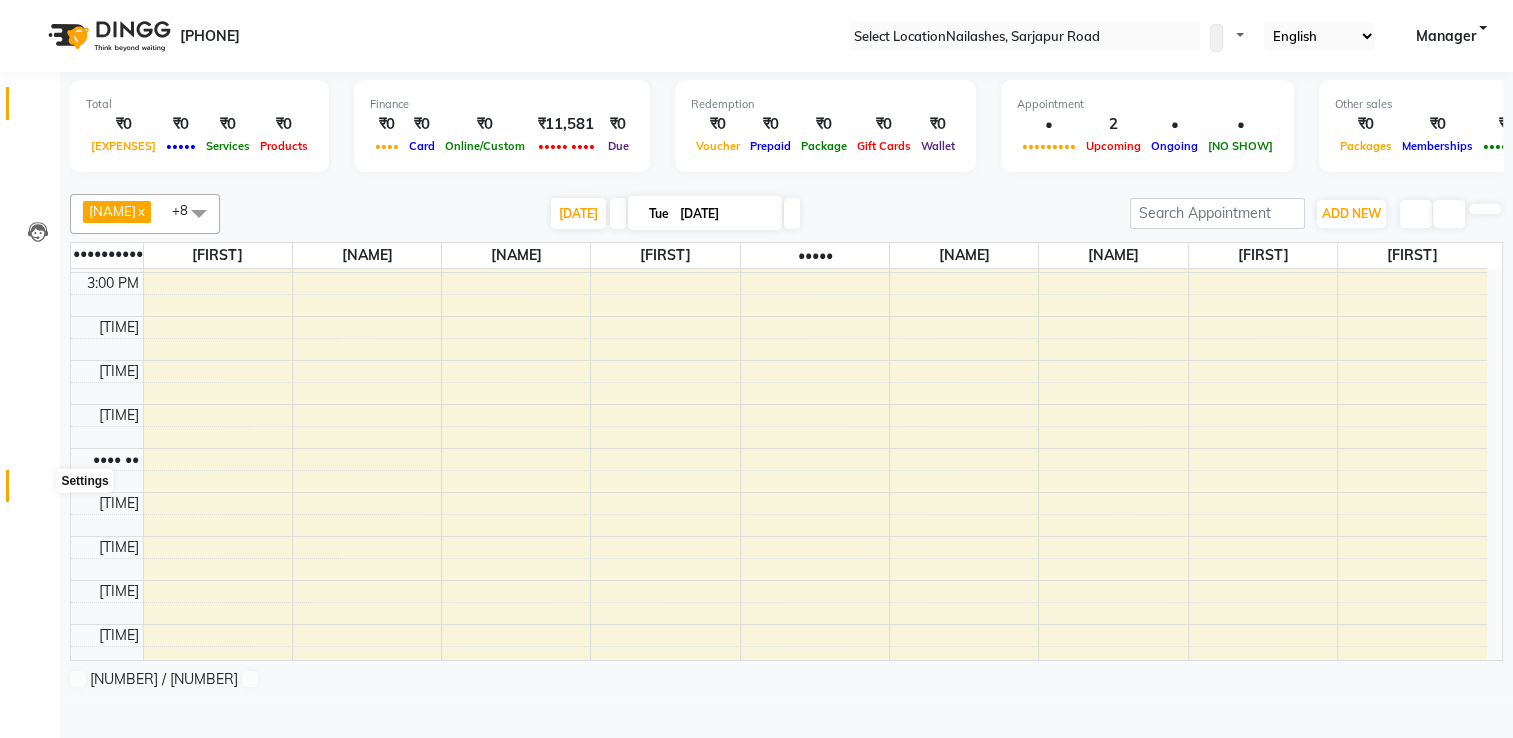click at bounding box center [38, 491] 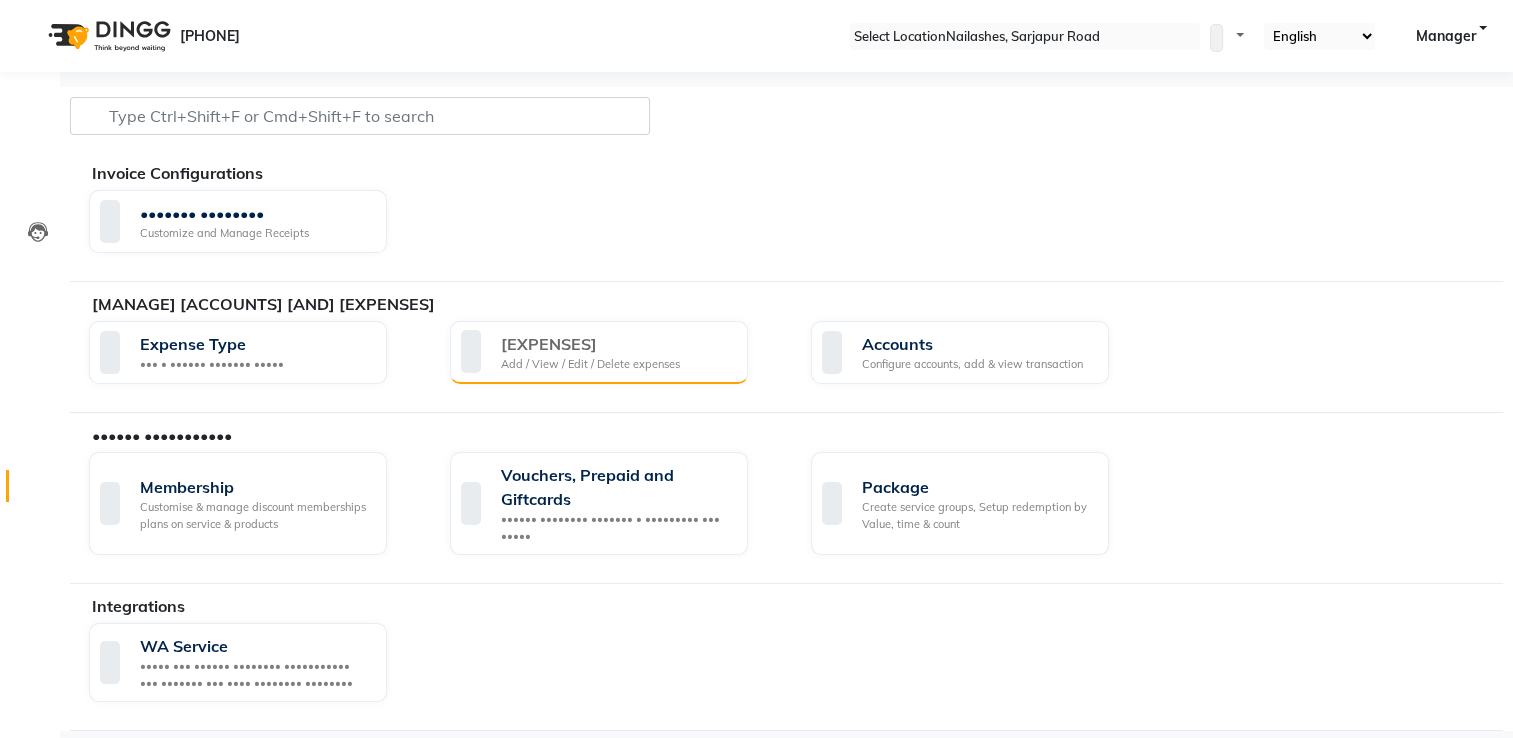 click on "Add / View / Edit / Delete expenses" at bounding box center [590, 364] 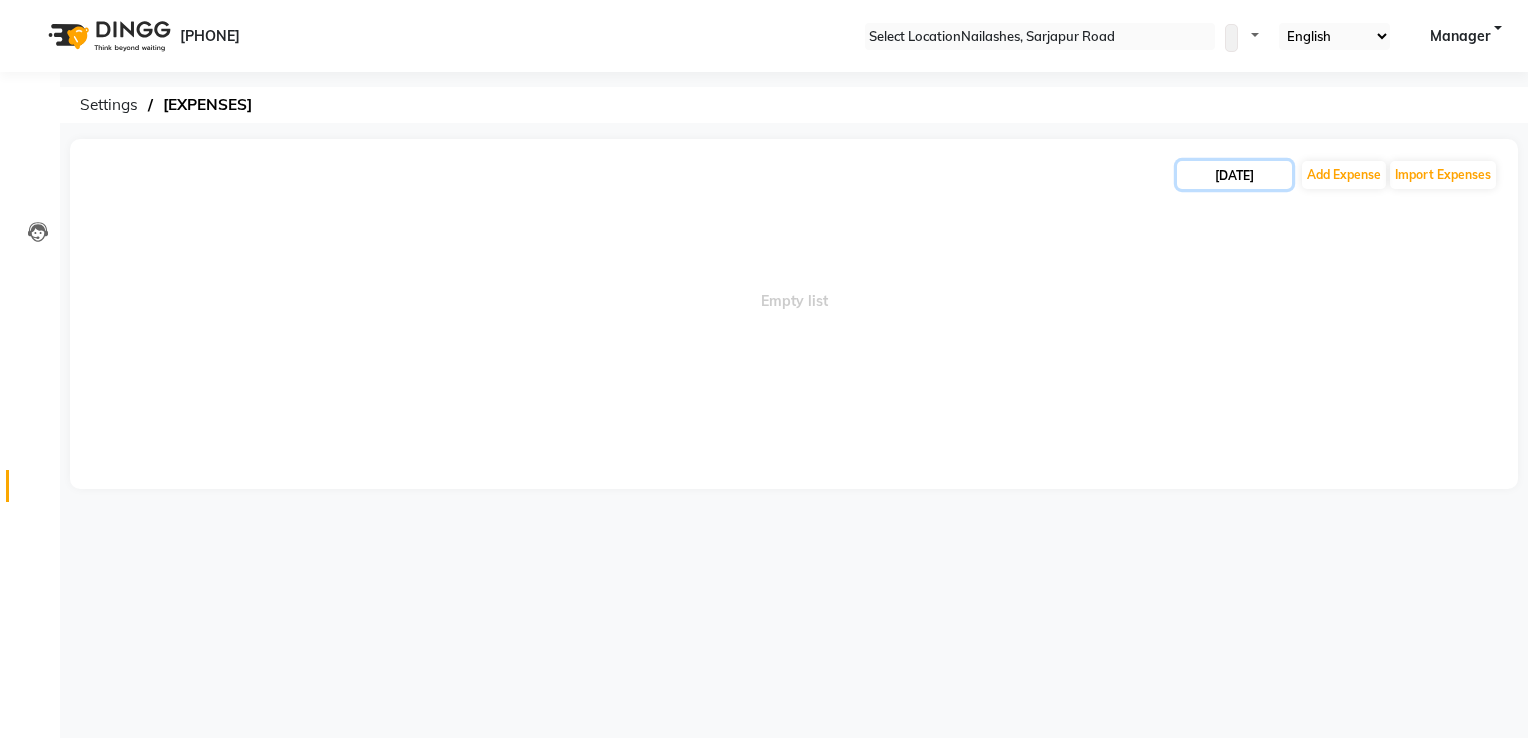 click on "[DATE]" at bounding box center [1234, 175] 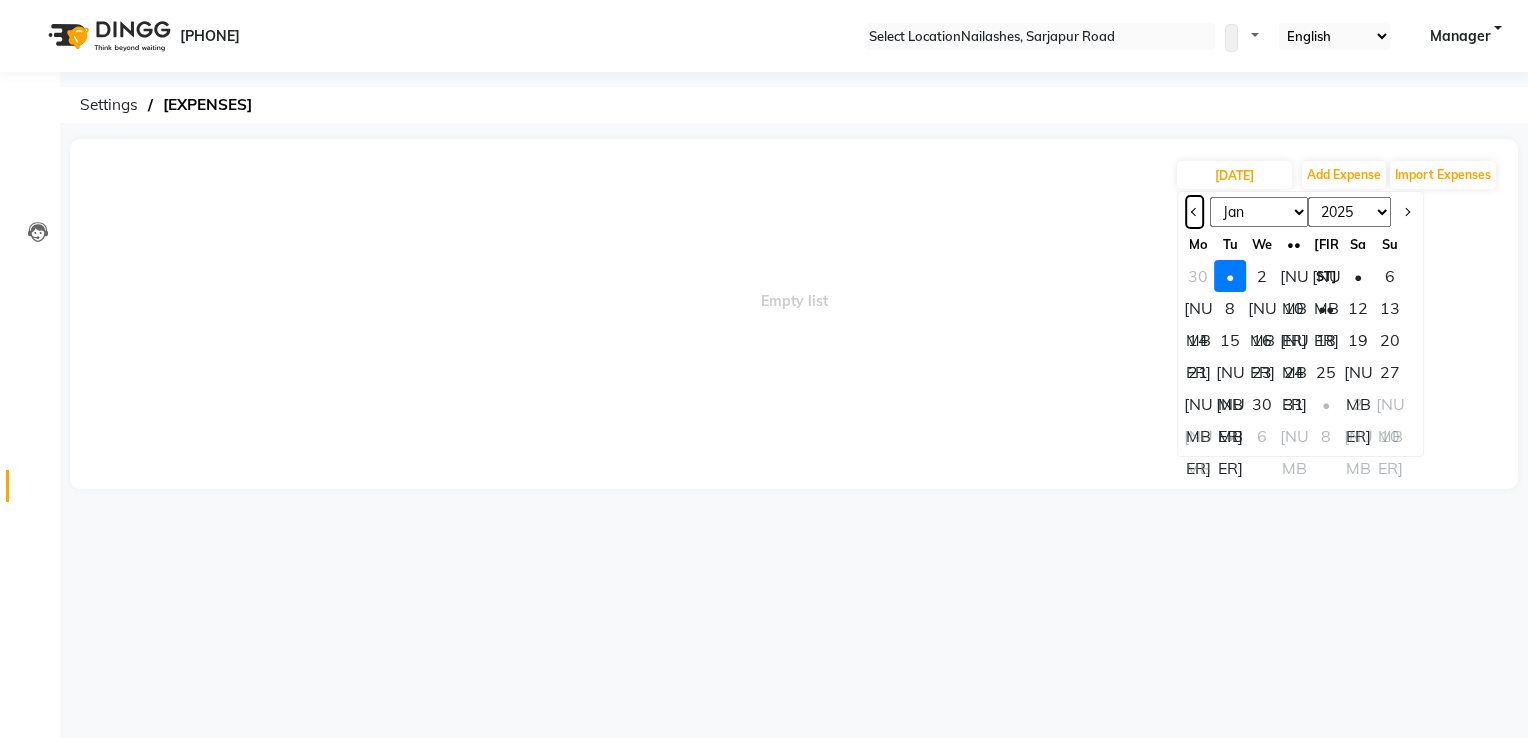 click at bounding box center [1194, 212] 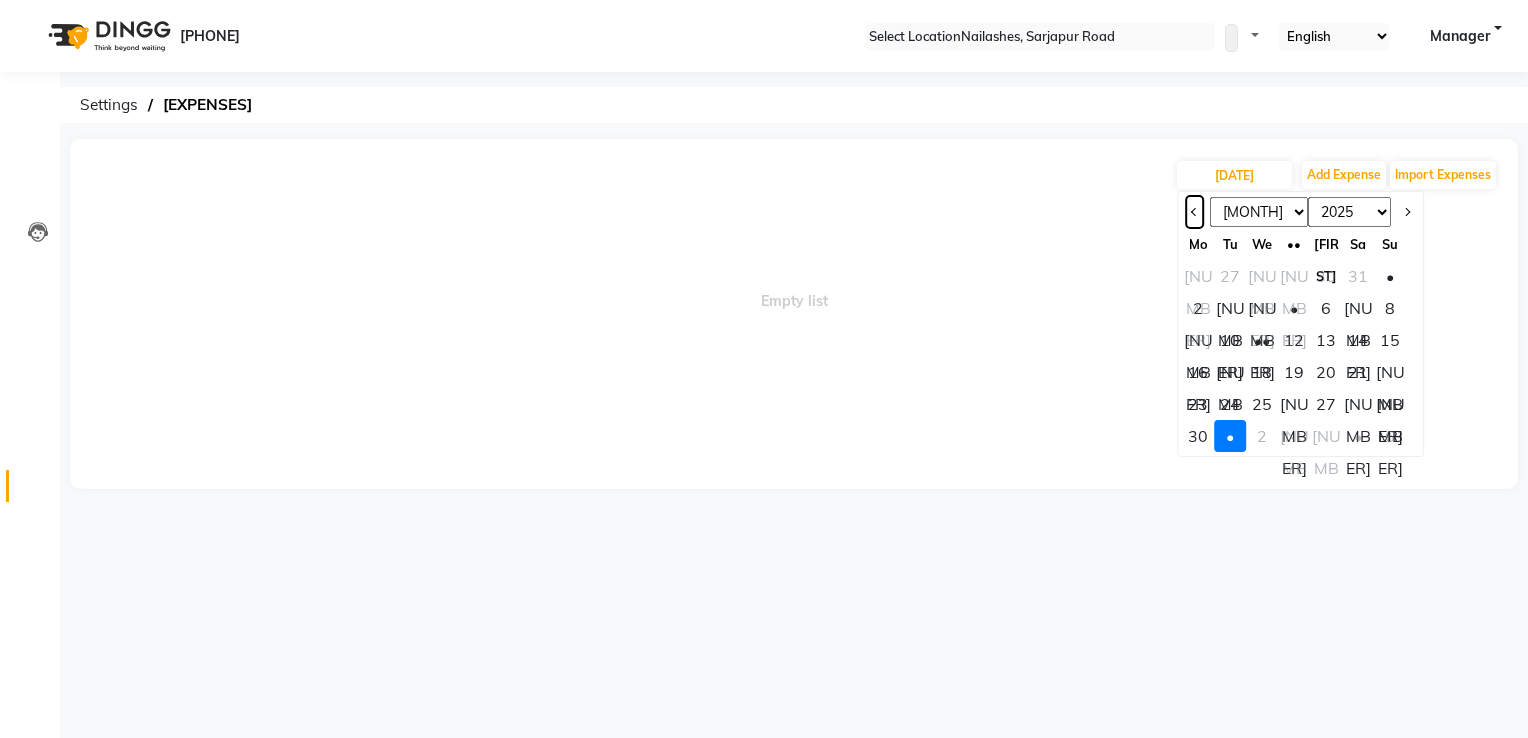 click at bounding box center [1194, 212] 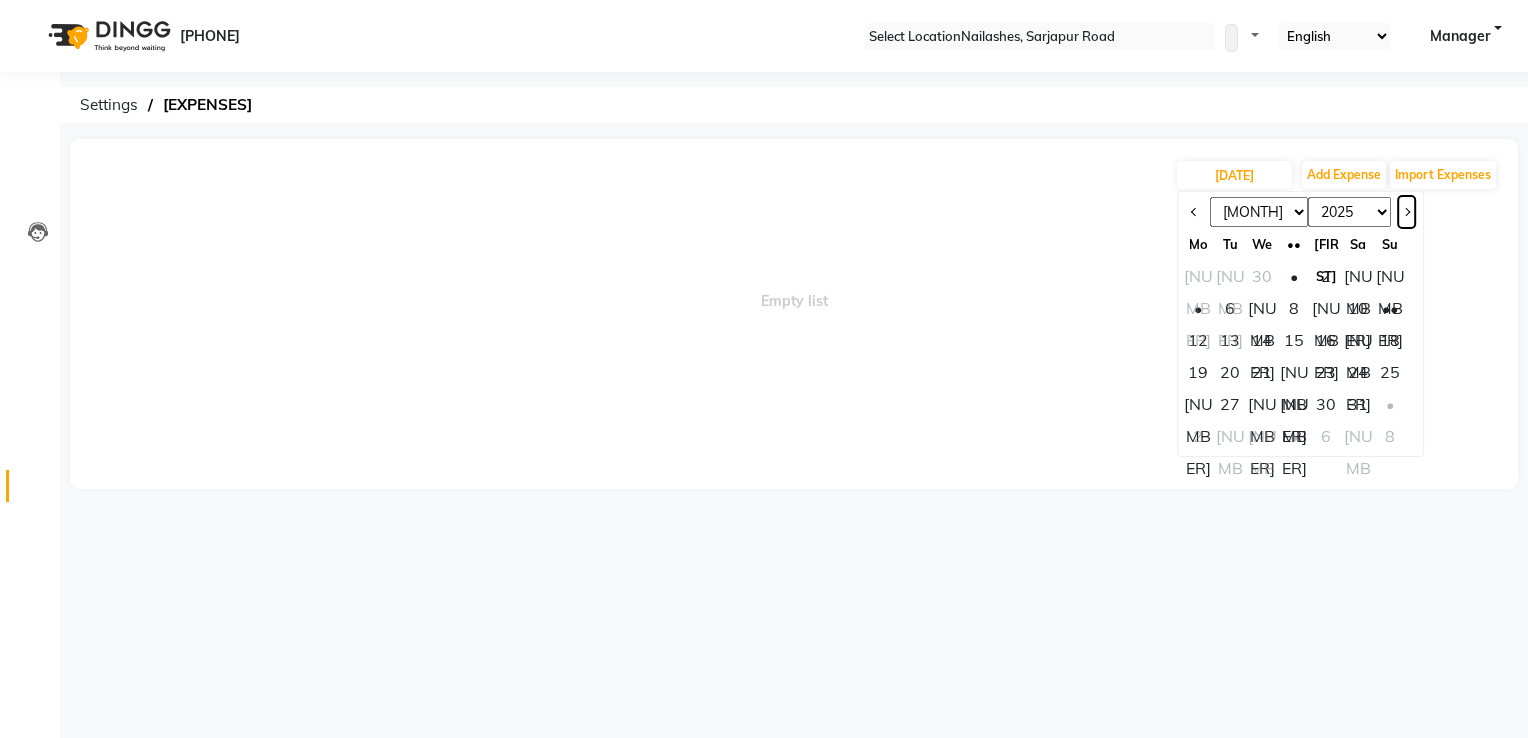 click at bounding box center [1406, 212] 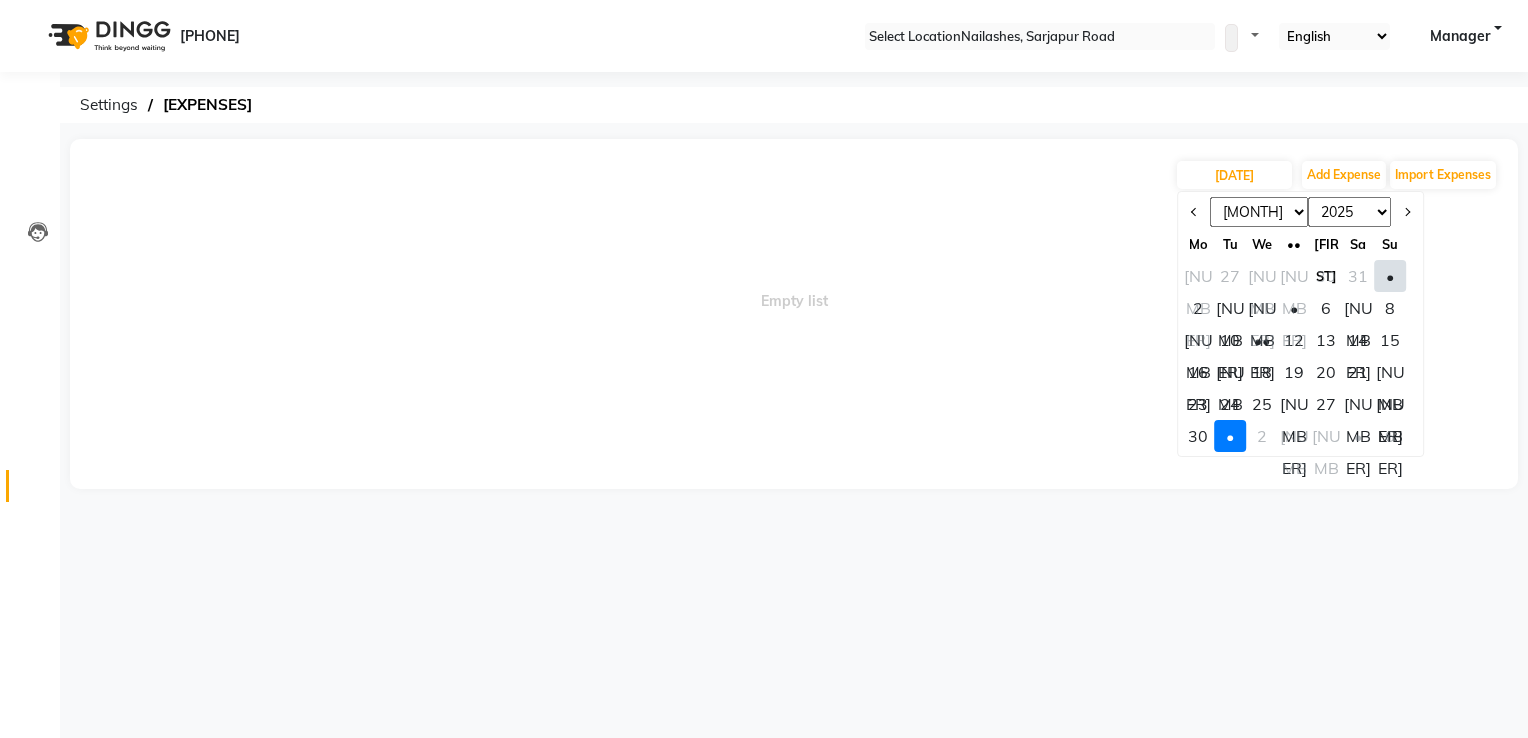 click on "30" at bounding box center (1198, 436) 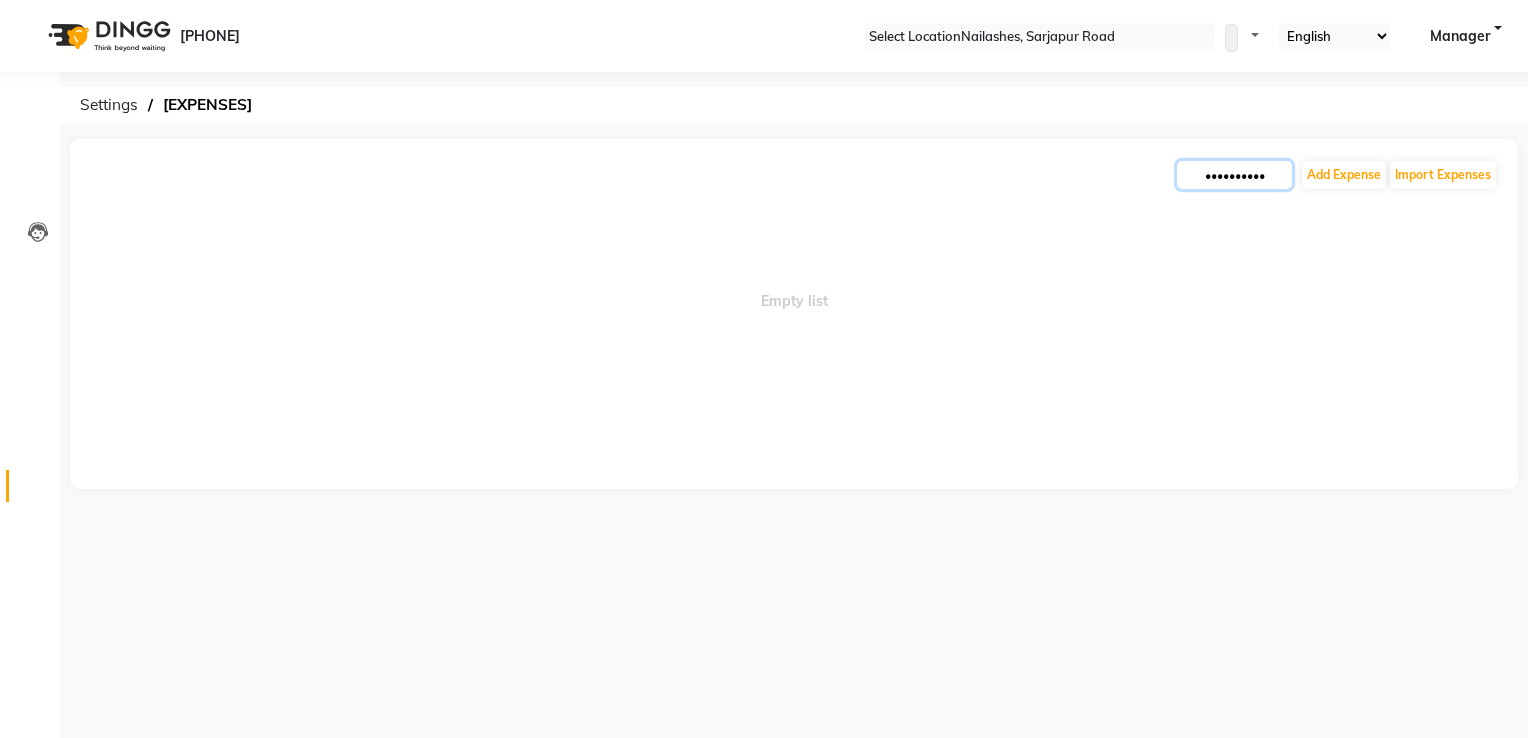 click on "••••••••••" at bounding box center (1234, 175) 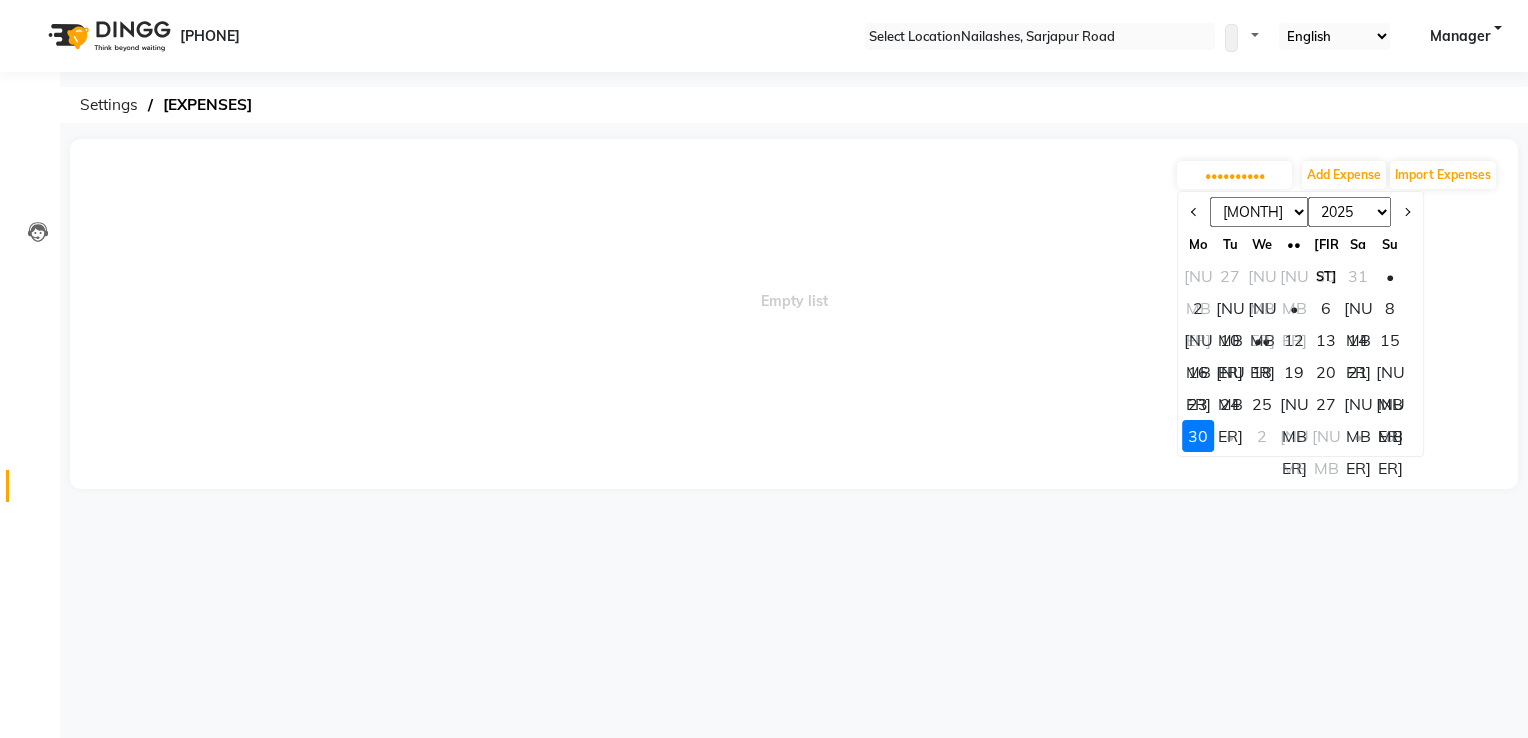 click on "[NUMBER]" at bounding box center (1390, 404) 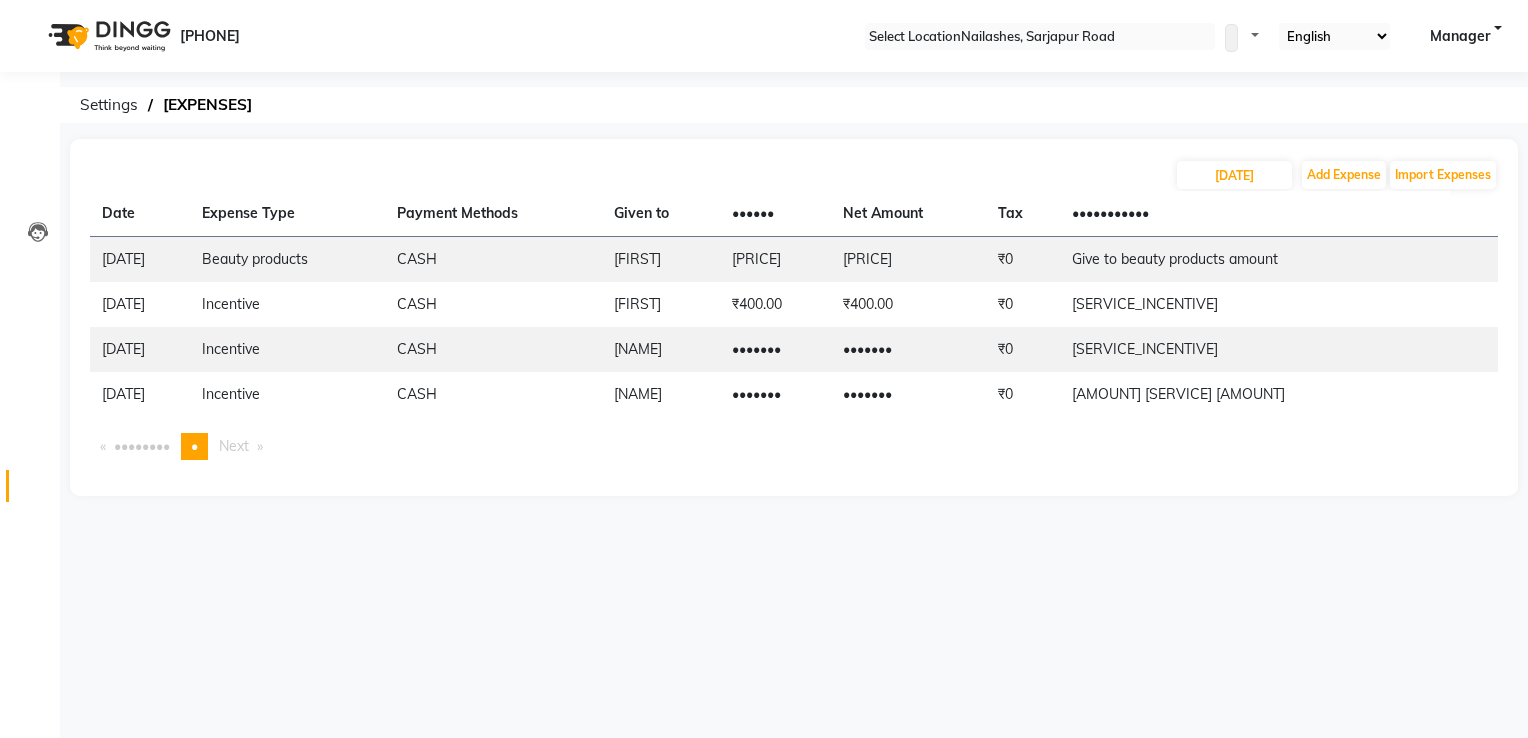 click on "[DATE]  Expense Import Expenses Date Expense Type Payment Methods Given to Amount Net Amount Tax Description  [DATE]   Beauty products   CASH   [NAME]   ₹5,000.00  ₹5,000.00 ₹0  Give to beauty products amount   [DATE]   Incentive   CASH   [NAME]   ₹400.00  ₹400.00 ₹0  10k service incent6ive=400   [DATE]   Incentive   CASH   [NAME]   ₹200.00  ₹200.00 ₹0  5k service incentive=200   [DATE]   Incentive   CASH   [NAME]   ₹200.00  ₹200.00 ₹0  5k service incentive =200   Previous  page  1 / 1  You're on page  1  Next  page" at bounding box center (794, 332) 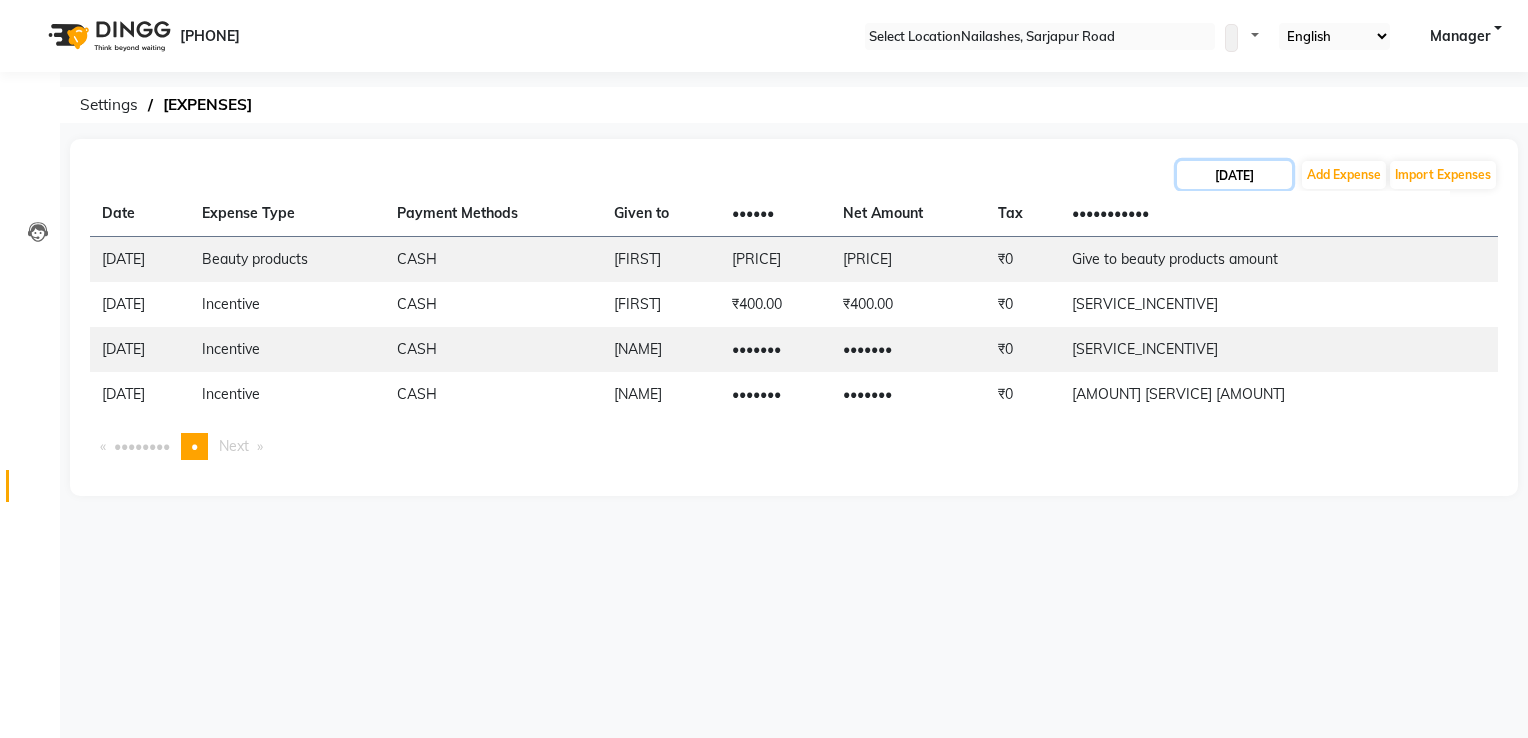 click on "[DATE]" at bounding box center [1234, 175] 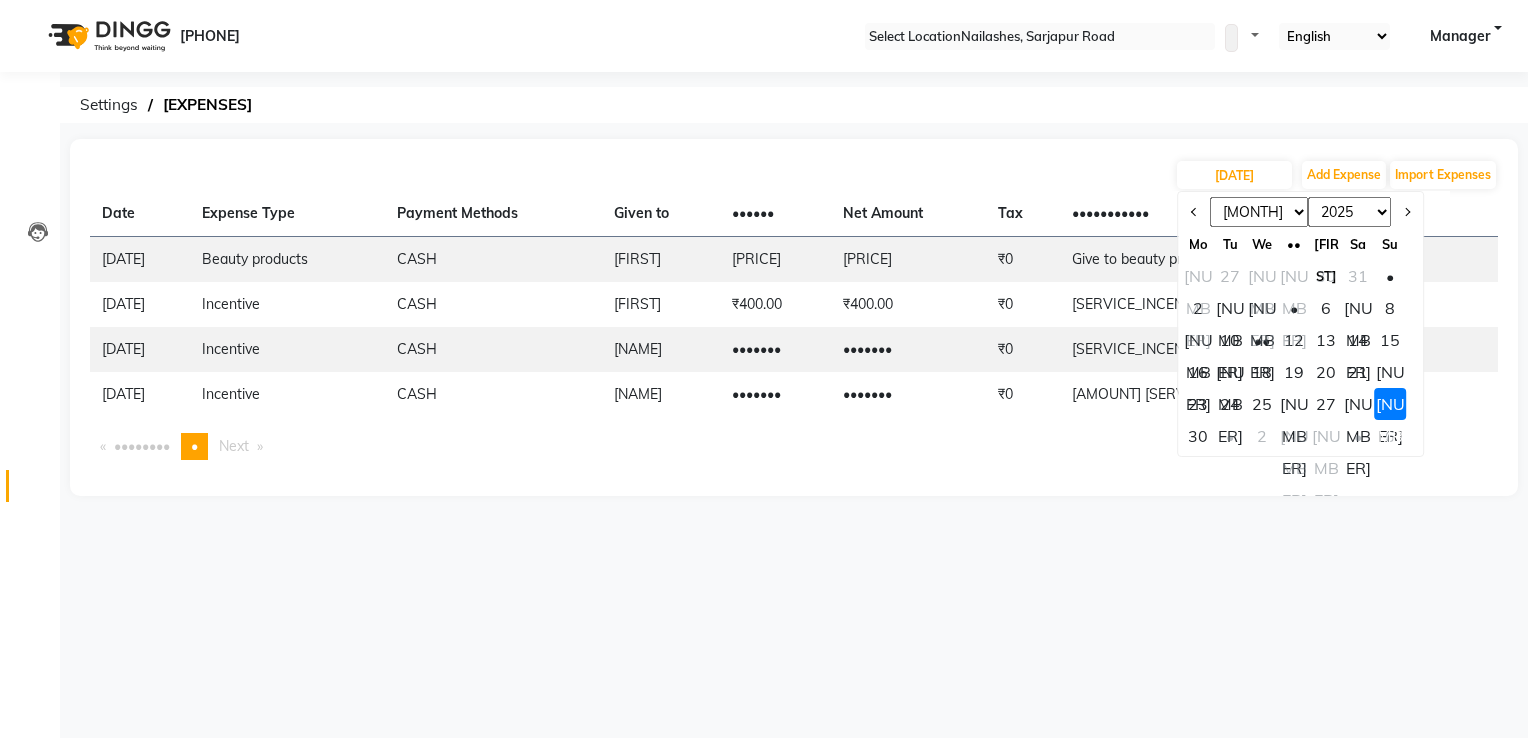 click on "••••••••••• •••••• •••••••• • •••••••••• •••••••• ••••  •••••••• ••••••  • •••••••  •••••••••••• •••• •••••• •••••••• ••••••••••     ••••• •• •••••• ••••••• ••••••••• ••••••••••     ••••• ••  ••••••••••• •••••••• •••••••• ••••••• ••••• •• ••••• ••••••• ••••••• ••••••• ••••••• ••••• ••••• ••••••• ••••• •• ••••••••••••• ••••••• •• •••• ••••••• •••••• ••••••• •••••• •••••••• •••• •••  ••••••••••••••  • •••••••••• •••••••• ••••  ••••••••  •••••••  •••••••  •••••   •••••••••  •••••••  •••••••••  •••••  •••••••  •••••••• ••••••••• •••••••••• •••••••• ••••••• ••••••••• •••••••• ••••••• •••••••• •••••••• •••• ••••••• ••••••••  ••••••••  •••••••••• ••• ••• ••• ••• ••• ••• ••• ••• ••• ••• ••• ••• •••• •••• •••• •••• •••• •••• •••• •••• •••• •••• •••• •••• •••• •••• •••• •••• •••• •••• •••• •••• •••• •• •• •• •• •• •• •• •• •• •• •• •• •• • • • • • • • • • •• •• •• •• •• •• •• •• •• •• •• •• •• •• •• •• •• •• •• •• •• • • • • • • ••• ••••••• •••• •••" at bounding box center [764, 369] 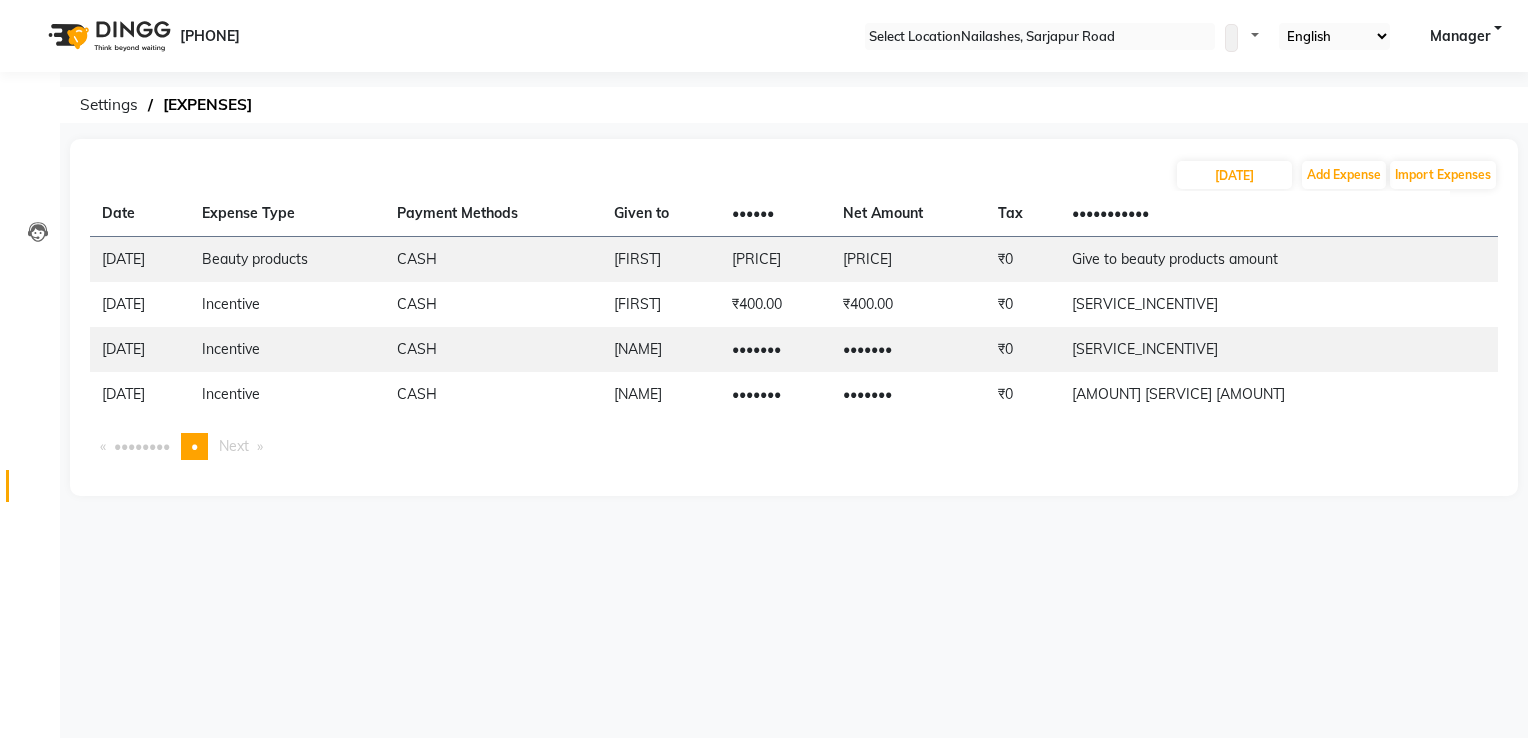 click on "Nailashes, Sarjapur Road WhatsApp Status ✕ Status: Disconnected Most Recent Message: 24-06-2025 12:19 PM Recent Service Activity: 24-06-2025 12:23 PM [PHONE] Whatsapp Settings Default Panel My Panel English ENGLISH Español العربية मराठी हिंदी ગુજરાતી தமிழ் 中文 Notifications nothing to show Manager Manage Profile Change Password Sign out Version:3.14.0 ☀ Nailashes, Sarjapur Road Calendar Invoice Clients Leads Marketing Members Inventory Staff Reports Settings Completed InProgress Upcoming Dropped Tentative Check-In Confirm Bookings Segments Page Builder Settings Expenses 29-06-2025 Add Expense Import Expenses Date Expense Type Payment Methods Given to Amount Net Amount Tax Description 29-06-2025 Beauty products CASH chandu ₹5,000.00 ₹5,000.00 ₹0 Give to beauty products amount 29-06-2025 Incentive CASH Kajal ₹400.00 ₹400.00 ₹0 29-06-2025 CASH 1" at bounding box center (764, 369) 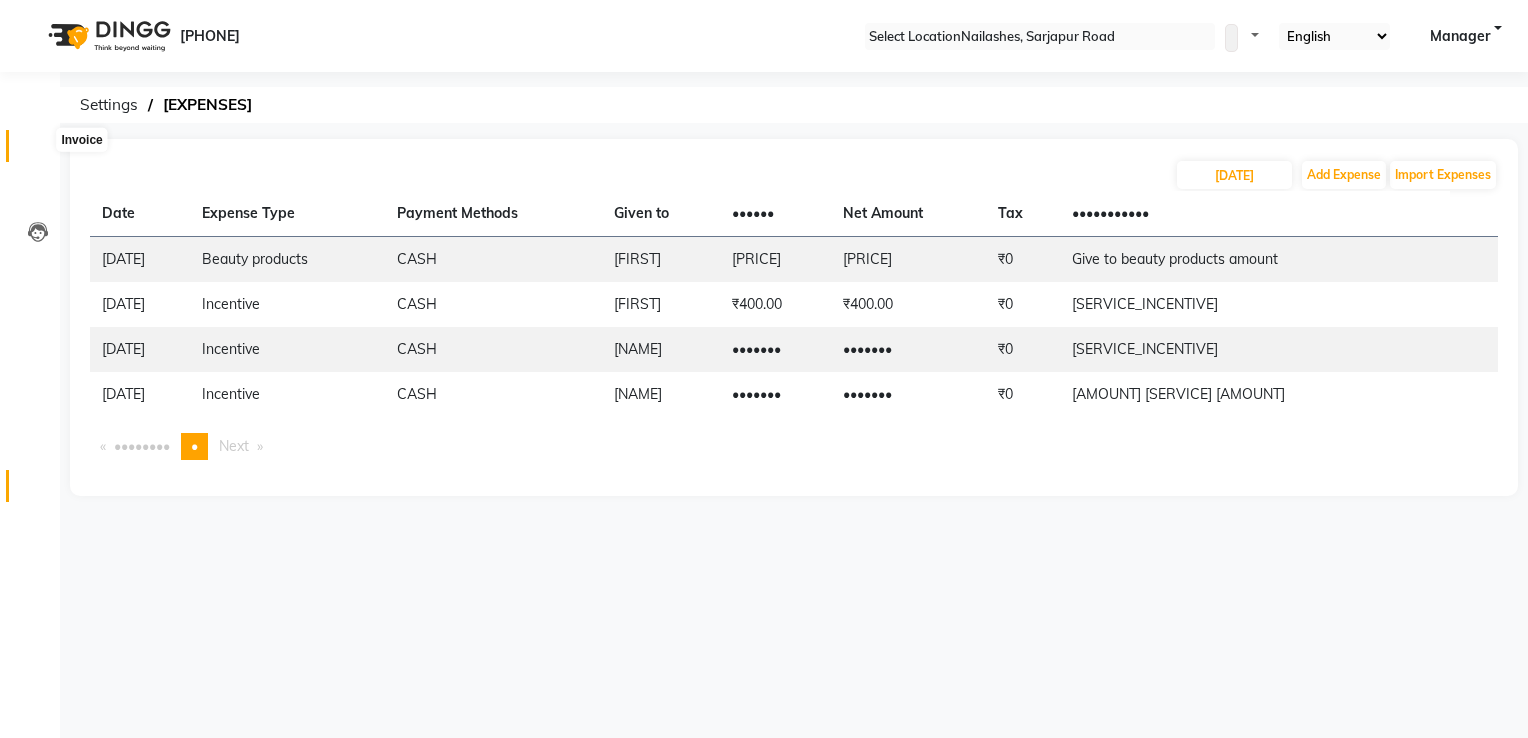 click at bounding box center [38, 151] 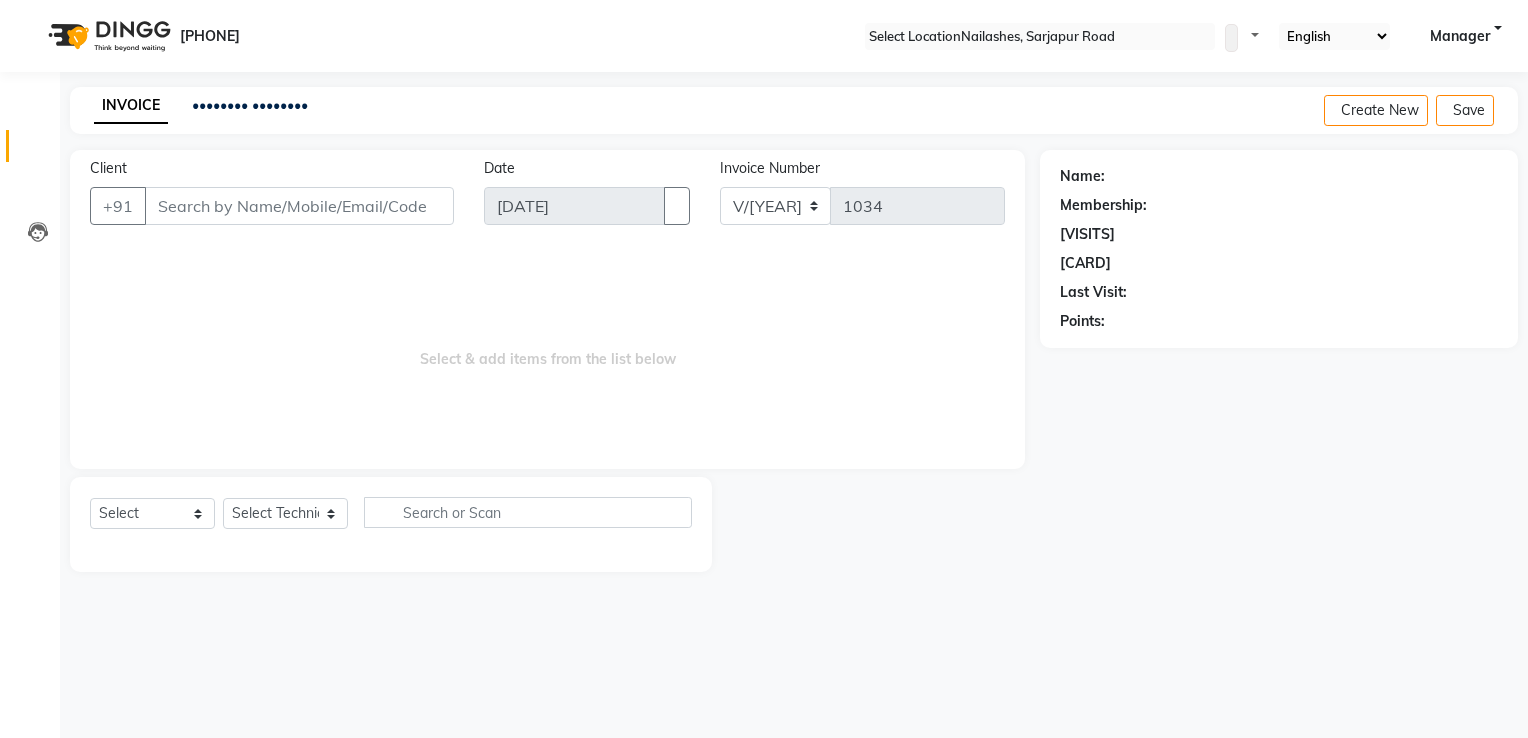click on "•••••••• ••••••••" at bounding box center [250, 105] 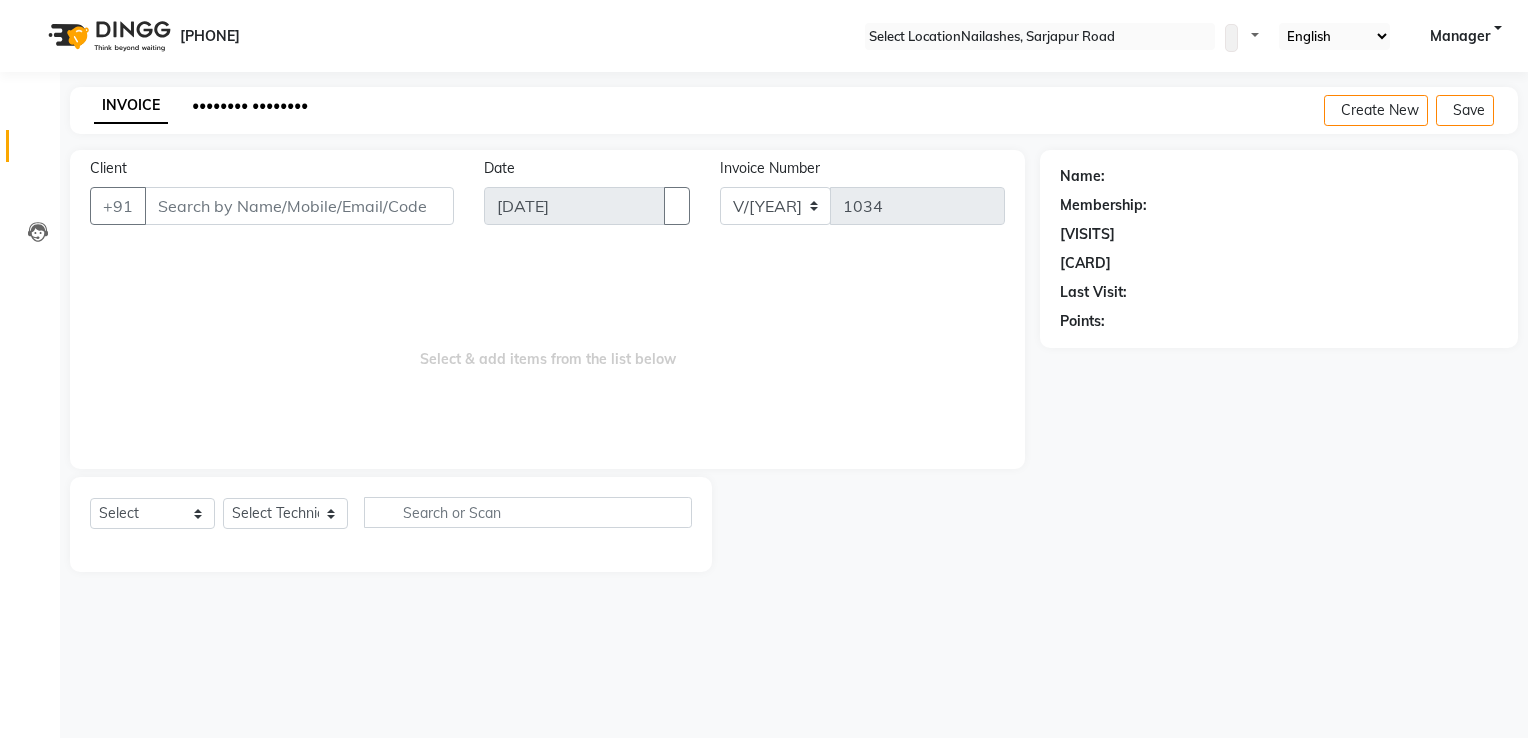 click on "•••••••• ••••••••" at bounding box center [250, 105] 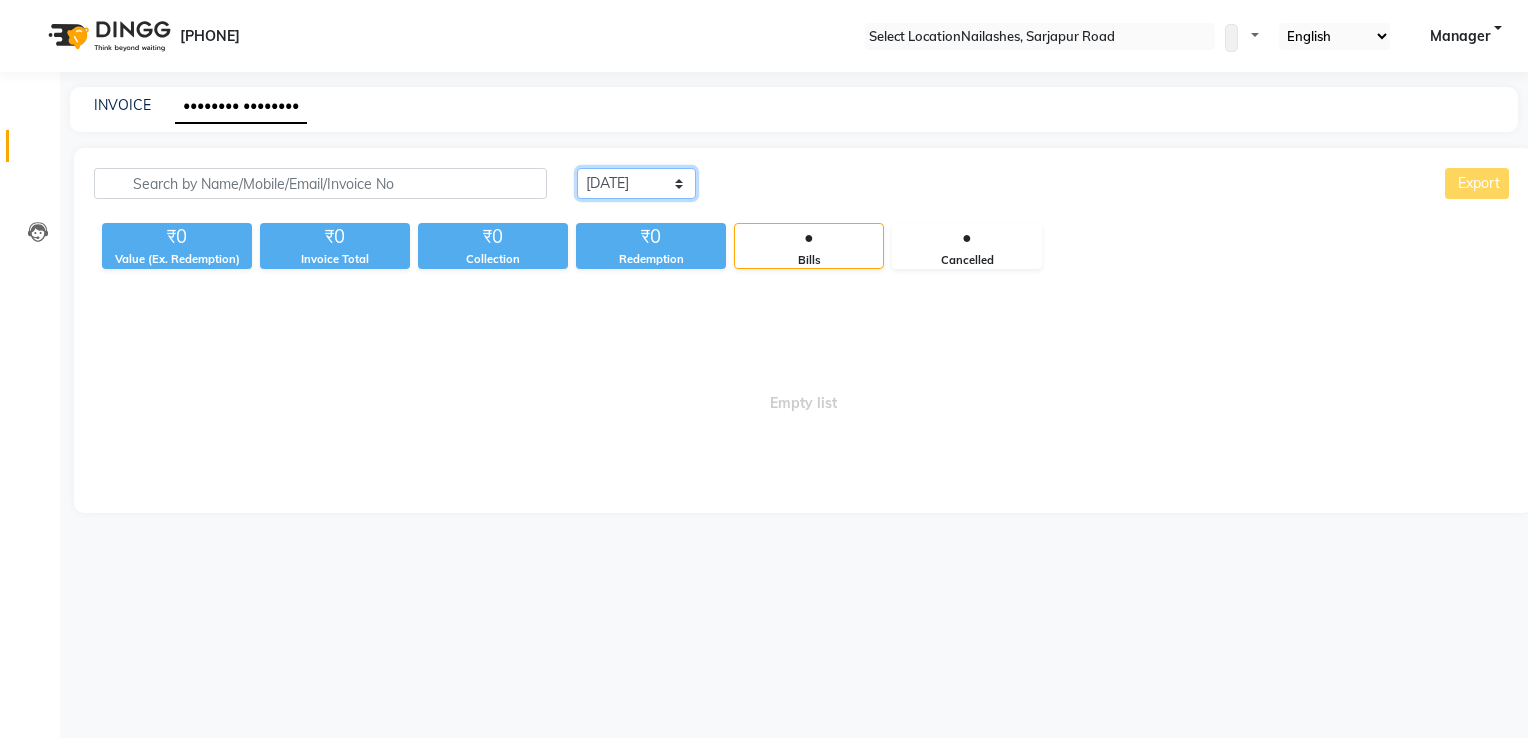 click on "Today Yesterday Custom Range" at bounding box center [636, 183] 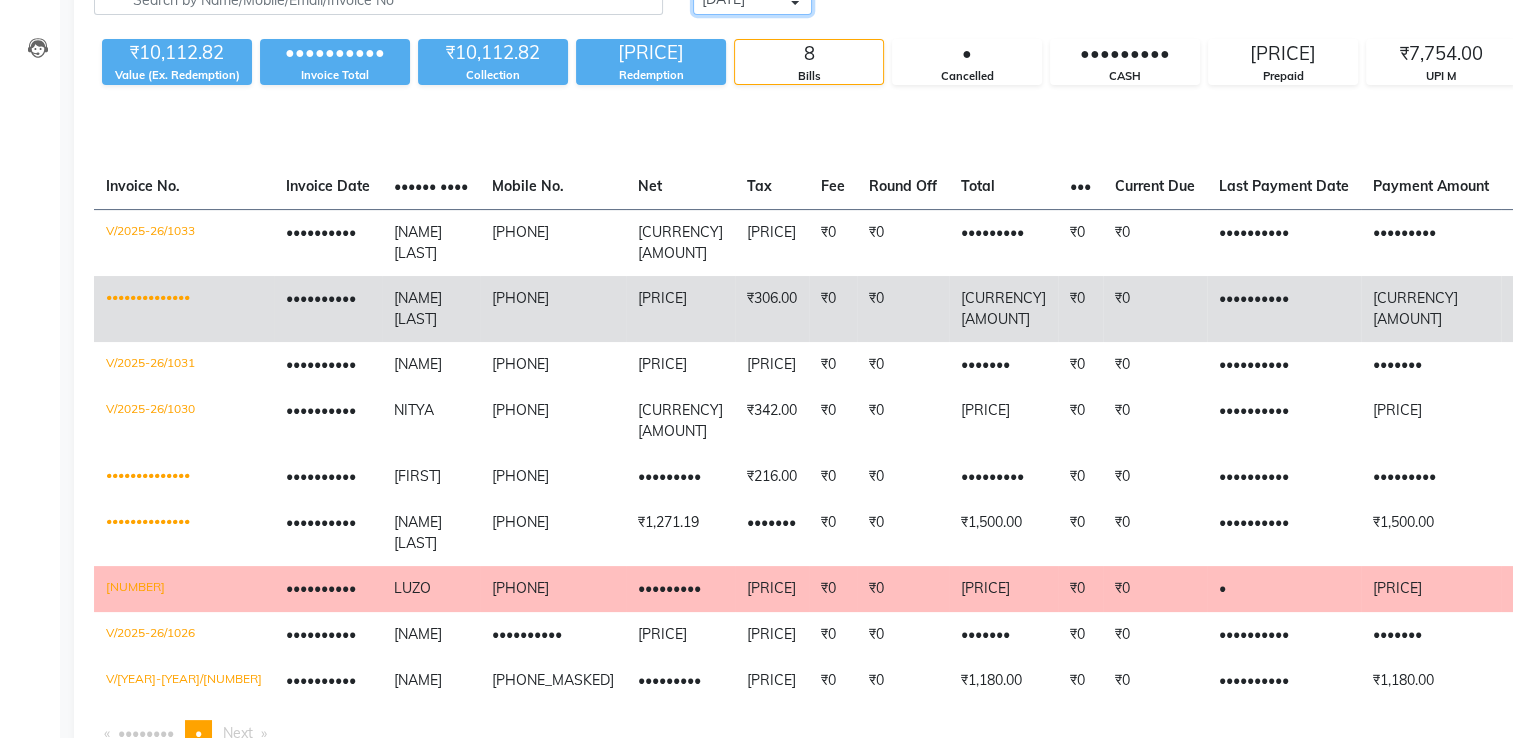 scroll, scrollTop: 194, scrollLeft: 0, axis: vertical 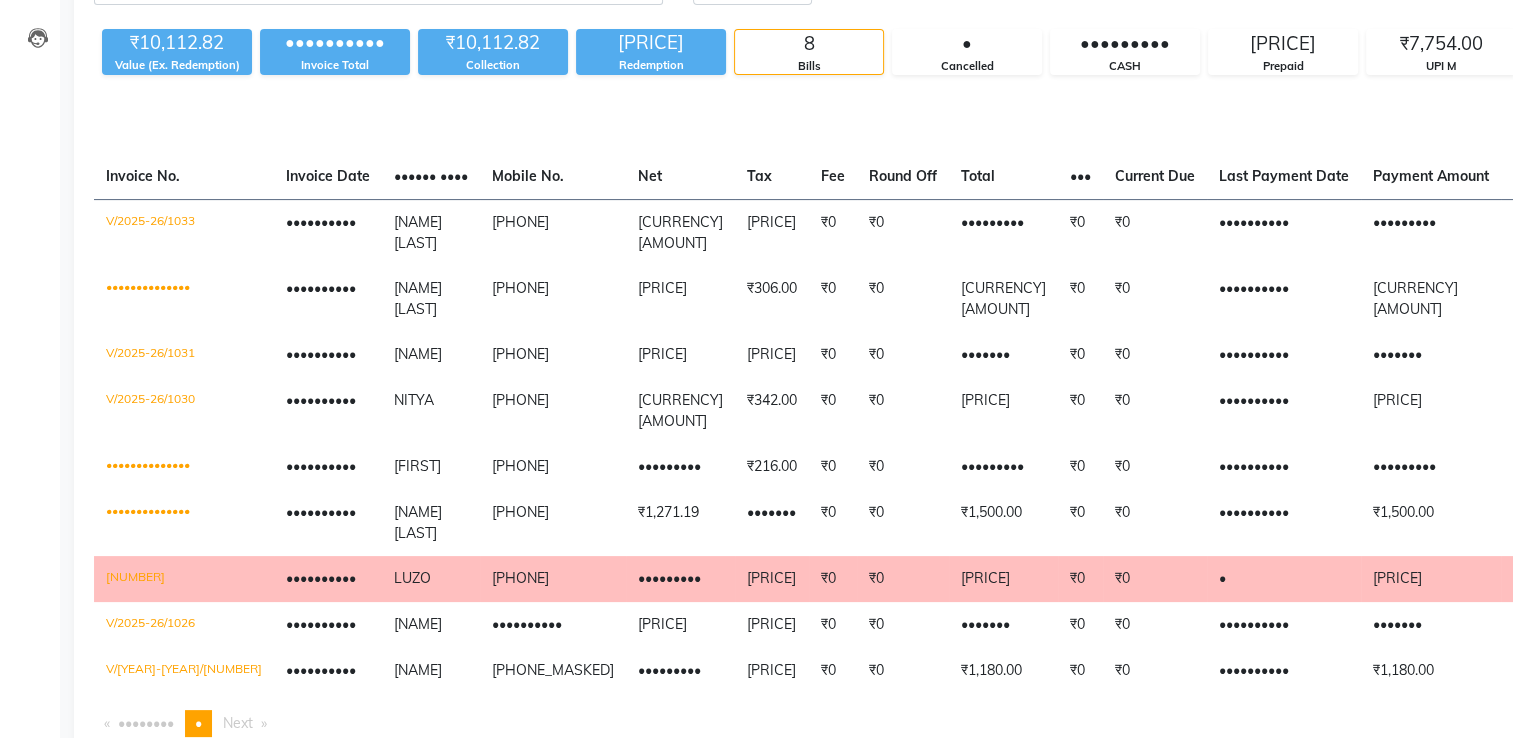click on "Invoice No. Invoice Date Client Name Mobile No. Net Tax Fee Round Off Total Tip Current Due Last Payment Date Payment Amount Payment Methods Cancel Reason Status V/[YEAR]/[YEAR] [DATE] [FIRST] [LAST] [PHONE] [CURRENCY][AMOUNT] [CURRENCY][AMOUNT] [CURRENCY][AMOUNT] [CURRENCY][AMOUNT] [CURRENCY][AMOUNT] [CURRENCY][AMOUNT] [CURRENCY][AMOUNT] [DATE] [CURRENCY][AMOUNT] CASH - PAID V/[YEAR]/[YEAR] [DATE] [FIRST] [LAST] [PHONE] [CURRENCY][AMOUNT] [CURRENCY][AMOUNT] [CURRENCY][AMOUNT] [CURRENCY][AMOUNT] [CURRENCY][AMOUNT] [CURRENCY][AMOUNT] [CURRENCY][AMOUNT] [DATE] [CURRENCY][AMOUNT] UPI M - PAID V/[YEAR]/[YEAR] [DATE] [FIRST] [CURRENCY][AMOUNT] [CURRENCY][AMOUNT] [CURRENCY][AMOUNT] [CURRENCY][AMOUNT] [CURRENCY][AMOUNT] [CURRENCY][AMOUNT] [CURRENCY][AMOUNT] [DATE] [CURRENCY][AMOUNT] UPI M - PAID V/[YEAR]/[YEAR] [DATE] [FIRST] [PHONE] [CURRENCY][AMOUNT] [CURRENCY][AMOUNT] [CURRENCY][AMOUNT] [CURRENCY][AMOUNT] [CURRENCY][AMOUNT] [CURRENCY][AMOUNT] [CURRENCY][AMOUNT] [DATE] [CURRENCY][AMOUNT] Prepaid - PAID V/[YEAR]/[YEAR] -" at bounding box center (786, 348) 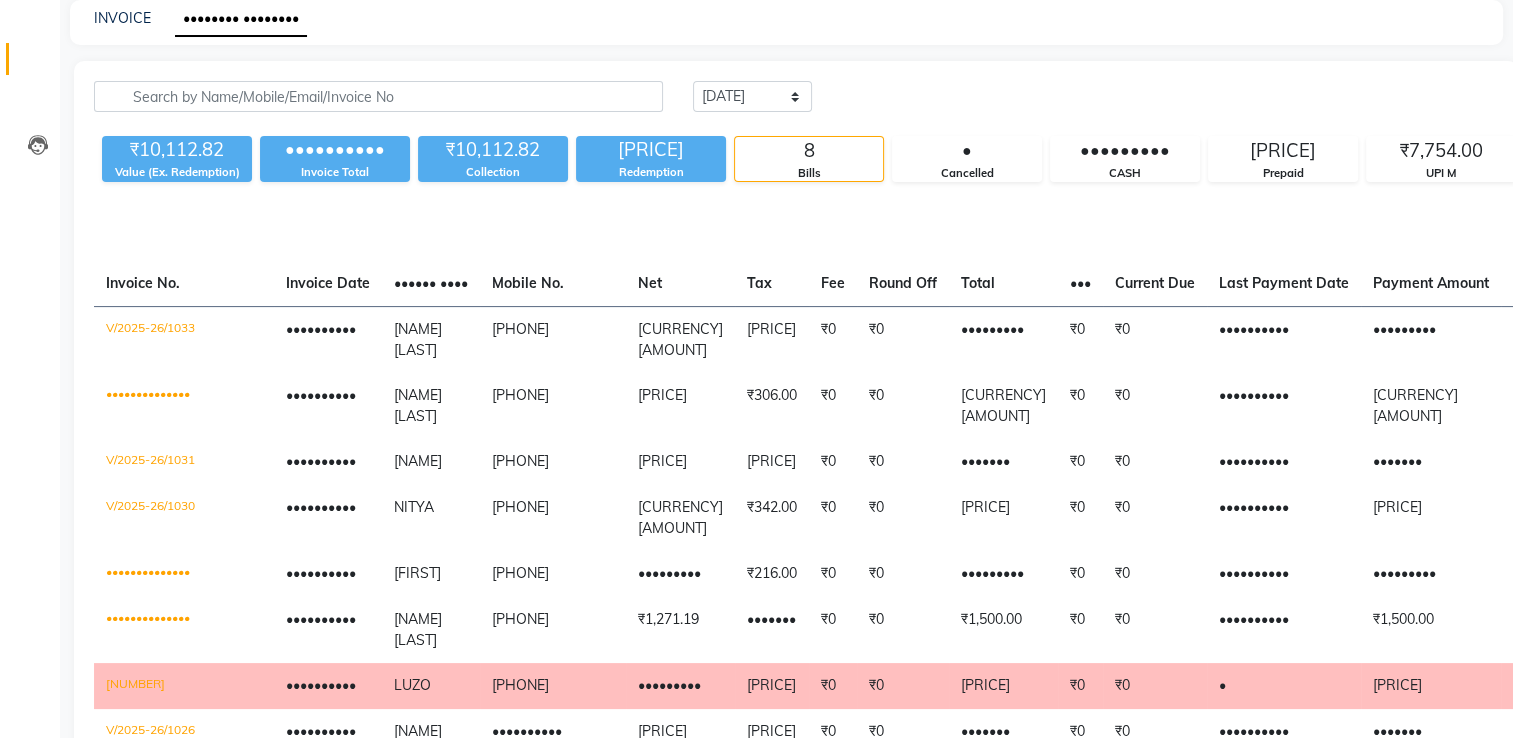 scroll, scrollTop: 88, scrollLeft: 0, axis: vertical 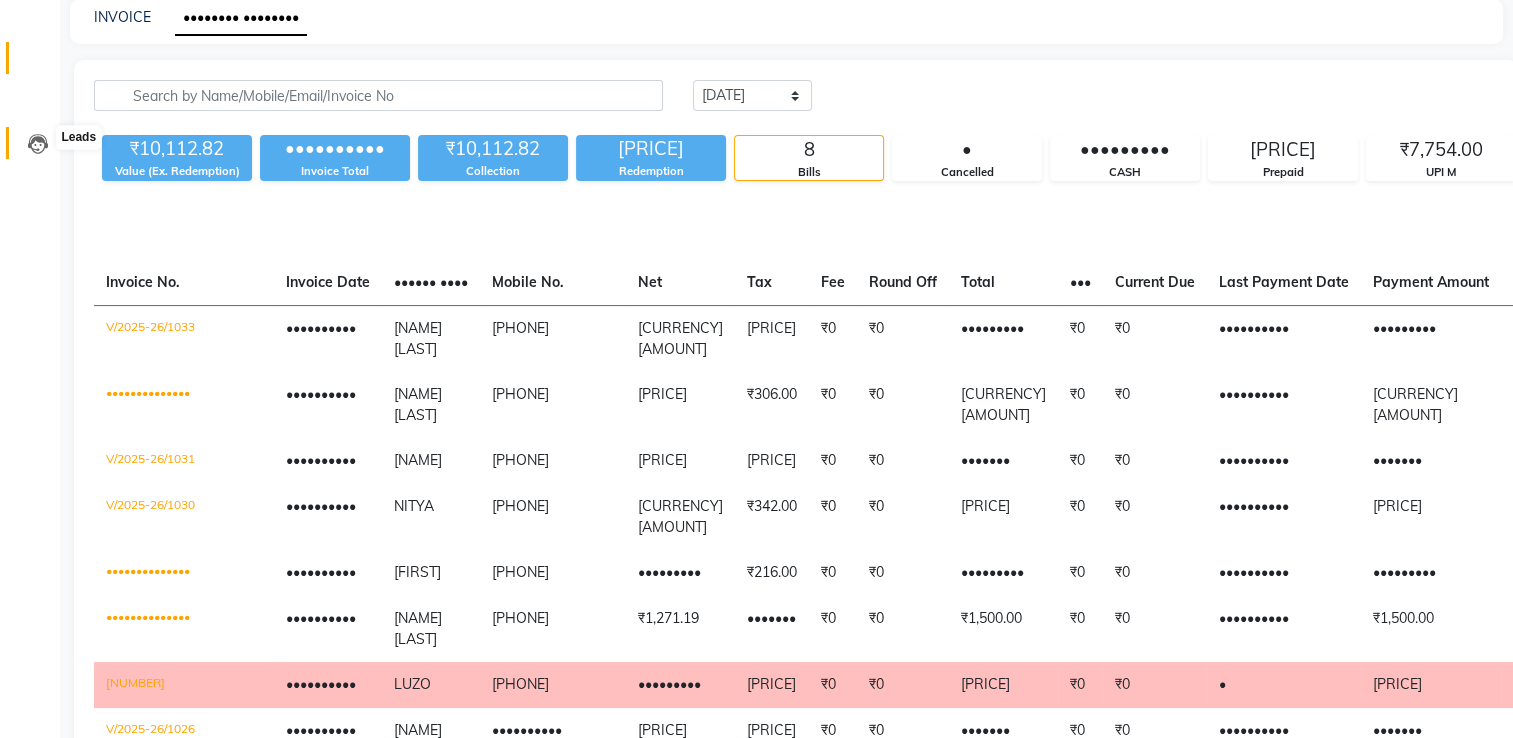 click at bounding box center (38, 144) 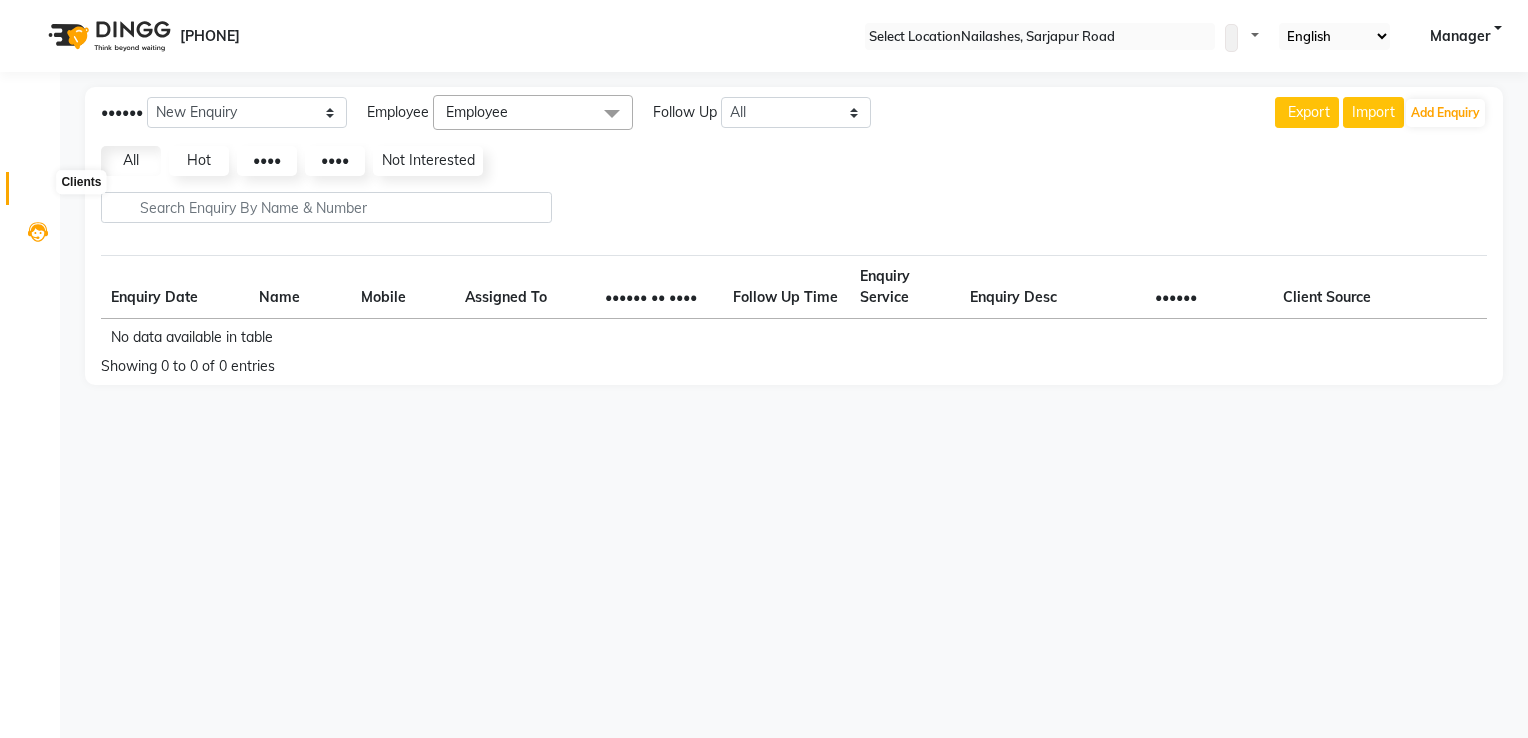 click at bounding box center (38, 193) 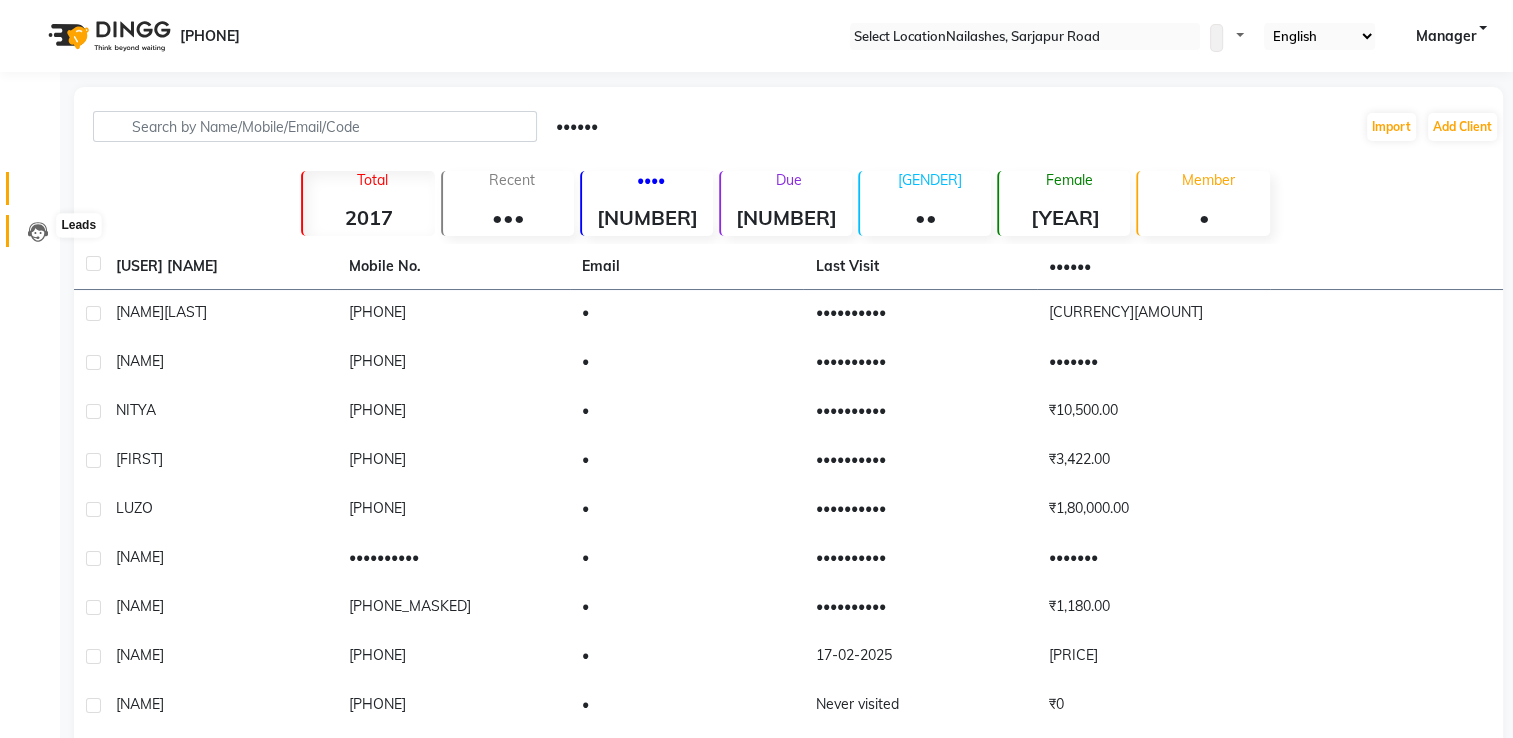 click at bounding box center [38, 232] 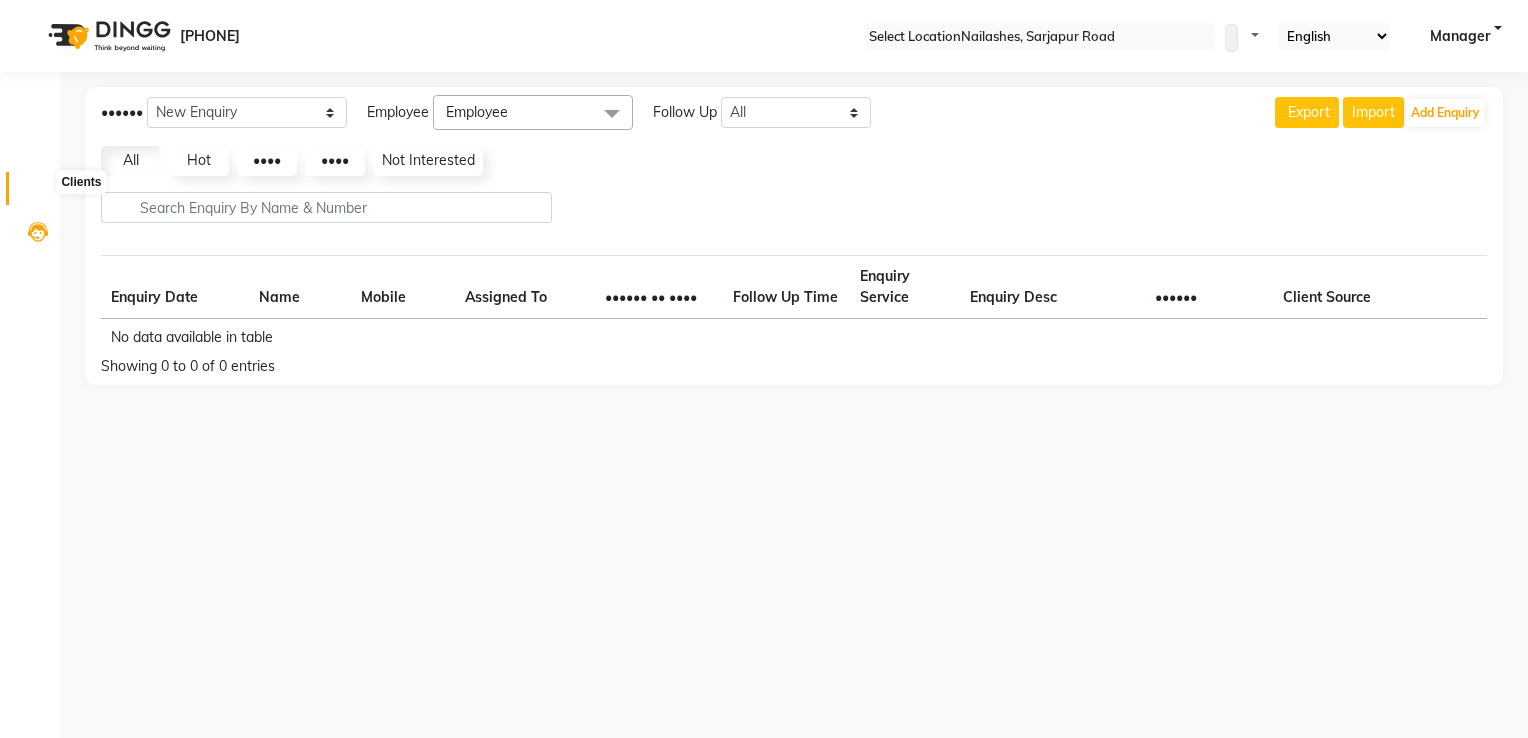 click at bounding box center [38, 193] 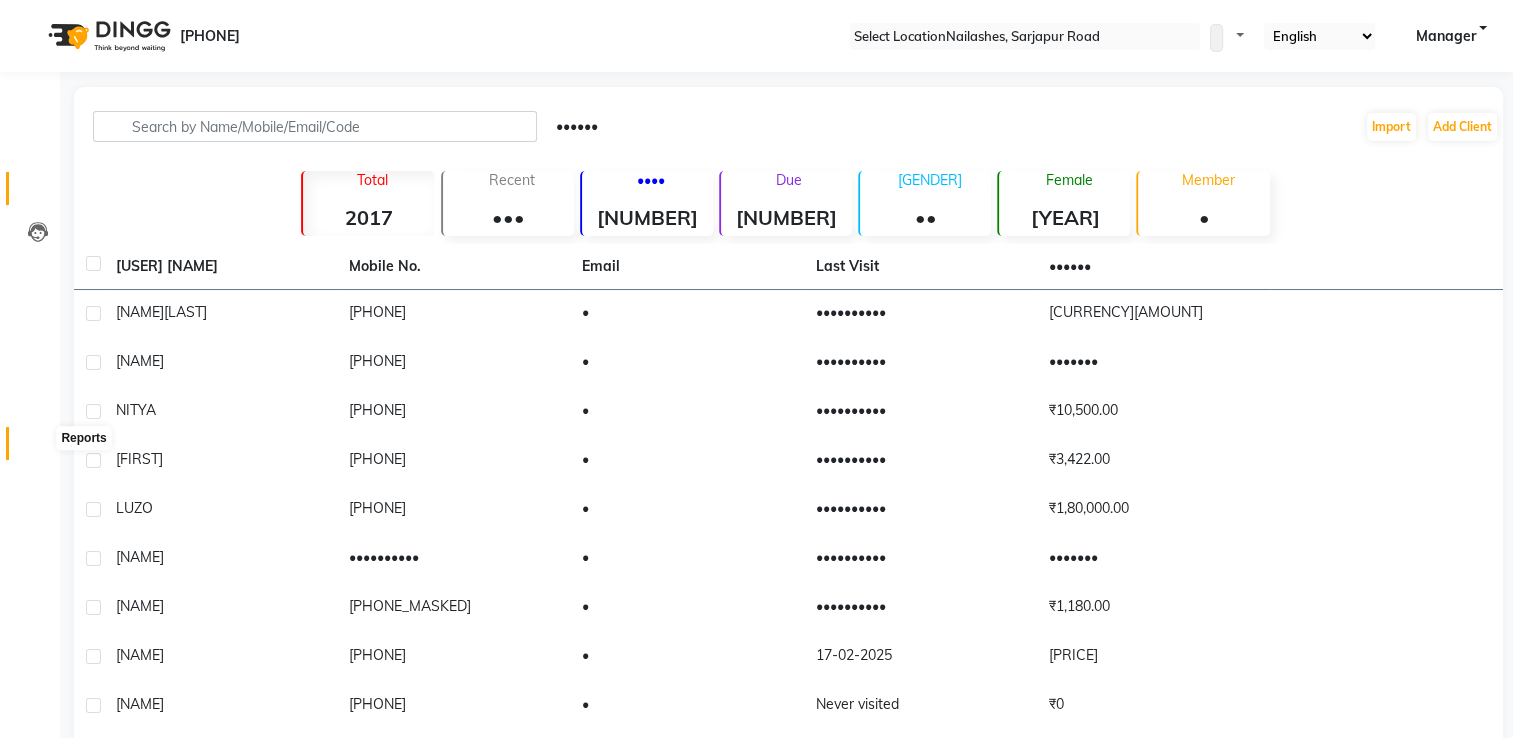 click at bounding box center [38, 448] 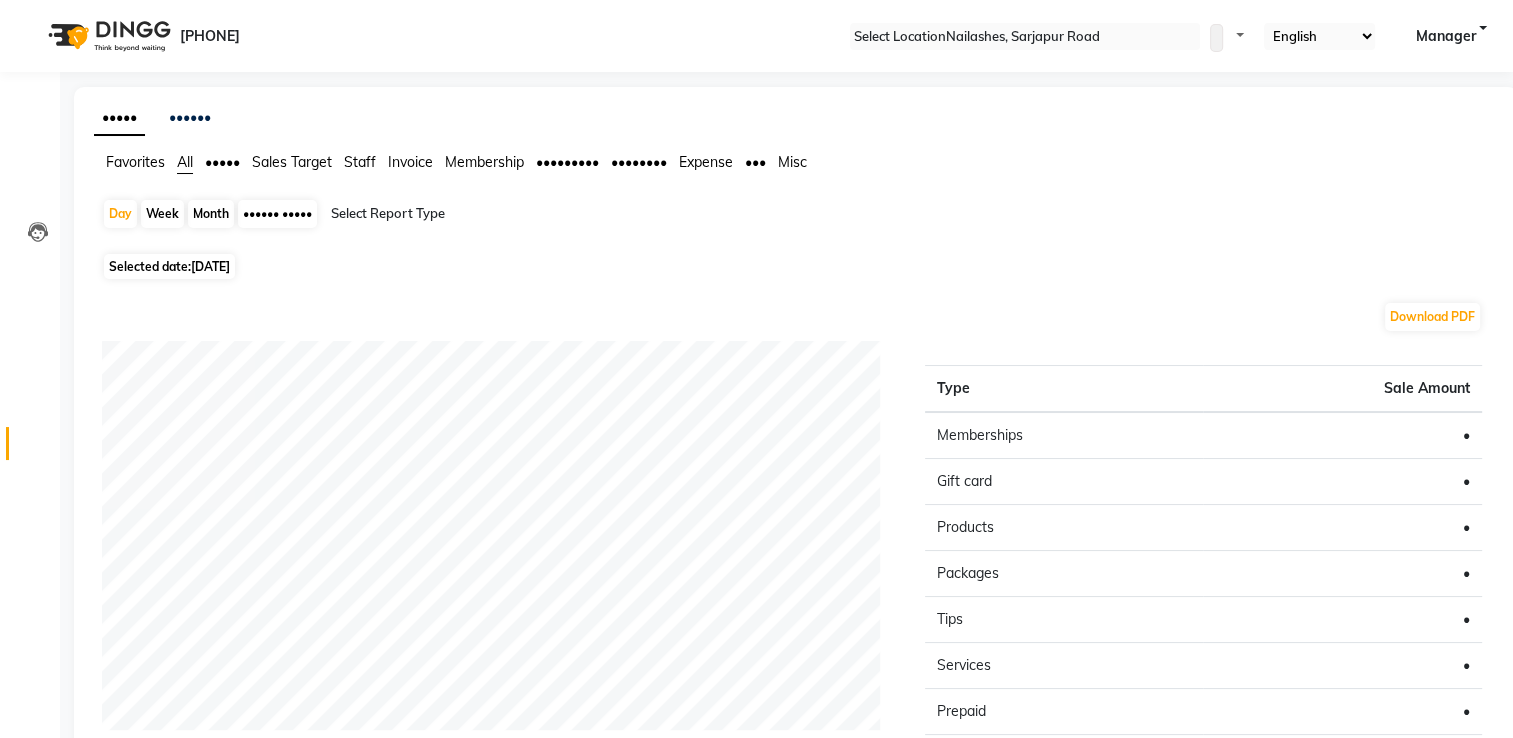 click on "Staff" at bounding box center [135, 162] 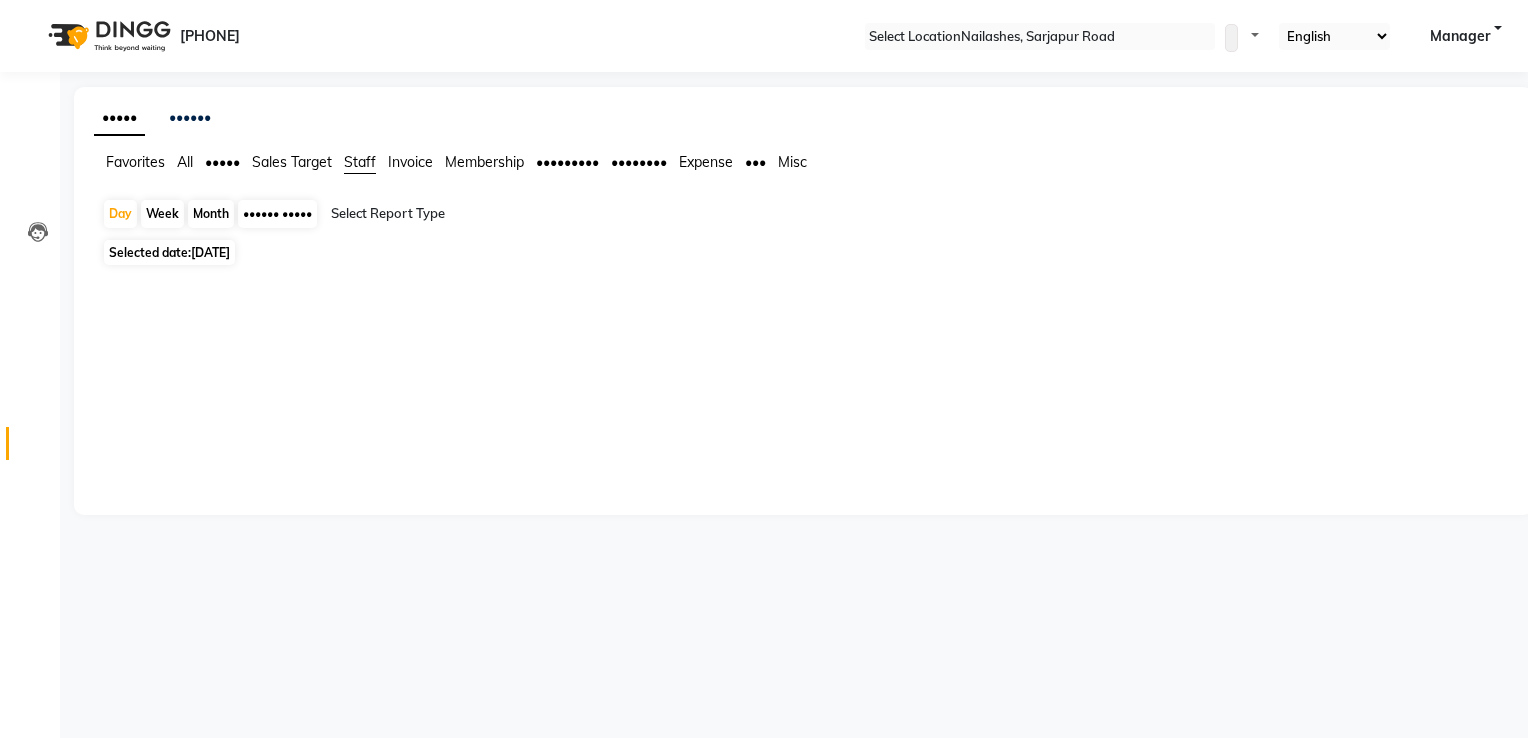 click on "All" at bounding box center (135, 162) 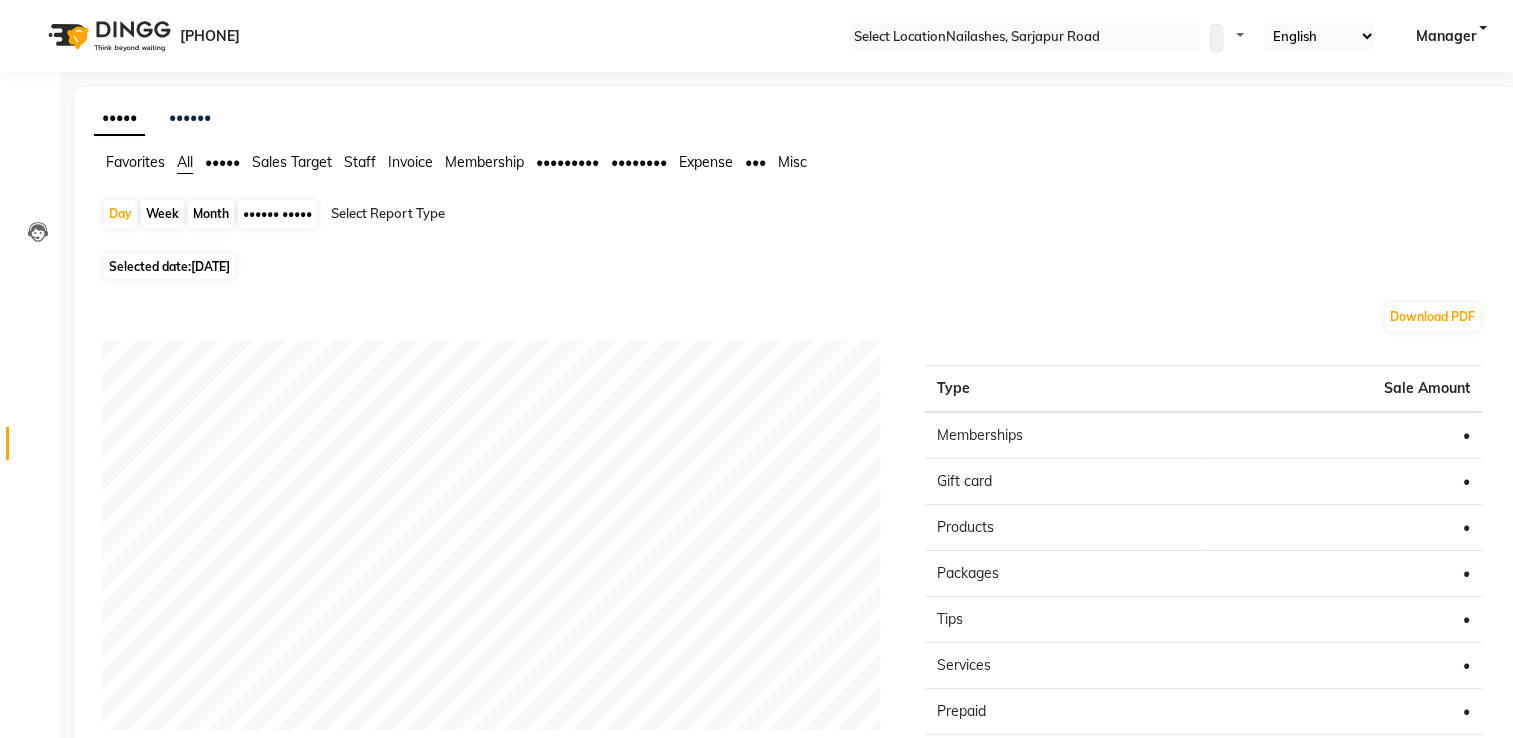 click on "Month" at bounding box center (211, 214) 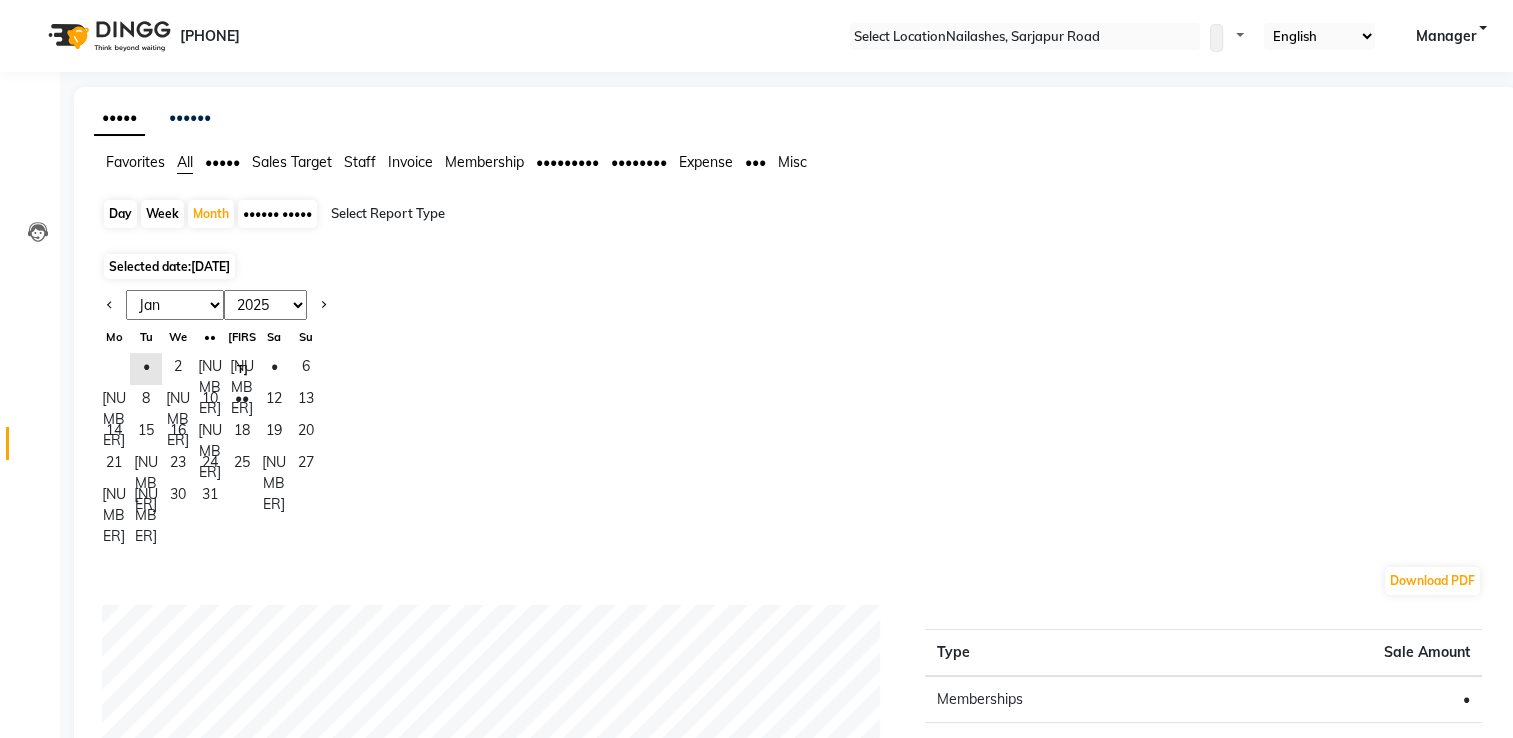 click on "[DATE]" at bounding box center (210, 266) 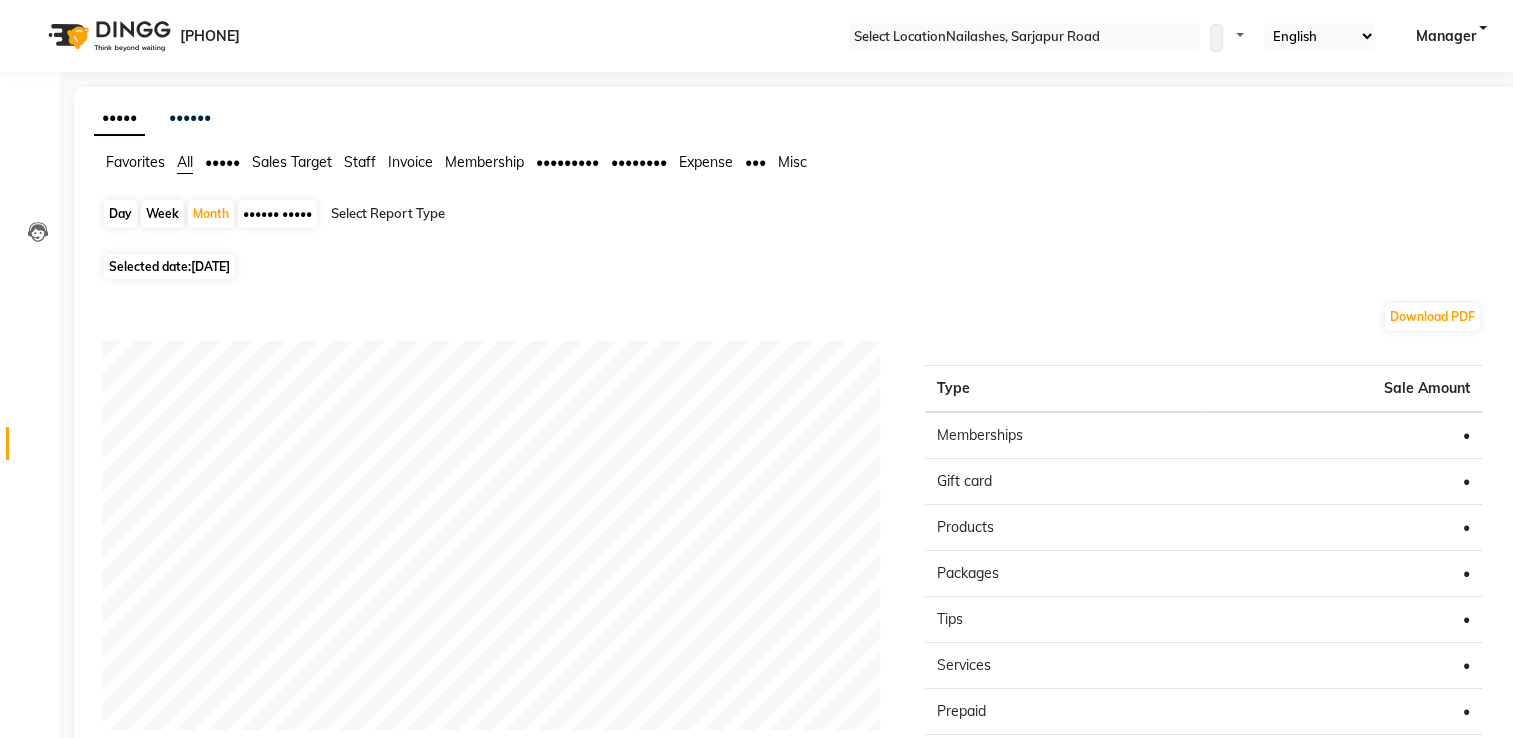 click on "[DATE]" at bounding box center [210, 266] 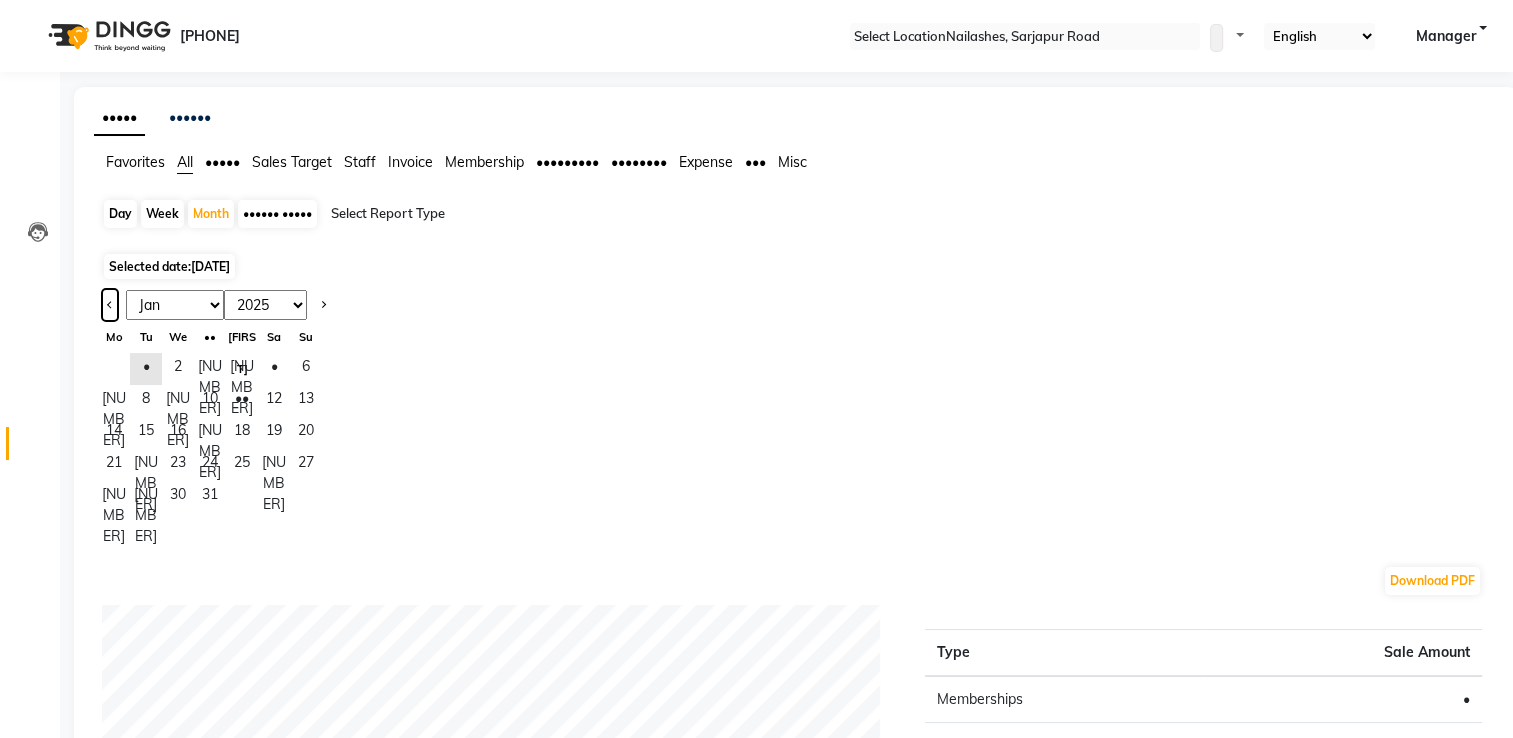 click at bounding box center [110, 305] 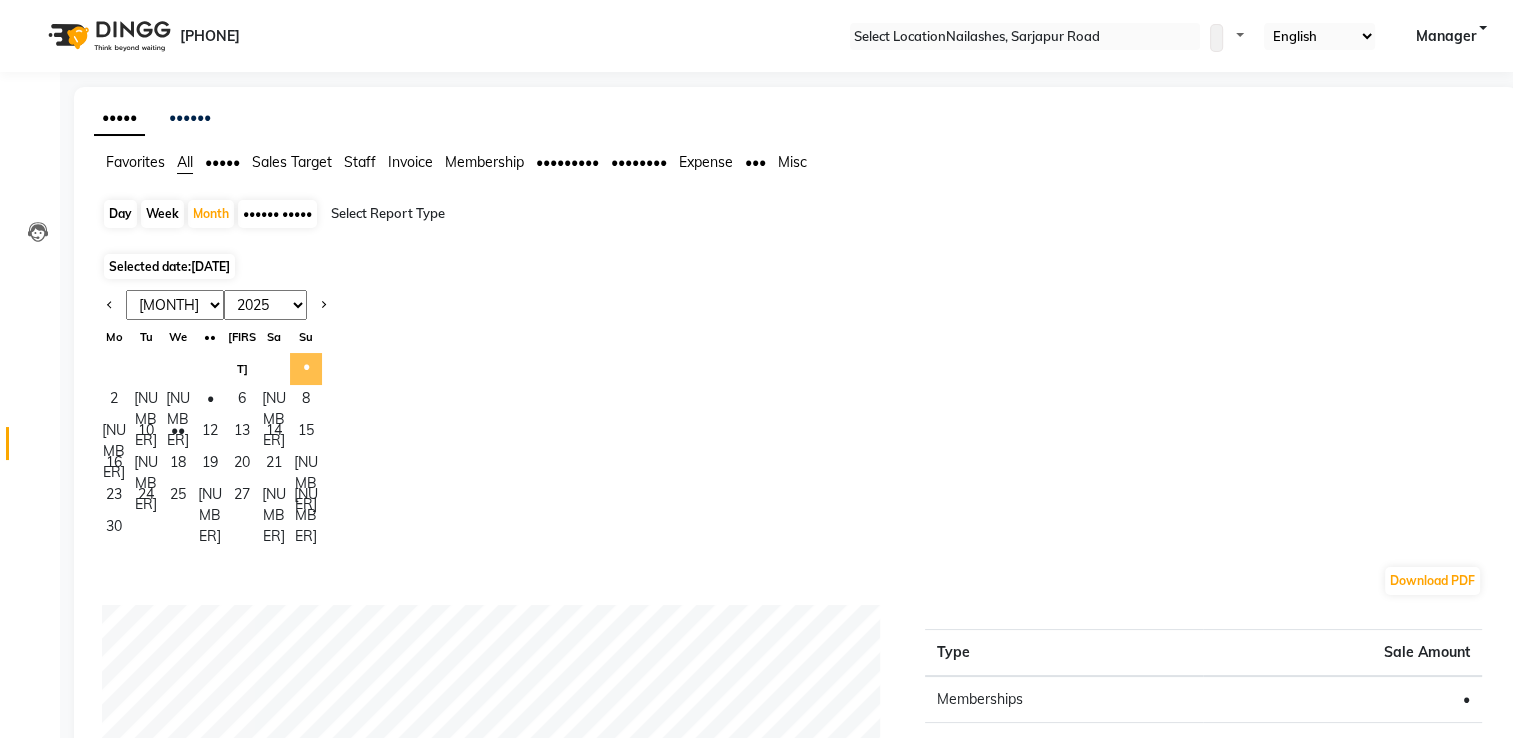 click on "•" at bounding box center (306, 369) 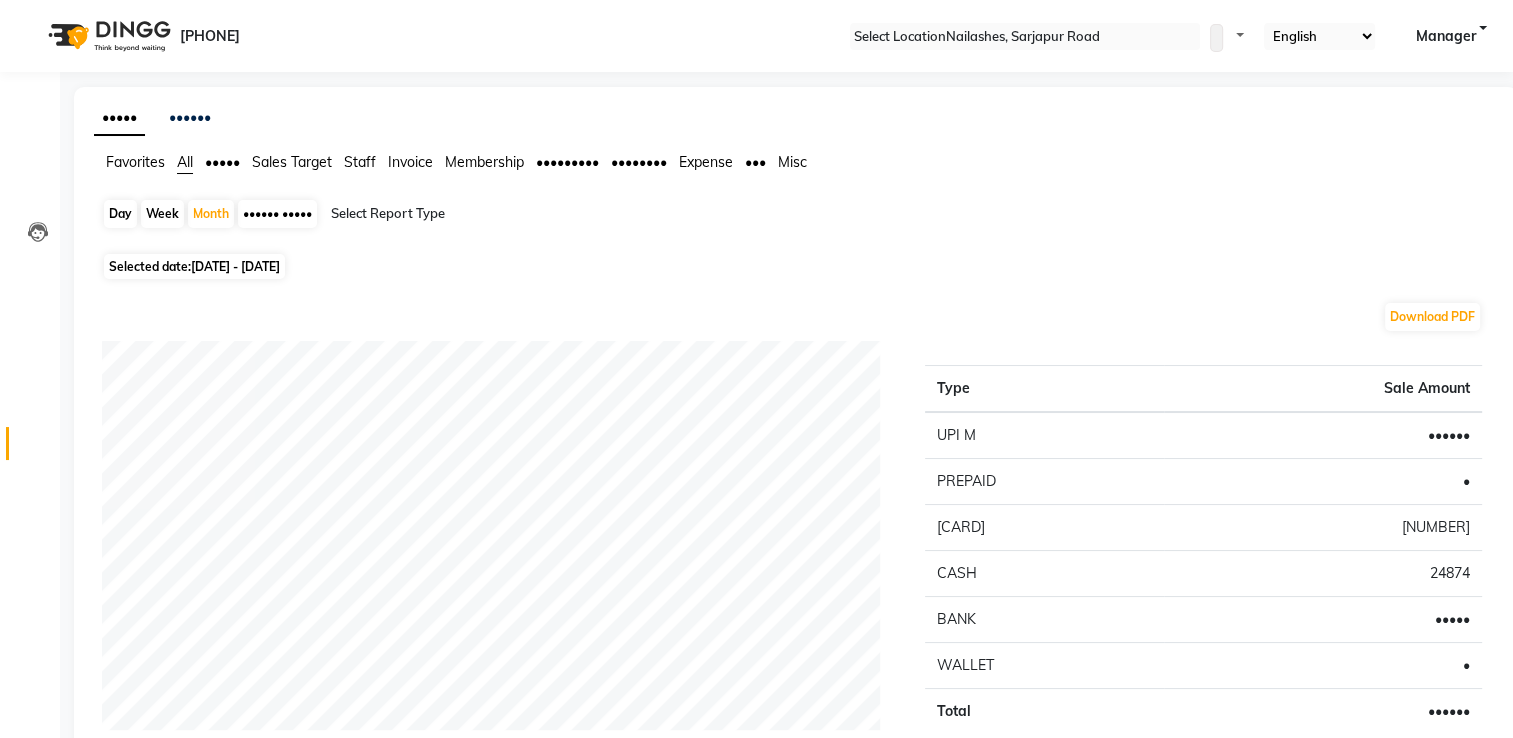 click at bounding box center [502, 214] 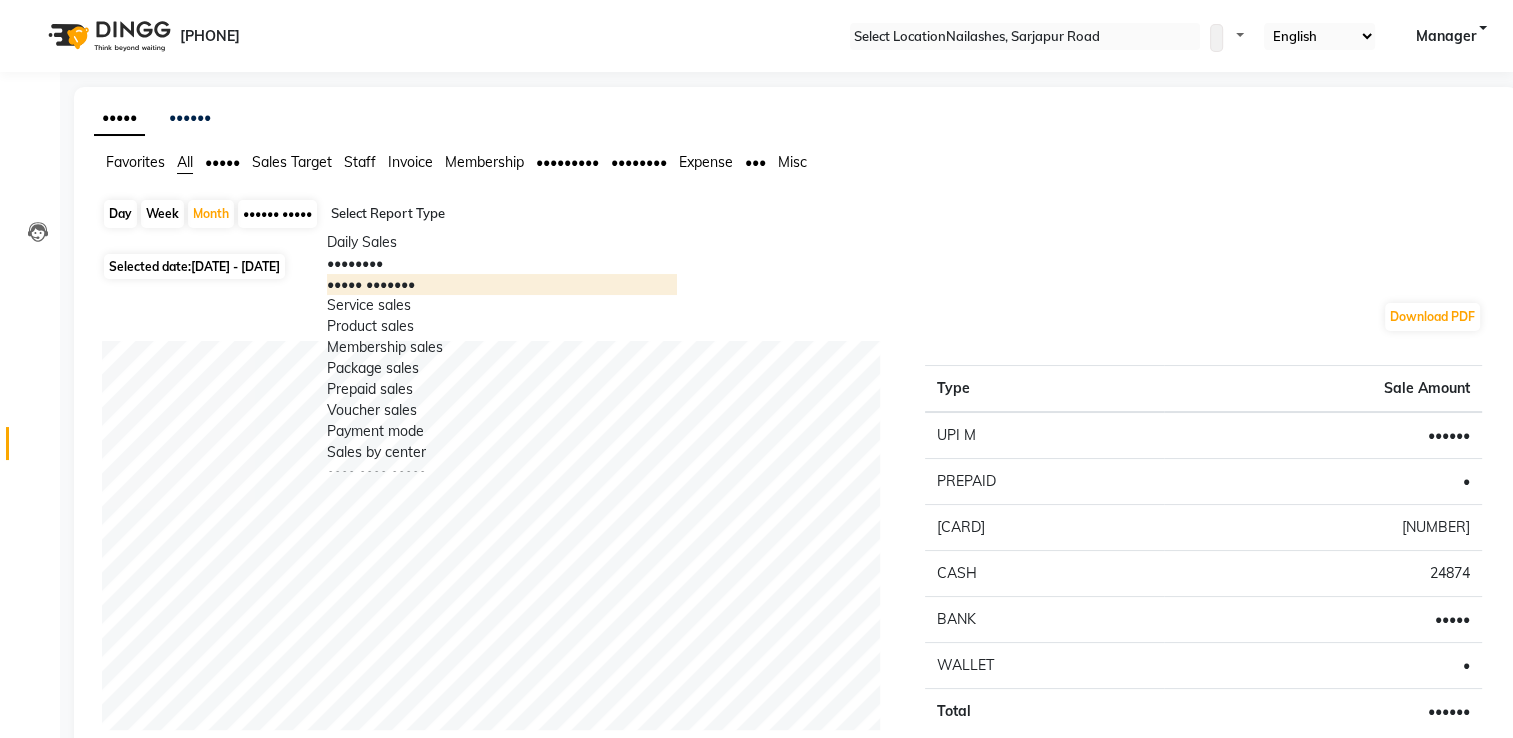 click on "••••• •••••••" at bounding box center [502, 284] 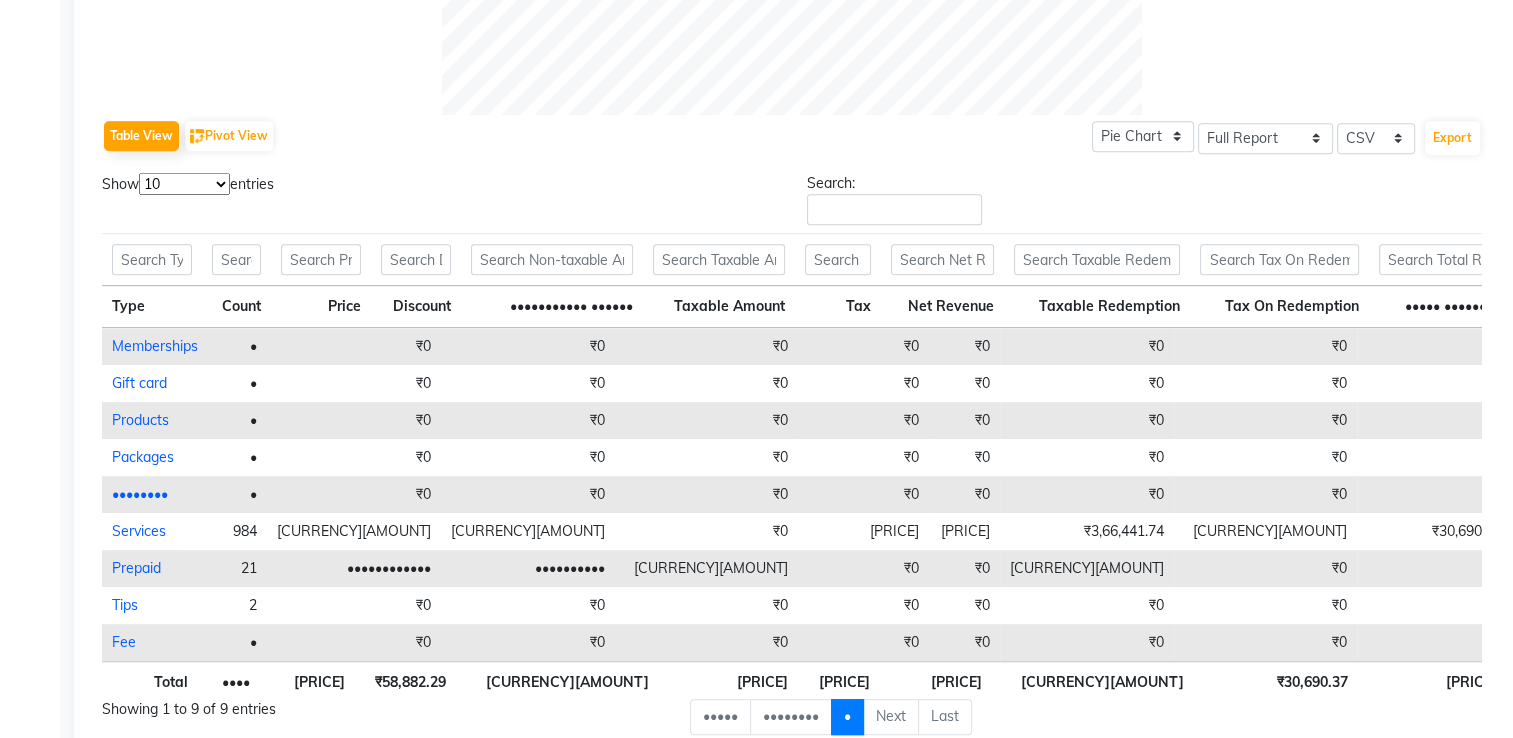 scroll, scrollTop: 922, scrollLeft: 0, axis: vertical 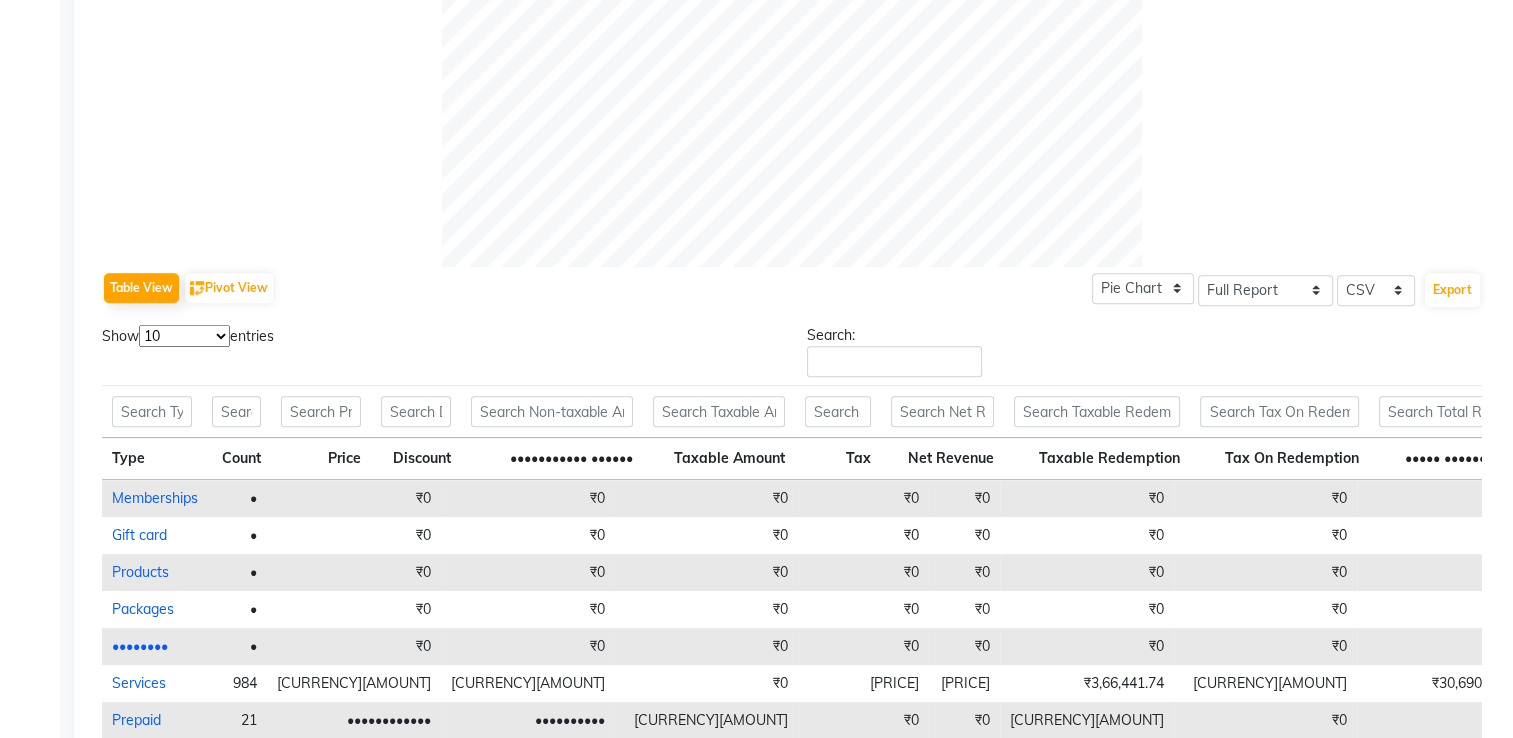 click on "10 25 50 100" at bounding box center (184, 336) 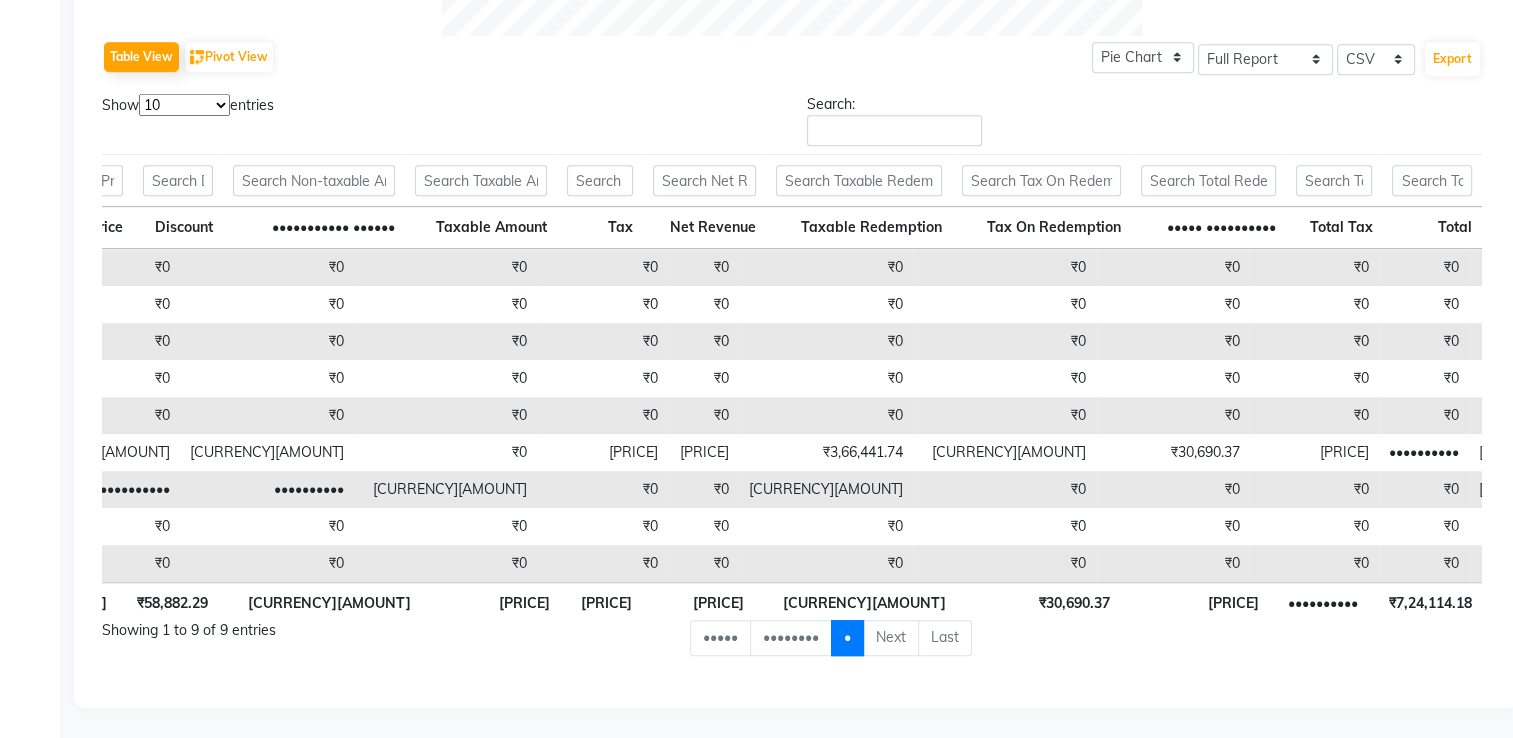 click on "••••• •••••• ••••••••• ••• ••••• ••••• •••••• ••••• ••••••• •••••••••• ••••••••• •••••••• ••••••• ••• ••••  •••   ••••   •••••   •••••• •••••  •••••• •••••• •••• • ••••• •  ••••• ••••••• • •••••••• •••••  •••••••••• • ••••••••••   ••••• ••••   ••••• ••••  ••• ••••• ••• ••••• •••••• •••• •••••• •••••••• •••••• •••••• ••• •••  ••••••  ••••  •• •• •• •••  ••••••• ••••••• •••• ••••• ••••• •••••••• ••••••••••• •••••• ••••••• •••••• ••• ••• ••••••• ••••••• •••••••••• ••• •• •••••••••• ••••• •••••••••• ••••• ••• ••••• •••• ••••• ••••• •••••••• ••••••••••• •••••• ••••••• •••••• ••• ••• ••••••• ••••••• •••••••••• ••• •• •••••••••• ••••• •••••••••• ••••• ••• ••••• ••••• •••• •••••••••••• •••••••••• •••••••••••• •••••••••••• •••••••••• •••••••••••• •••••••••••• •••••••••• •••••••••••• •••••••••• •••••••••••• ••••••••••• • •• •• •• •• •• •• •• •• •• •• •• •••• •••• • •• •• •• •• •• •• •• •• •• •• •• •••••••• • •• •• •• •• •• •• •• •• •" at bounding box center [786, -82] 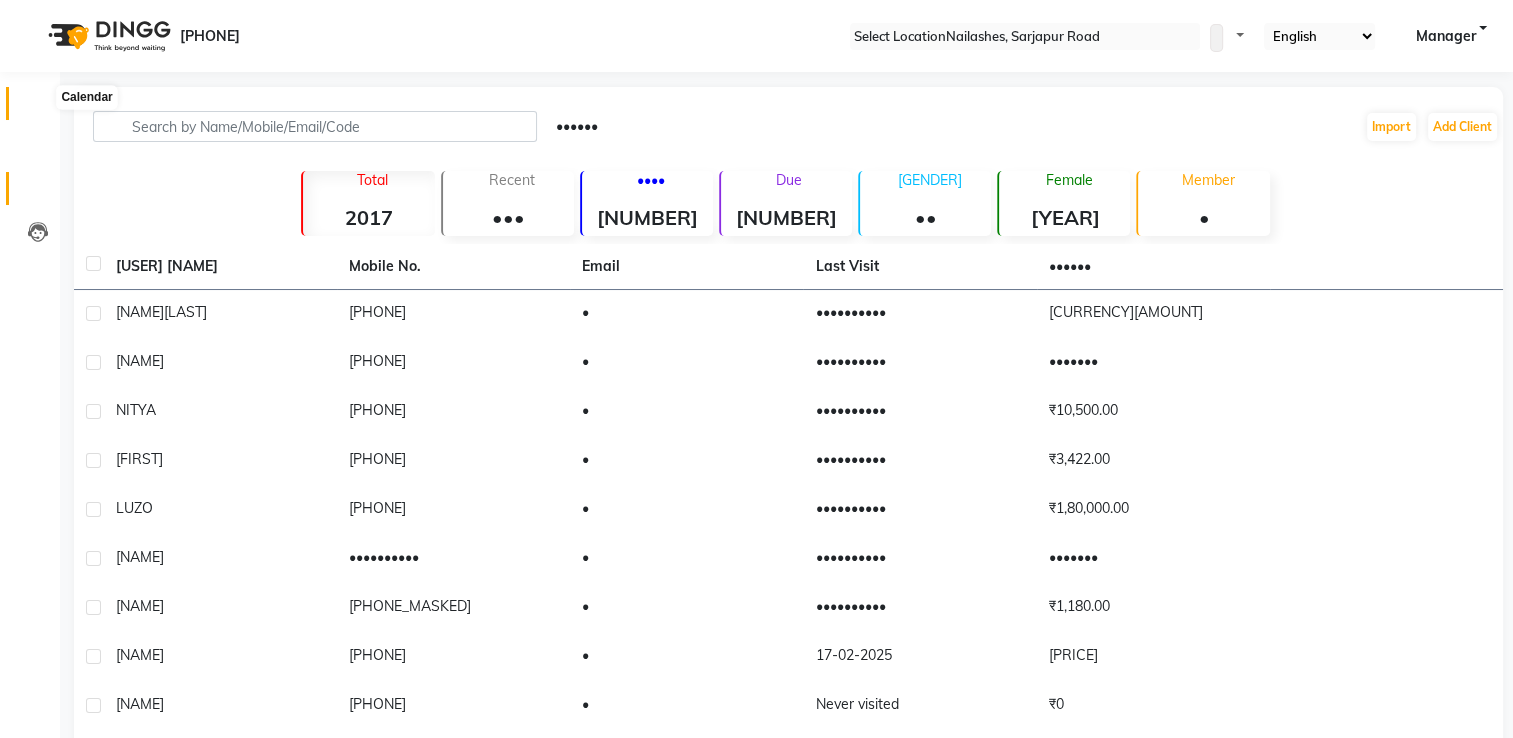 click at bounding box center [38, 108] 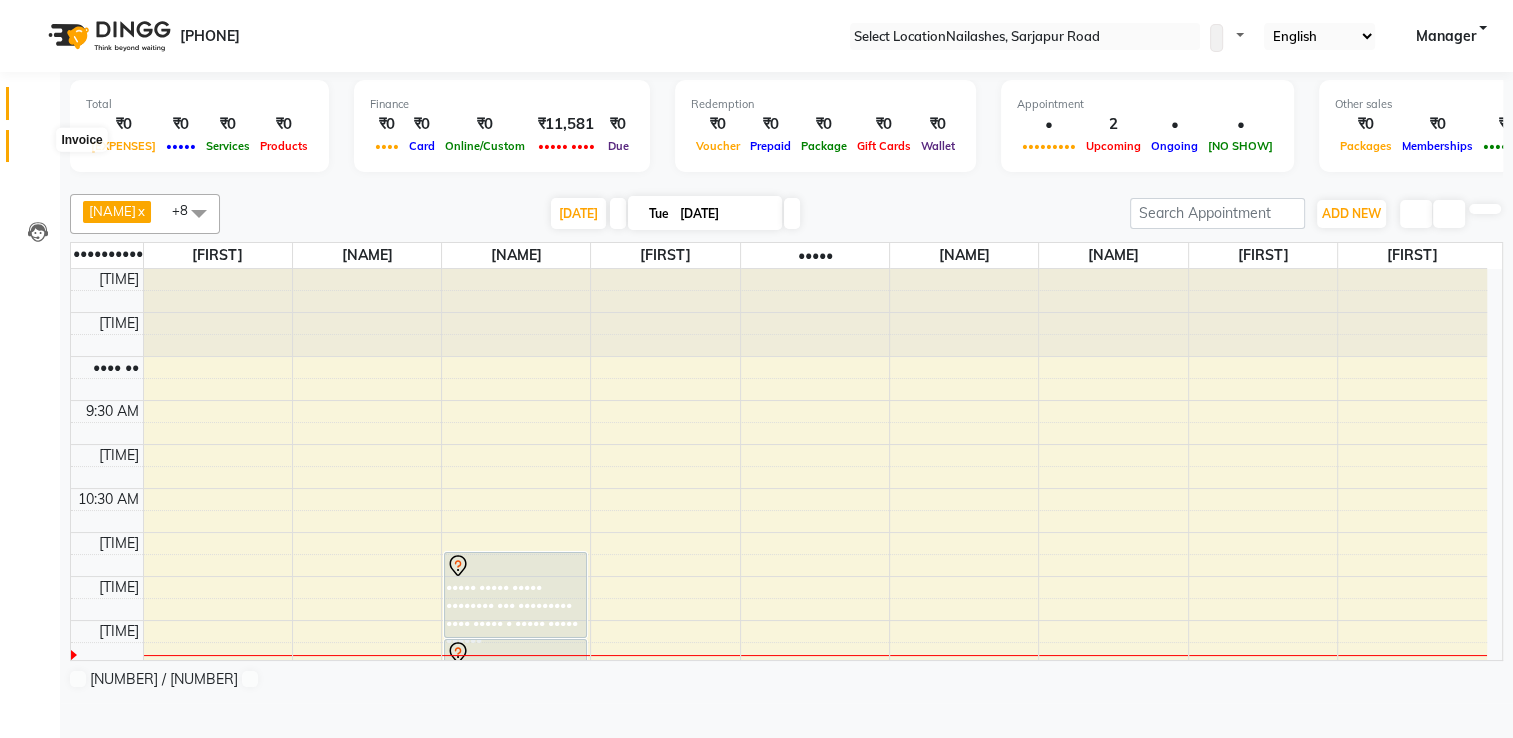 click at bounding box center [38, 151] 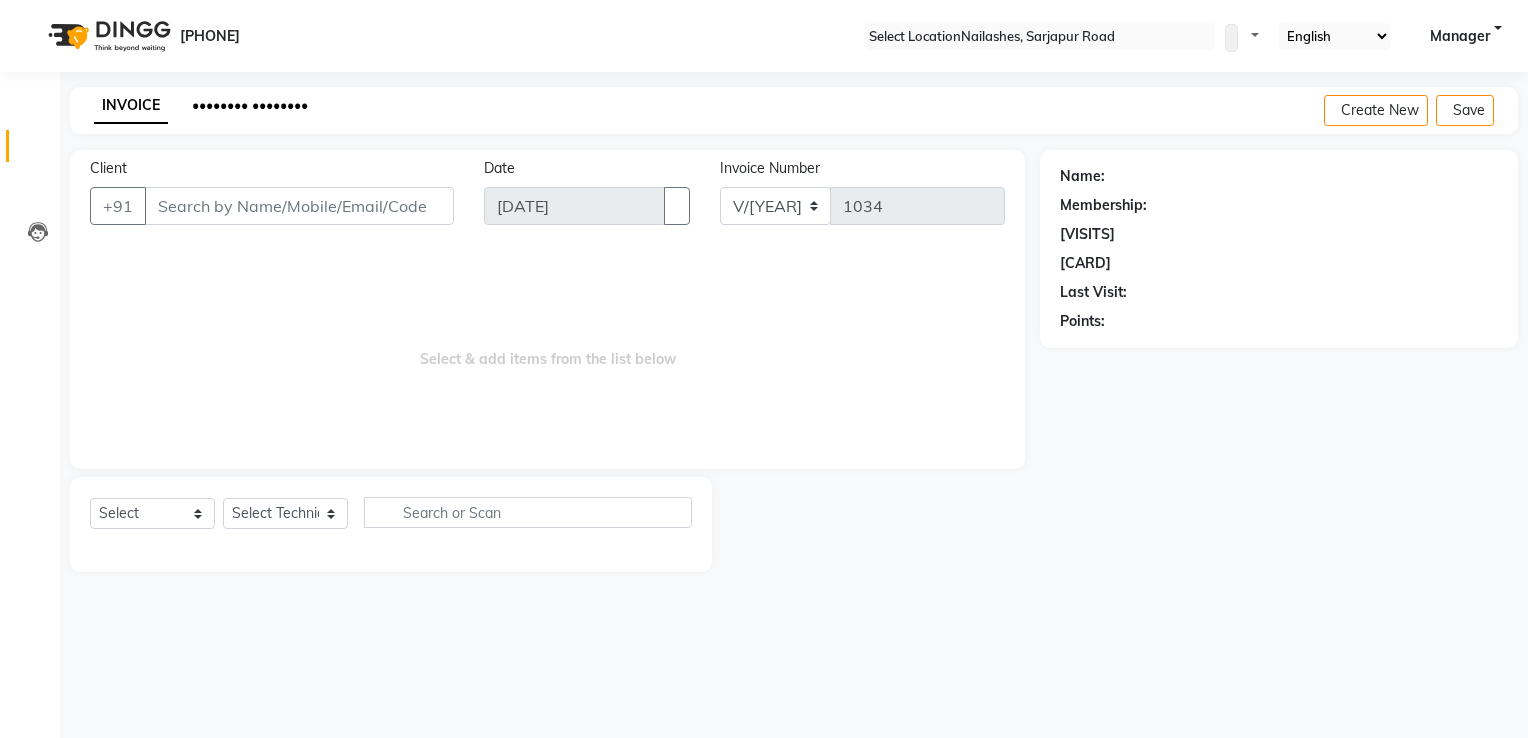 click on "•••••••• ••••••••" at bounding box center [250, 105] 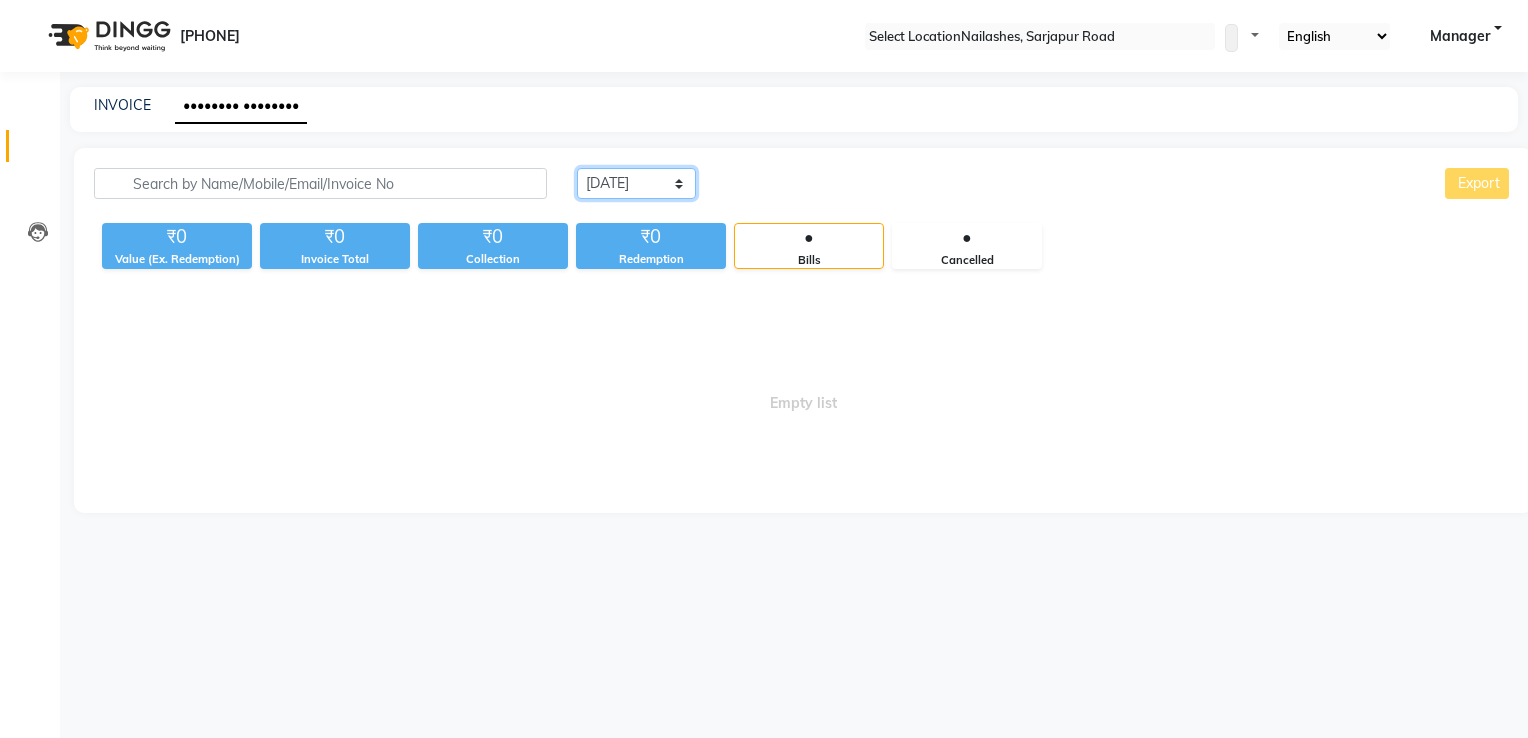 click on "Today Yesterday Custom Range" at bounding box center (636, 183) 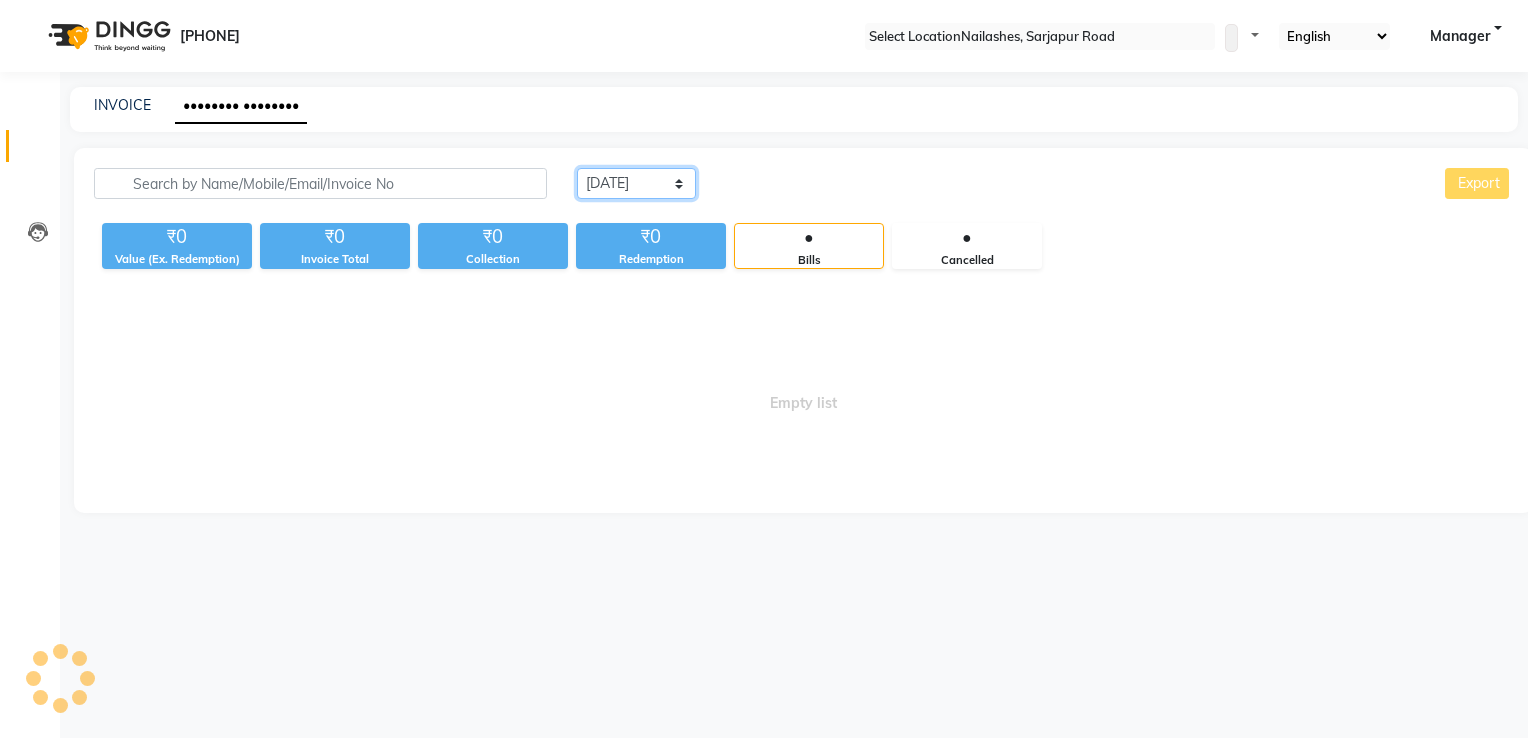 select on "yesterday" 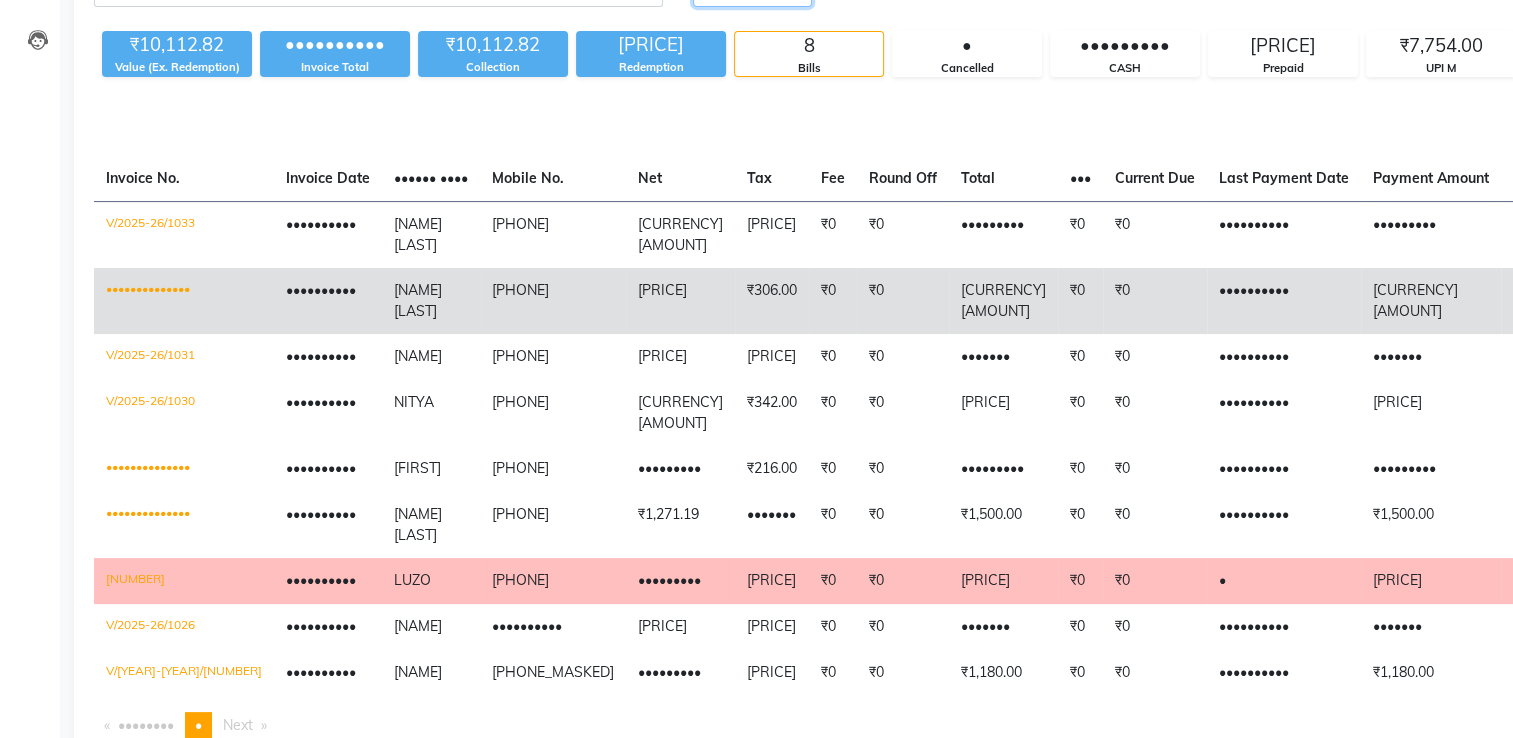 scroll, scrollTop: 0, scrollLeft: 204, axis: horizontal 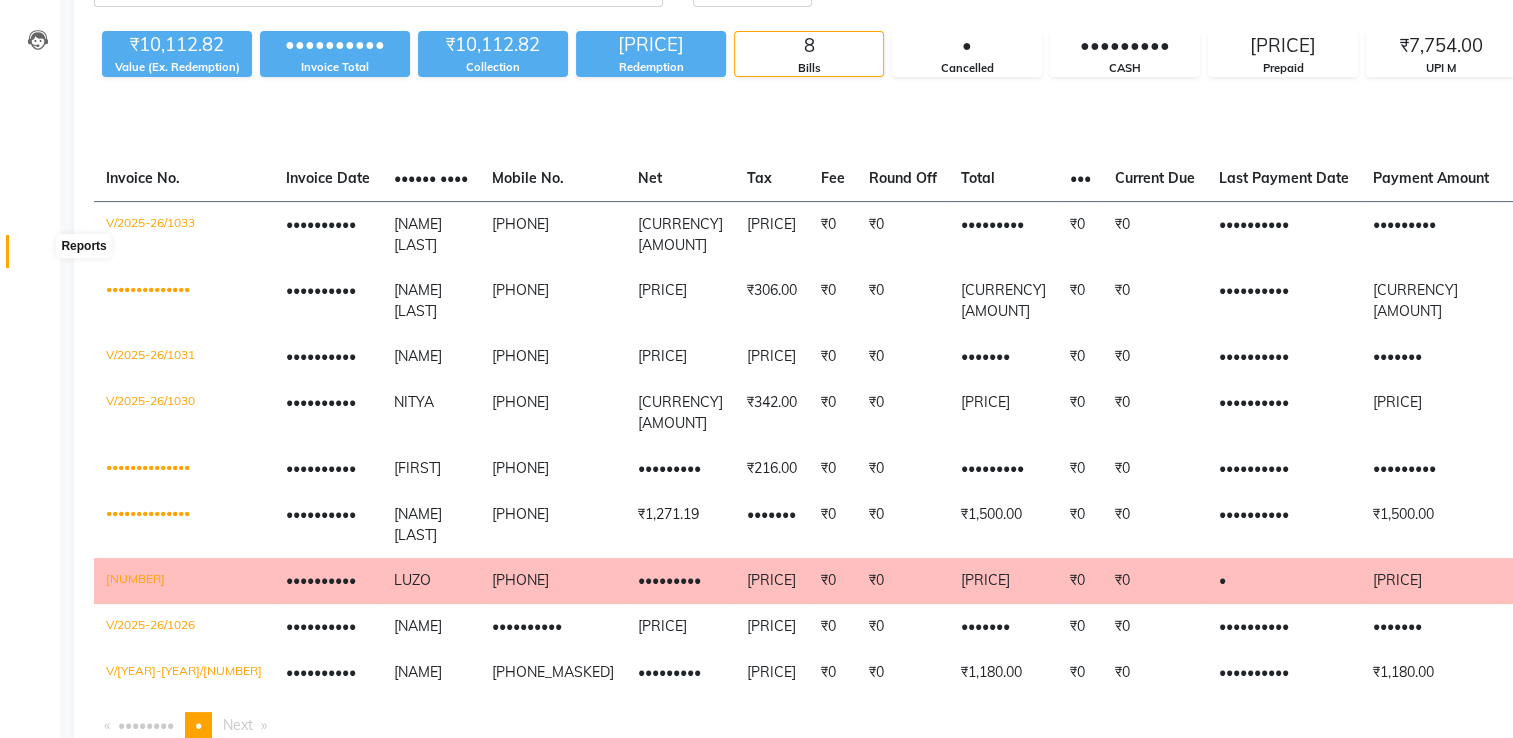 click at bounding box center (38, 256) 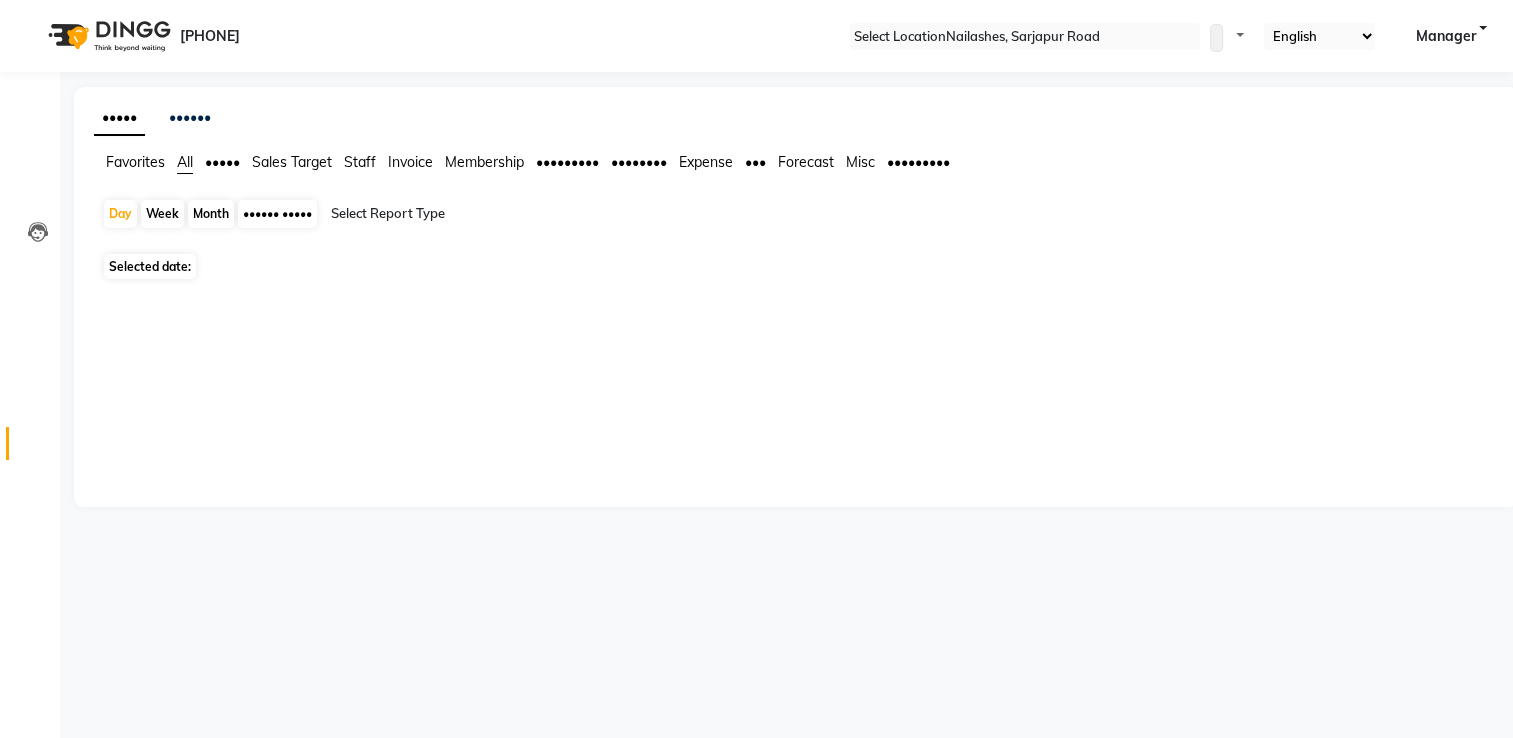 scroll, scrollTop: 0, scrollLeft: 0, axis: both 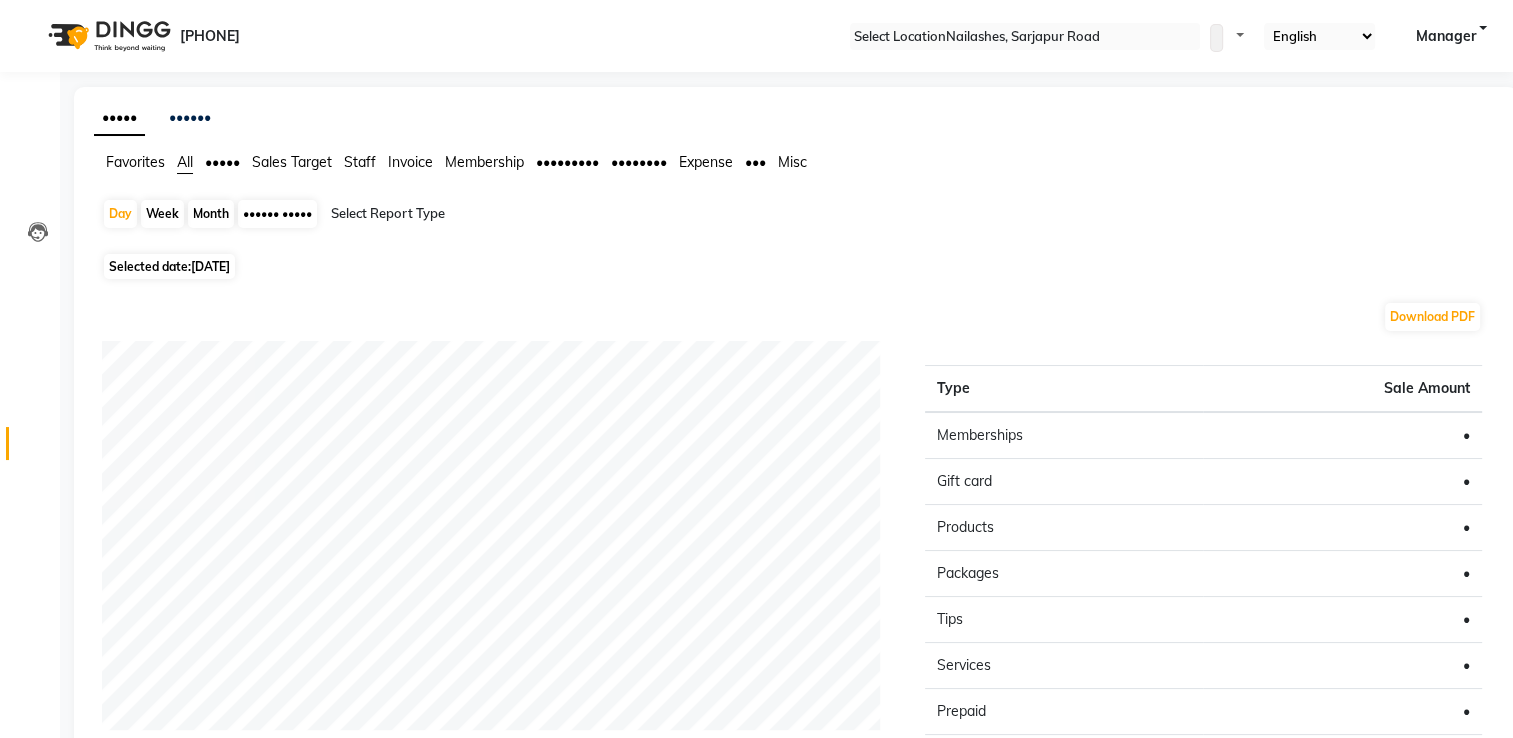 click on "Staff" at bounding box center (135, 162) 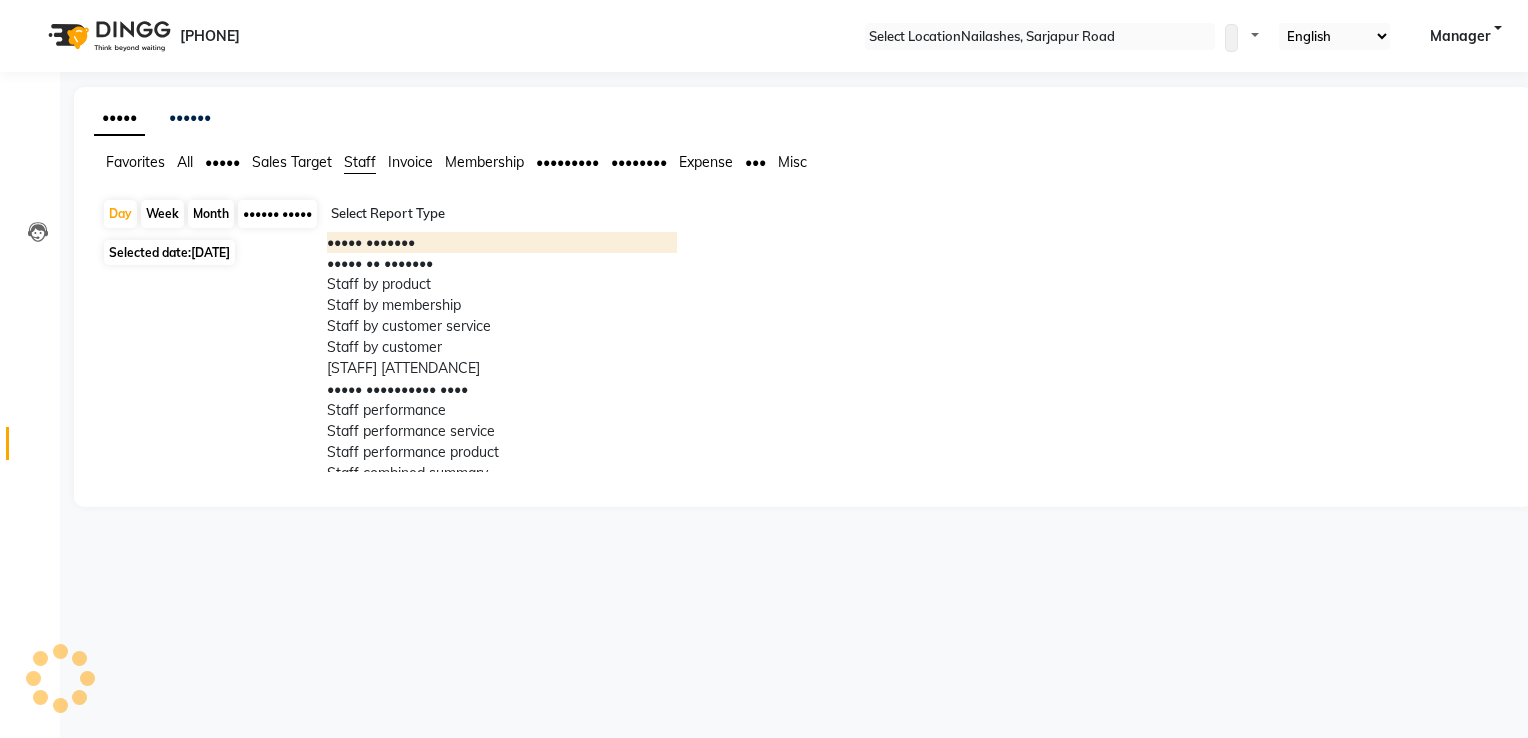 click at bounding box center (502, 214) 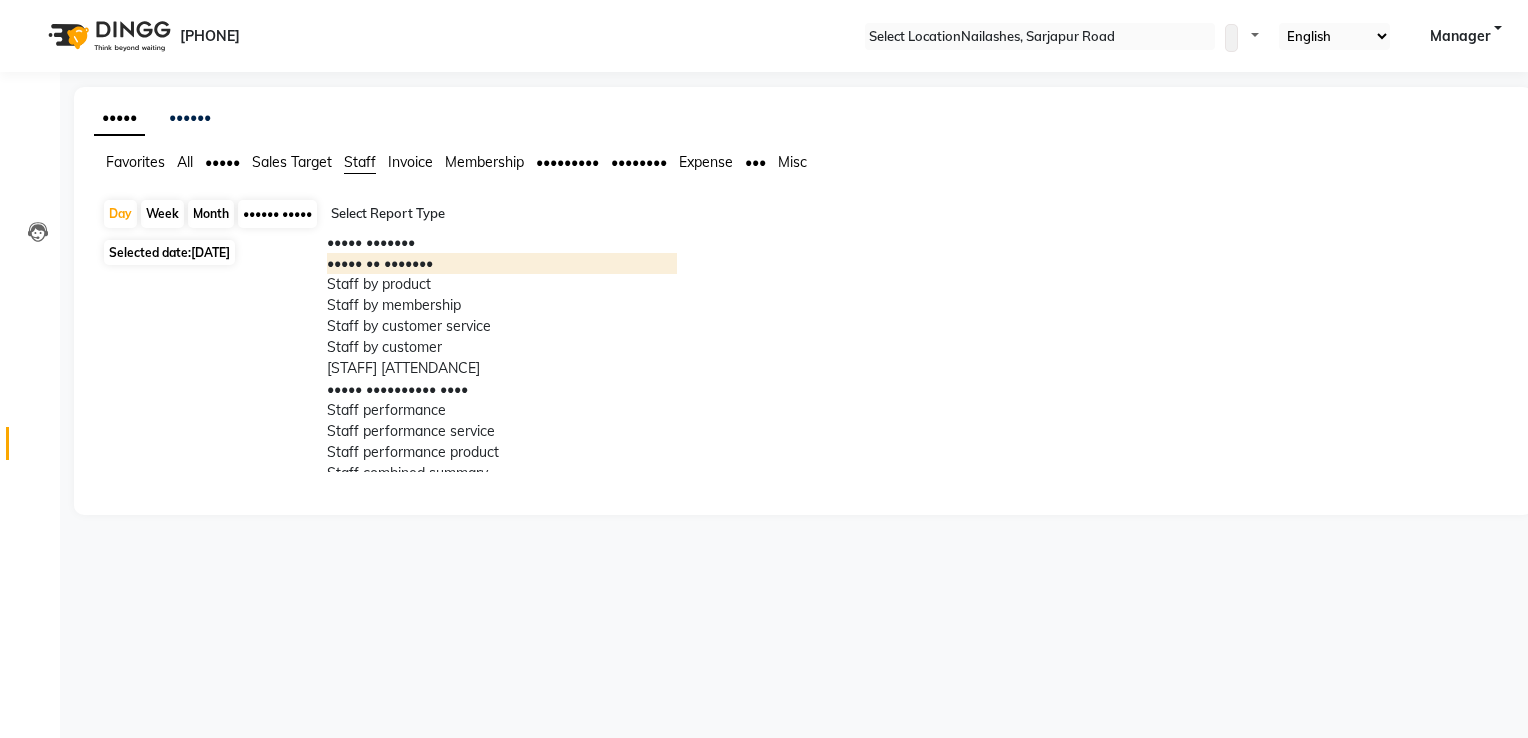 click on "••••• •• •••••••" at bounding box center (502, 263) 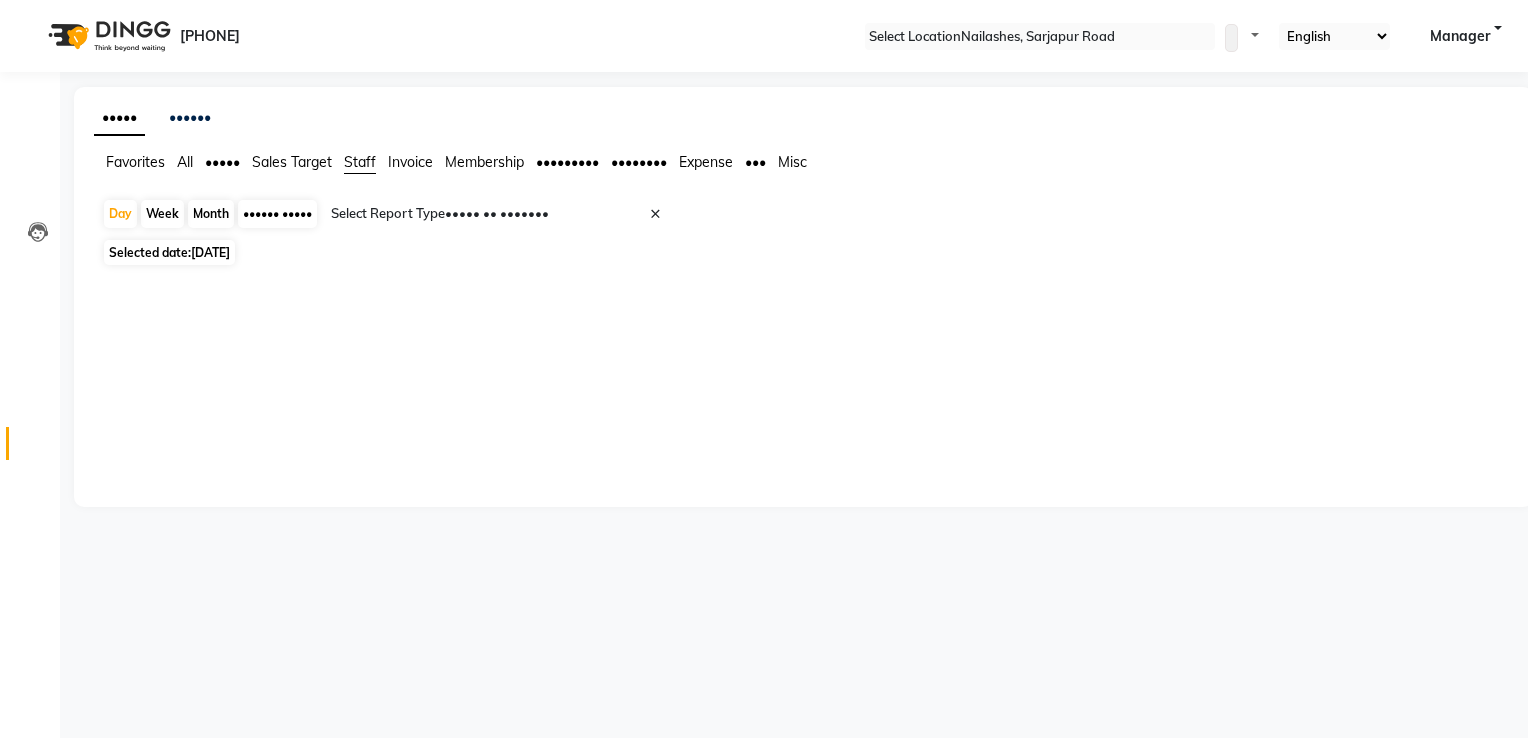 click on "[DATE]" at bounding box center (210, 252) 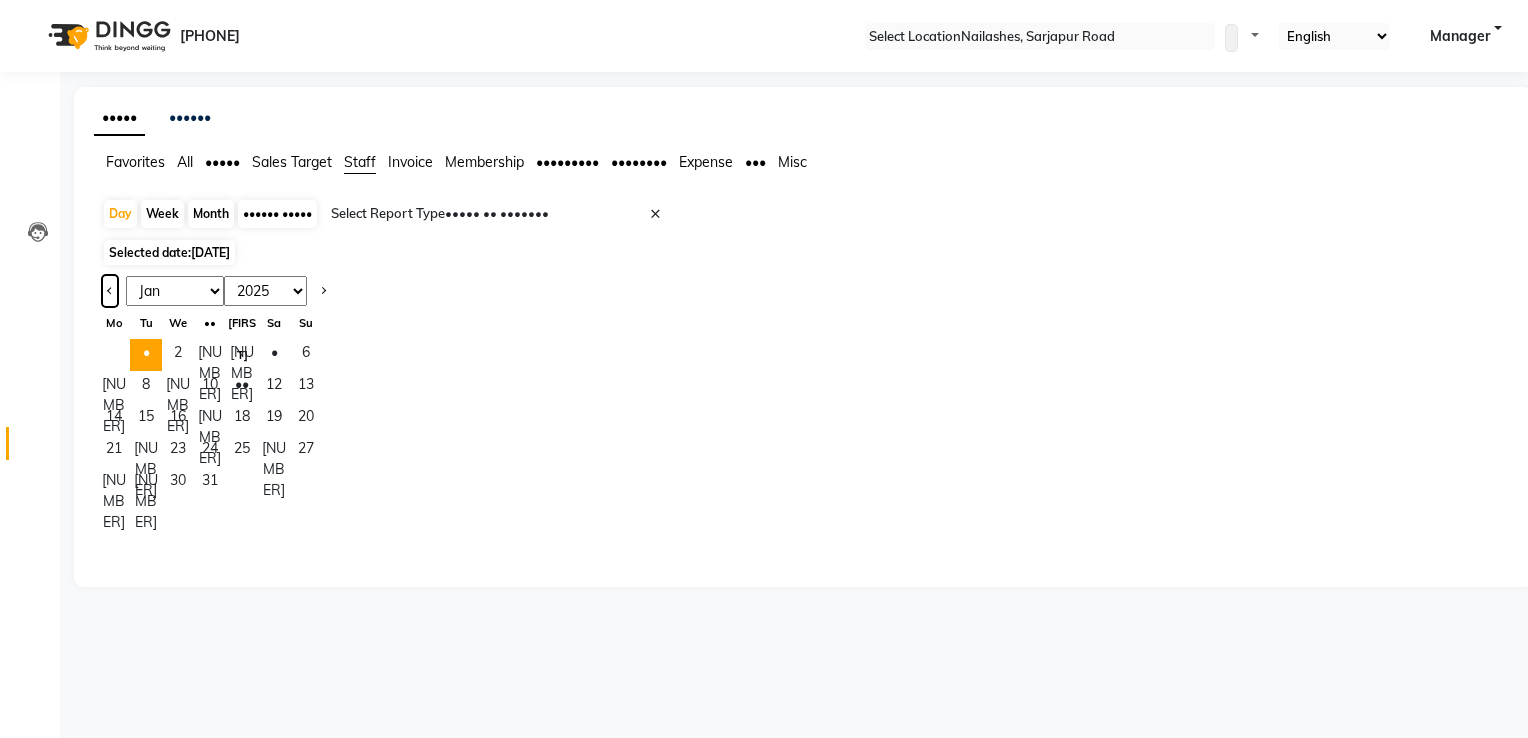 click at bounding box center (110, 289) 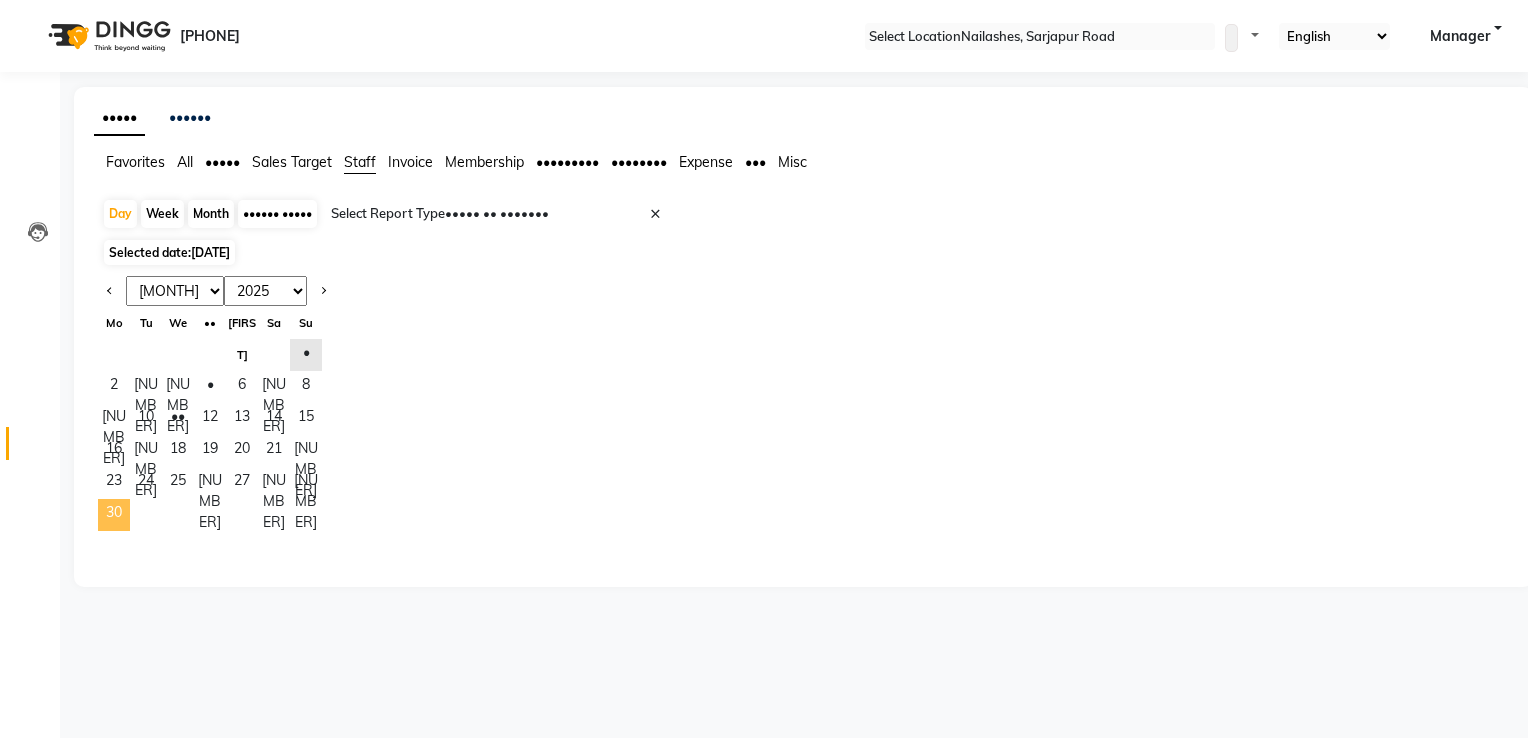 click on "30" at bounding box center (114, 515) 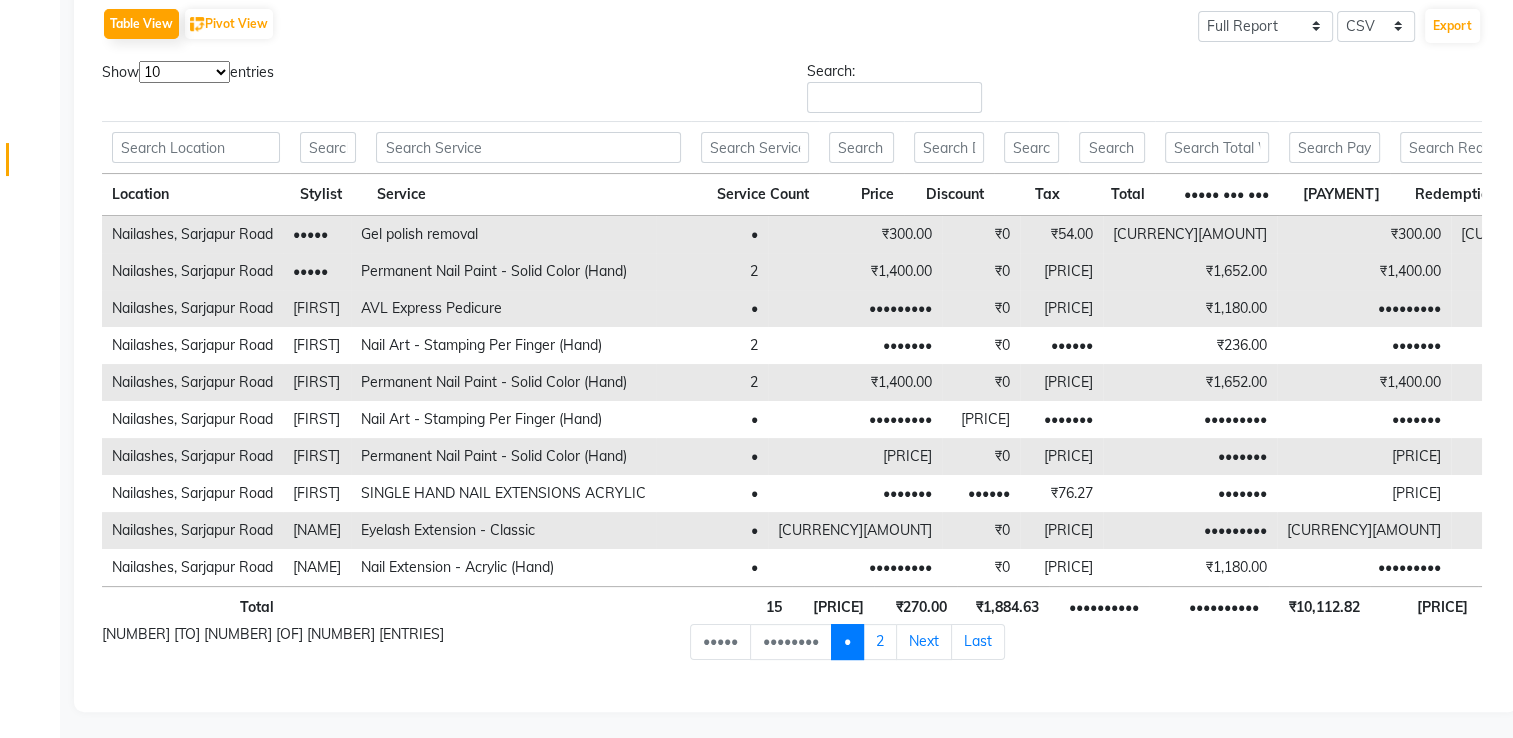 scroll, scrollTop: 296, scrollLeft: 0, axis: vertical 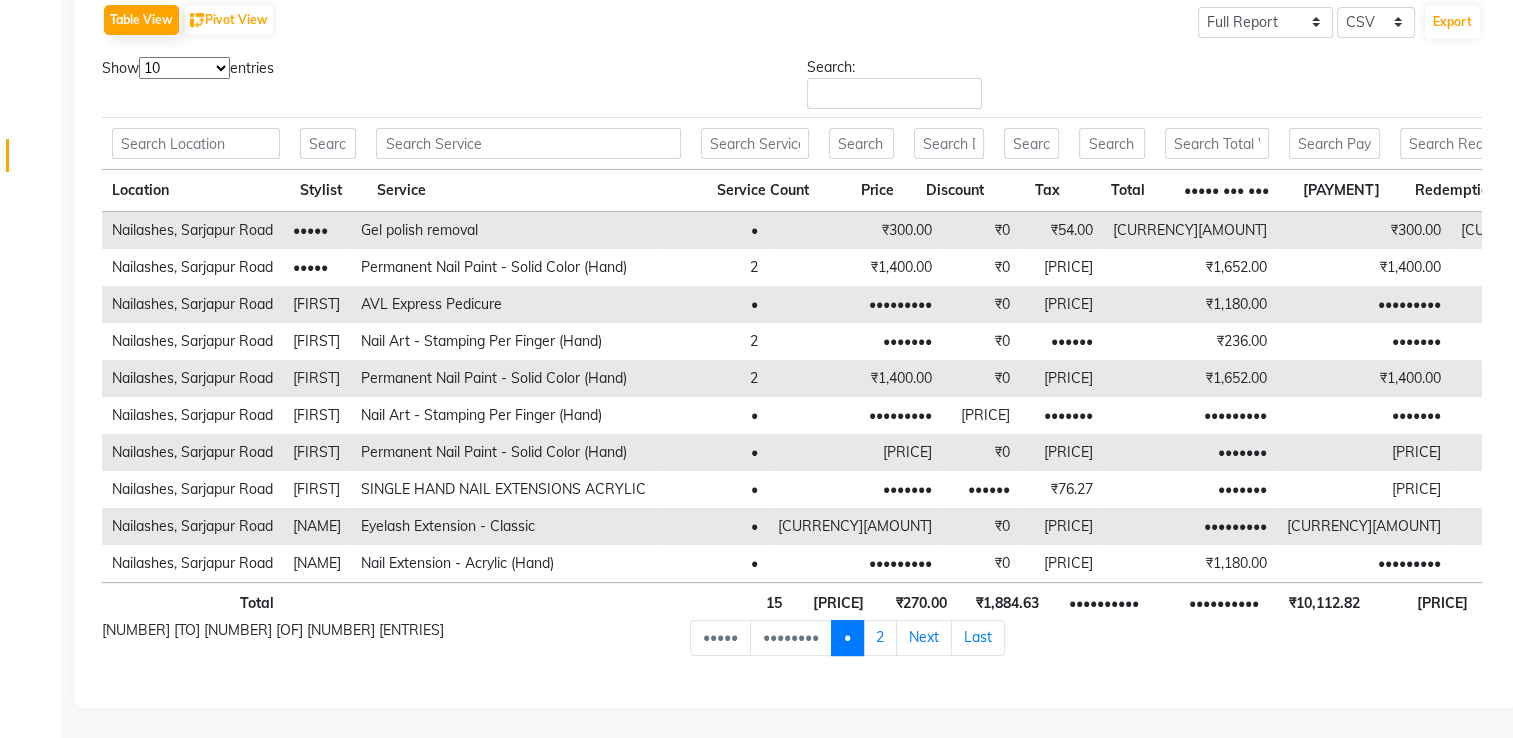 click on "10 25 50 100" at bounding box center [184, 68] 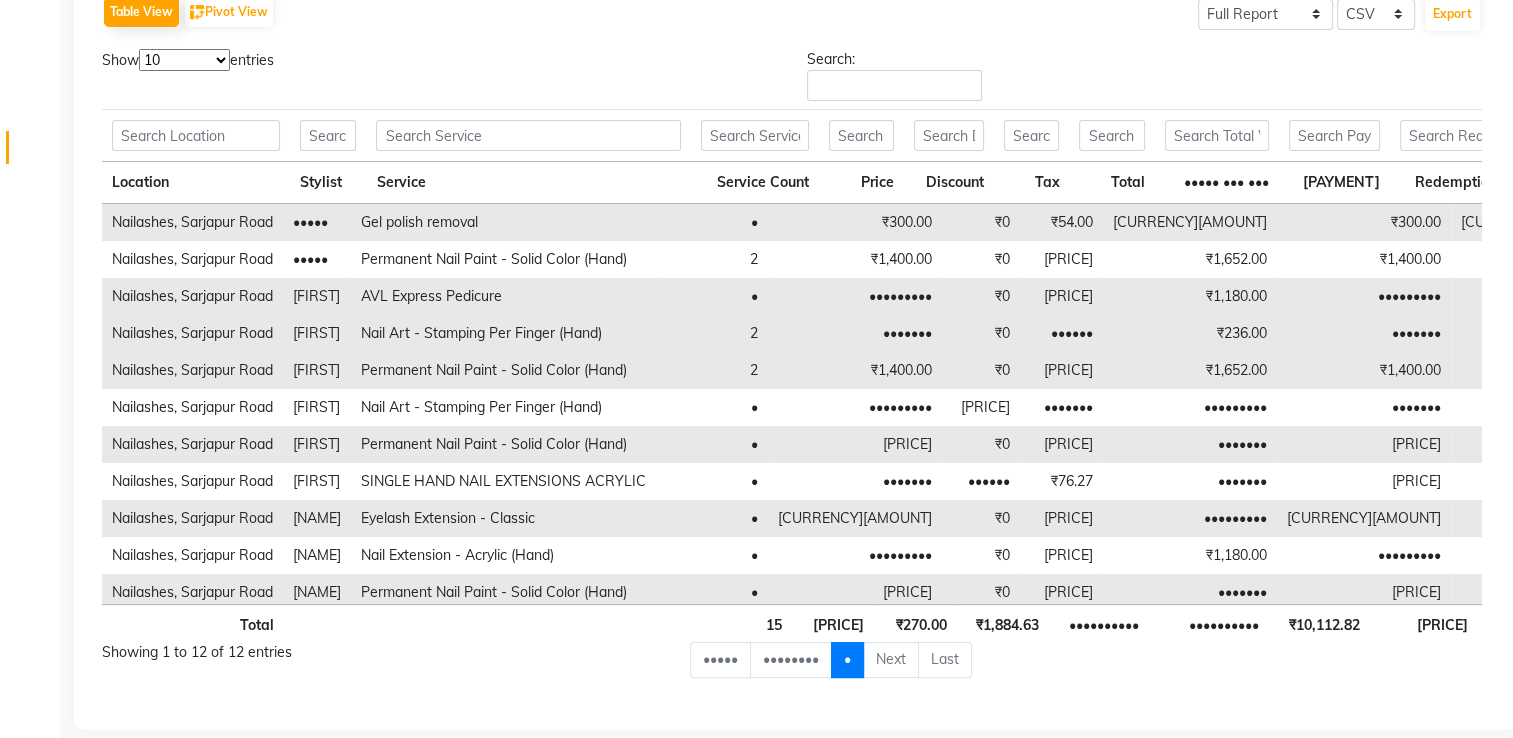 scroll, scrollTop: 59, scrollLeft: 0, axis: vertical 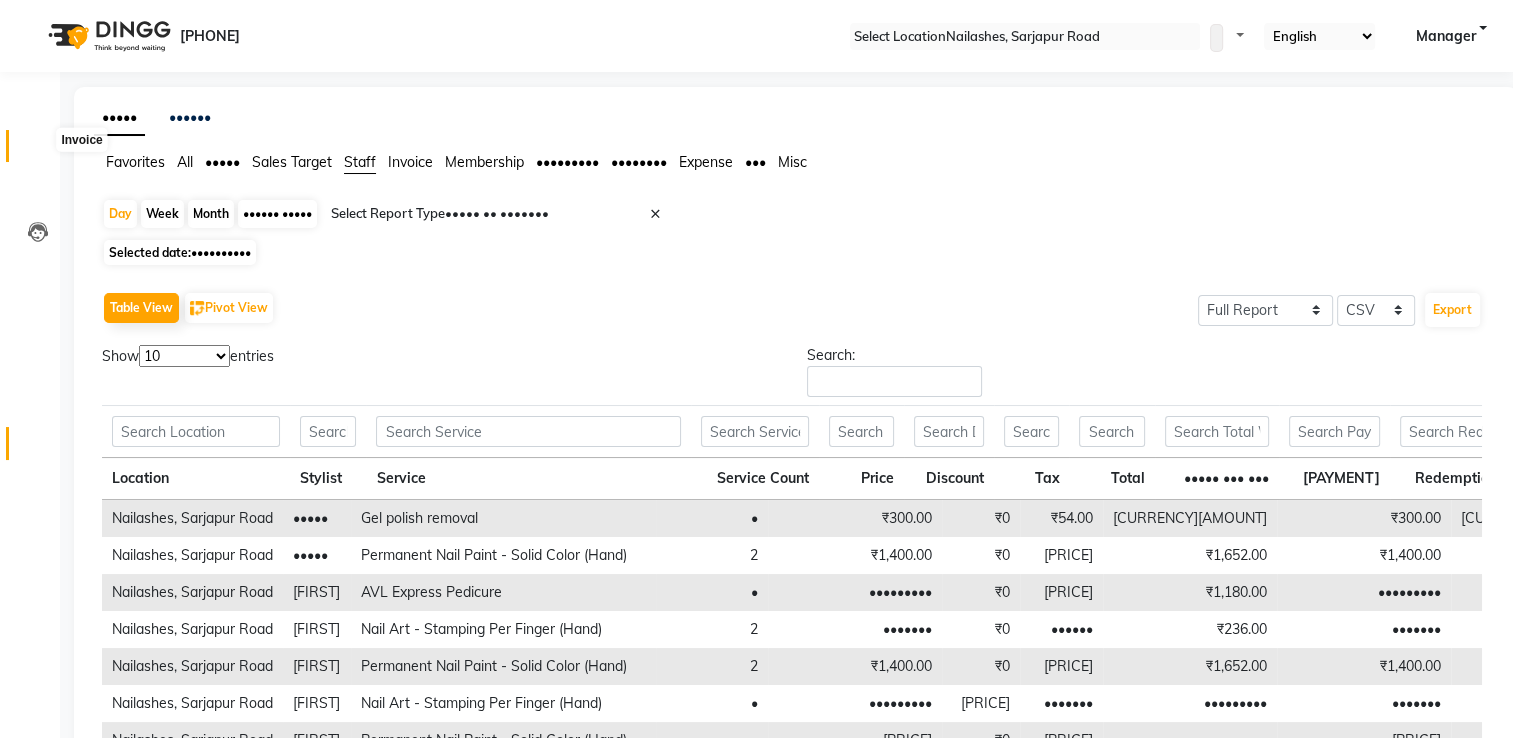 click at bounding box center [37, 151] 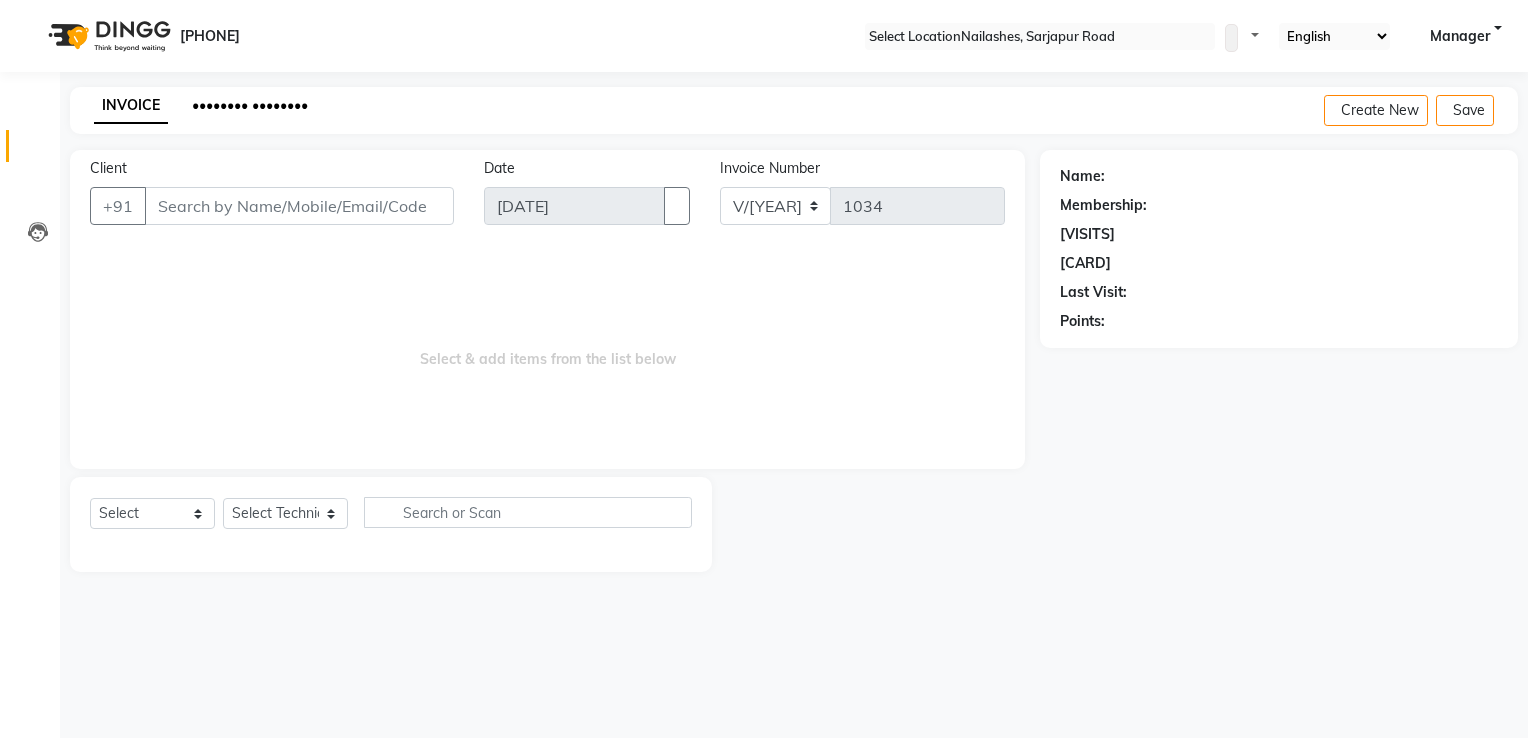click on "•••••••• ••••••••" at bounding box center [250, 105] 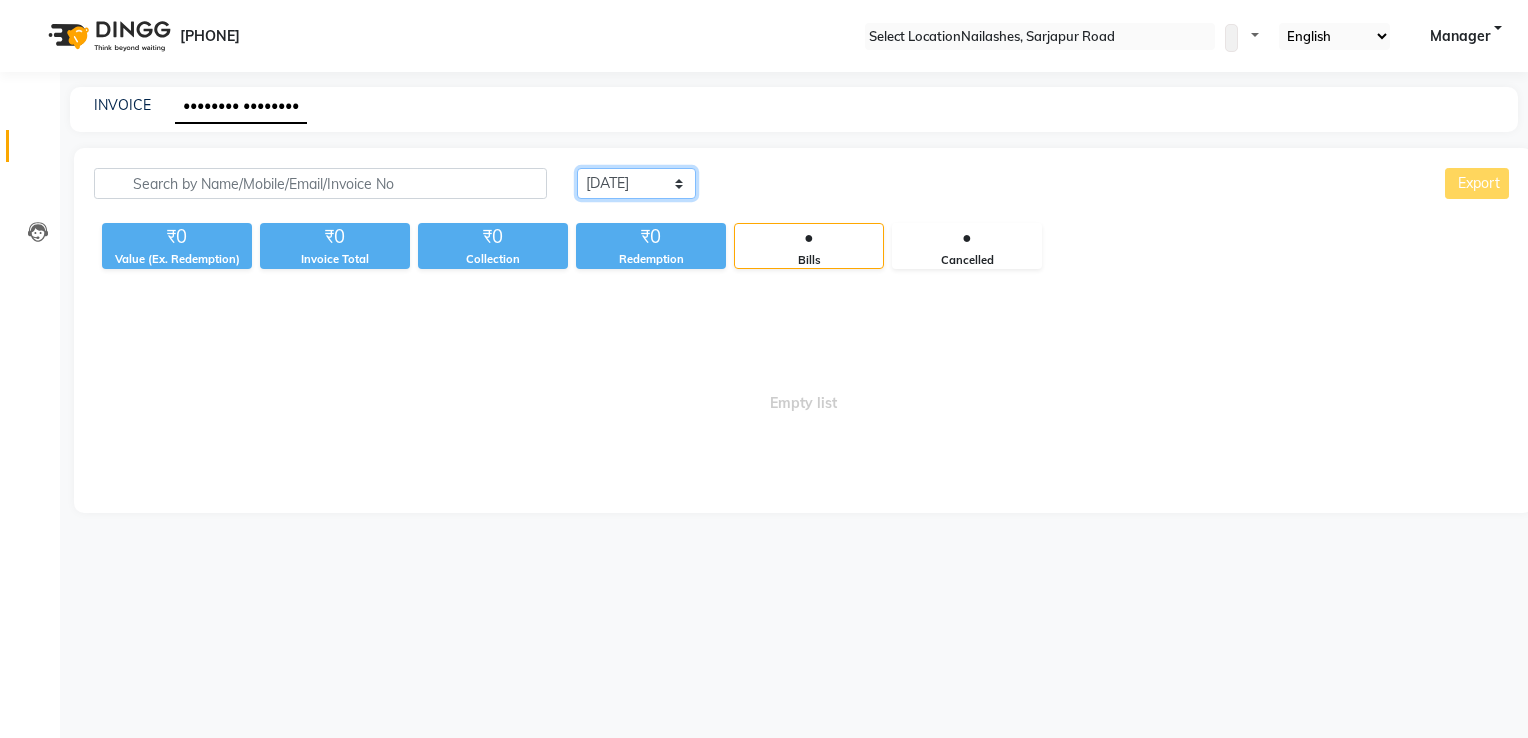 click on "Today Yesterday Custom Range" at bounding box center (636, 183) 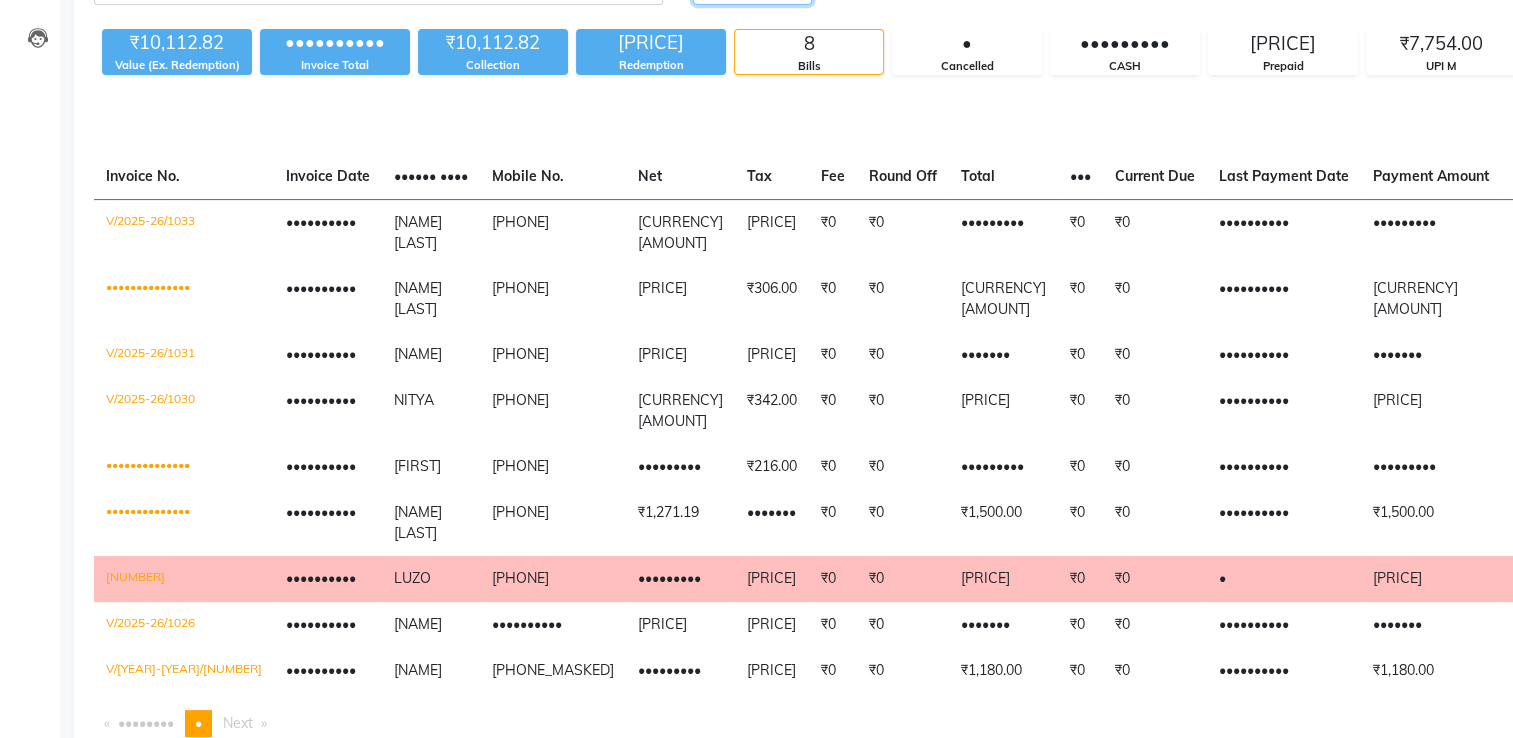 scroll, scrollTop: 0, scrollLeft: 0, axis: both 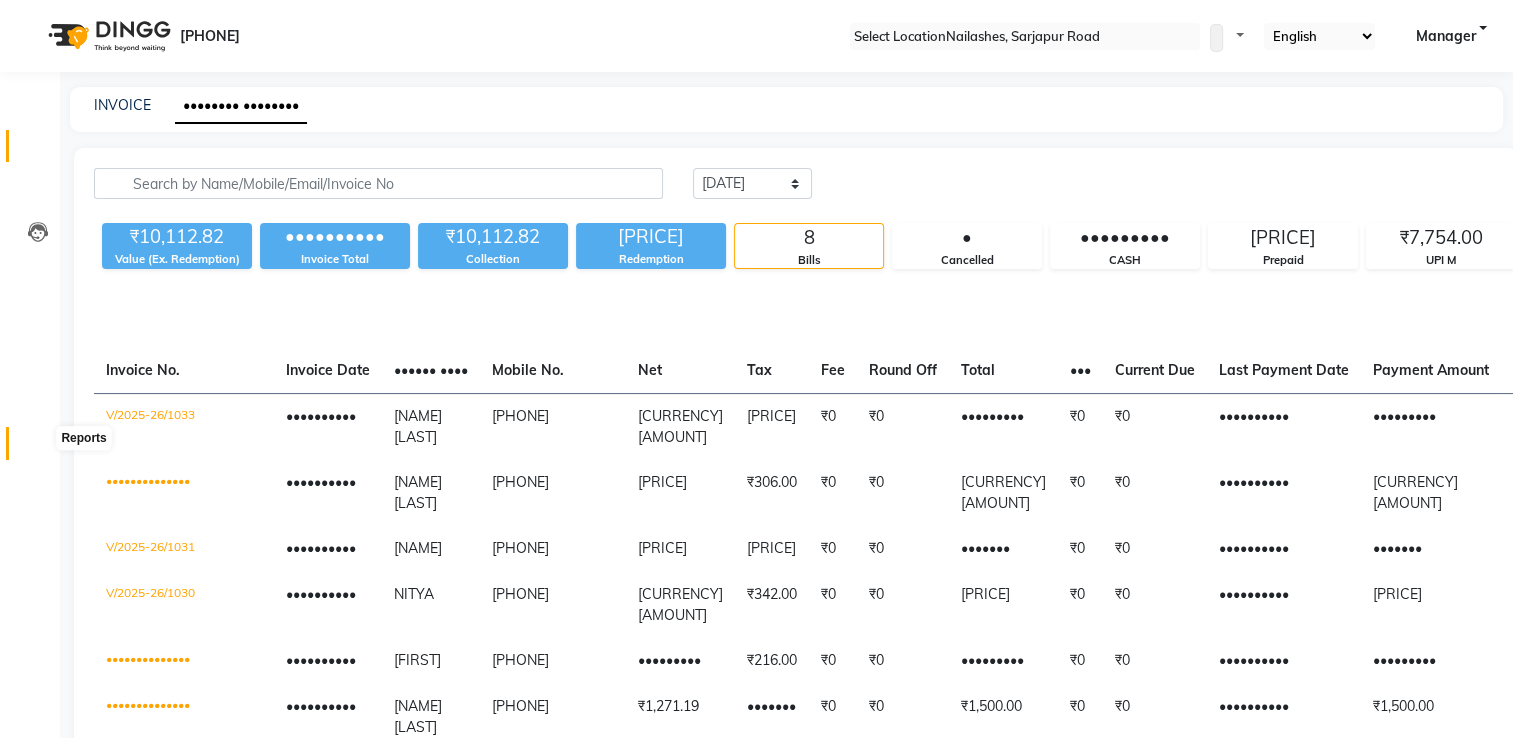 click at bounding box center [38, 448] 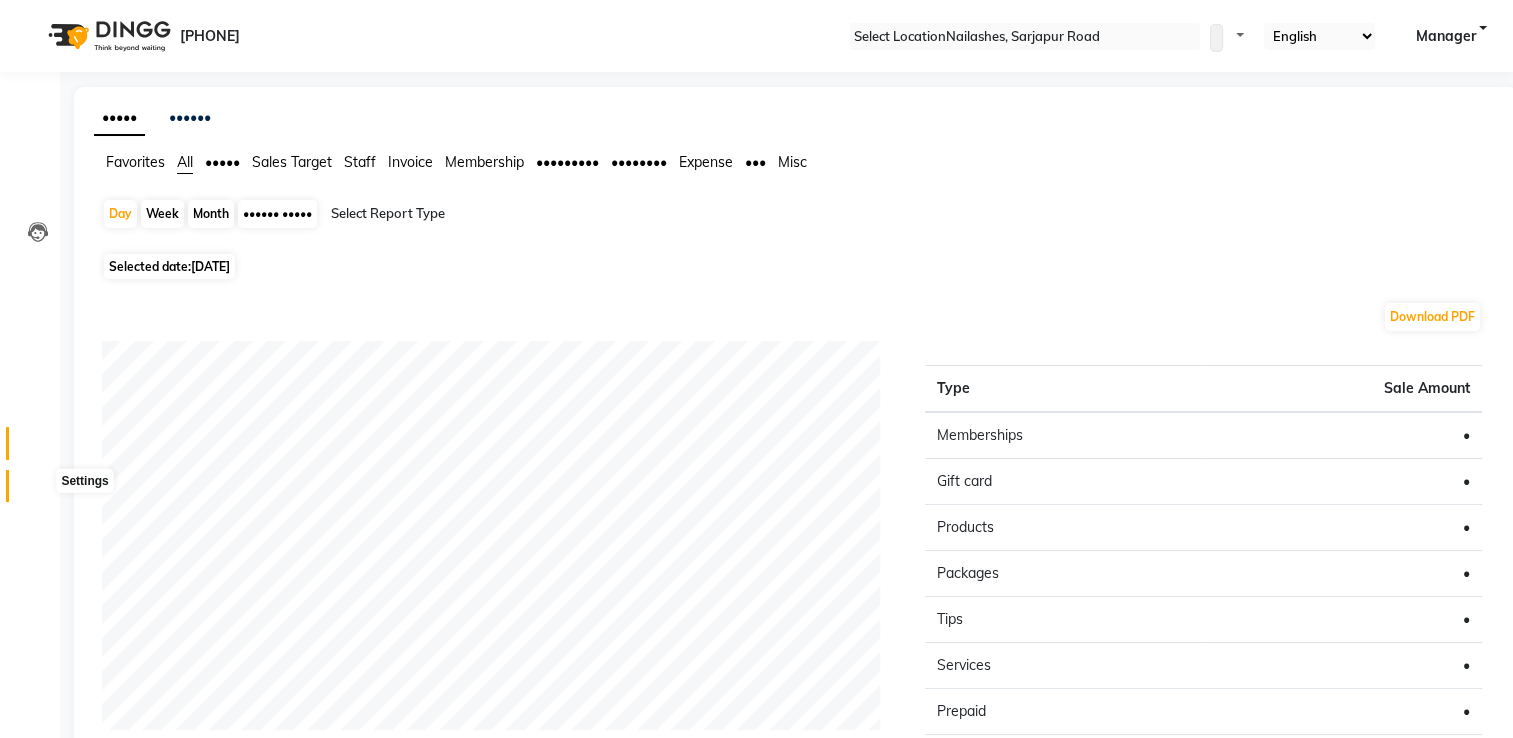 click at bounding box center [38, 491] 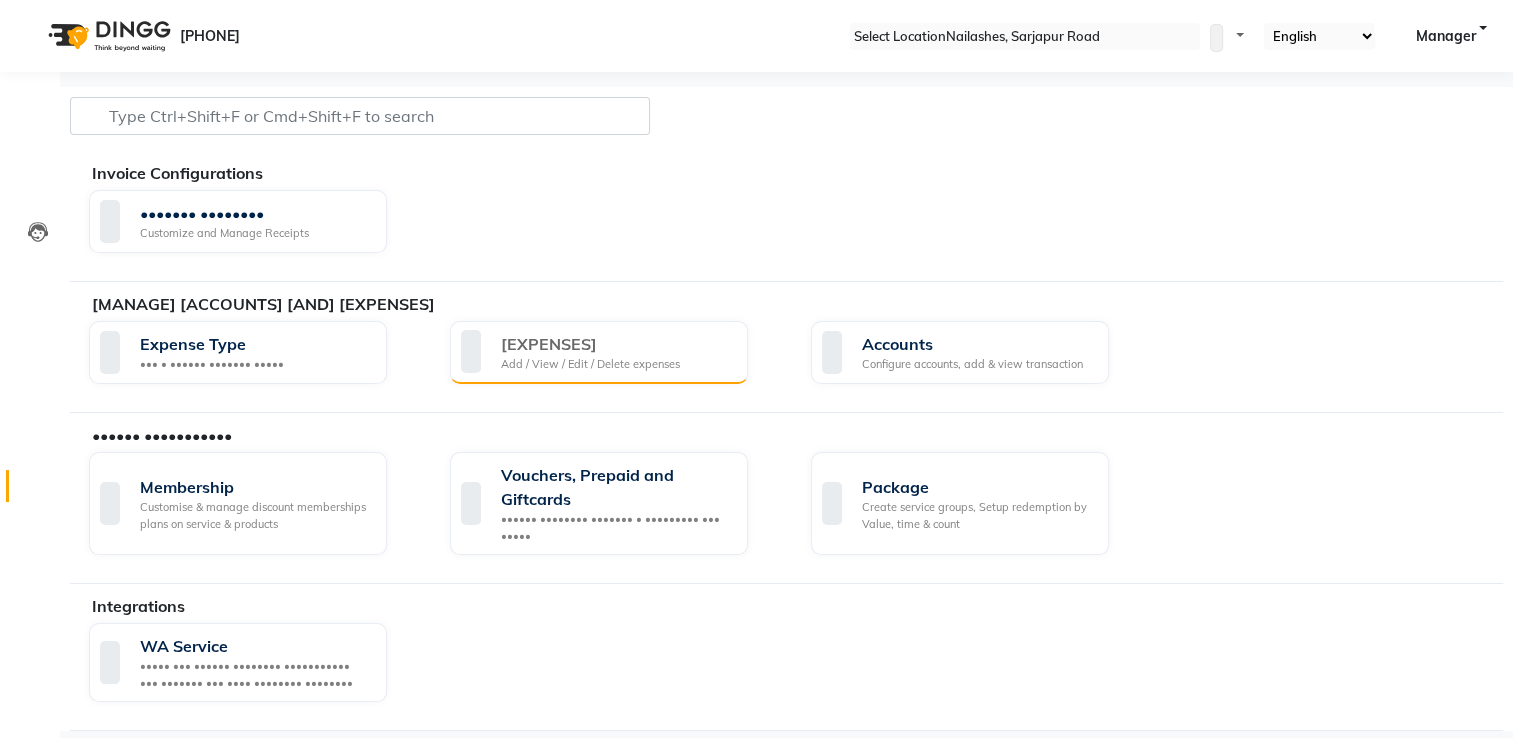click on "[EXPENSES]" at bounding box center (590, 344) 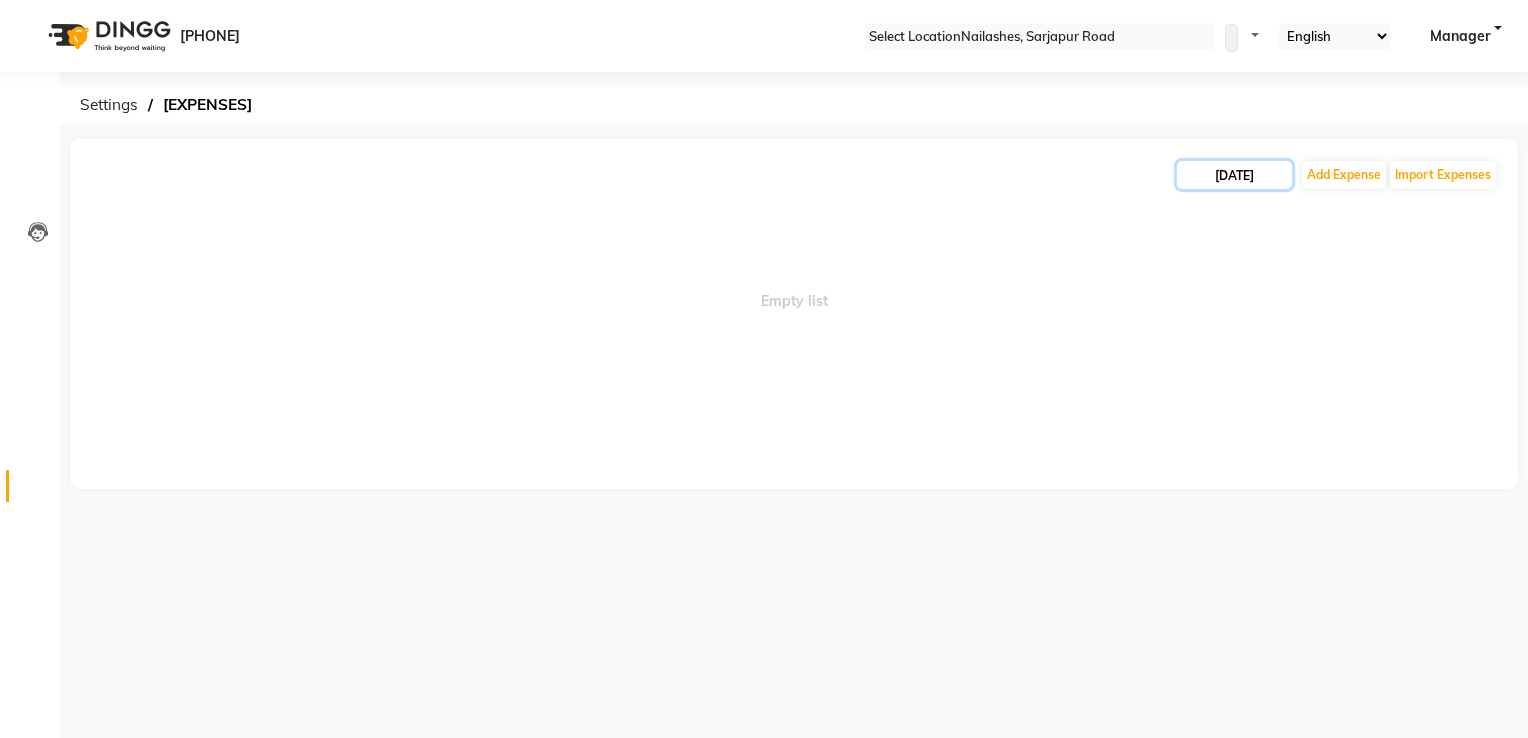 click on "[DATE]" at bounding box center (1234, 175) 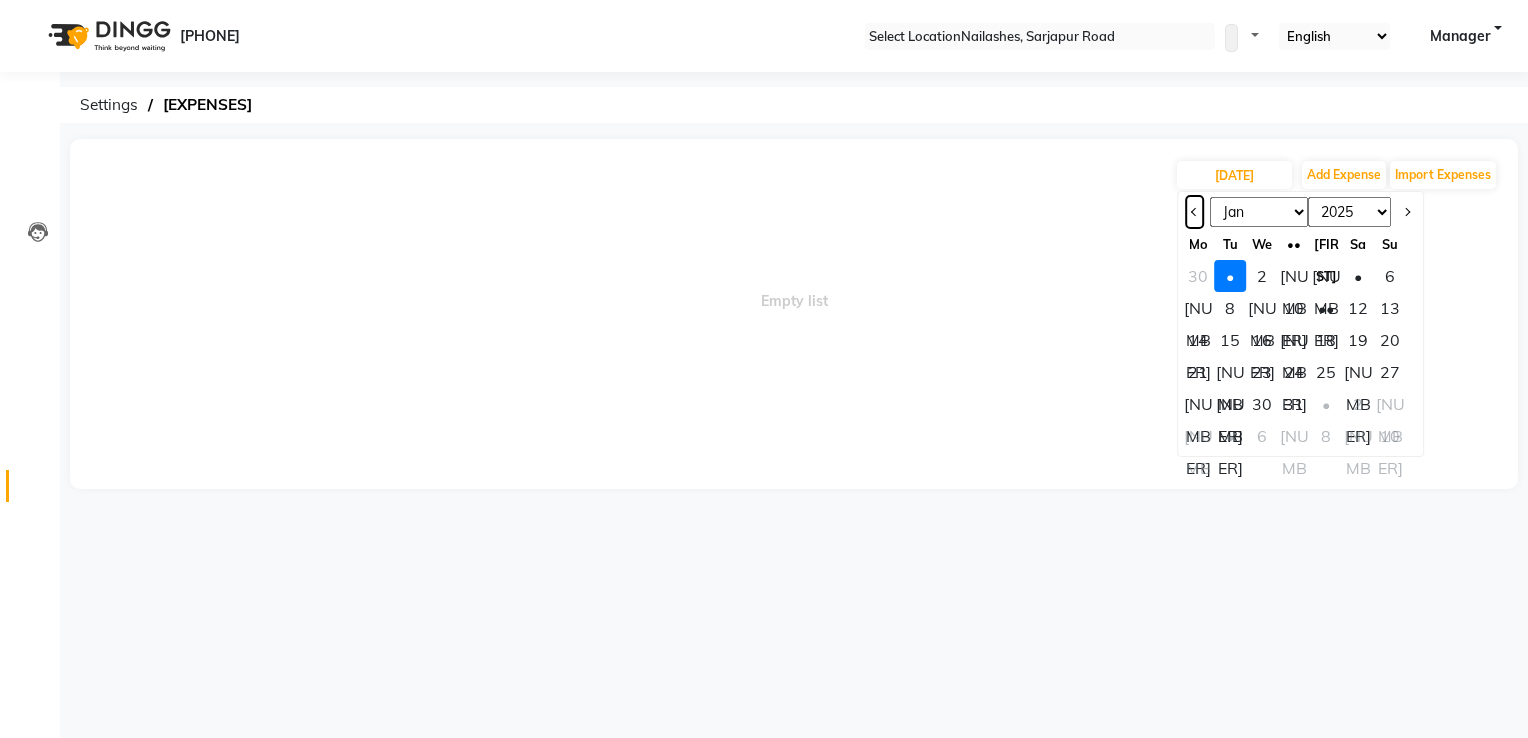 click at bounding box center (1194, 212) 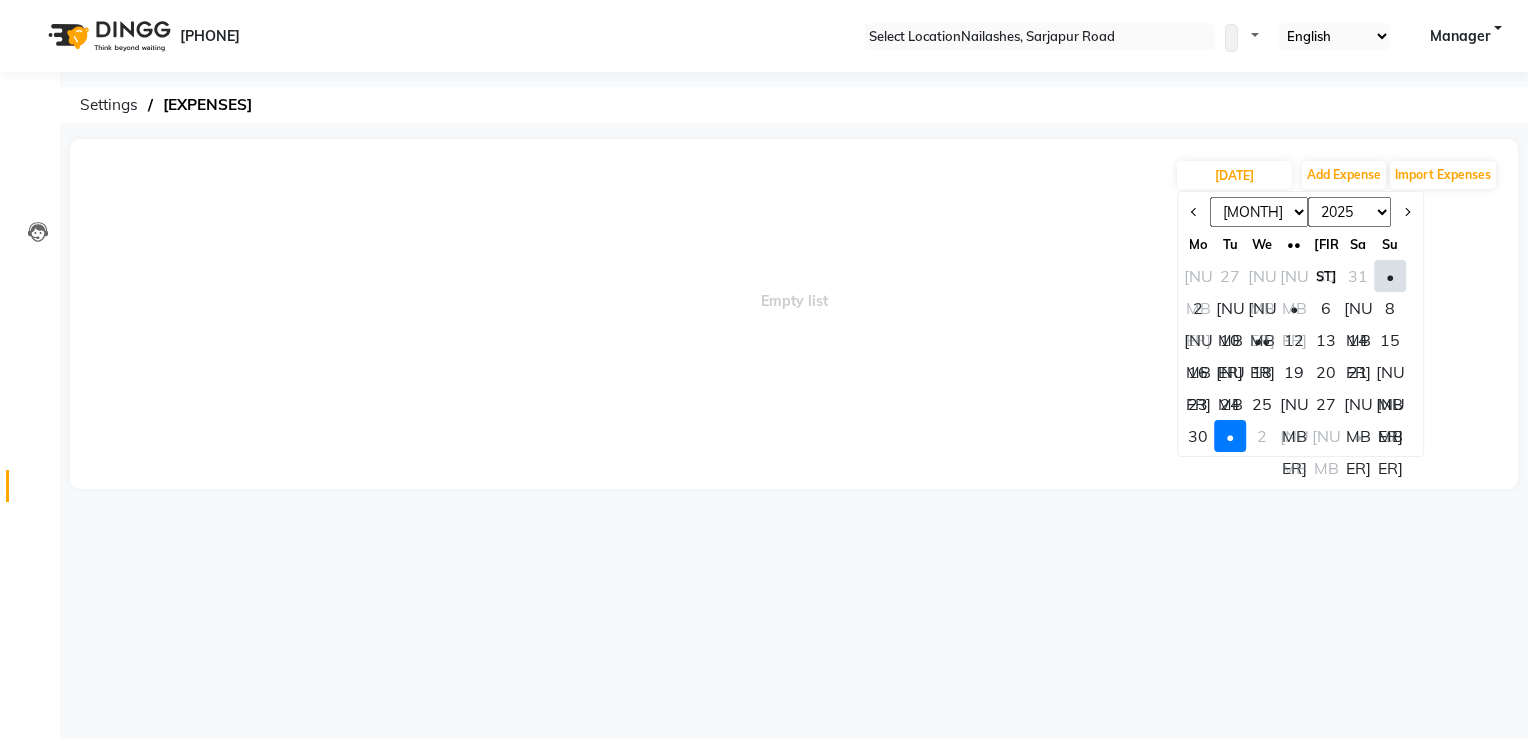 click on "30" at bounding box center (1198, 436) 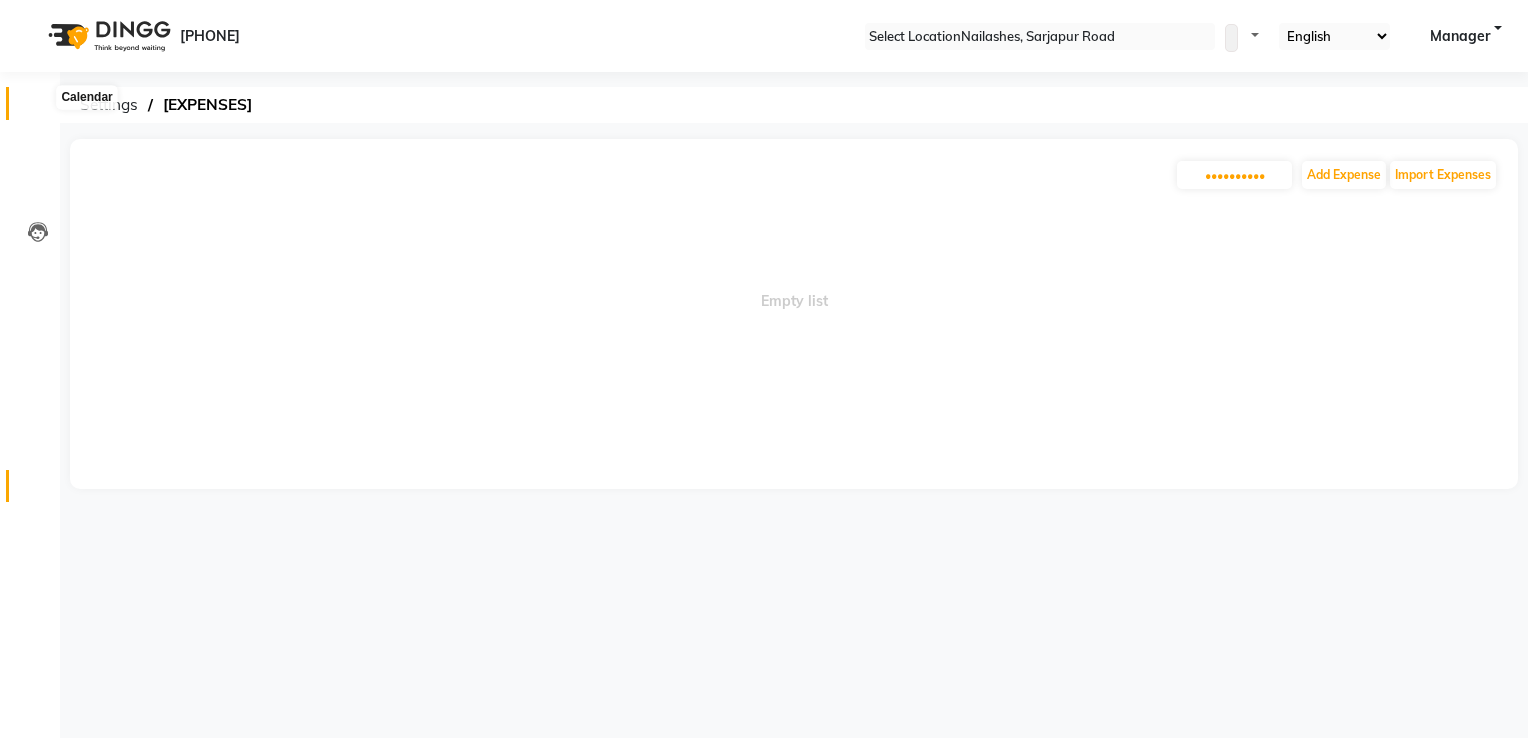 click at bounding box center [38, 108] 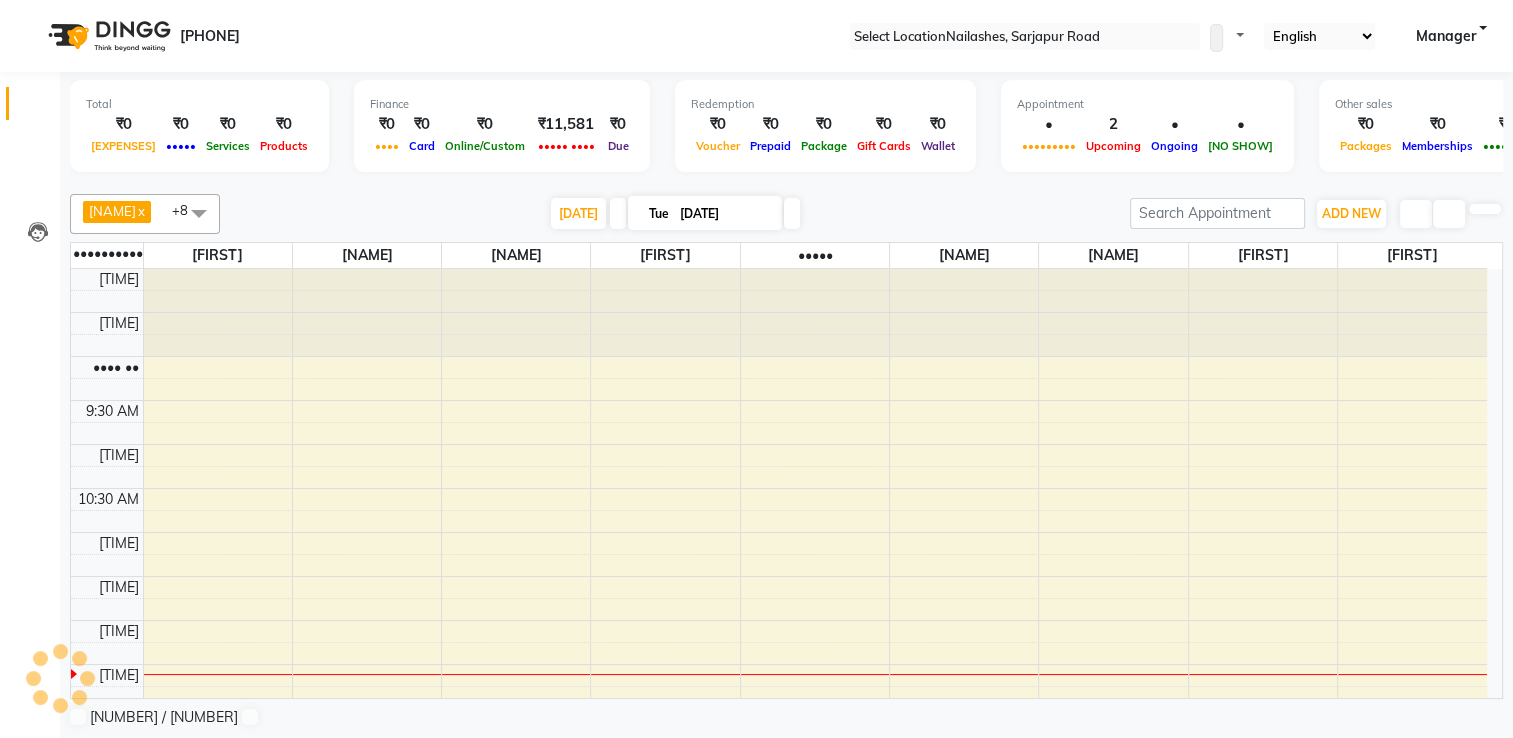 scroll, scrollTop: 0, scrollLeft: 0, axis: both 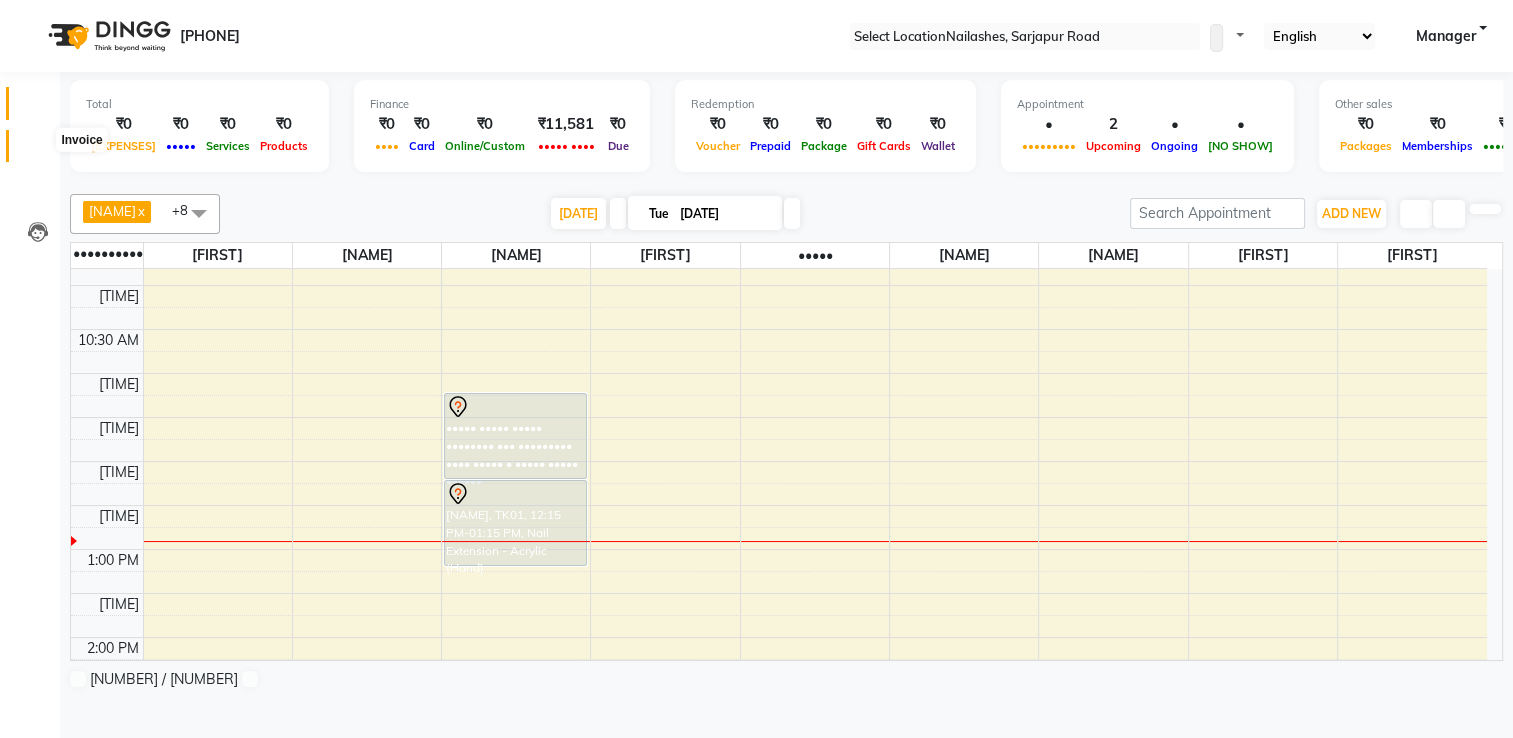 click at bounding box center (38, 151) 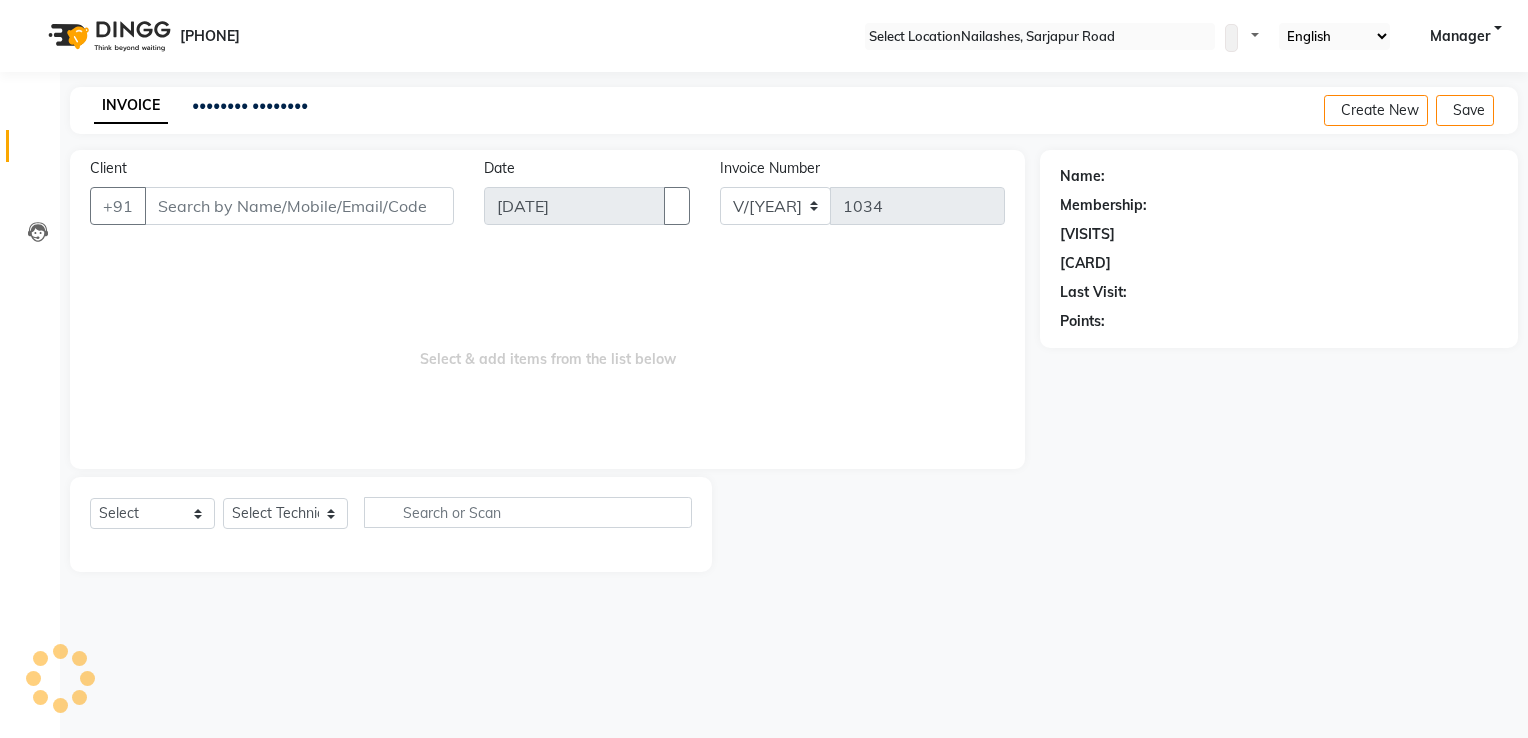 click on "Client" at bounding box center [299, 206] 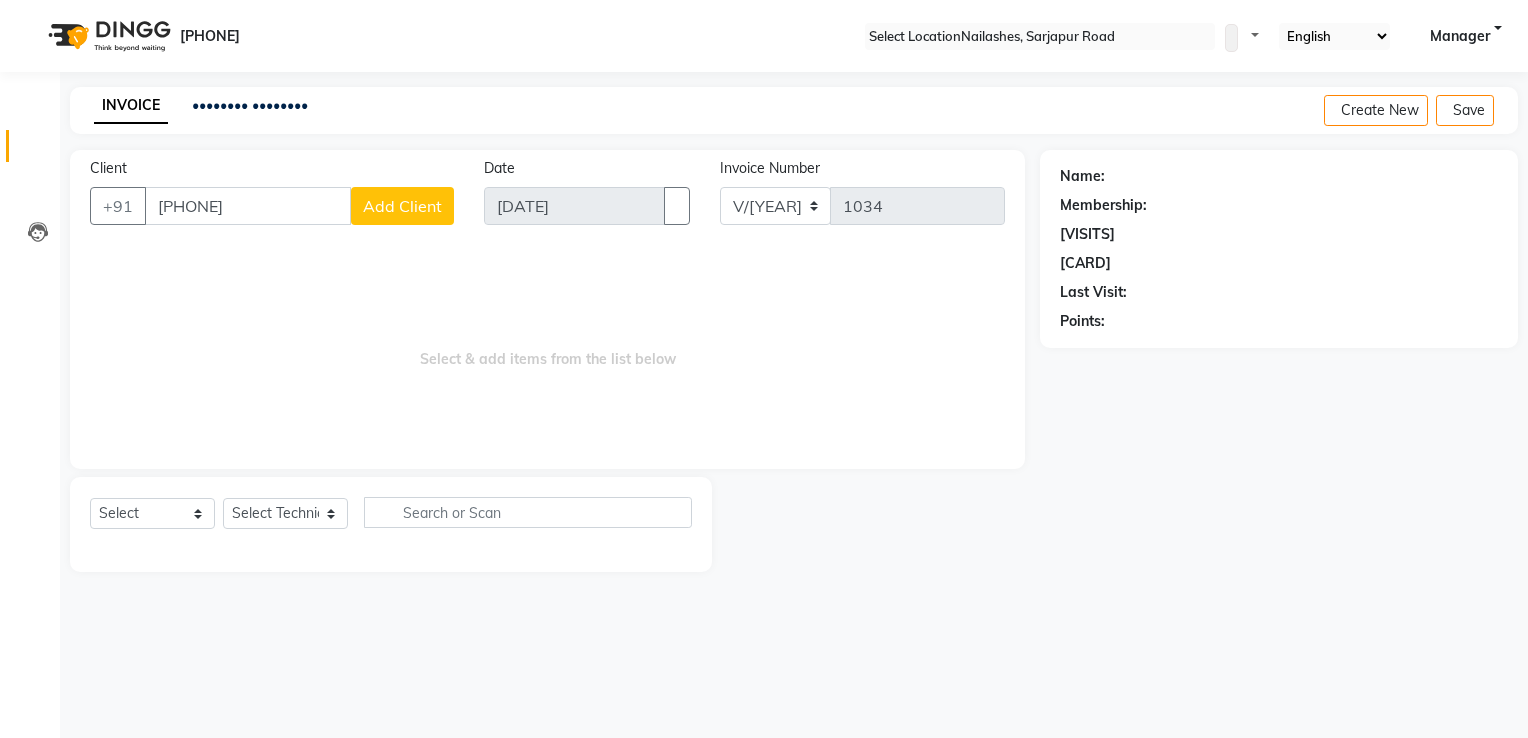 type on "[PHONE]" 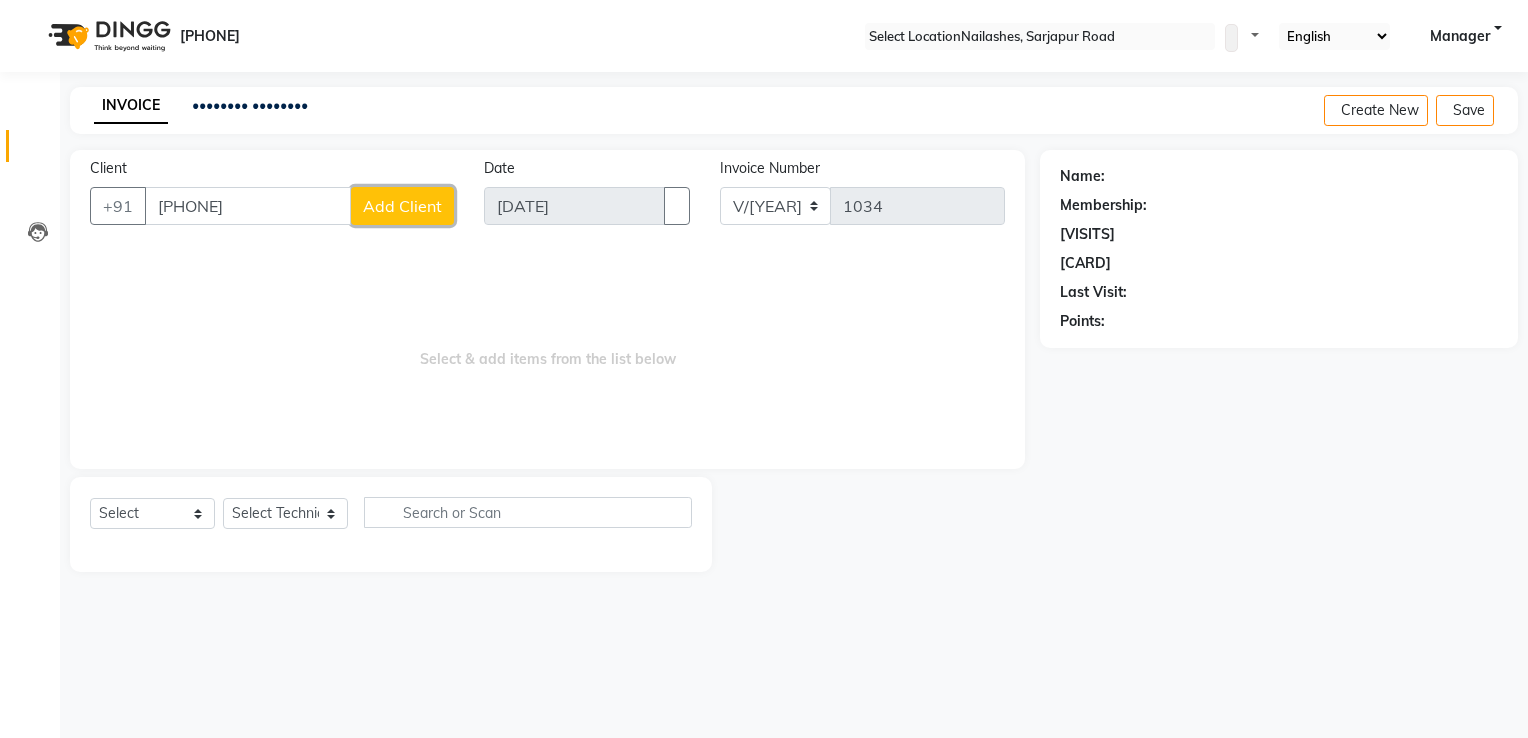 click on "Add Client" at bounding box center (402, 206) 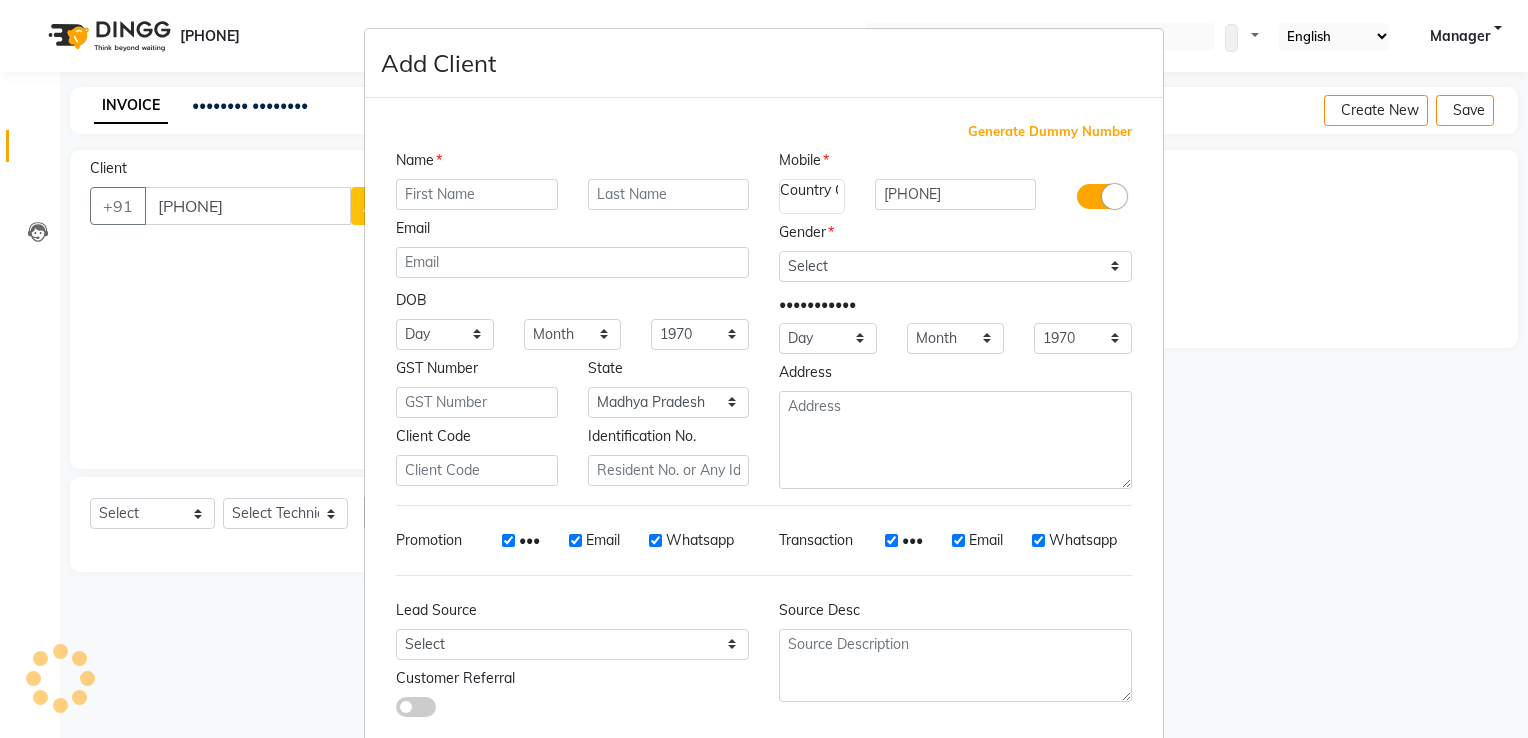 click at bounding box center [477, 194] 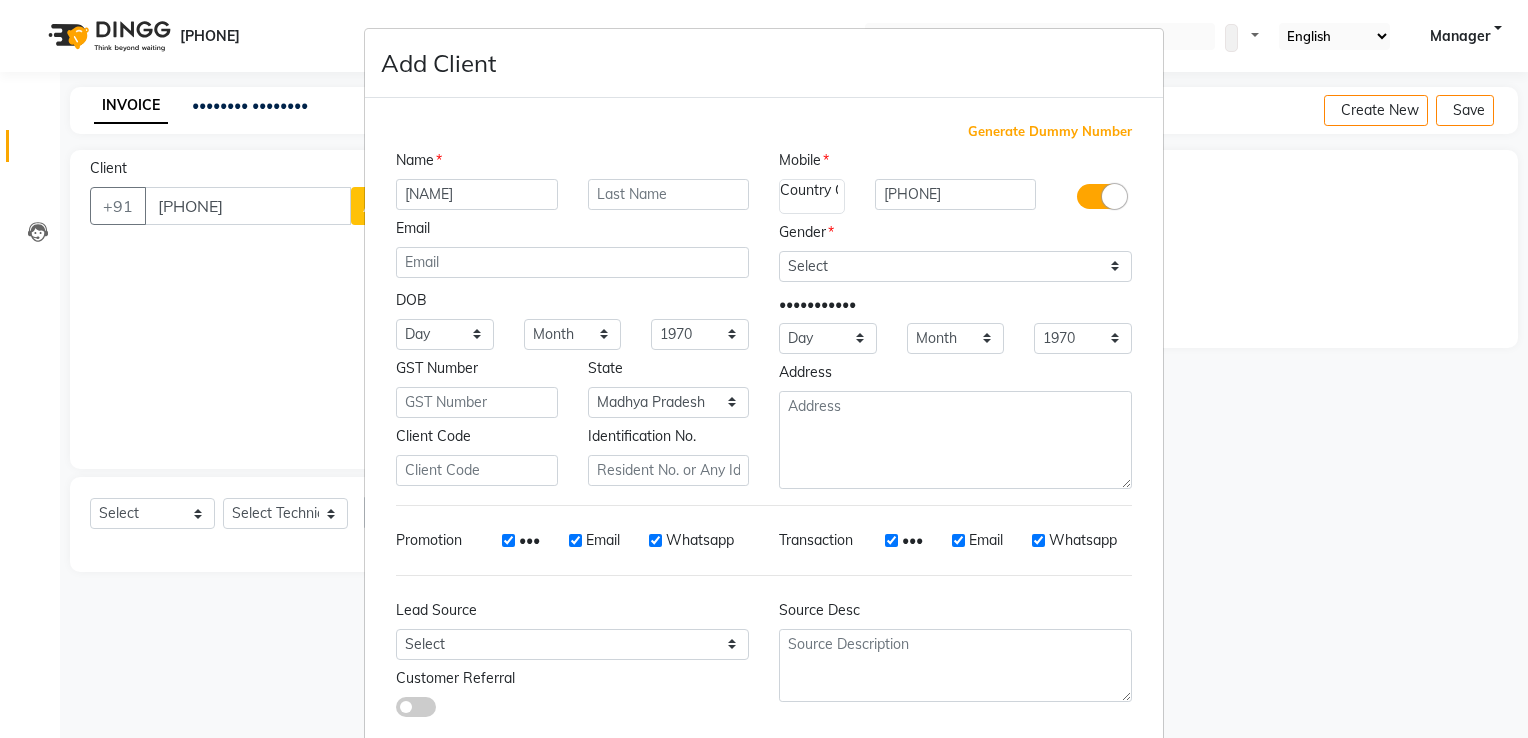 type on "[NAME]" 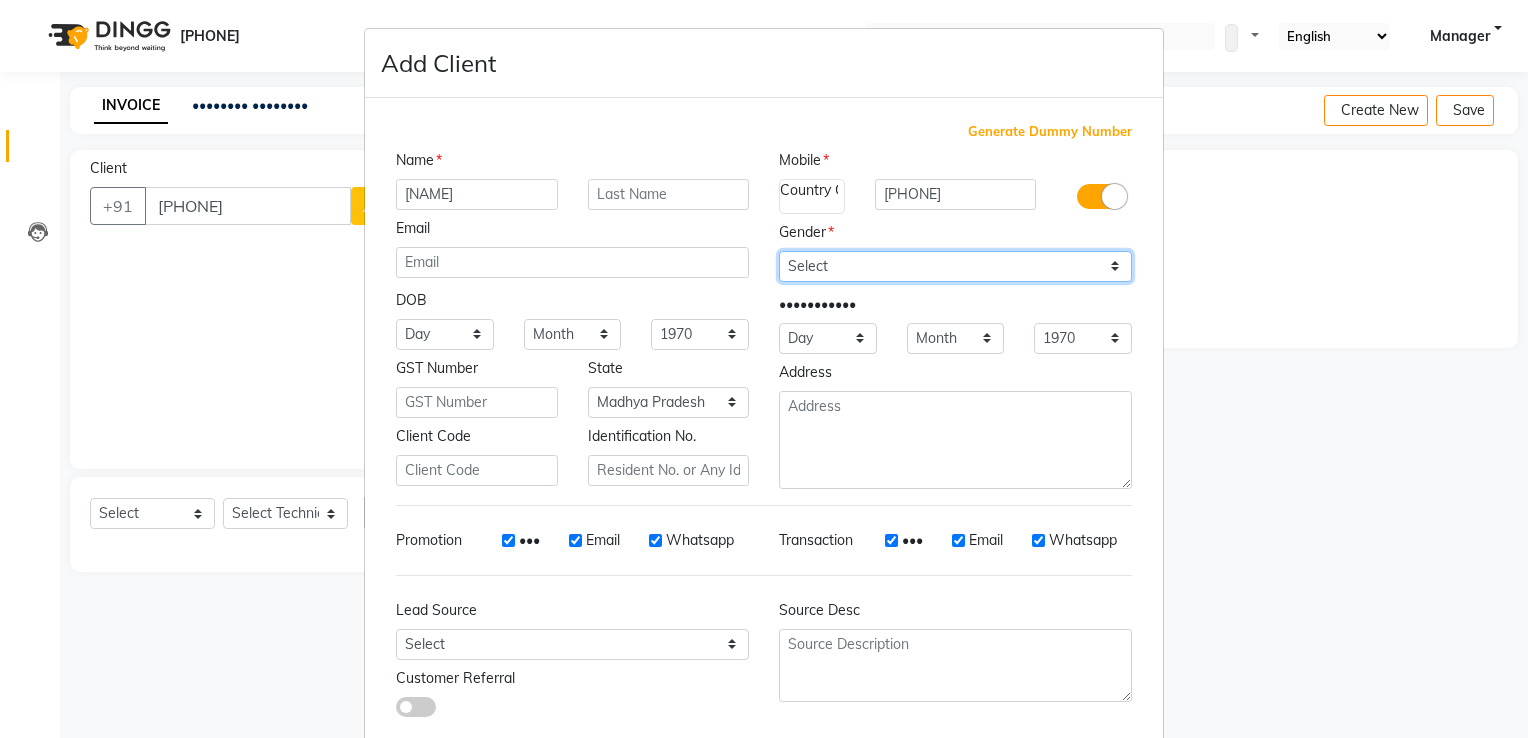 click on "Select Male Female Other Prefer Not To Say" at bounding box center (955, 266) 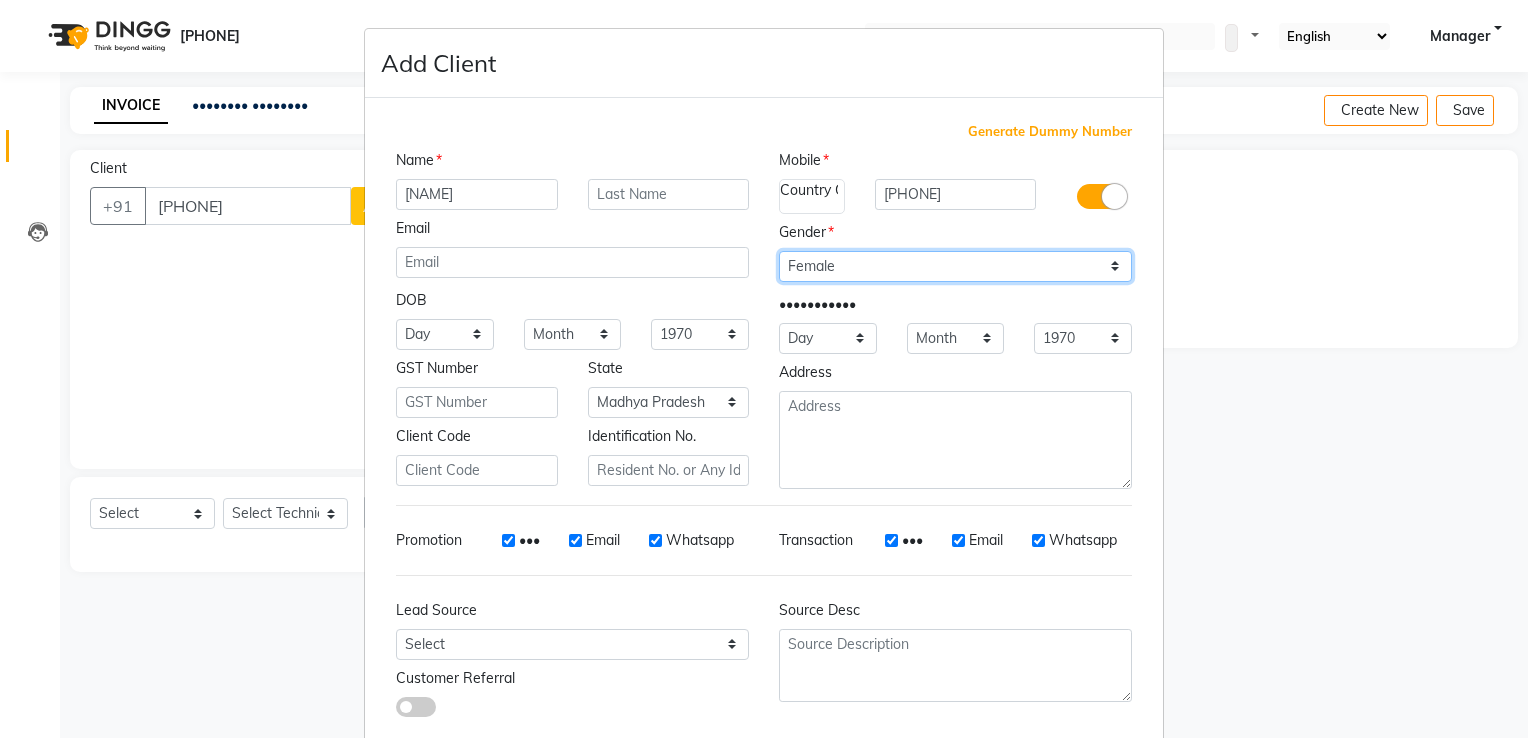 click on "Select Male Female Other Prefer Not To Say" at bounding box center (955, 266) 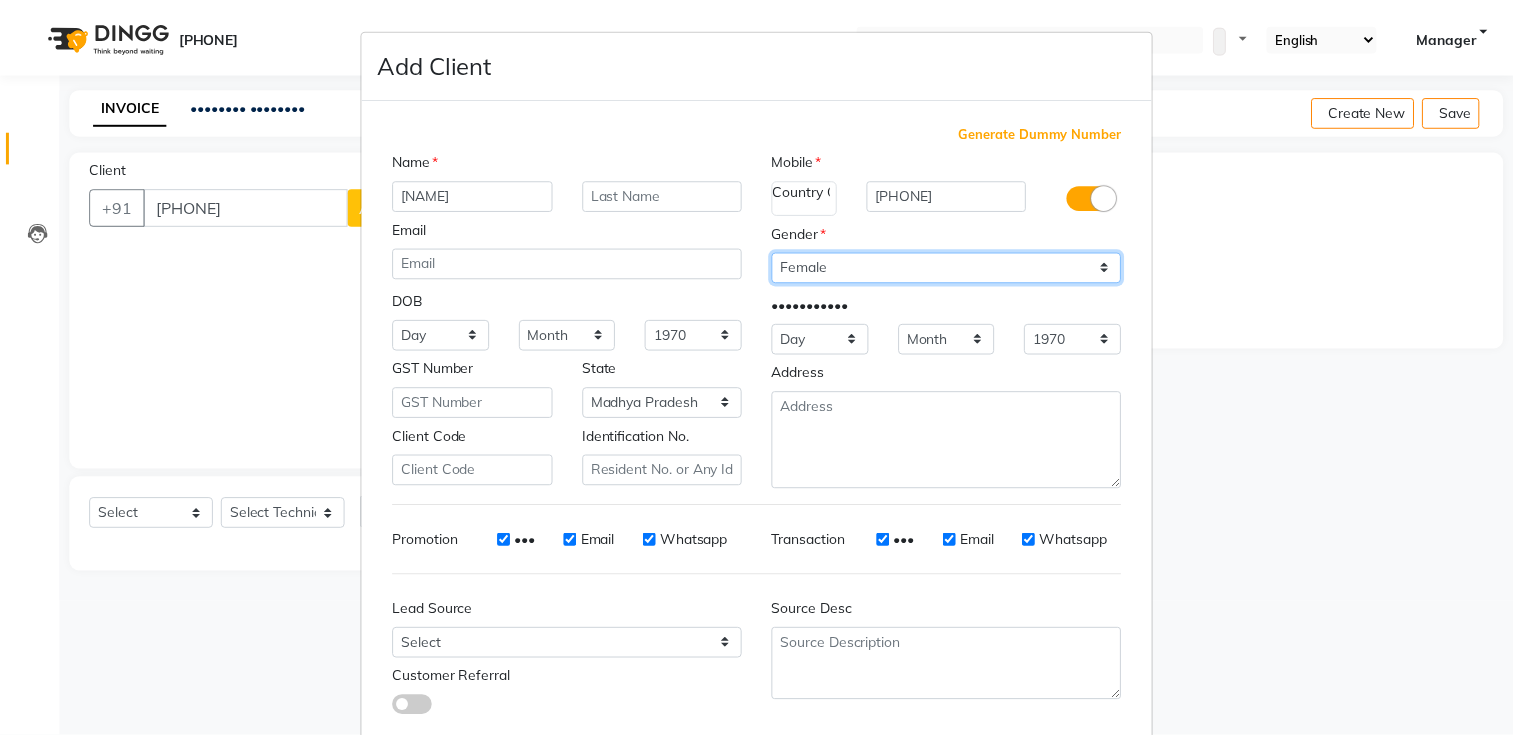 scroll, scrollTop: 118, scrollLeft: 0, axis: vertical 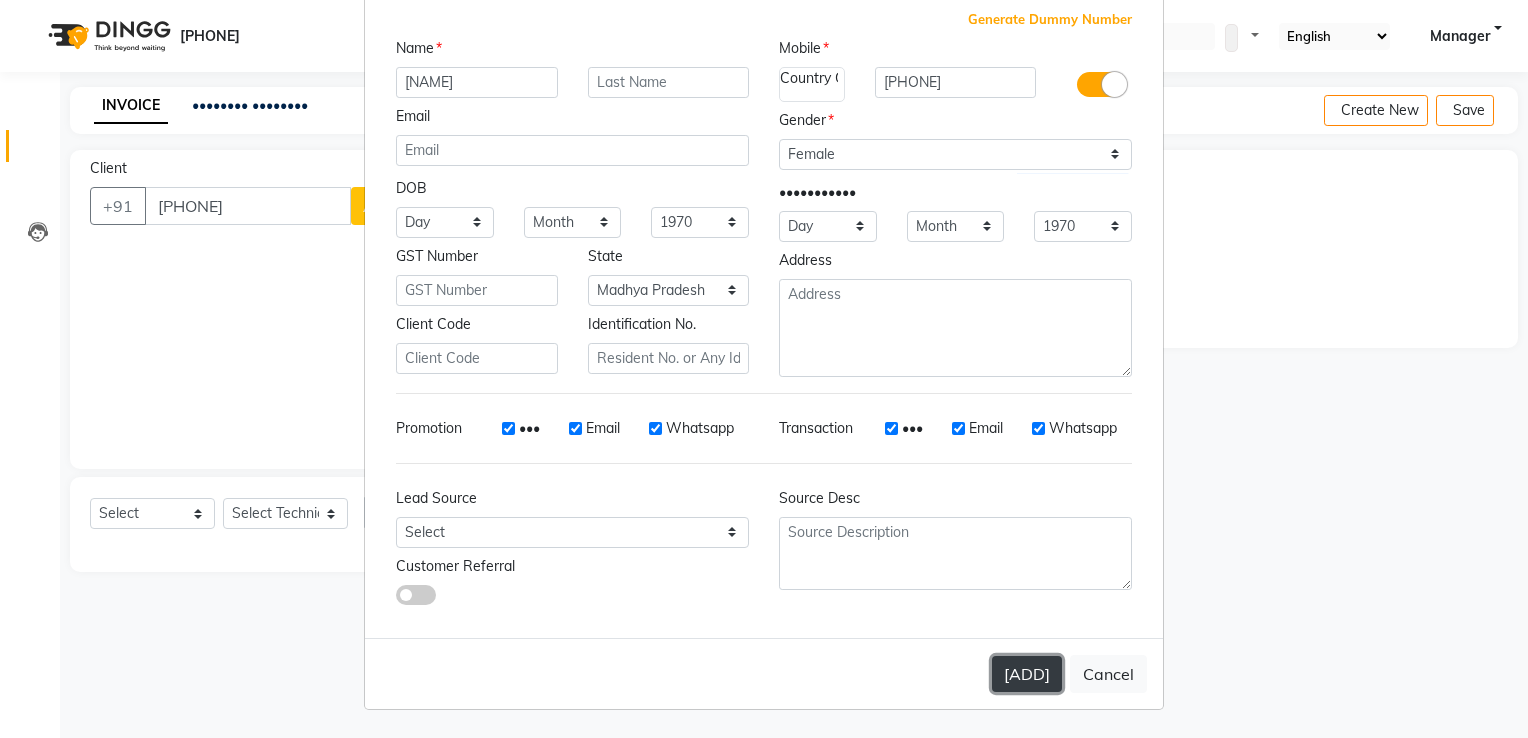 click on "[ADD]" at bounding box center (1027, 674) 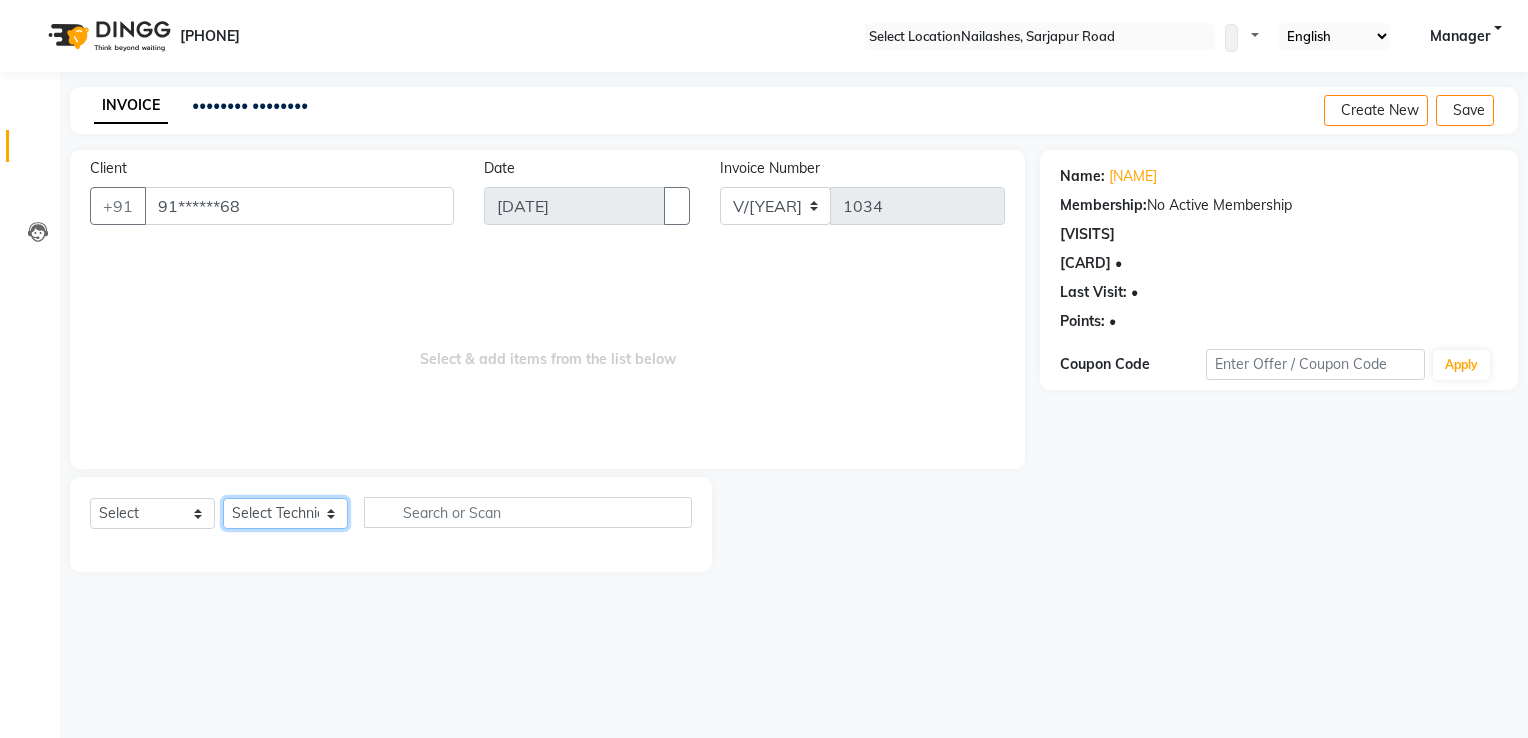 click on "Select Technician AMGHA ARISH Arvind chandu Dipen Gulafshan John Kajal kelly kupu Manager megha Nirjala Owner pankaj PARE shradha" at bounding box center (285, 513) 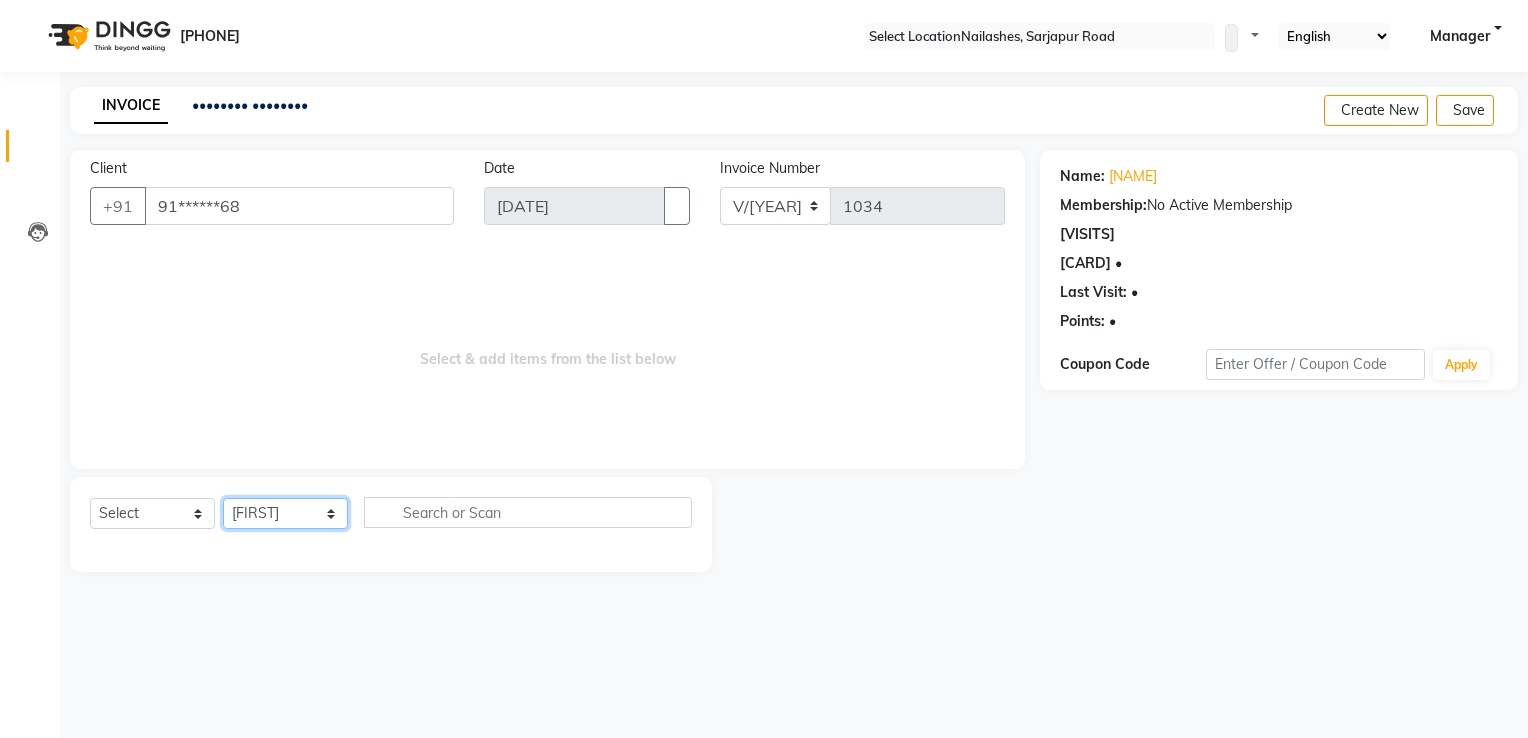 click on "Select Technician AMGHA ARISH Arvind chandu Dipen Gulafshan John Kajal kelly kupu Manager megha Nirjala Owner pankaj PARE shradha" at bounding box center (285, 513) 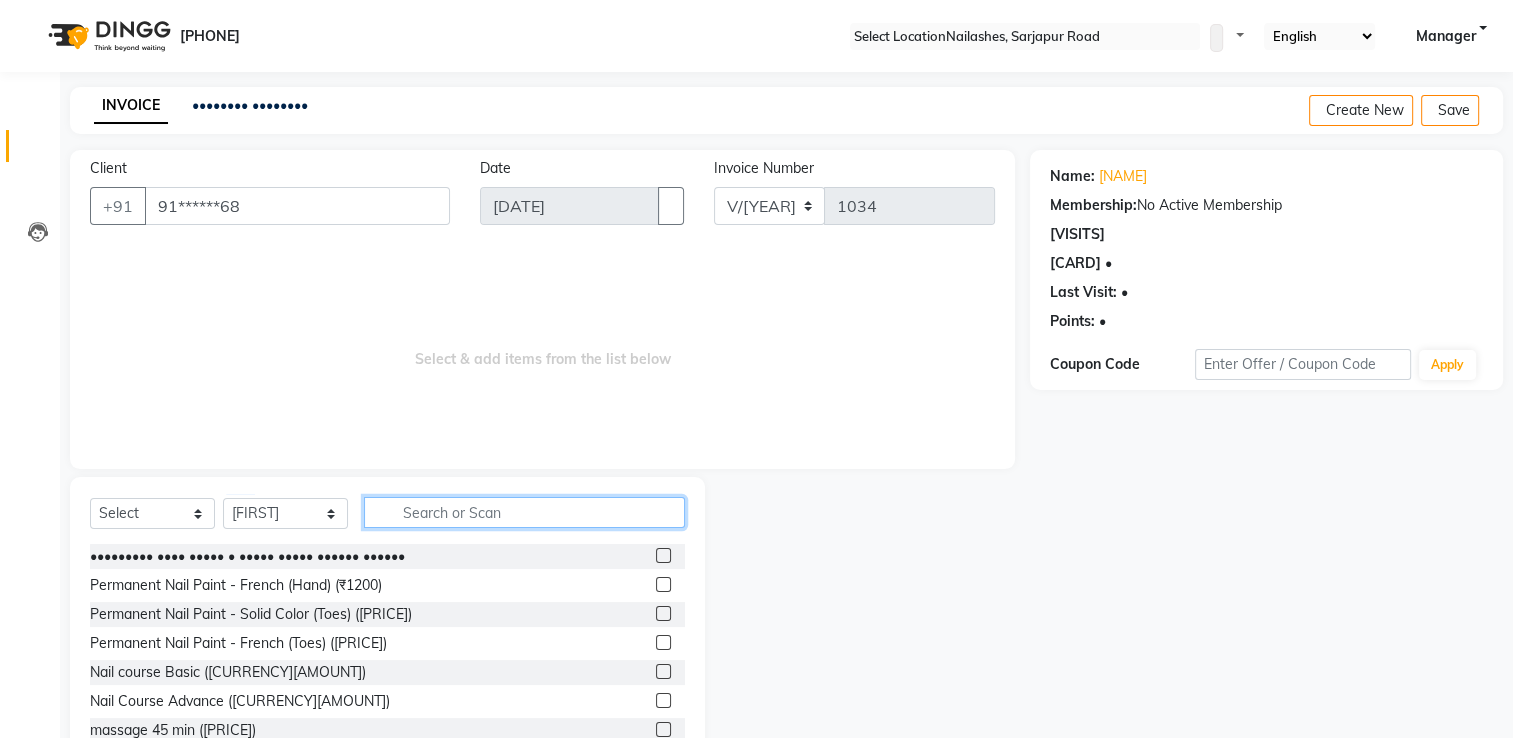 click at bounding box center (524, 512) 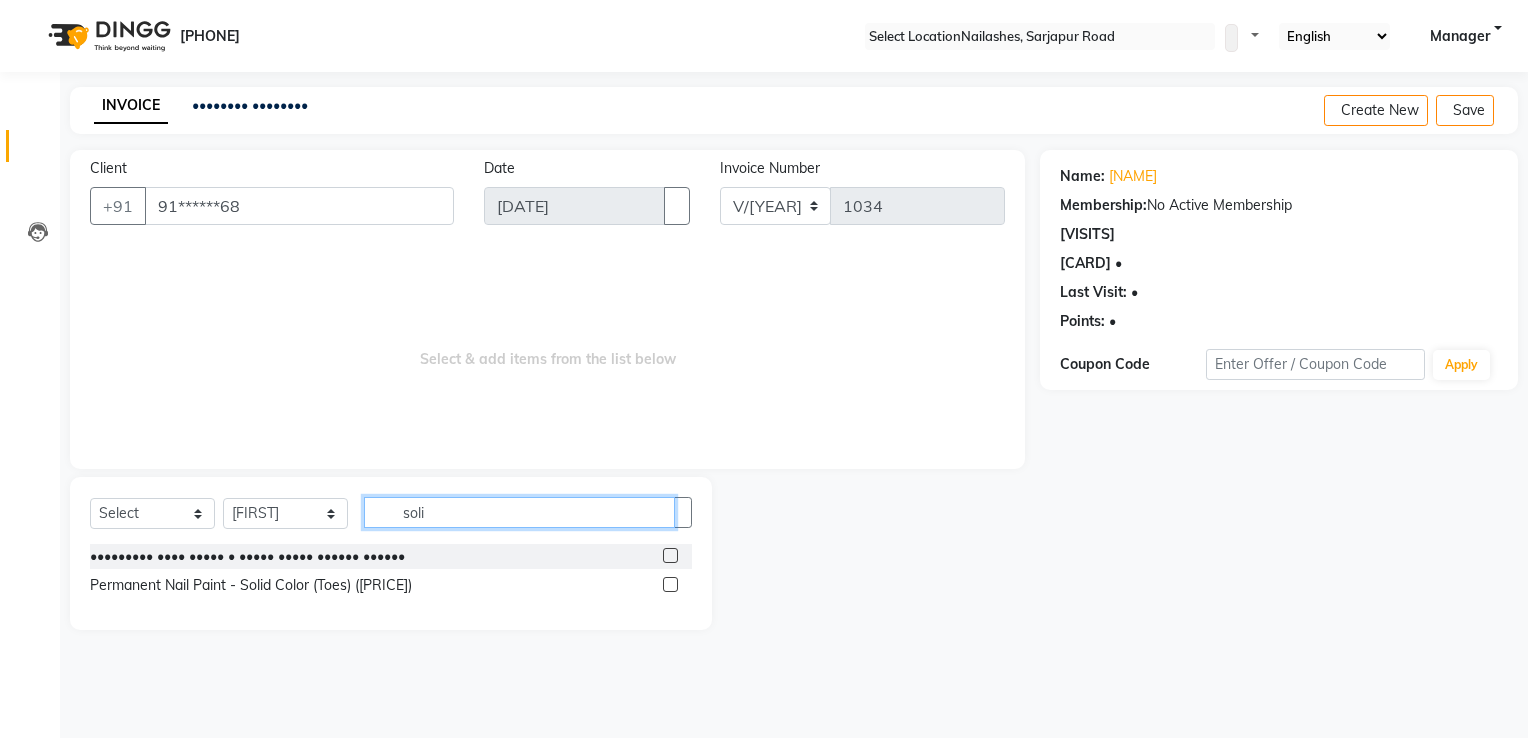 type on "soli" 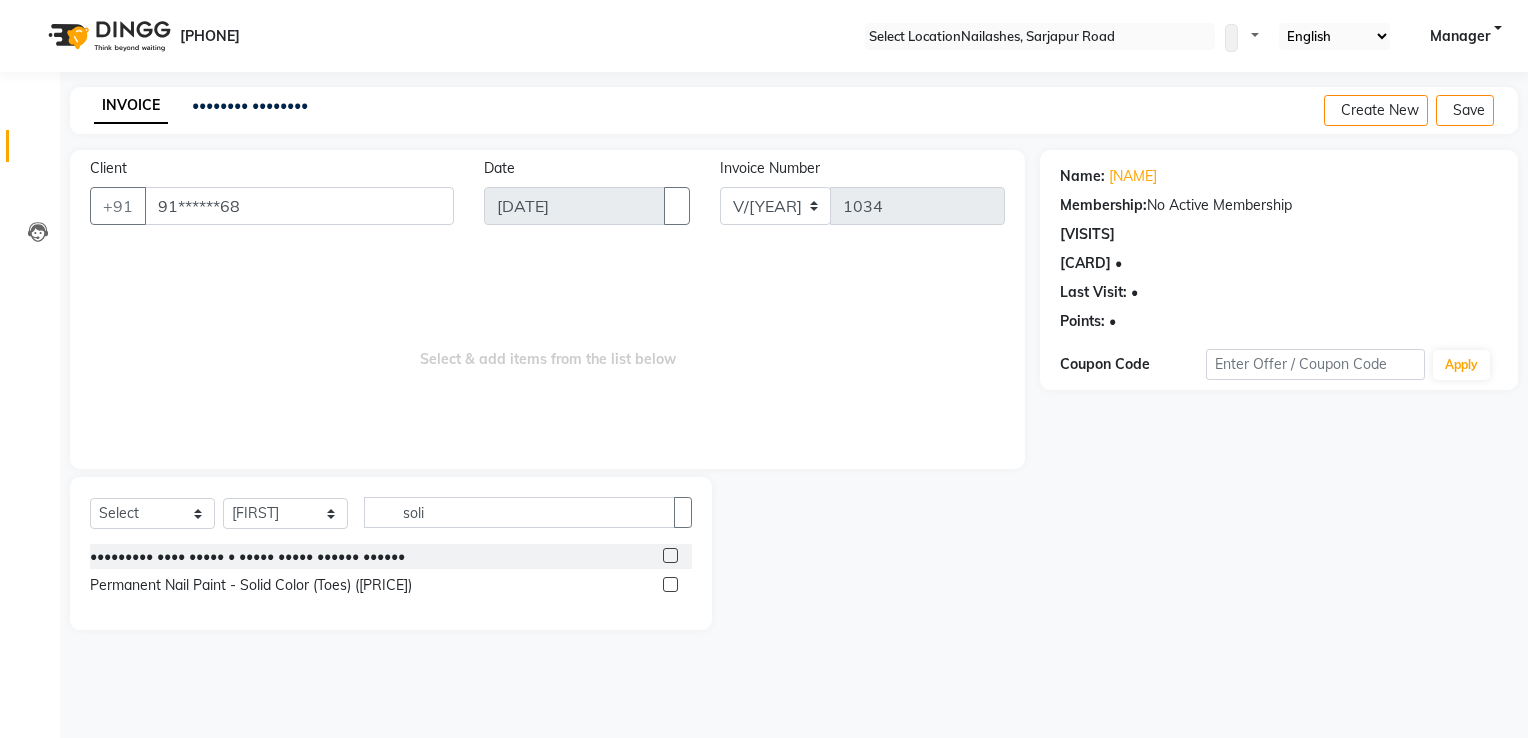 click at bounding box center [670, 555] 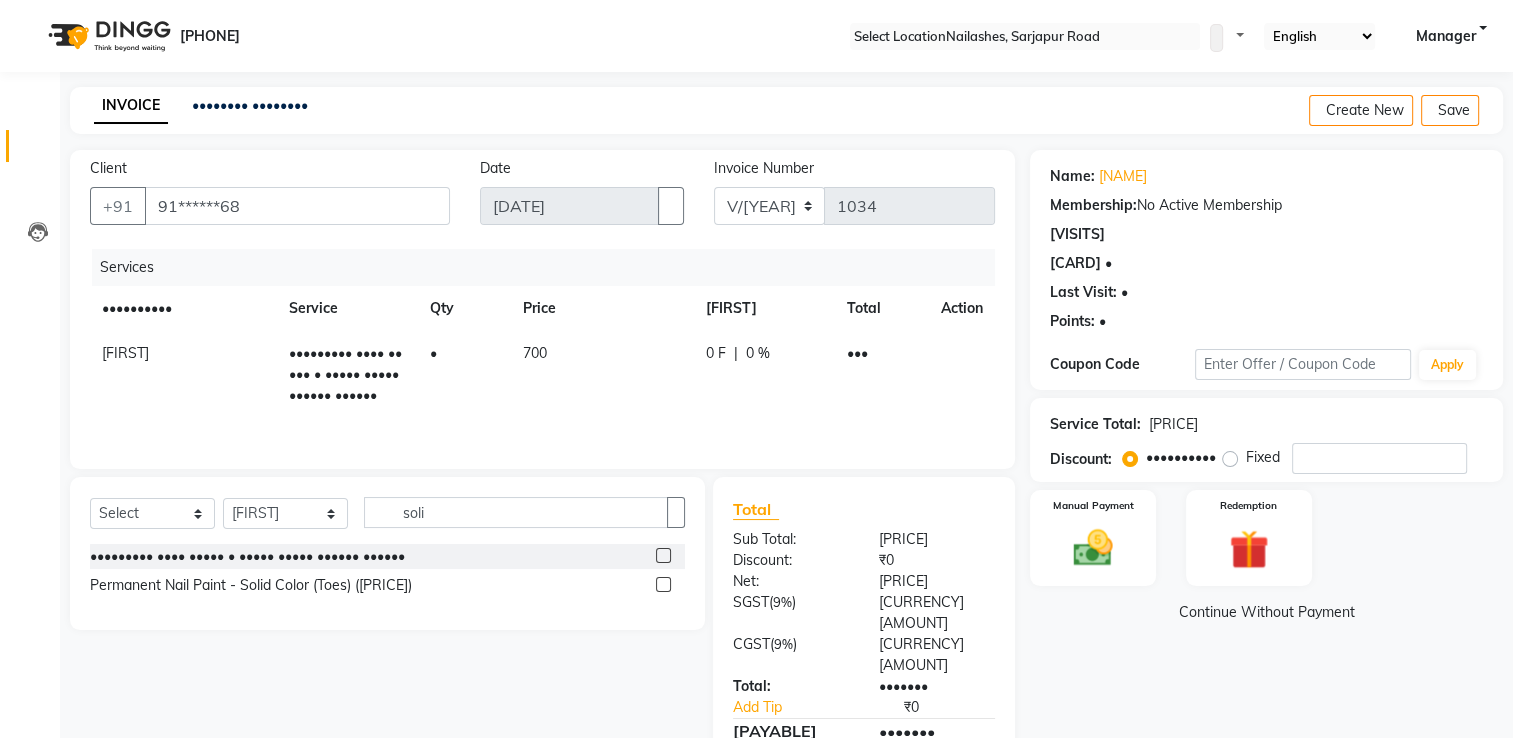 scroll, scrollTop: 62, scrollLeft: 0, axis: vertical 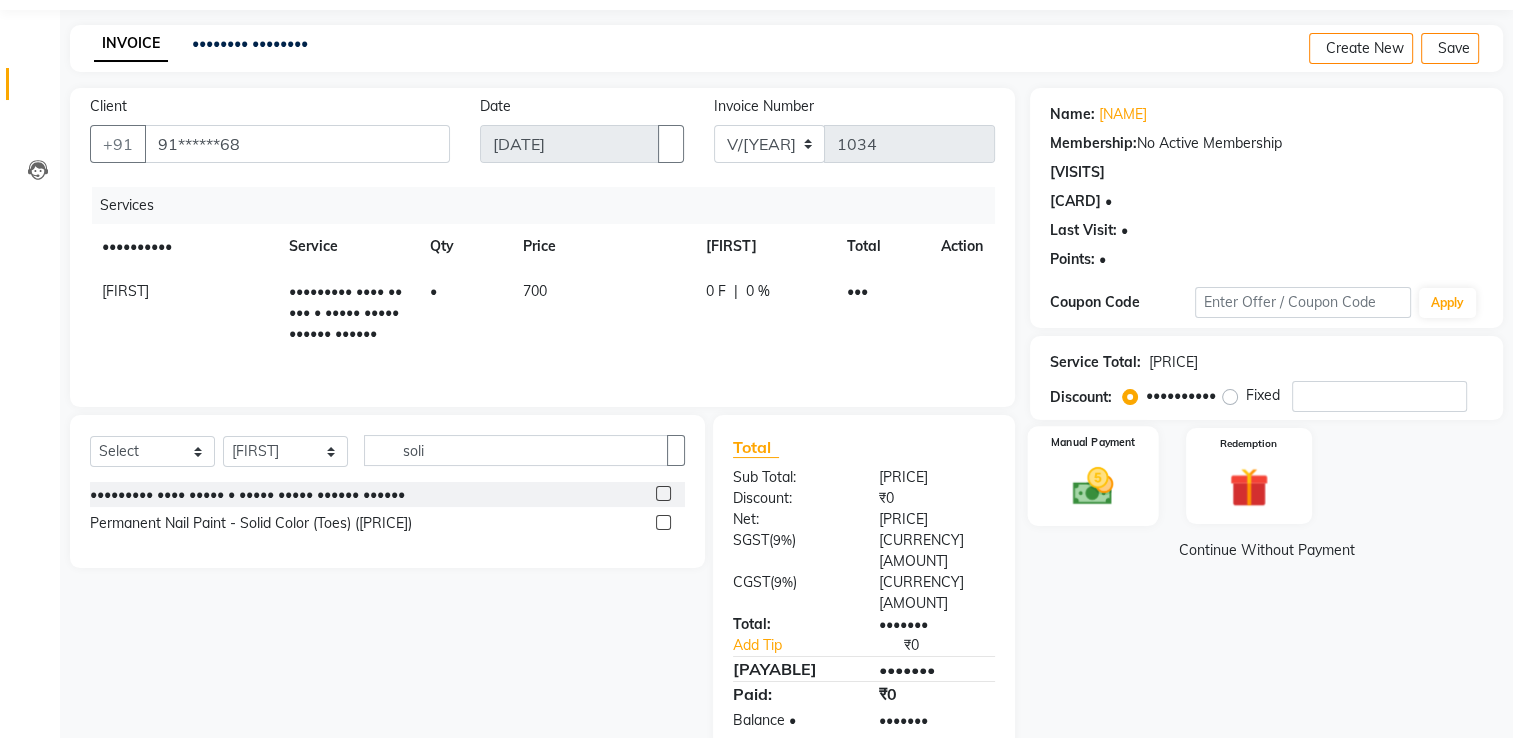 click at bounding box center [1093, 485] 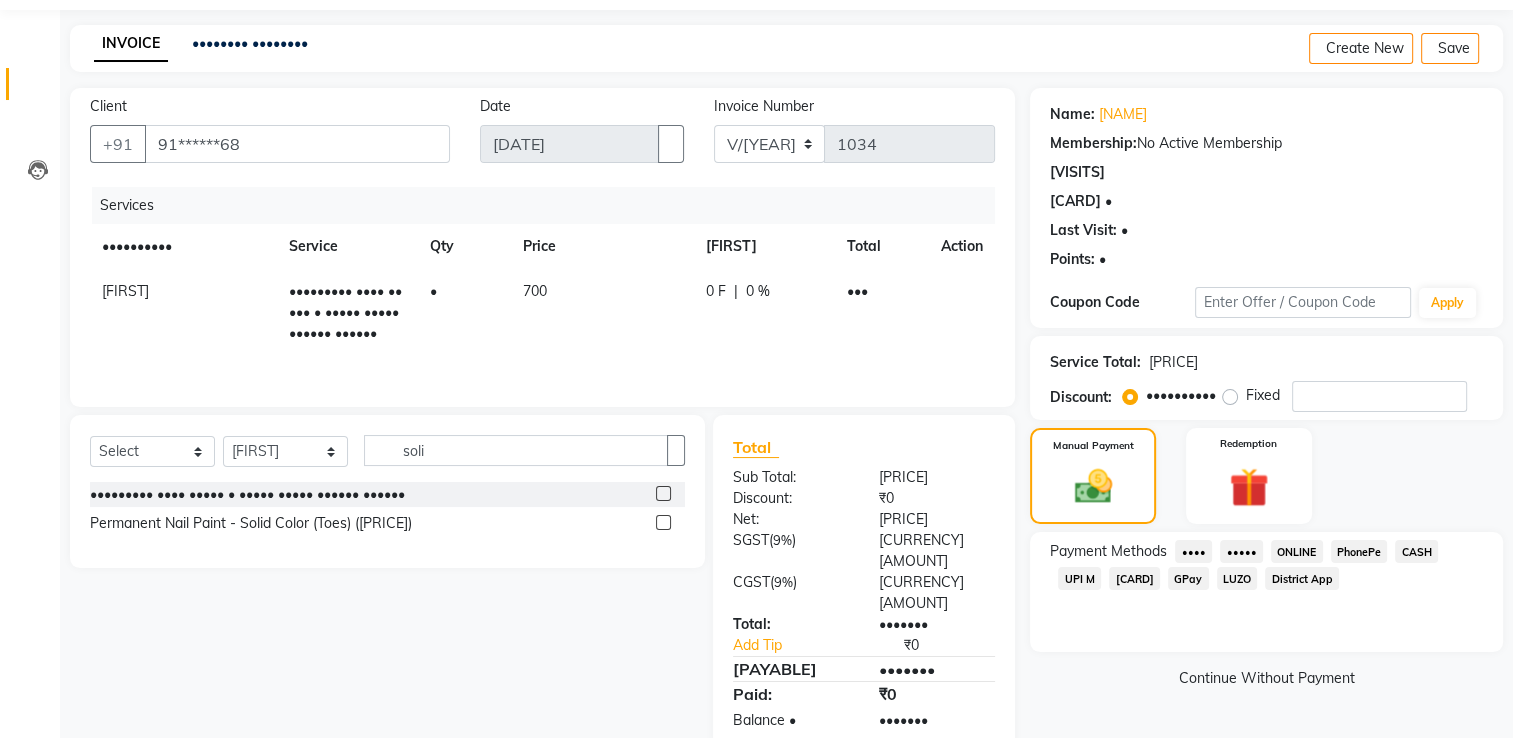 click on "UPI M" at bounding box center [1193, 551] 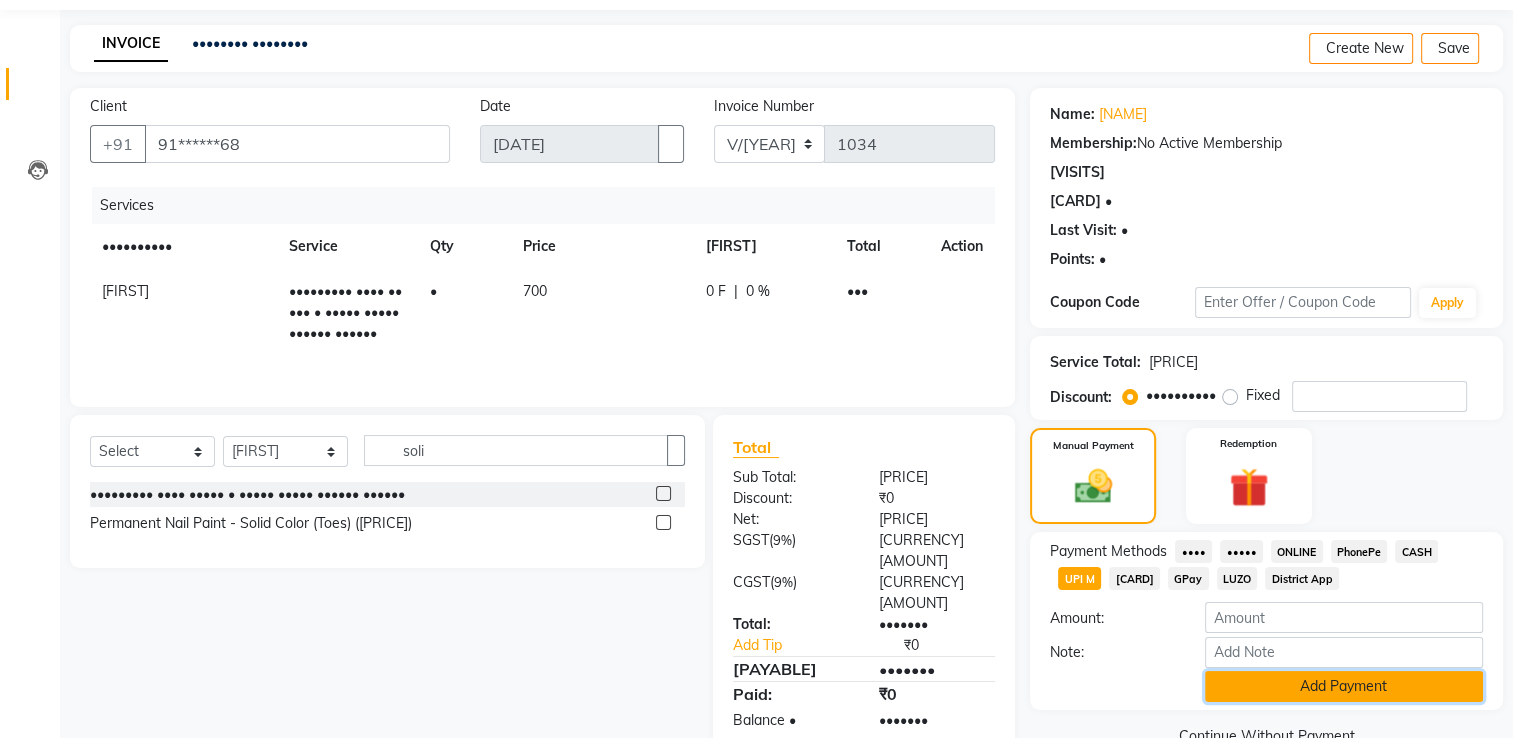 click on "Add Payment" at bounding box center [1344, 686] 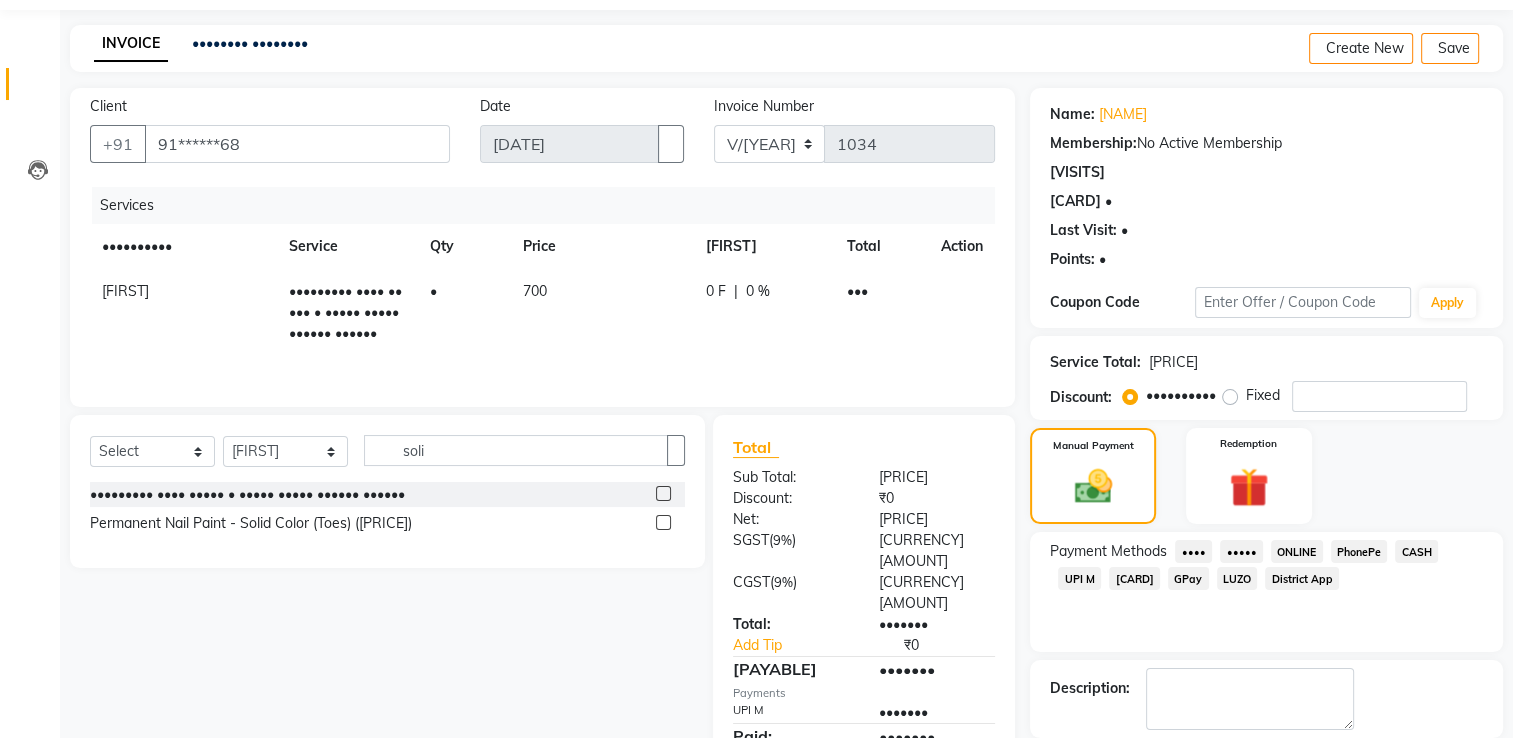 scroll, scrollTop: 161, scrollLeft: 0, axis: vertical 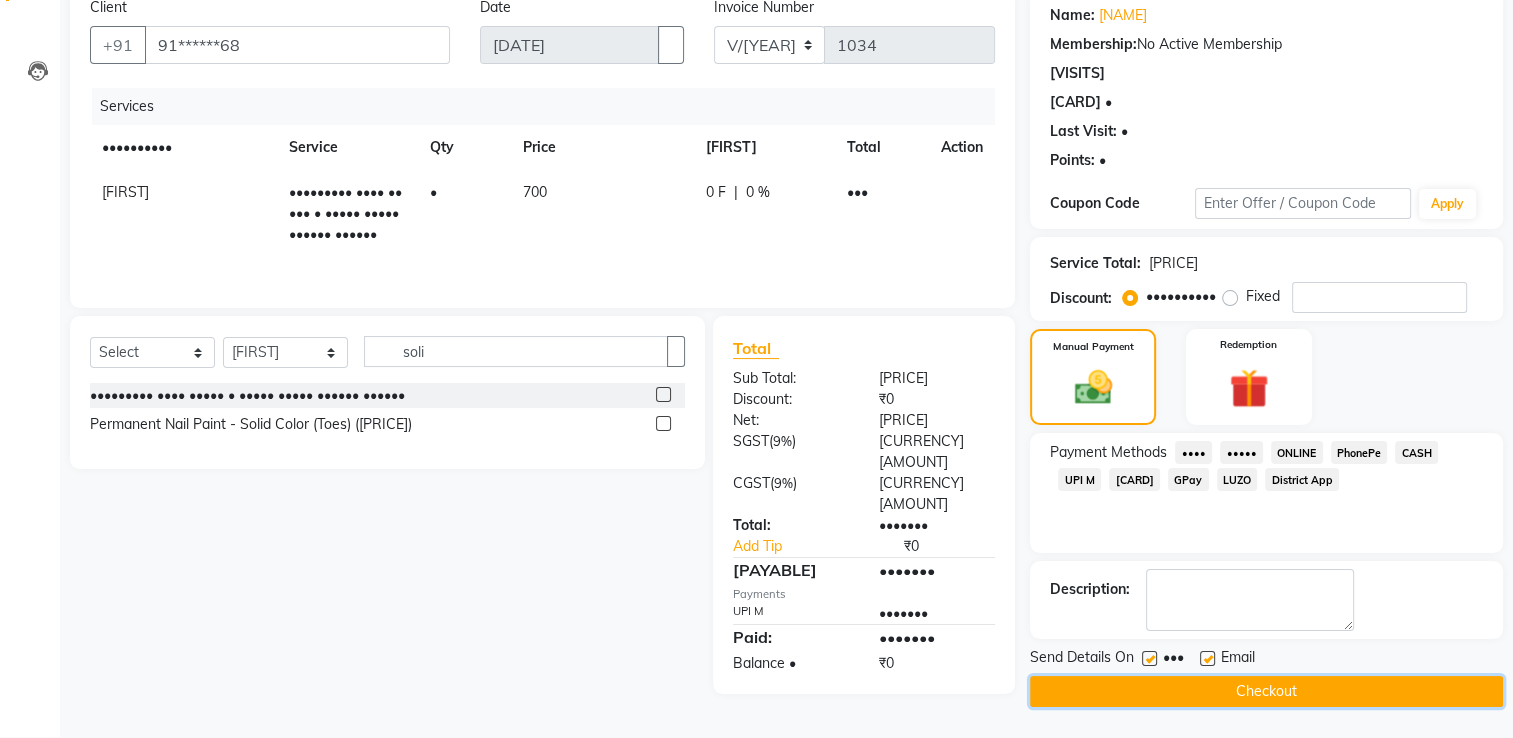 click on "Checkout" at bounding box center [1266, 691] 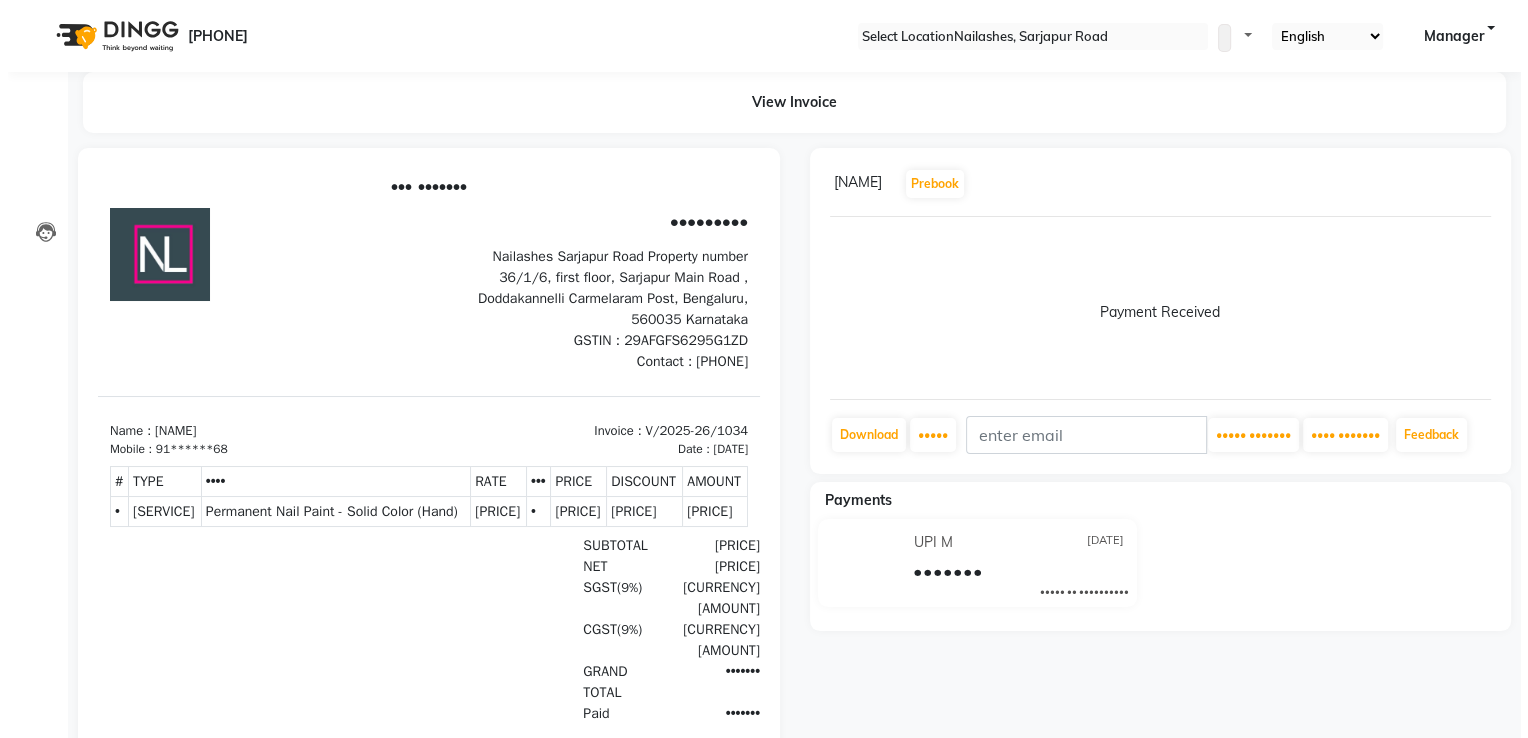 scroll, scrollTop: 0, scrollLeft: 0, axis: both 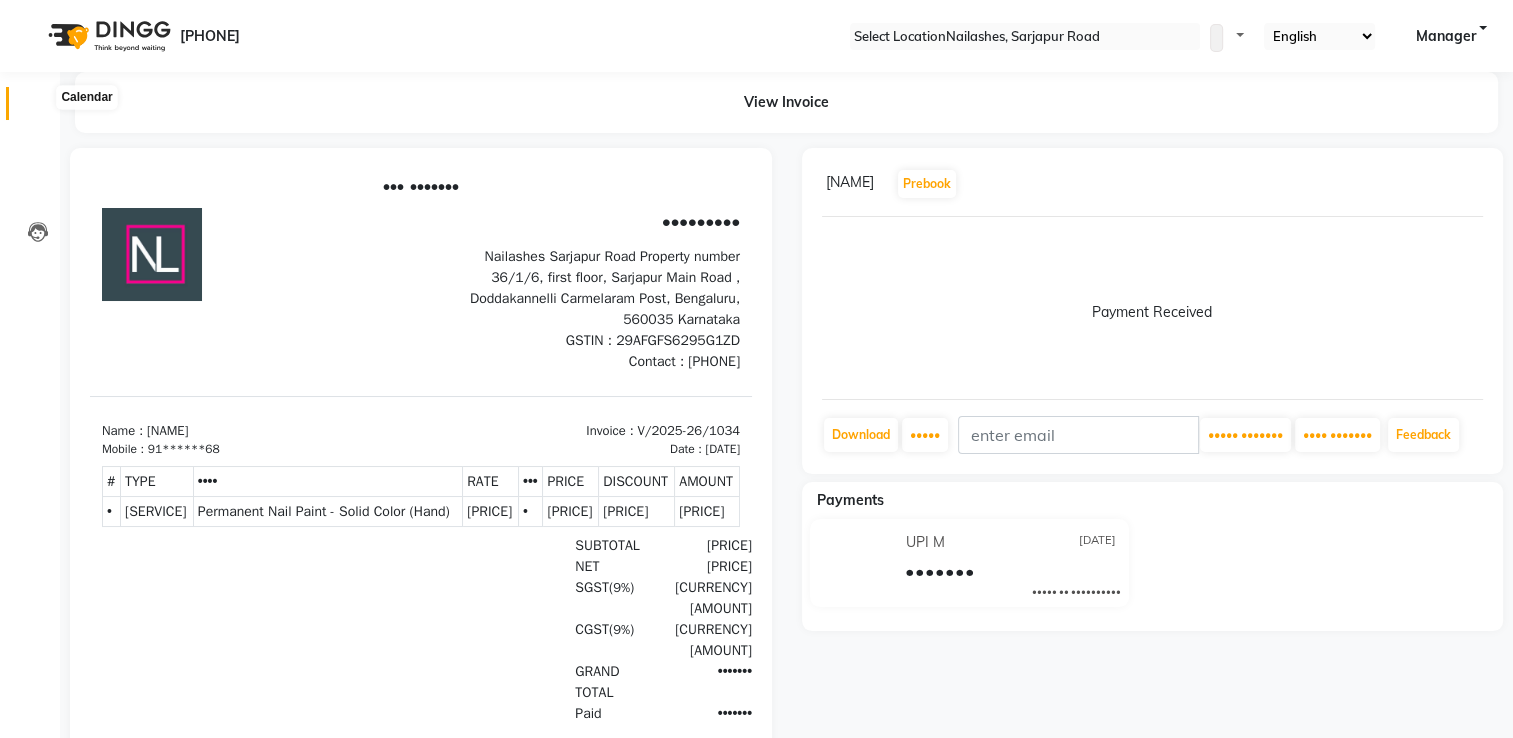 click at bounding box center (38, 108) 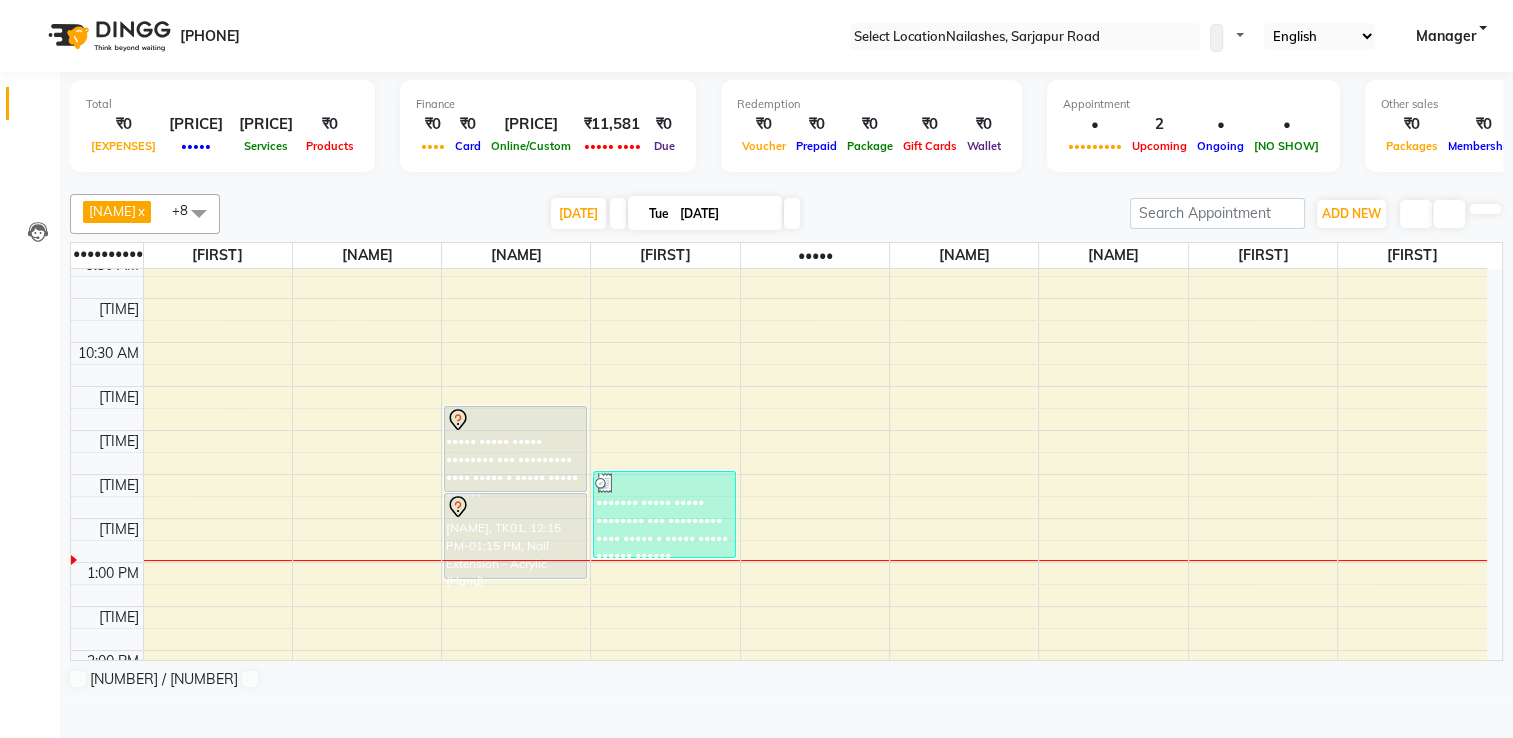 scroll, scrollTop: 160, scrollLeft: 0, axis: vertical 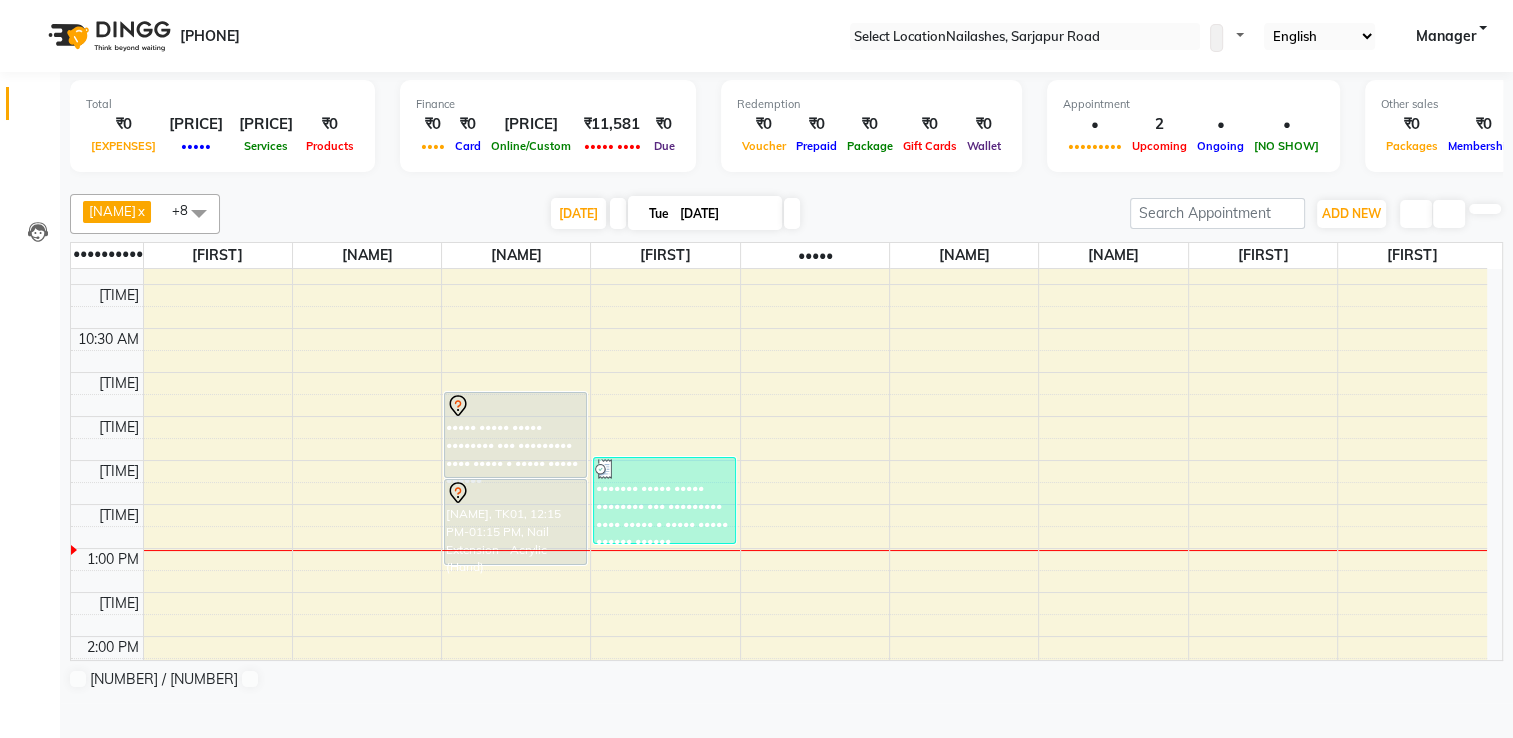 click at bounding box center (199, 213) 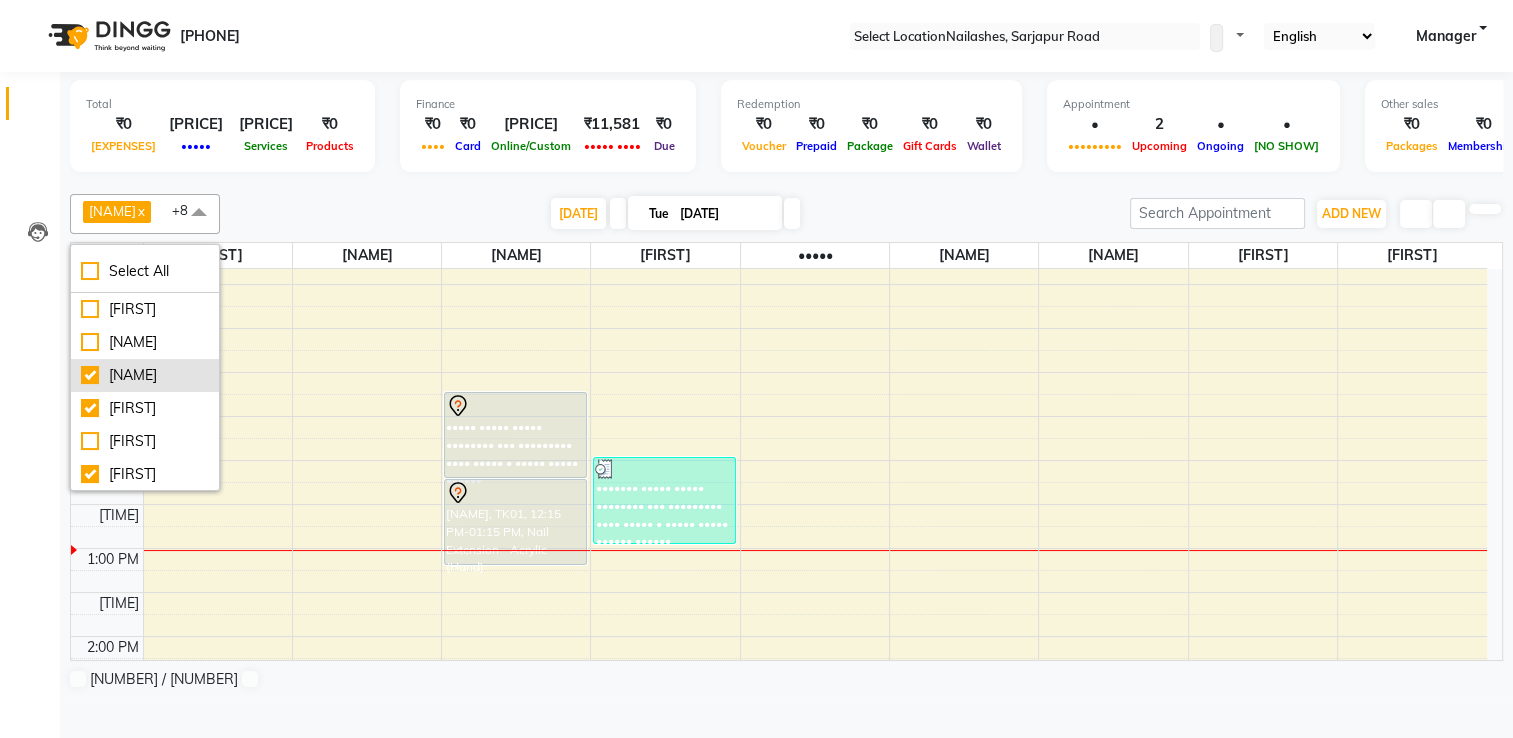 click on "[NAME]" at bounding box center [145, 309] 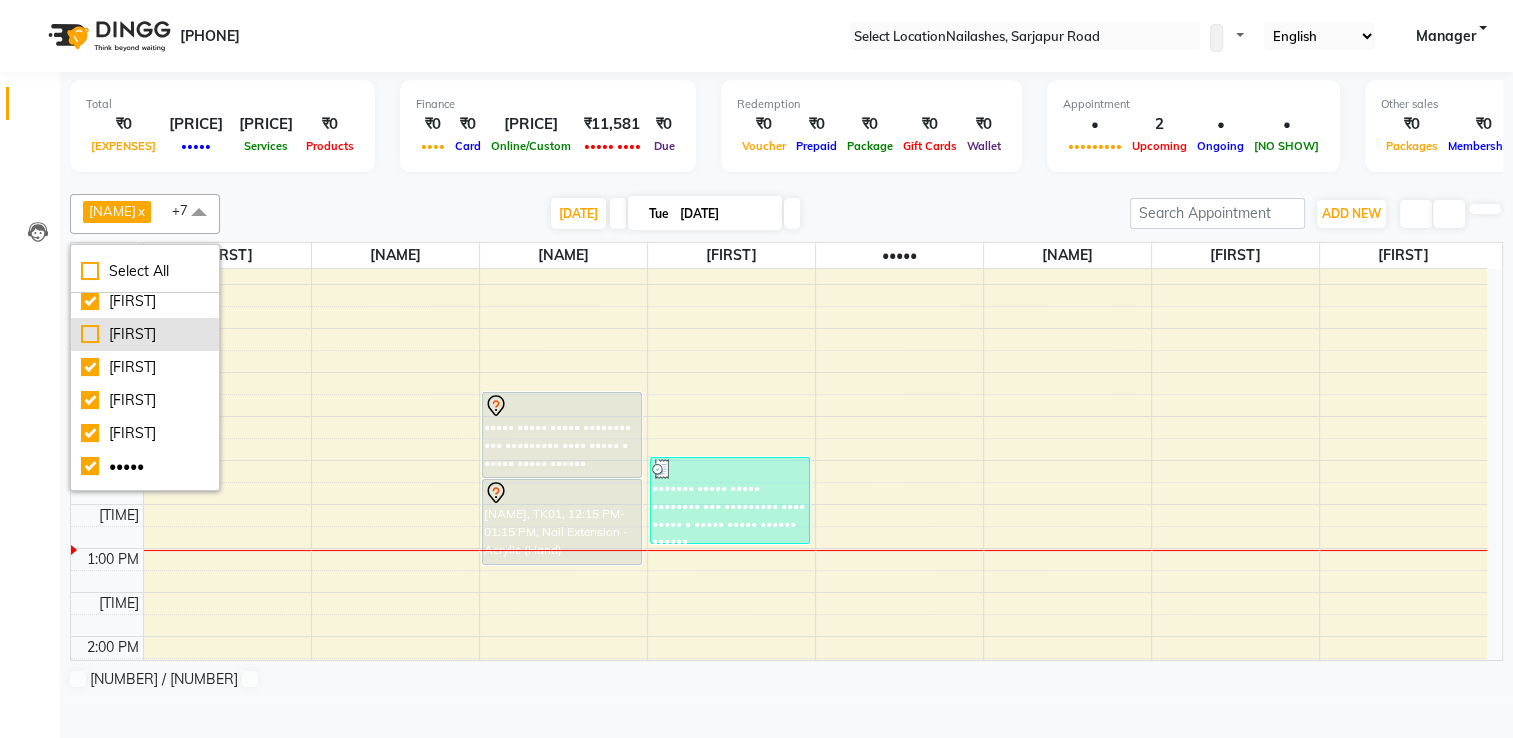 scroll, scrollTop: 112, scrollLeft: 0, axis: vertical 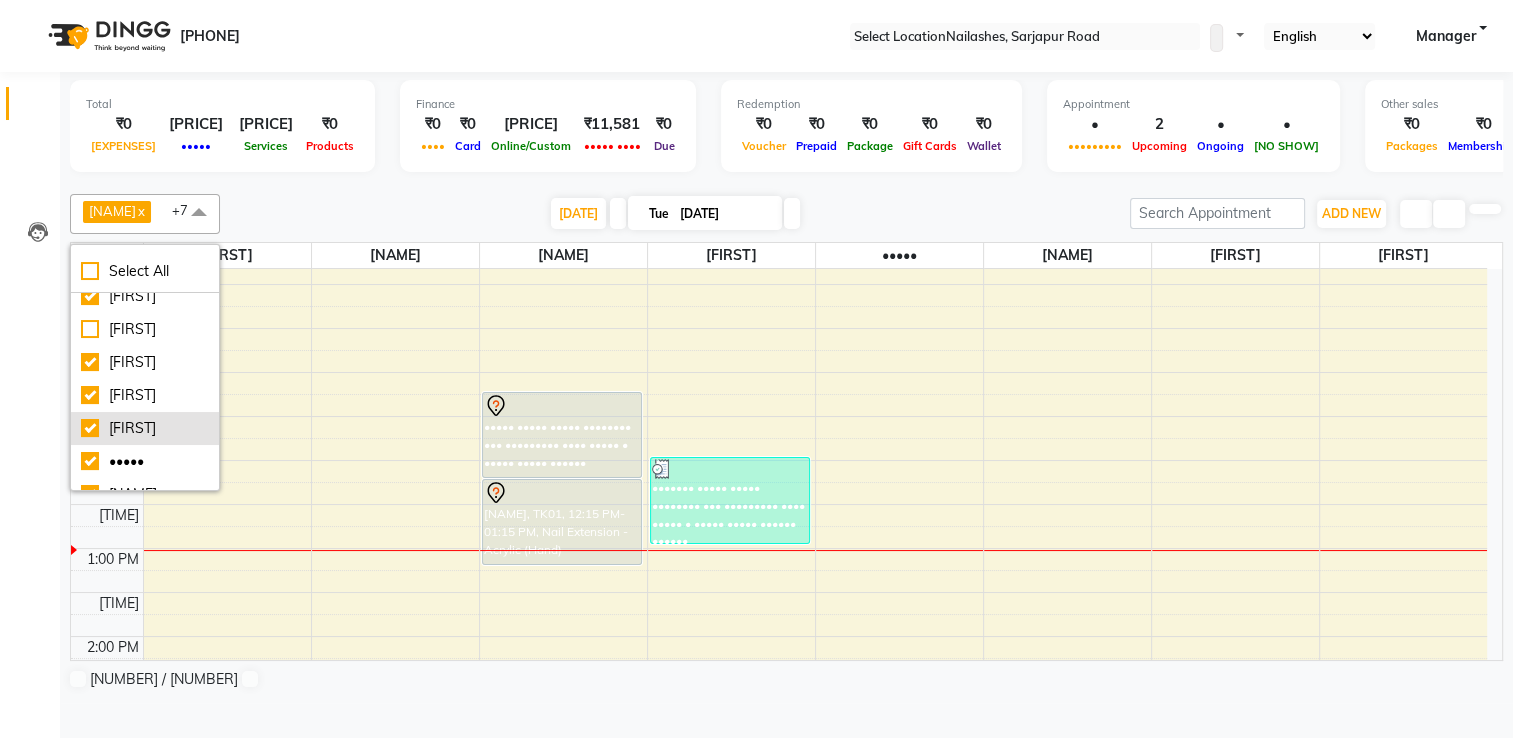 click on "[FIRST]" at bounding box center (145, 197) 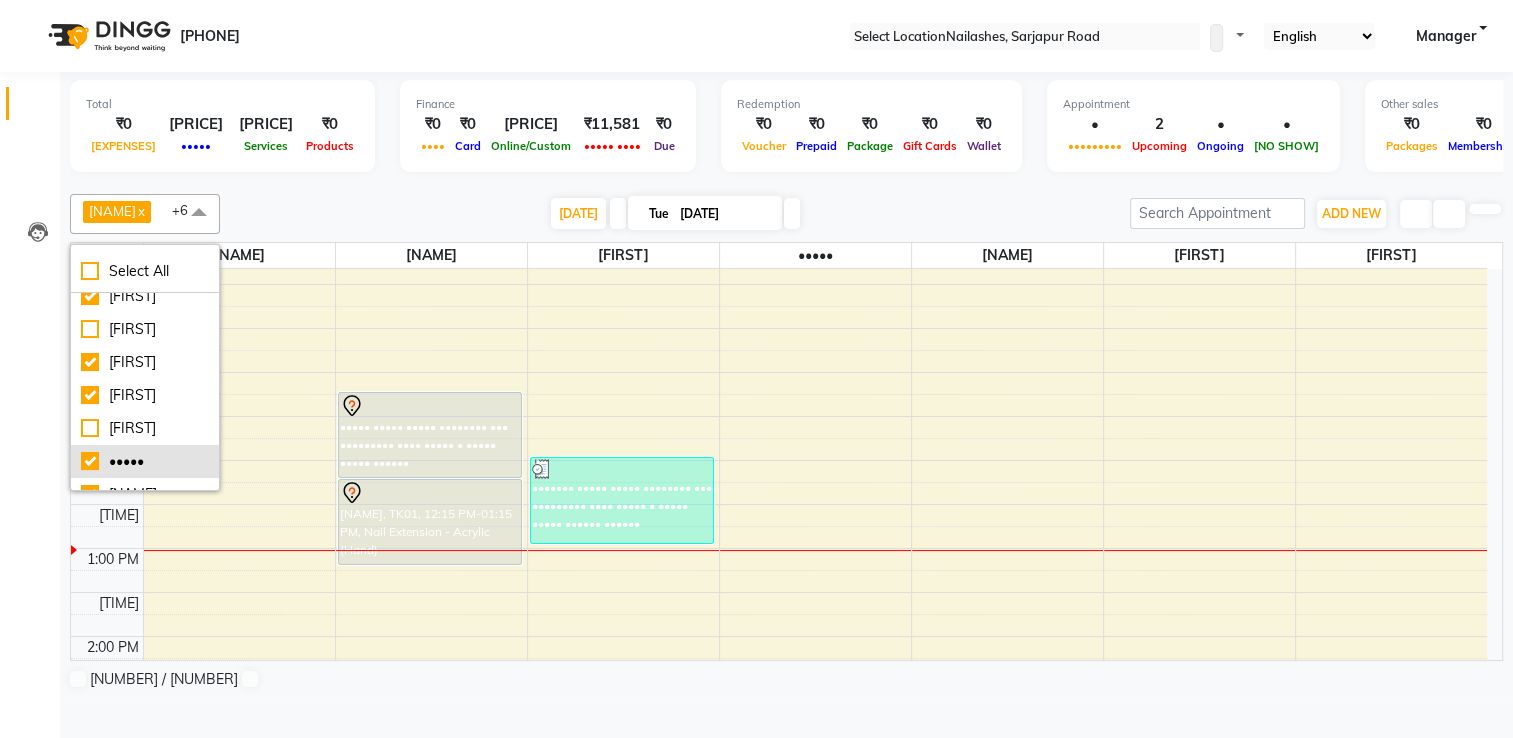 click on "•••••" at bounding box center (145, 197) 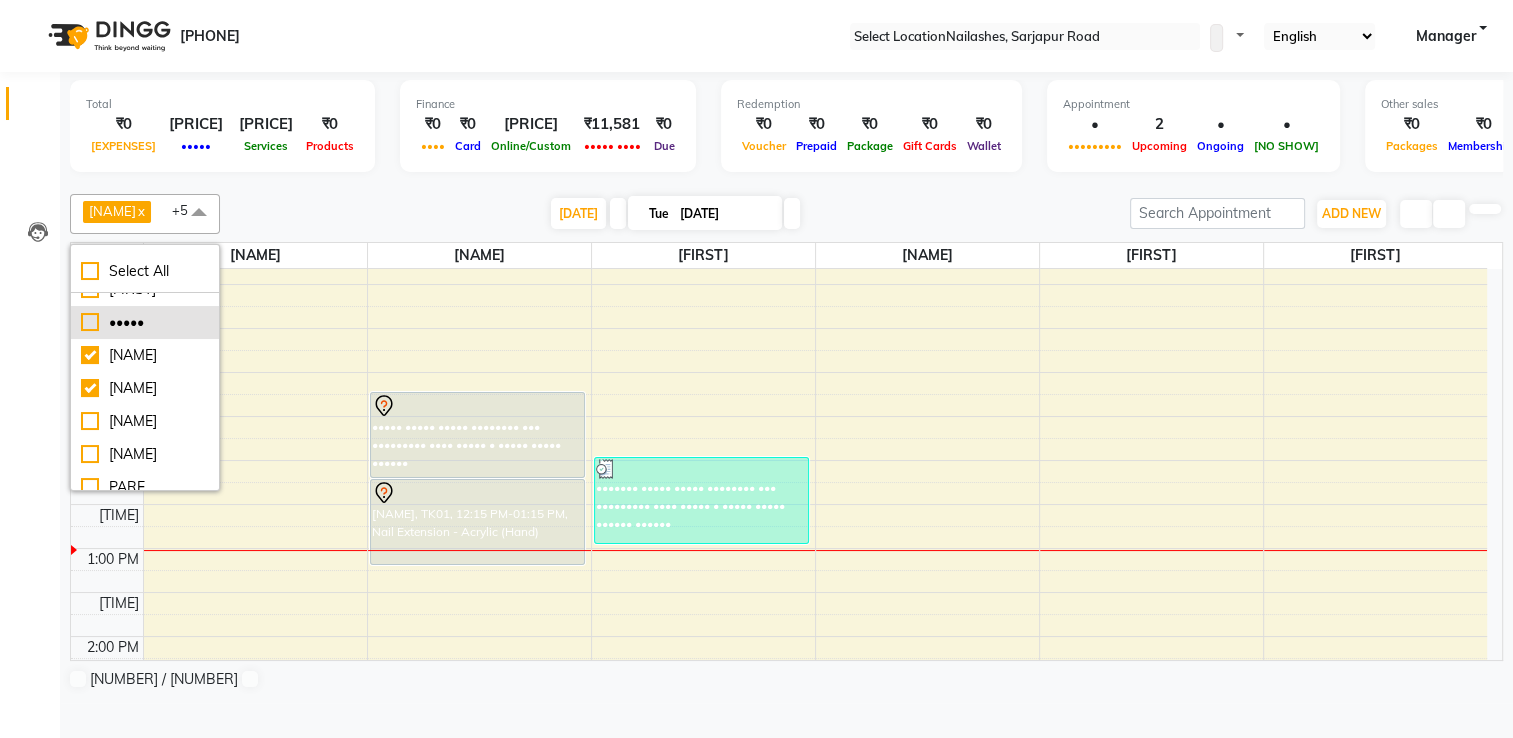 scroll, scrollTop: 297, scrollLeft: 0, axis: vertical 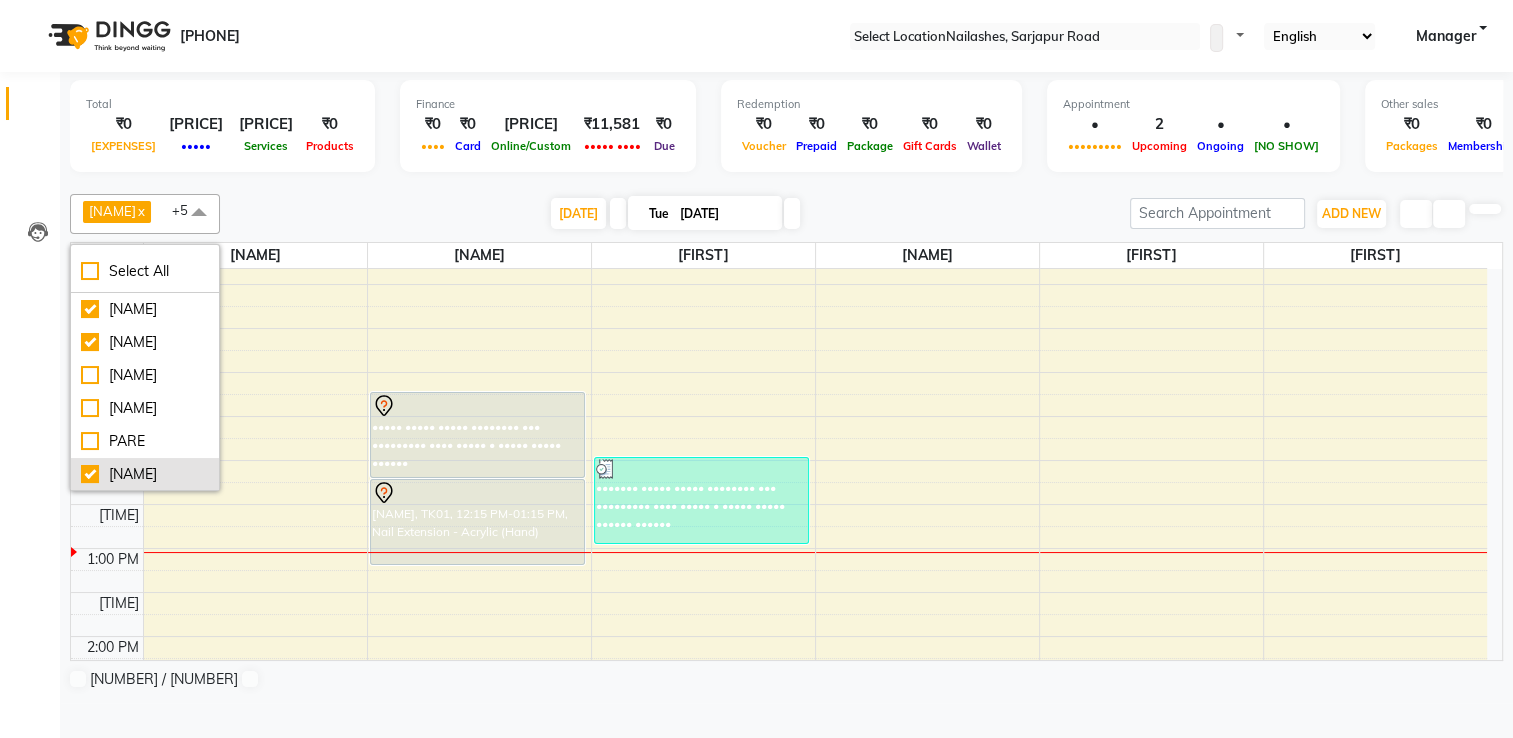 click on "[NAME]" at bounding box center (145, 12) 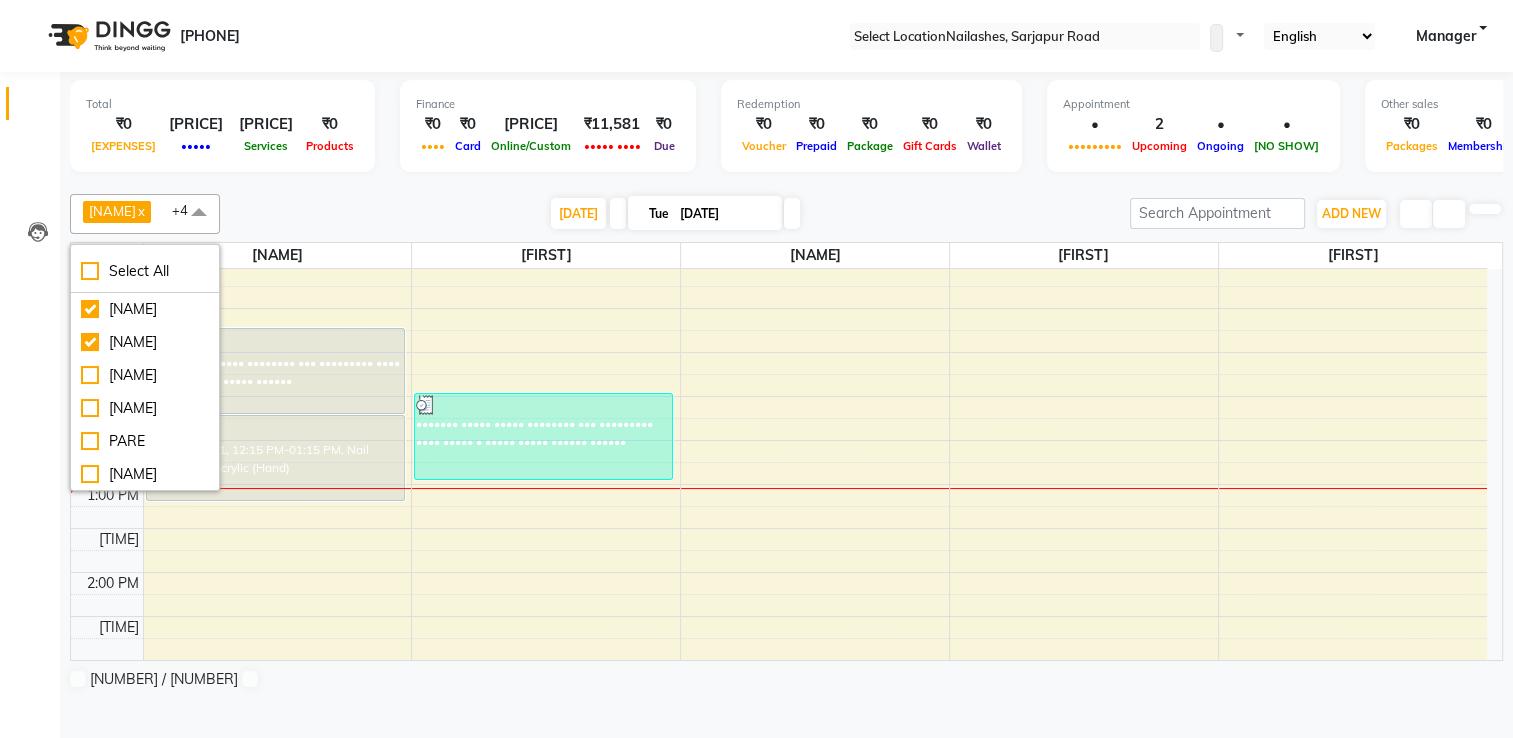 scroll, scrollTop: 226, scrollLeft: 0, axis: vertical 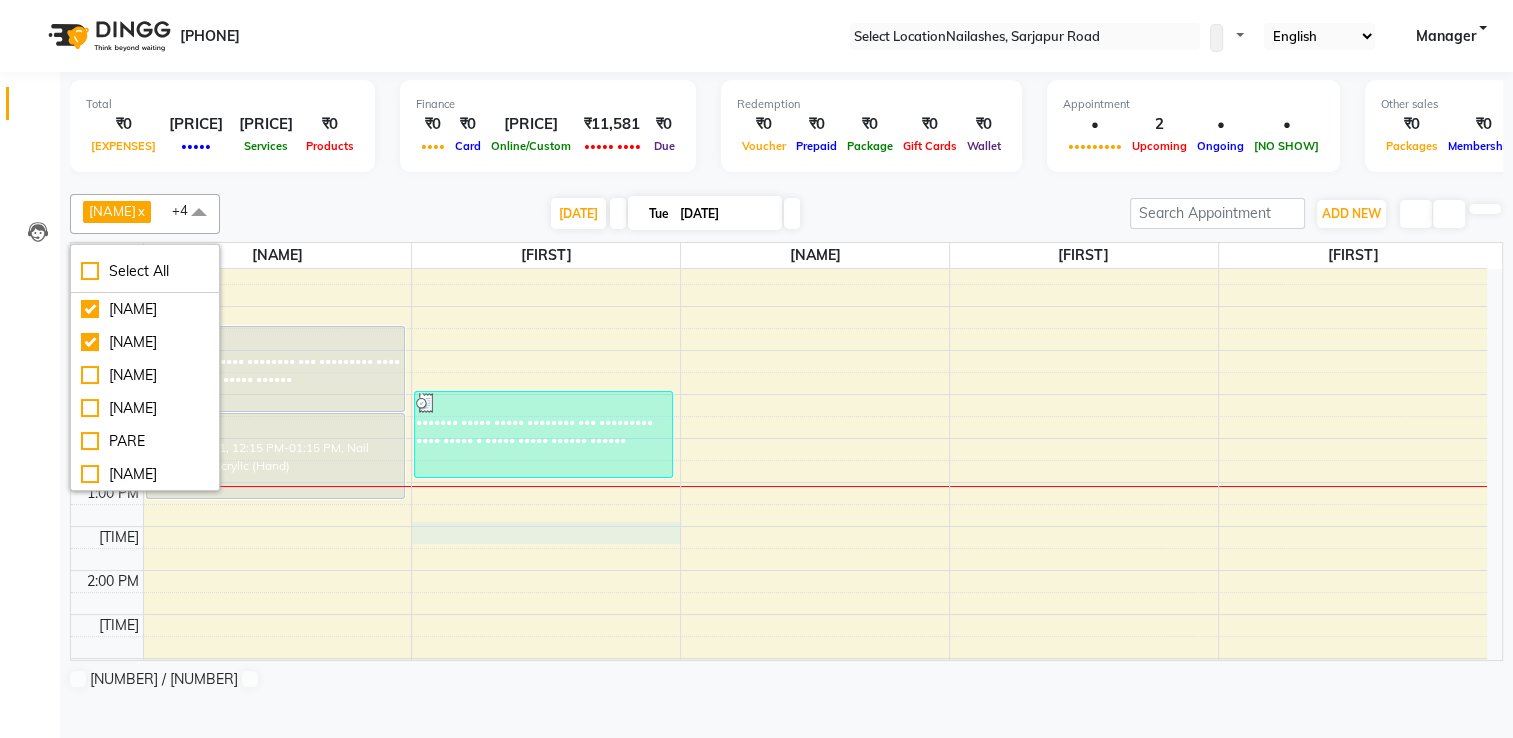 click on "ROZY, TK01, [TIME]-[TIME], Permanent Nail Paint - Solid Color (Hand)             ROZY, TK01, [TIME]-[TIME], Nail Extension - Acrylic (Hand)     Sunali, TK02, [TIME]-[TIME], Permanent Nail Paint - Solid Color (Hand) (₹700)" at bounding box center (779, 614) 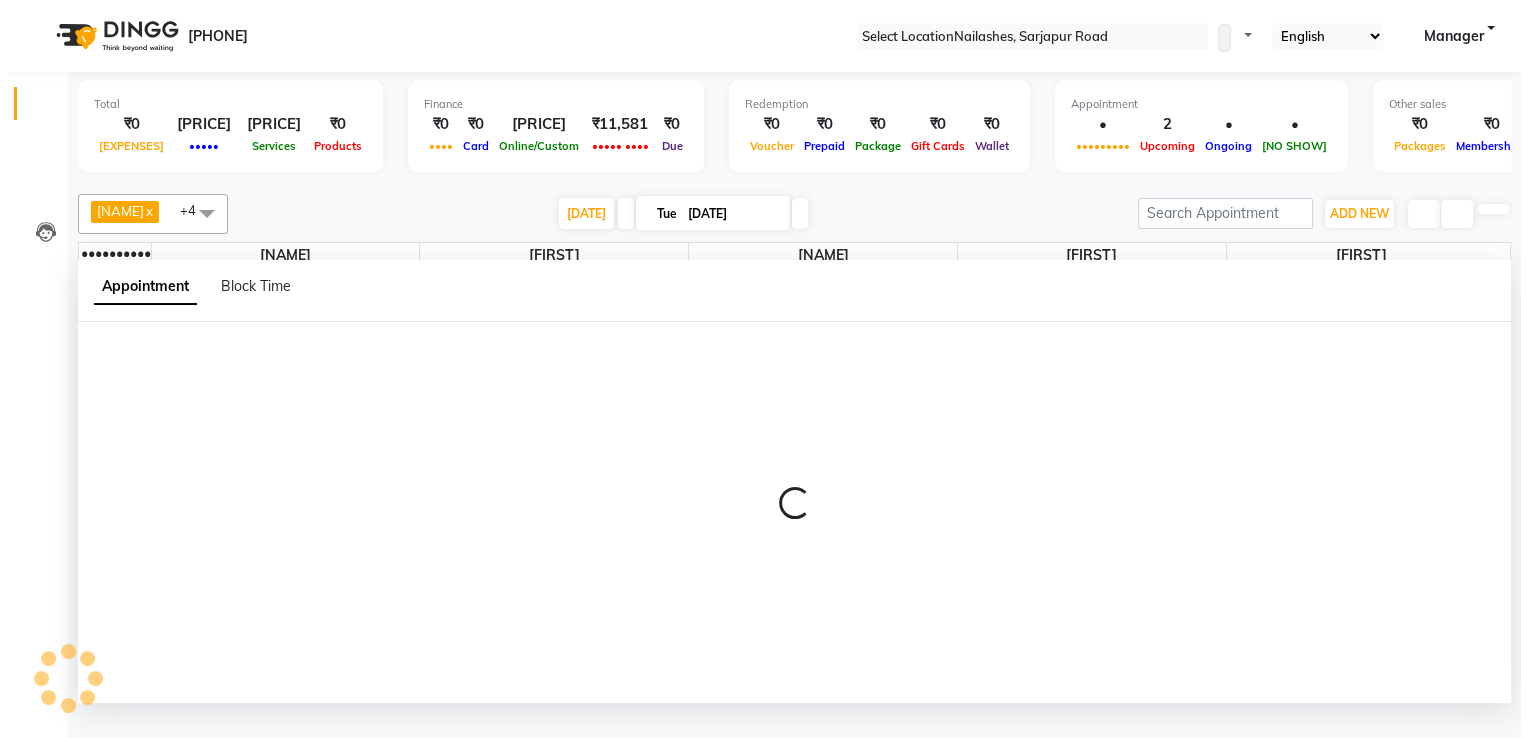 scroll, scrollTop: 0, scrollLeft: 0, axis: both 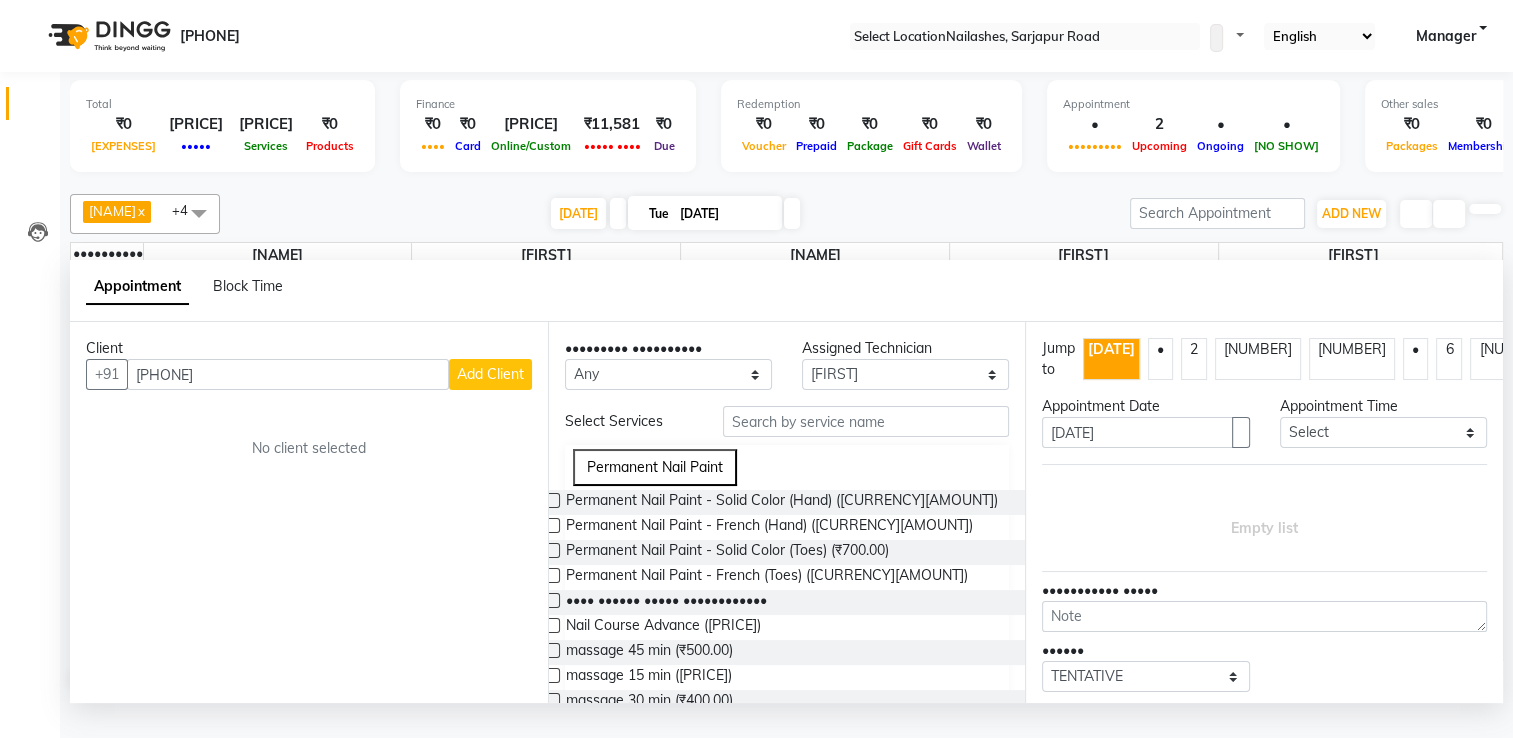 type on "[PHONE]" 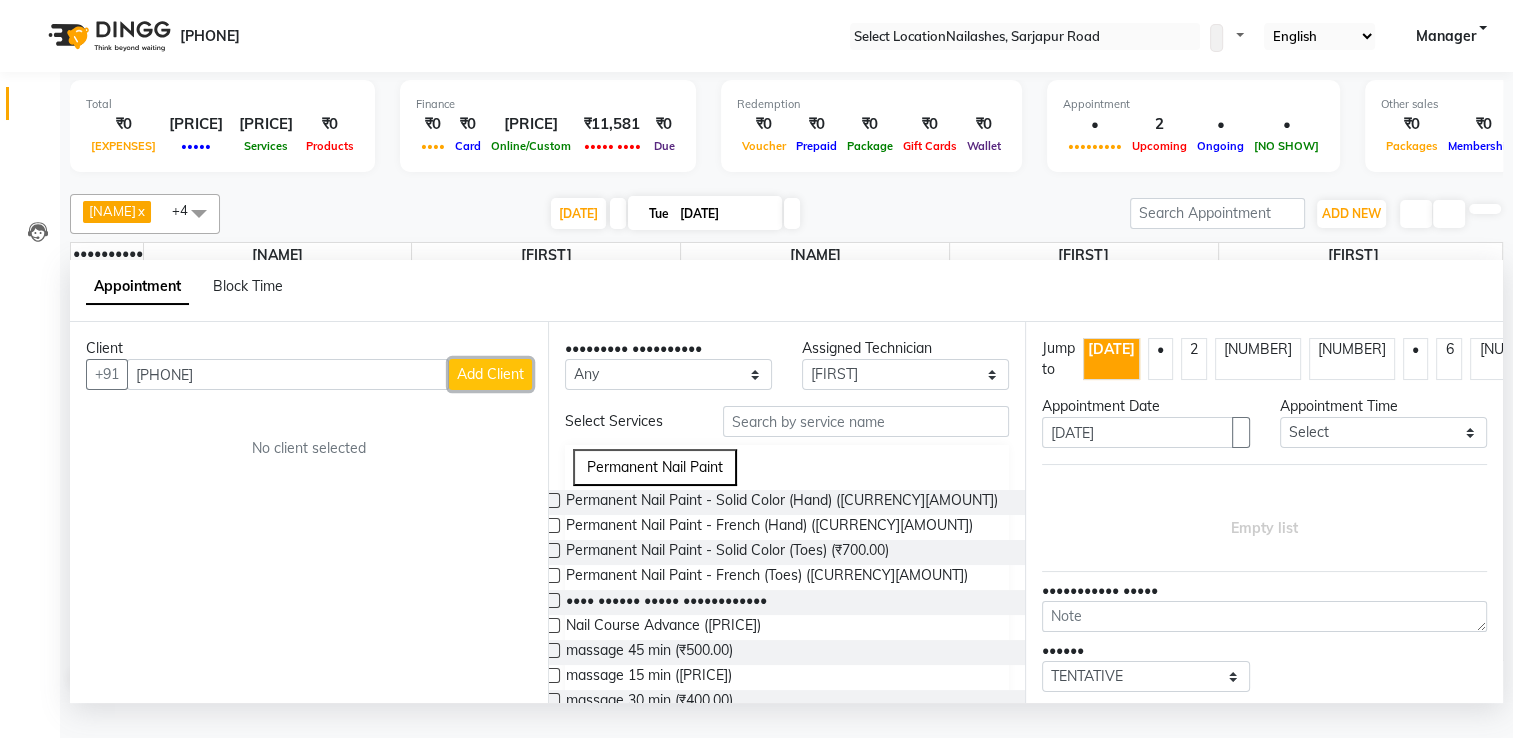 click on "Add Client" at bounding box center (490, 374) 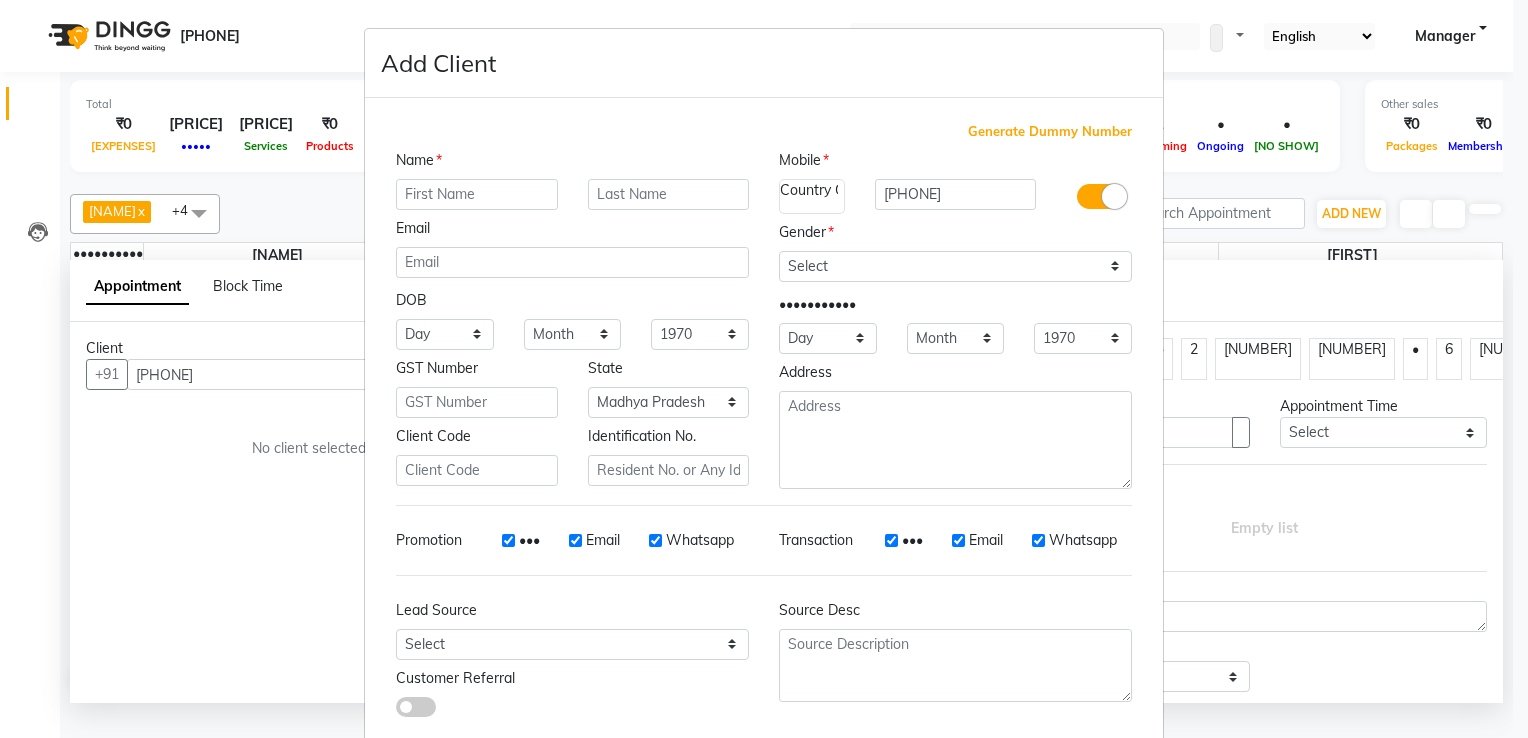 click at bounding box center (477, 194) 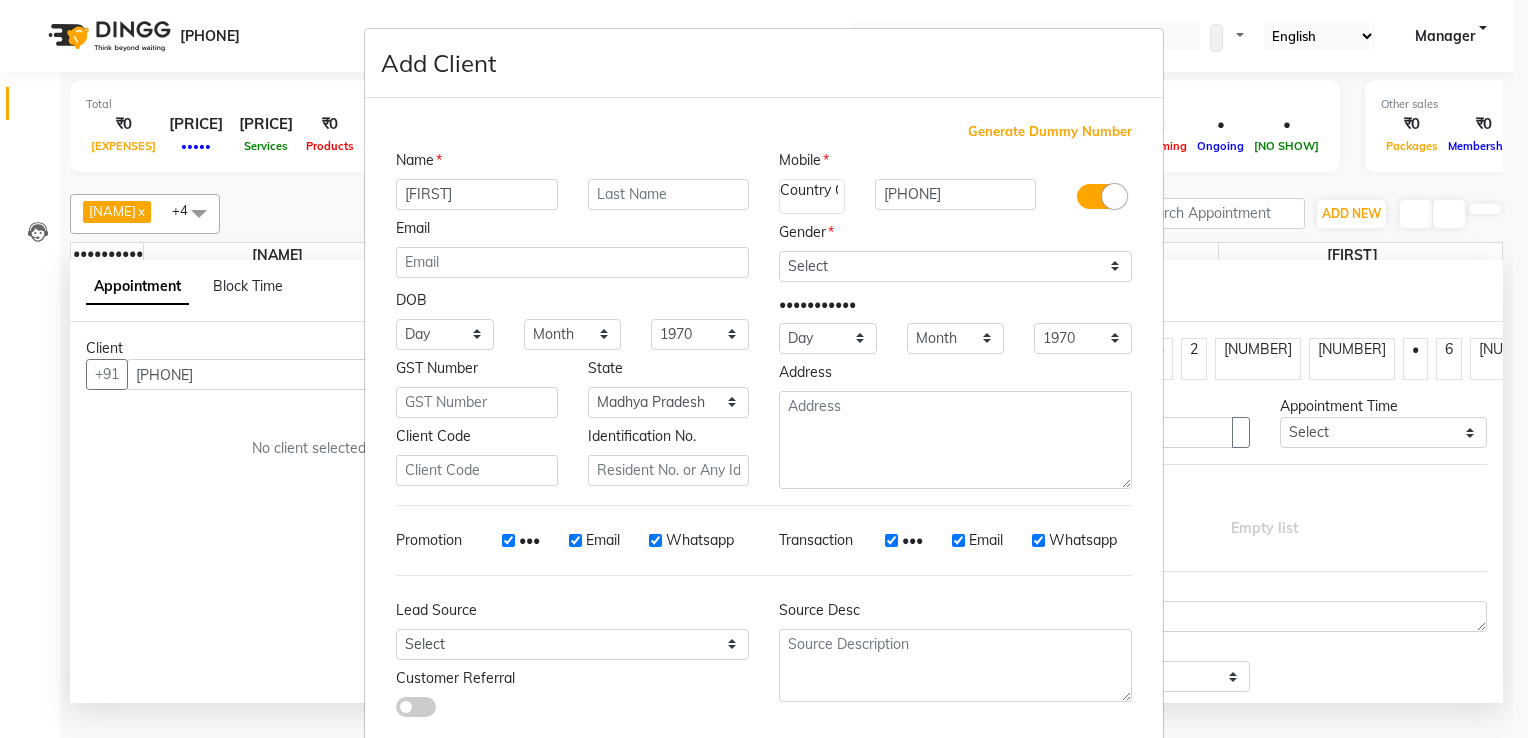 type on "[FIRST]" 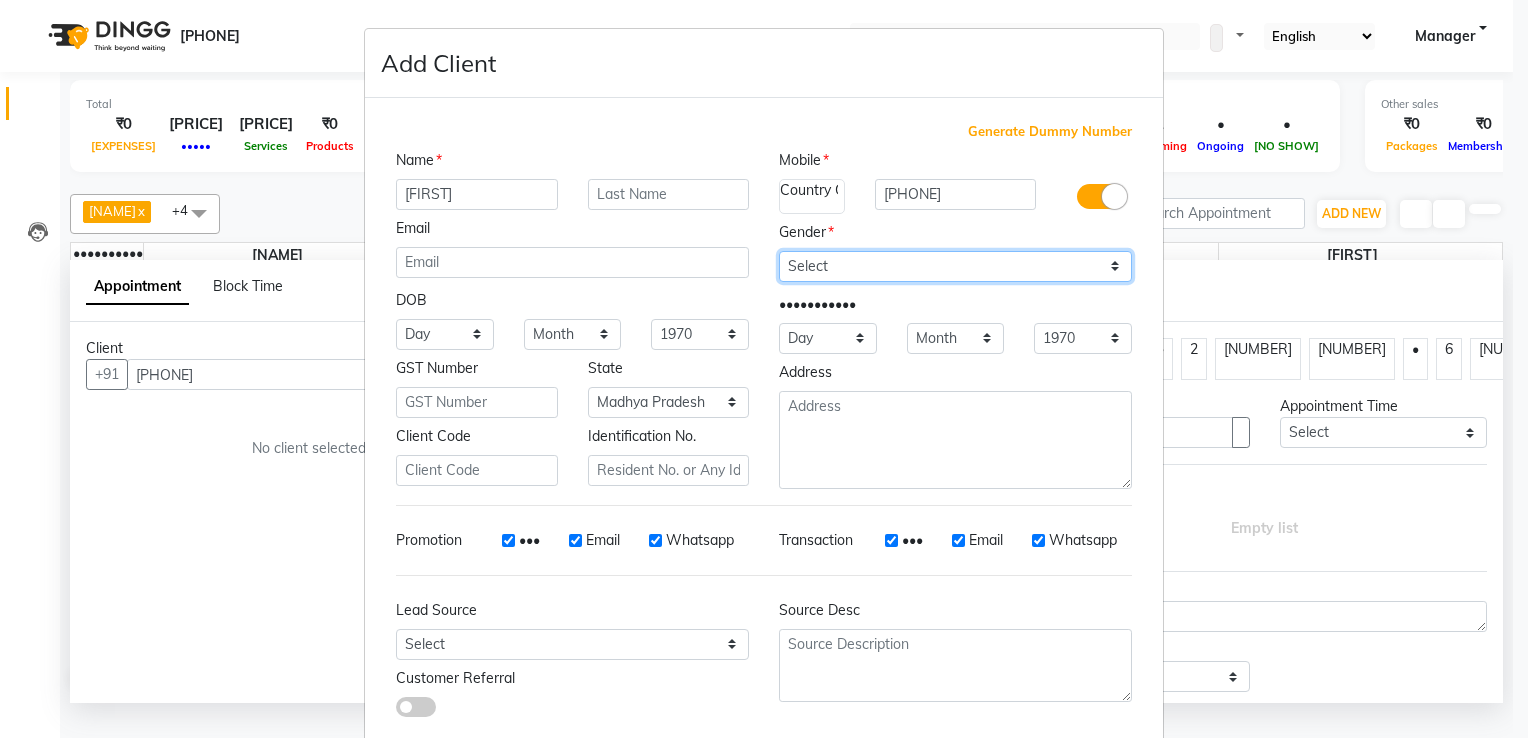 click on "Select Male Female Other Prefer Not To Say" at bounding box center [955, 266] 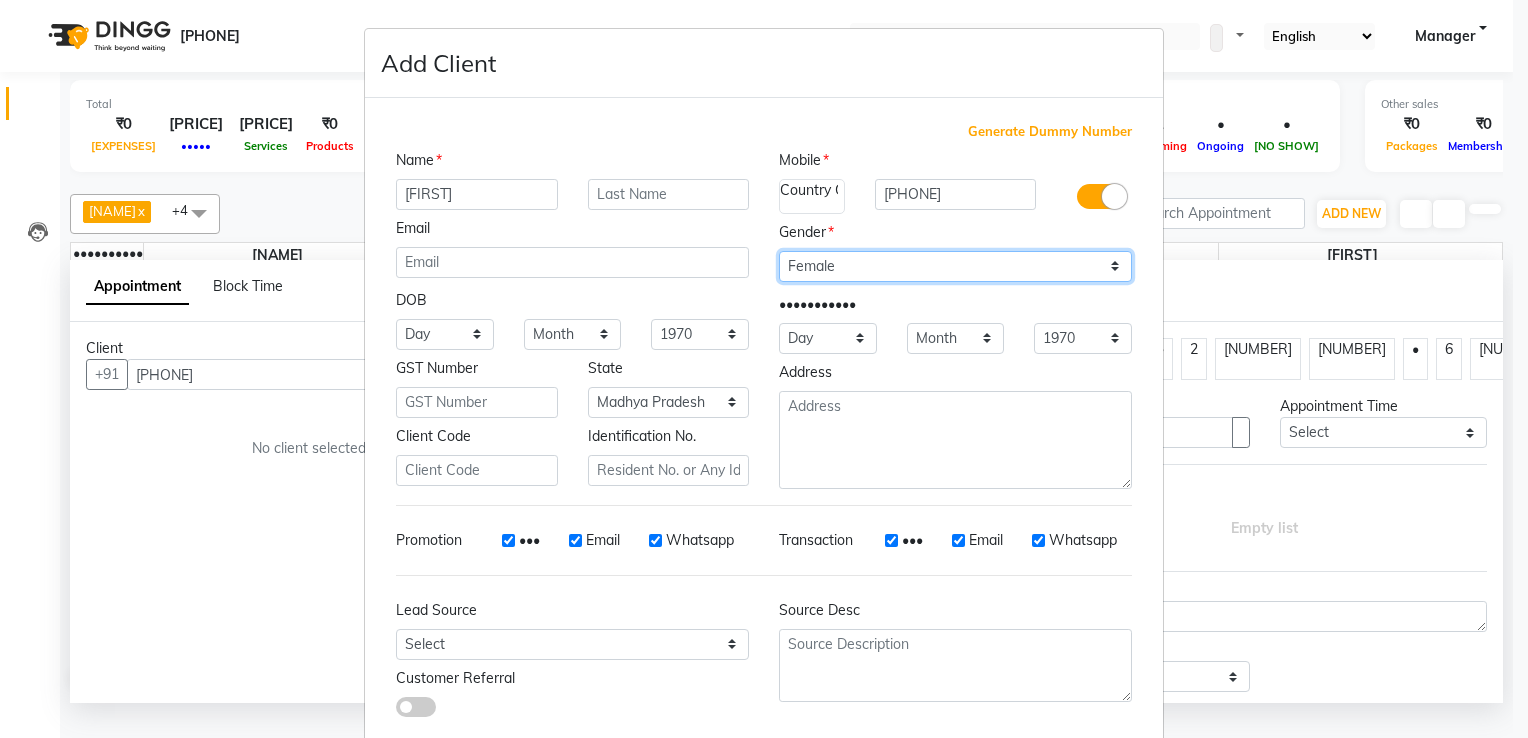 click on "Select Male Female Other Prefer Not To Say" at bounding box center [955, 266] 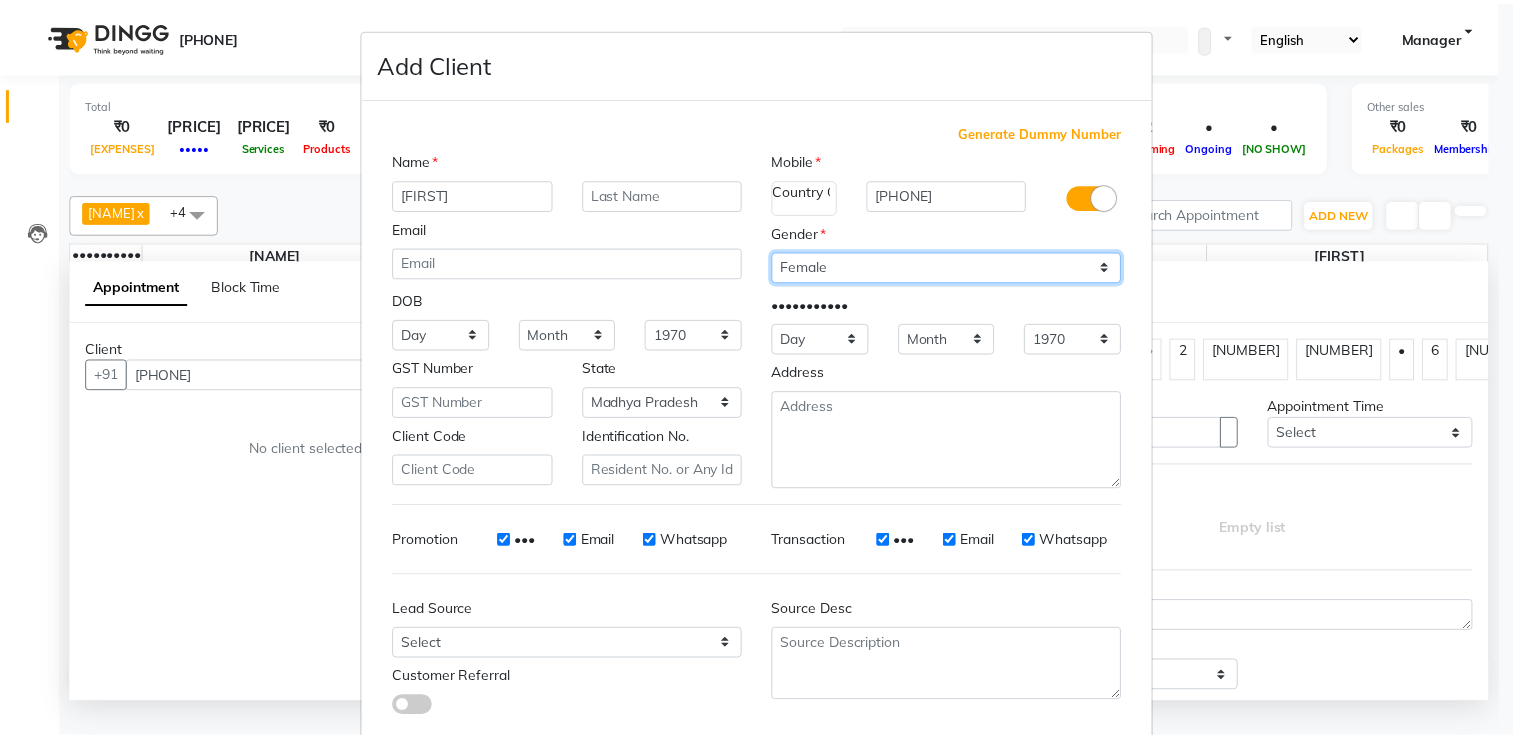 scroll, scrollTop: 118, scrollLeft: 0, axis: vertical 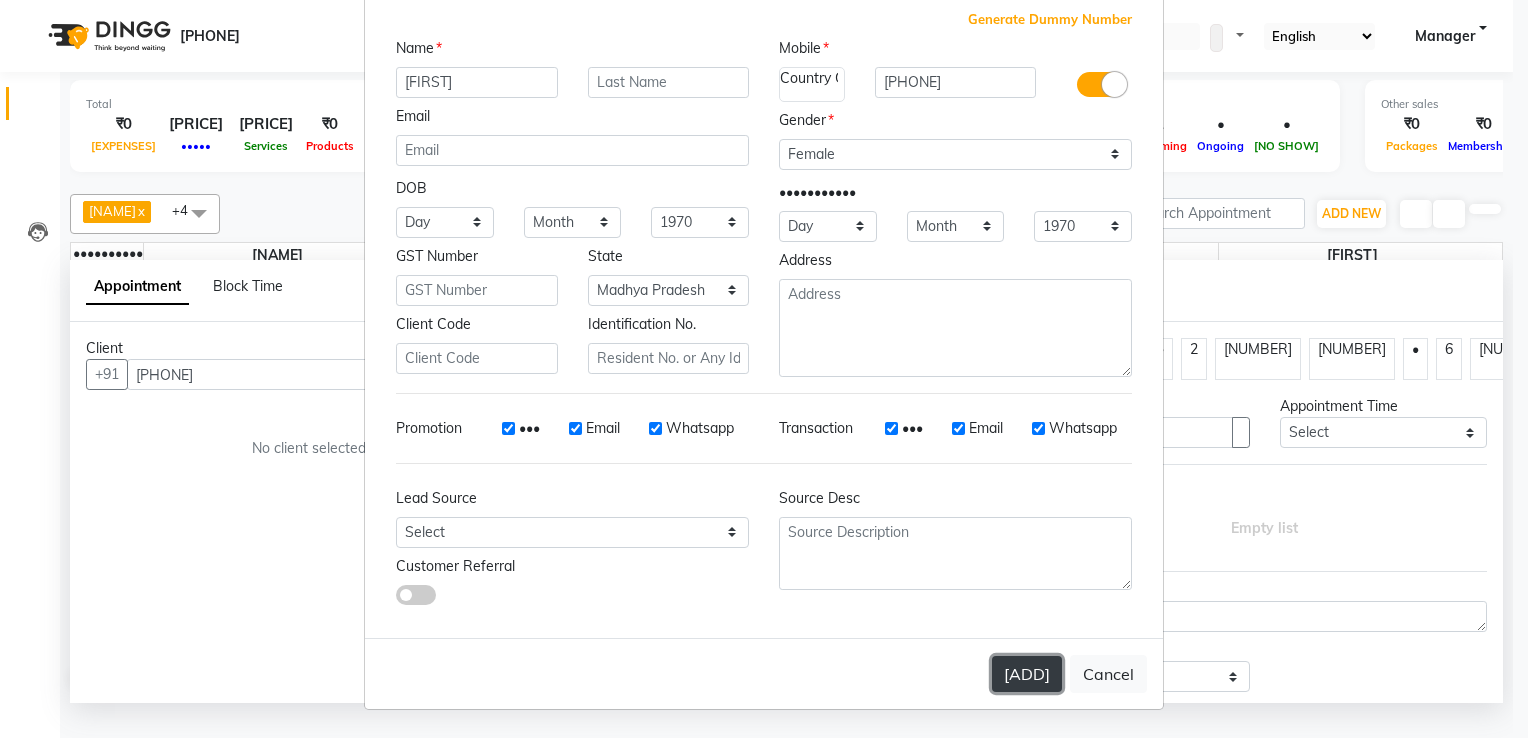 click on "[ADD]" at bounding box center [1027, 674] 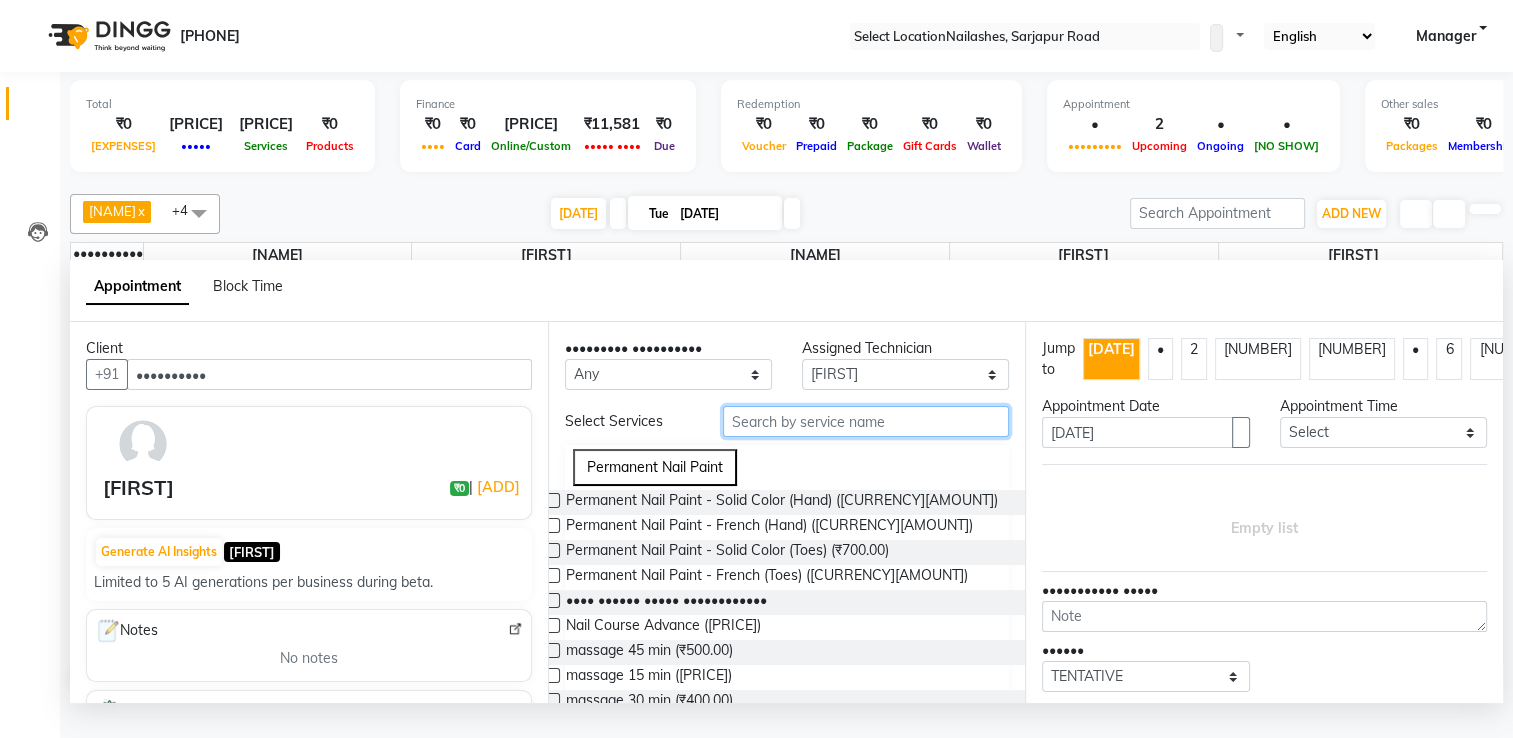 click at bounding box center (866, 421) 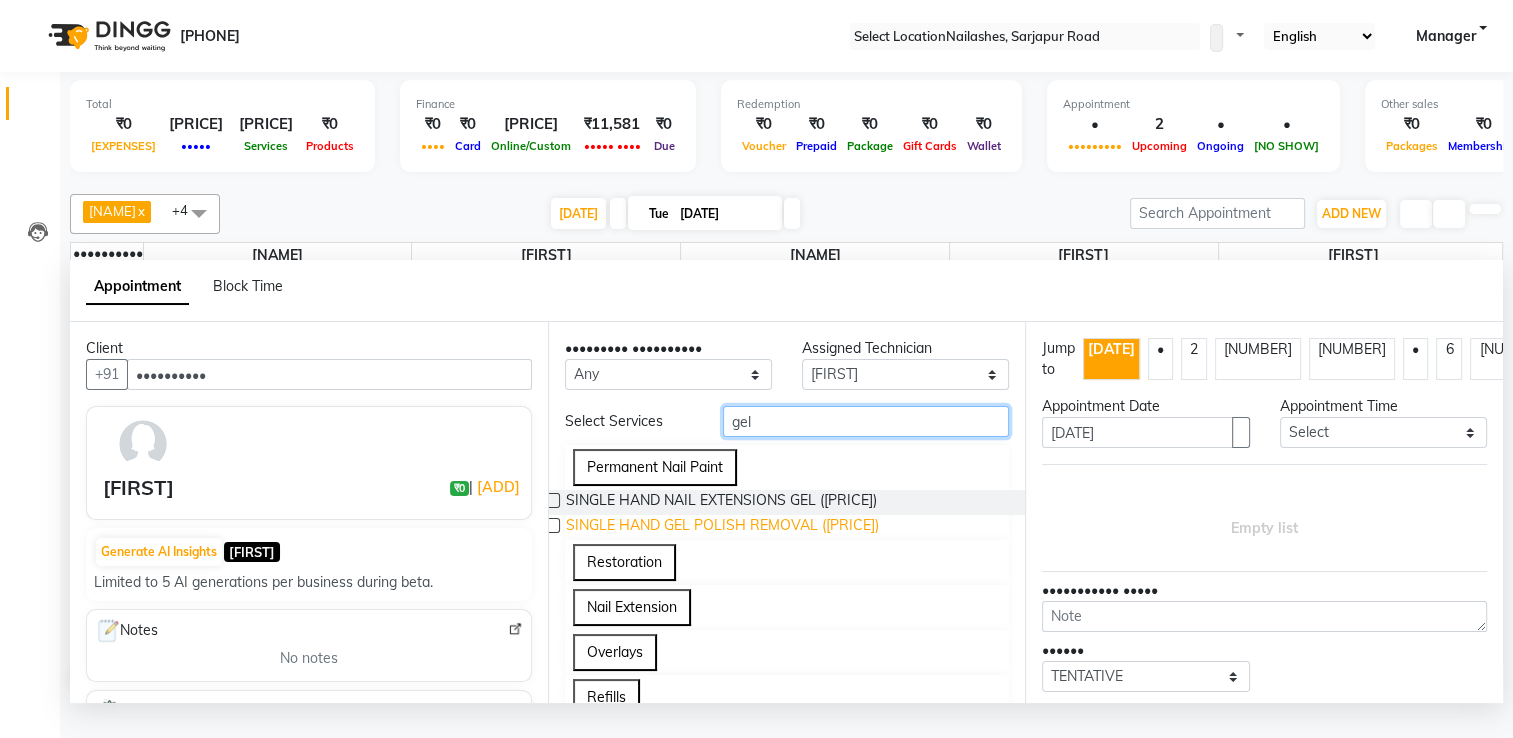 scroll, scrollTop: 59, scrollLeft: 0, axis: vertical 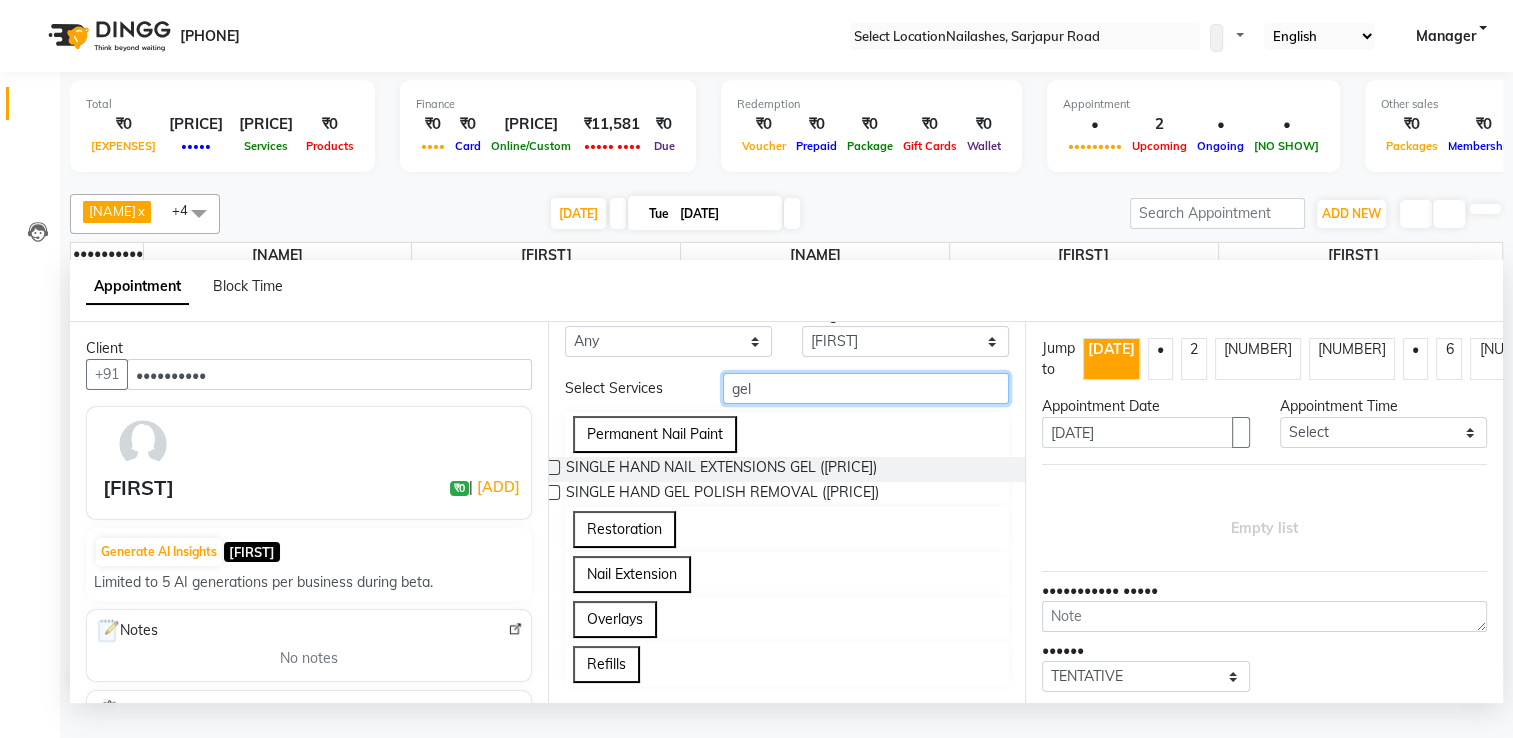 type on "gel" 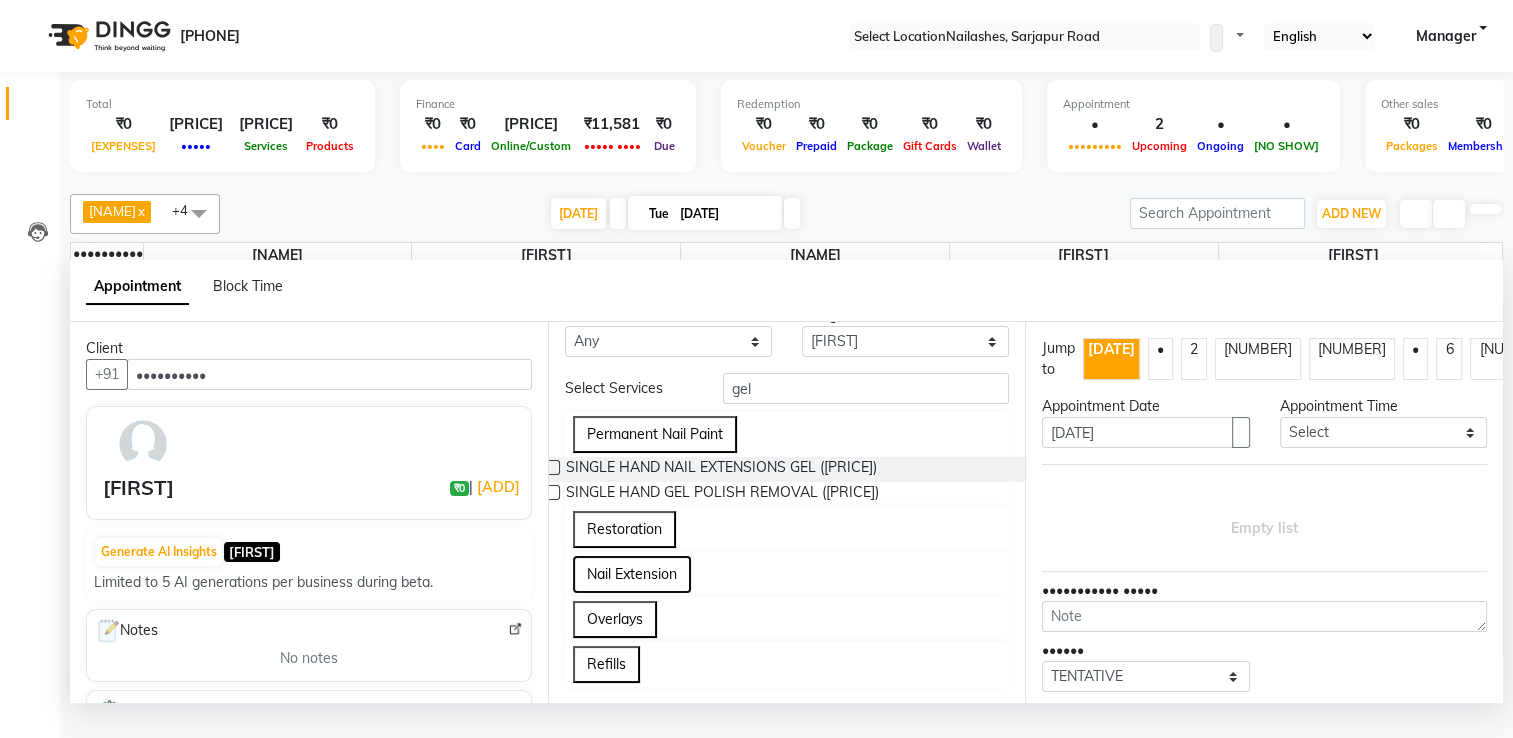 click on "Nail Extension" at bounding box center [632, 574] 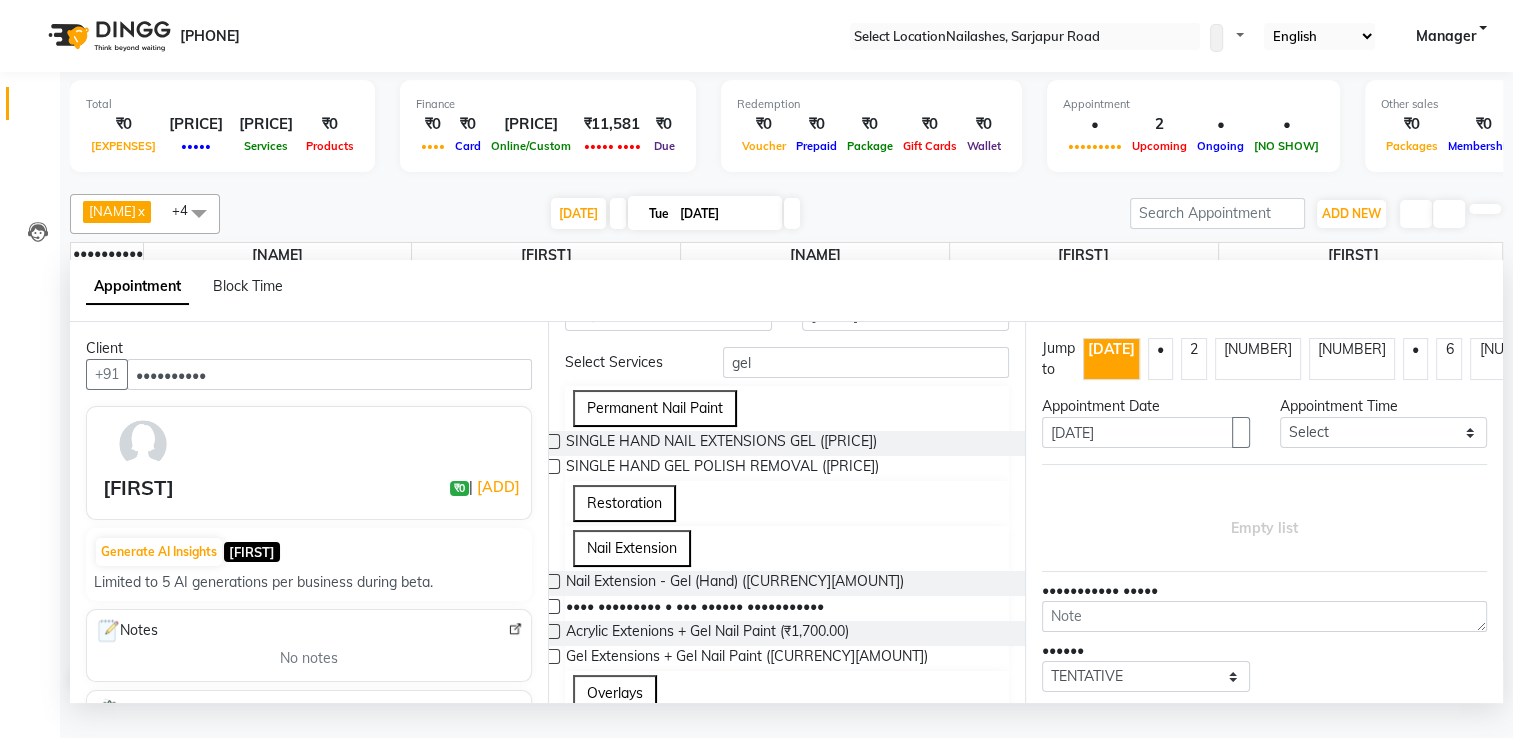 click at bounding box center (552, 581) 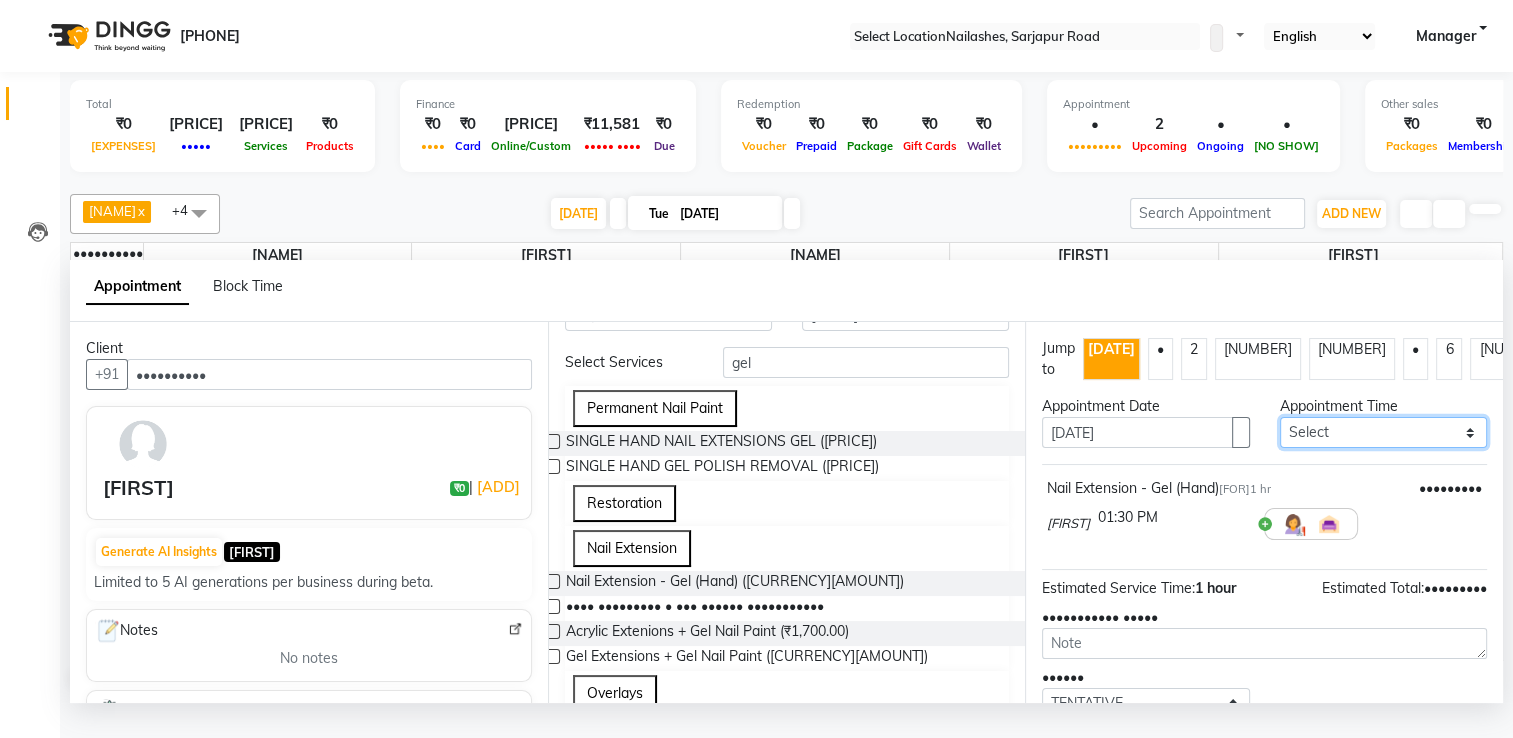 click on "Select 09:00 AM 09:15 AM 09:30 AM 09:45 AM 10:00 AM 10:15 AM 10:30 AM 10:45 AM 11:00 AM 11:15 AM 11:30 AM 11:45 AM 12:00 PM 12:15 PM 12:30 PM 12:45 PM 01:00 PM 01:15 PM 01:30 PM 01:45 PM 02:00 PM 02:15 PM 02:30 PM 02:45 PM 03:00 PM 03:15 PM 03:30 PM 03:45 PM 04:00 PM 04:15 PM 04:30 PM 04:45 PM 05:00 PM 05:15 PM 05:30 PM 05:45 PM 06:00 PM 06:15 PM 06:30 PM 06:45 PM 07:00 PM 07:15 PM 07:30 PM 07:45 PM 08:00 PM" at bounding box center [1383, 432] 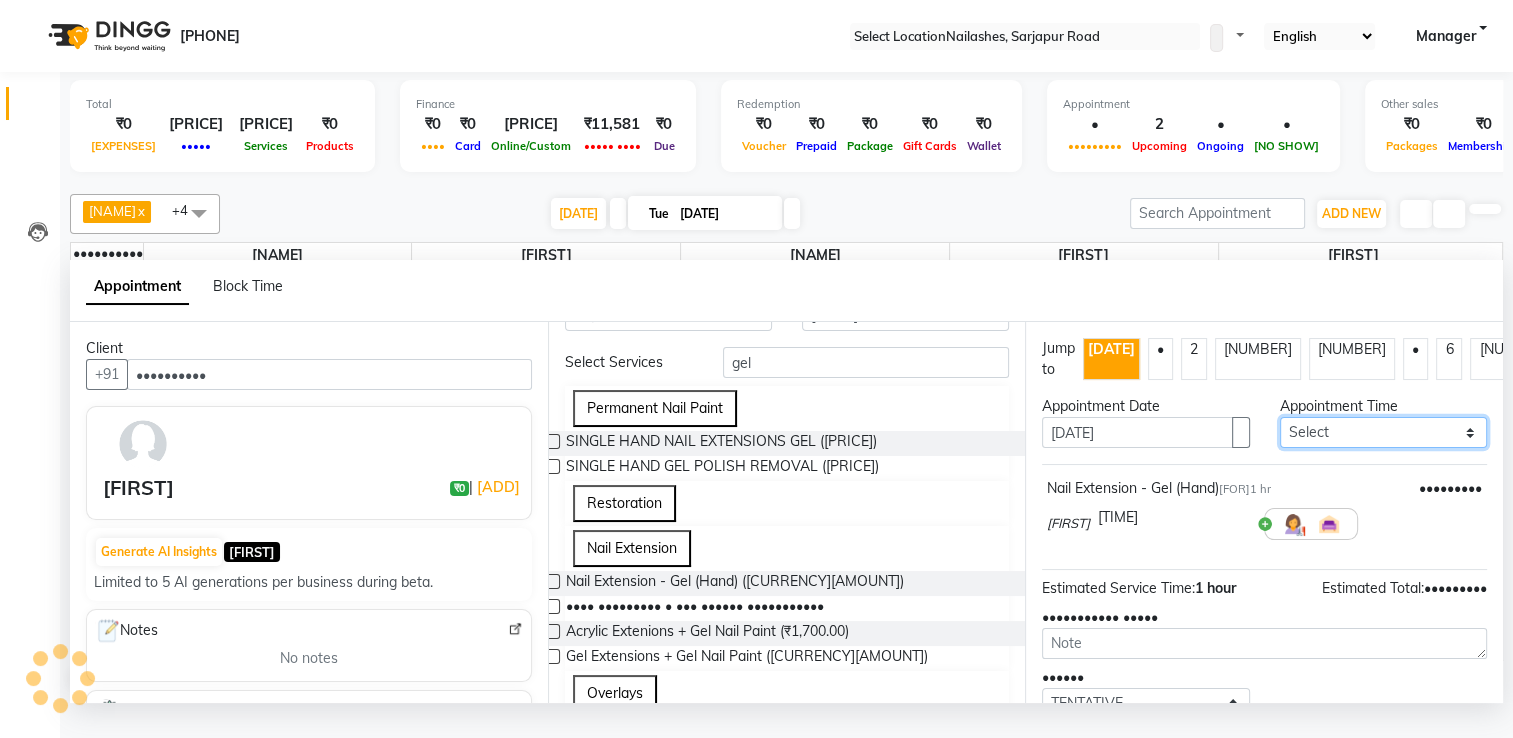 scroll, scrollTop: 144, scrollLeft: 0, axis: vertical 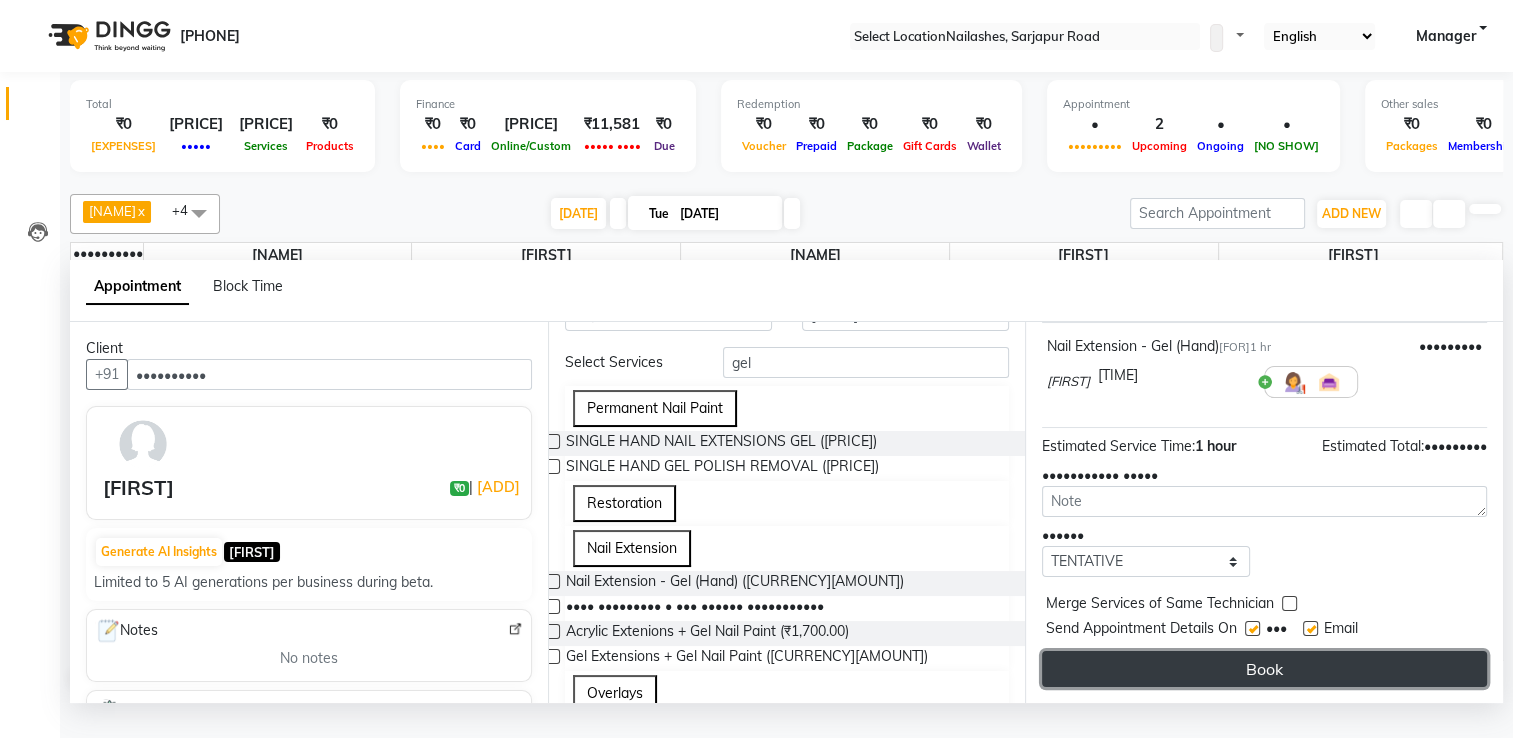 click on "Book" at bounding box center [1264, 669] 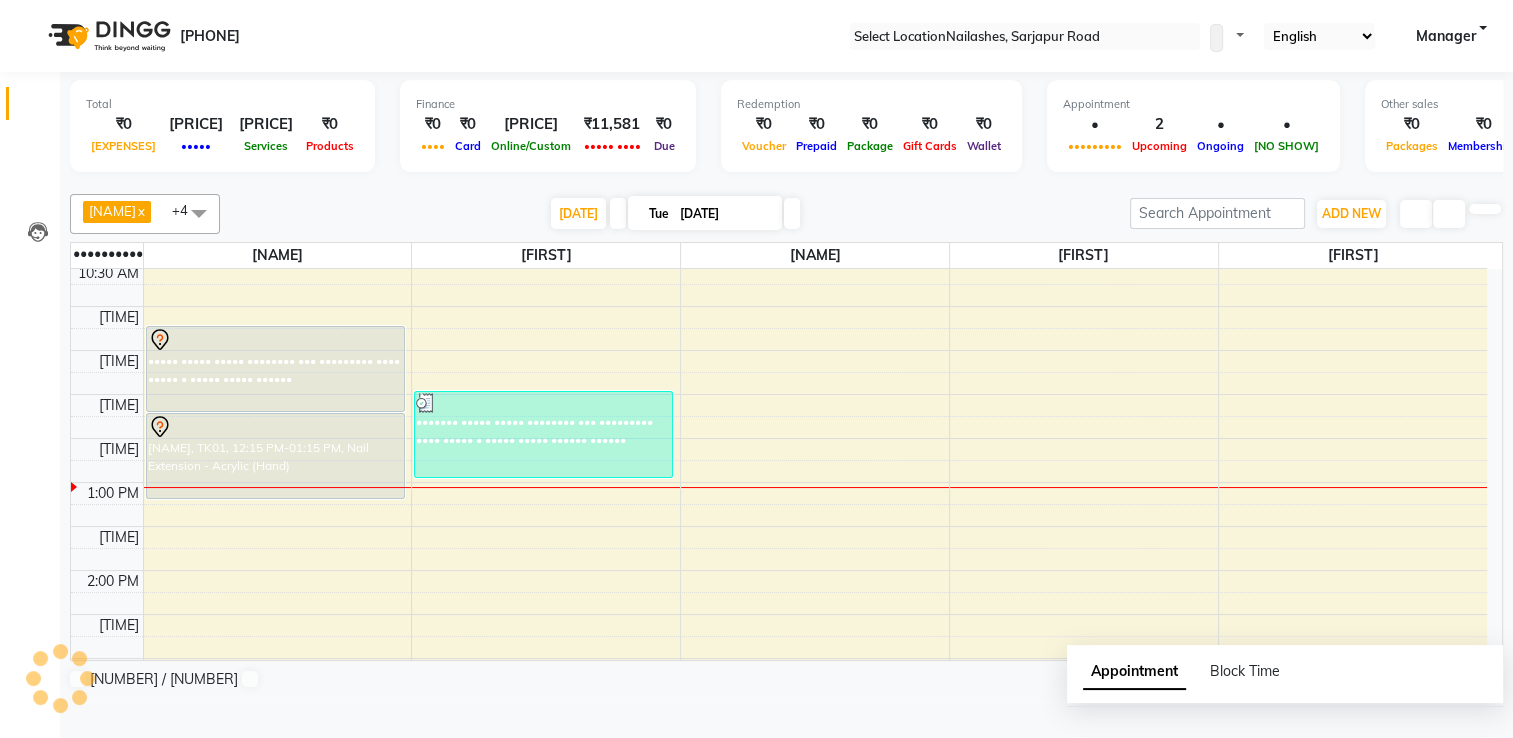 scroll, scrollTop: 0, scrollLeft: 0, axis: both 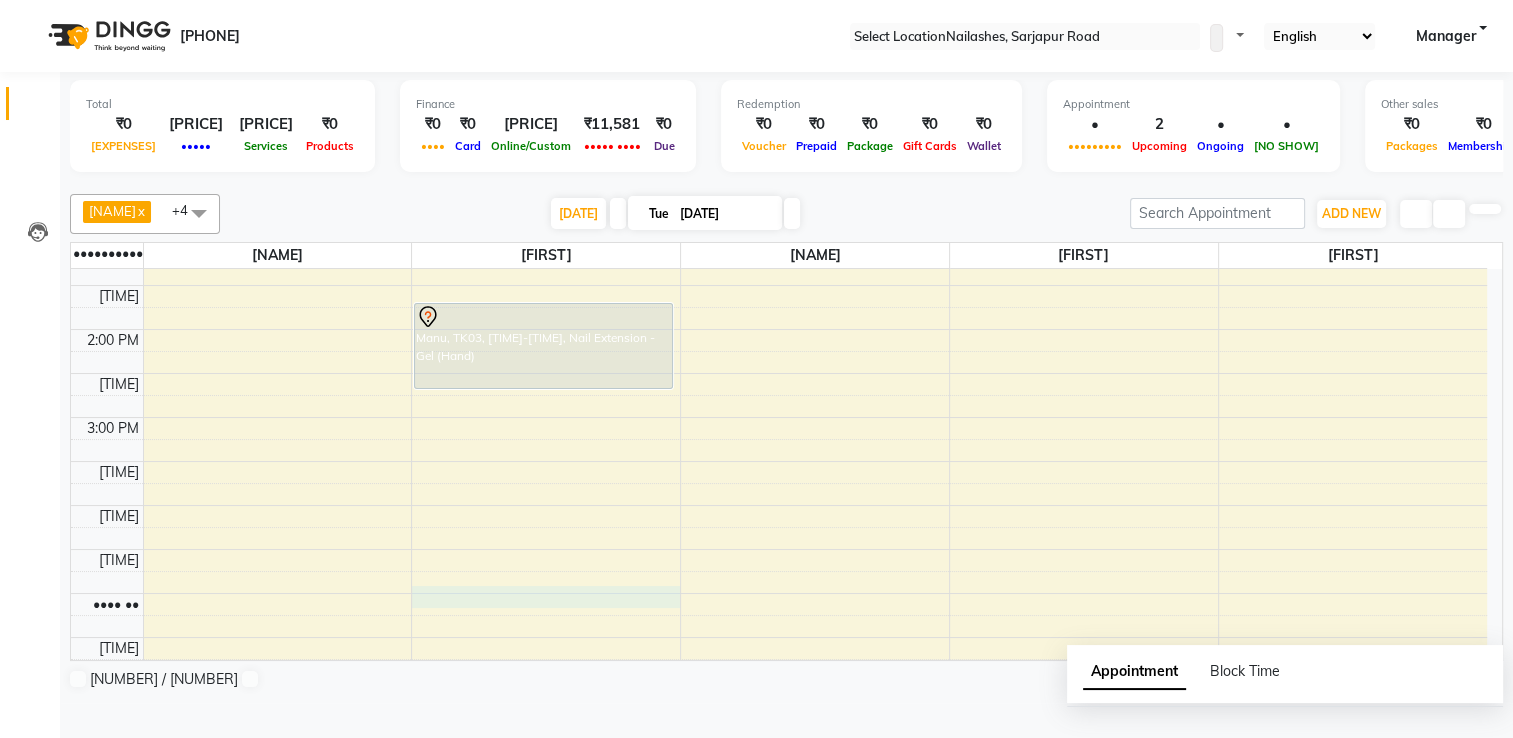 click on "ROZY, TK01, [TIME]-[TIME], Permanent Nail Paint - Solid Color (Hand)             ROZY, TK01, [TIME]-[TIME], Nail Extension - Acrylic (Hand)     Sunali, TK02, [TIME]-[TIME], Permanent Nail Paint - Solid Color (Hand) (₹700)             Manu, TK03, [TIME]-[TIME], Nail Extension - Gel (Hand)" at bounding box center (779, 373) 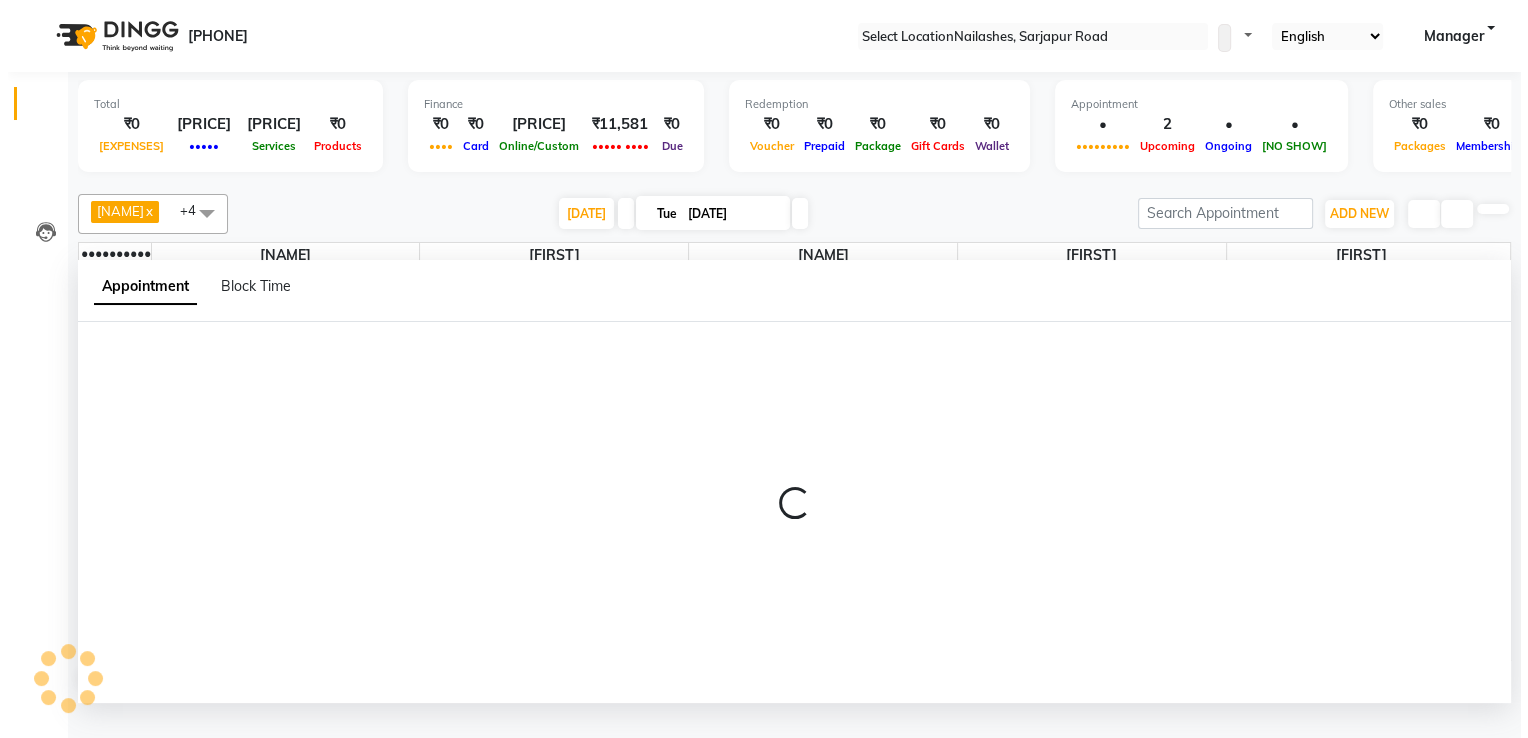scroll, scrollTop: 0, scrollLeft: 0, axis: both 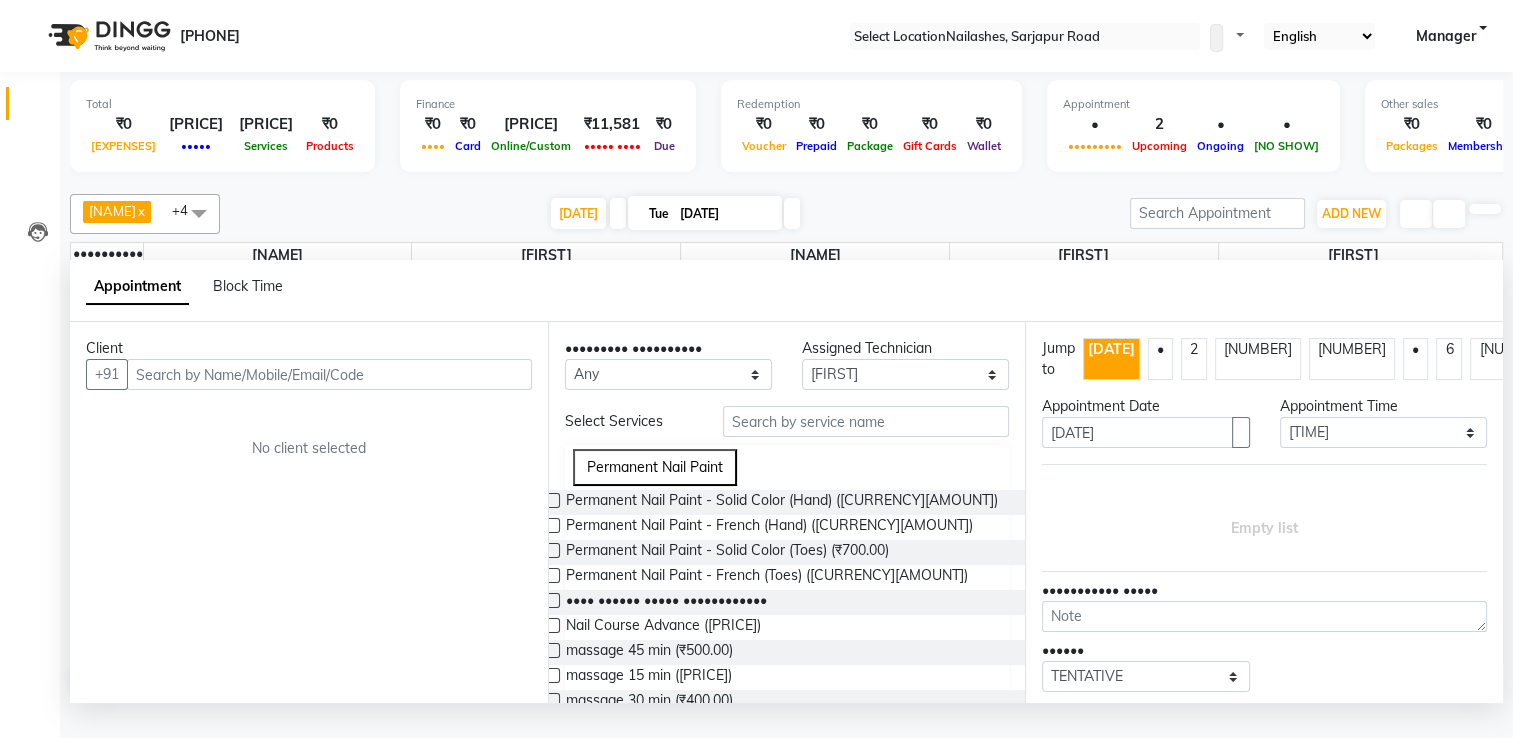 click at bounding box center (329, 374) 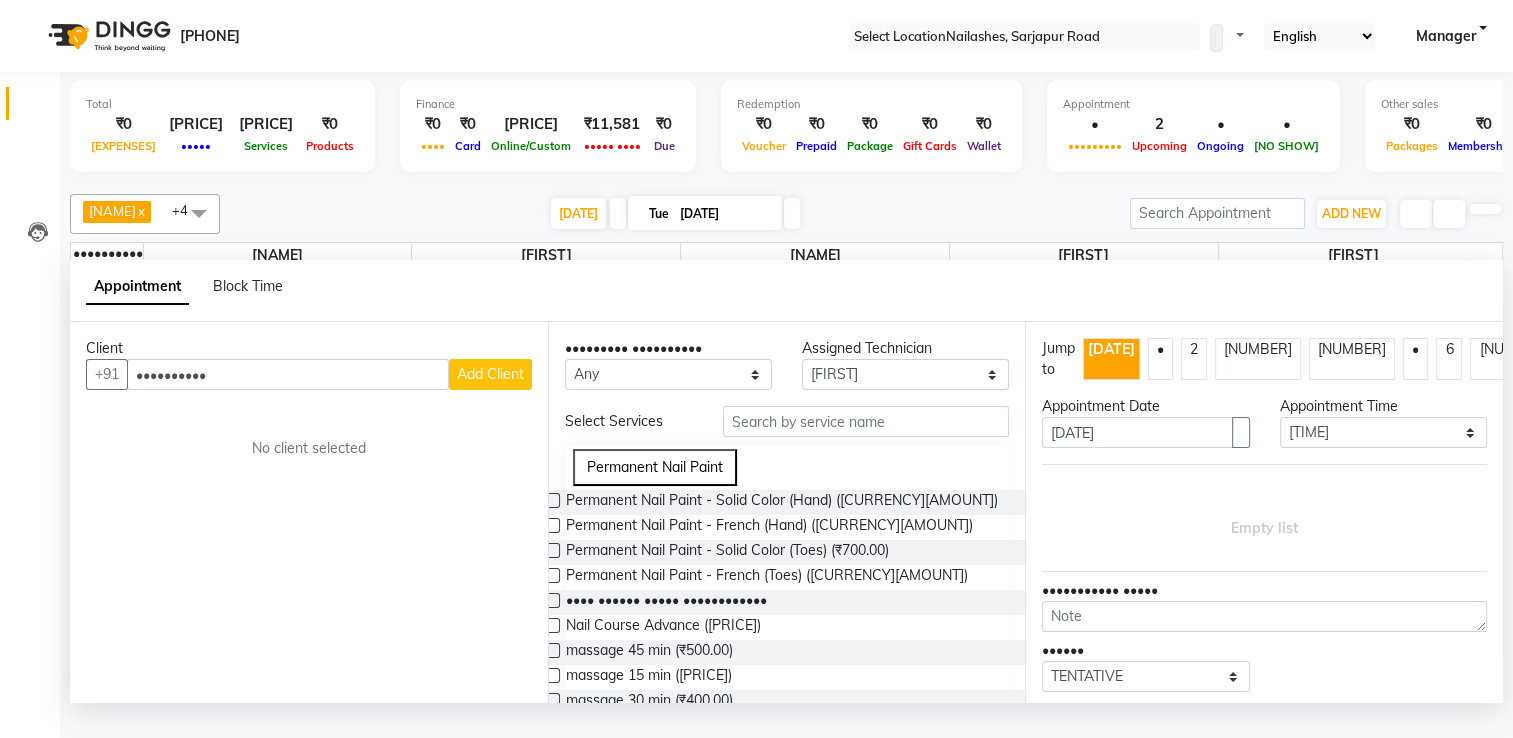 type on "••••••••••" 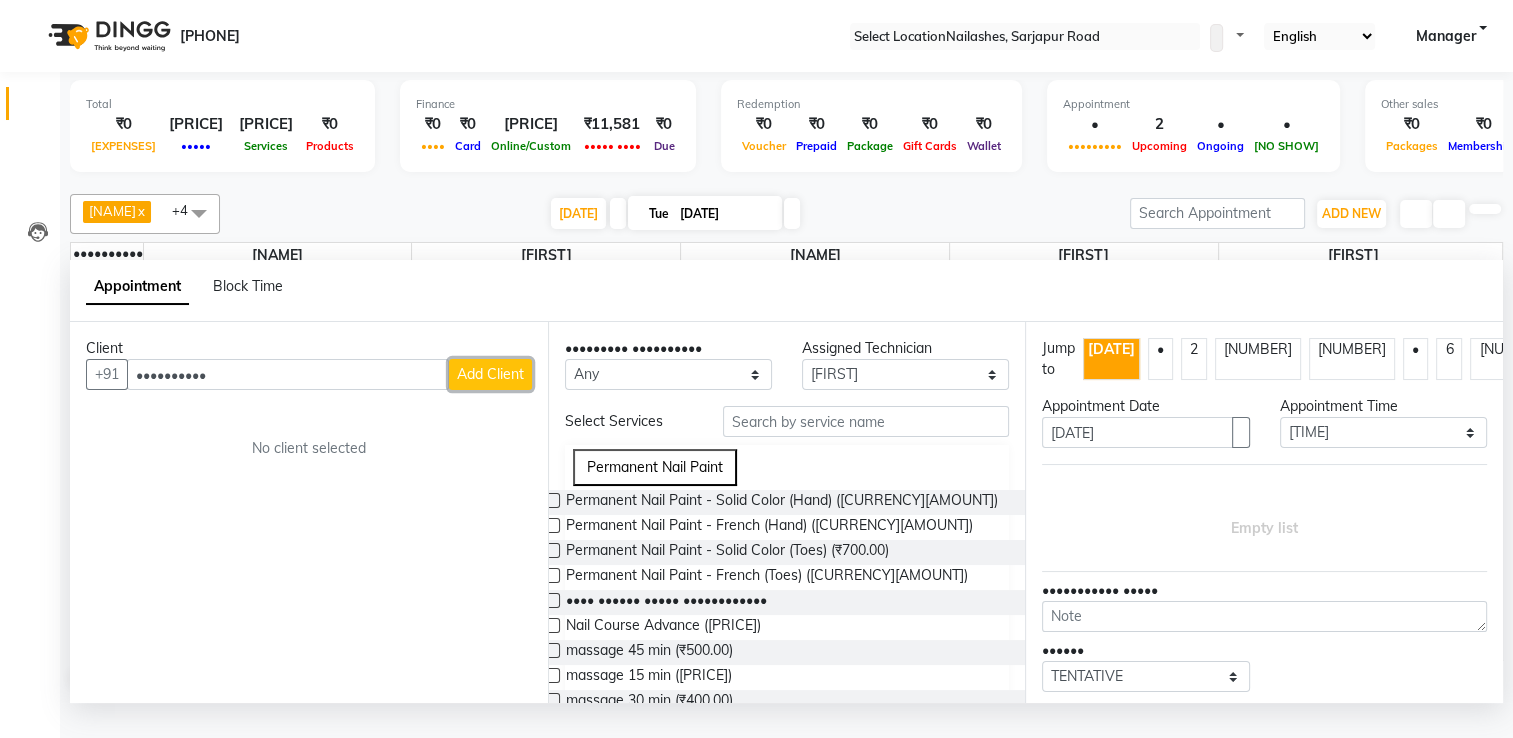 click on "Add Client" at bounding box center (490, 374) 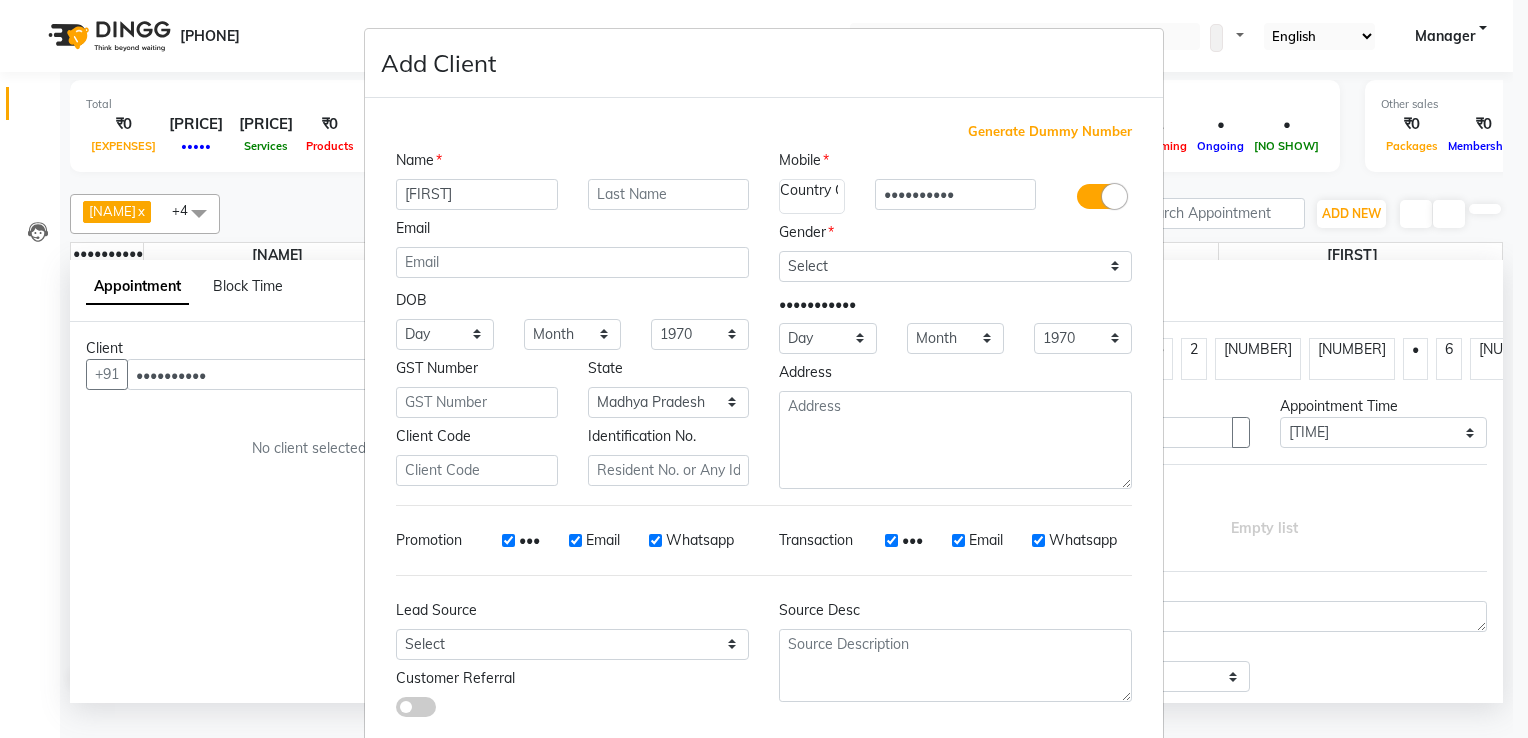 type on "[FIRST]" 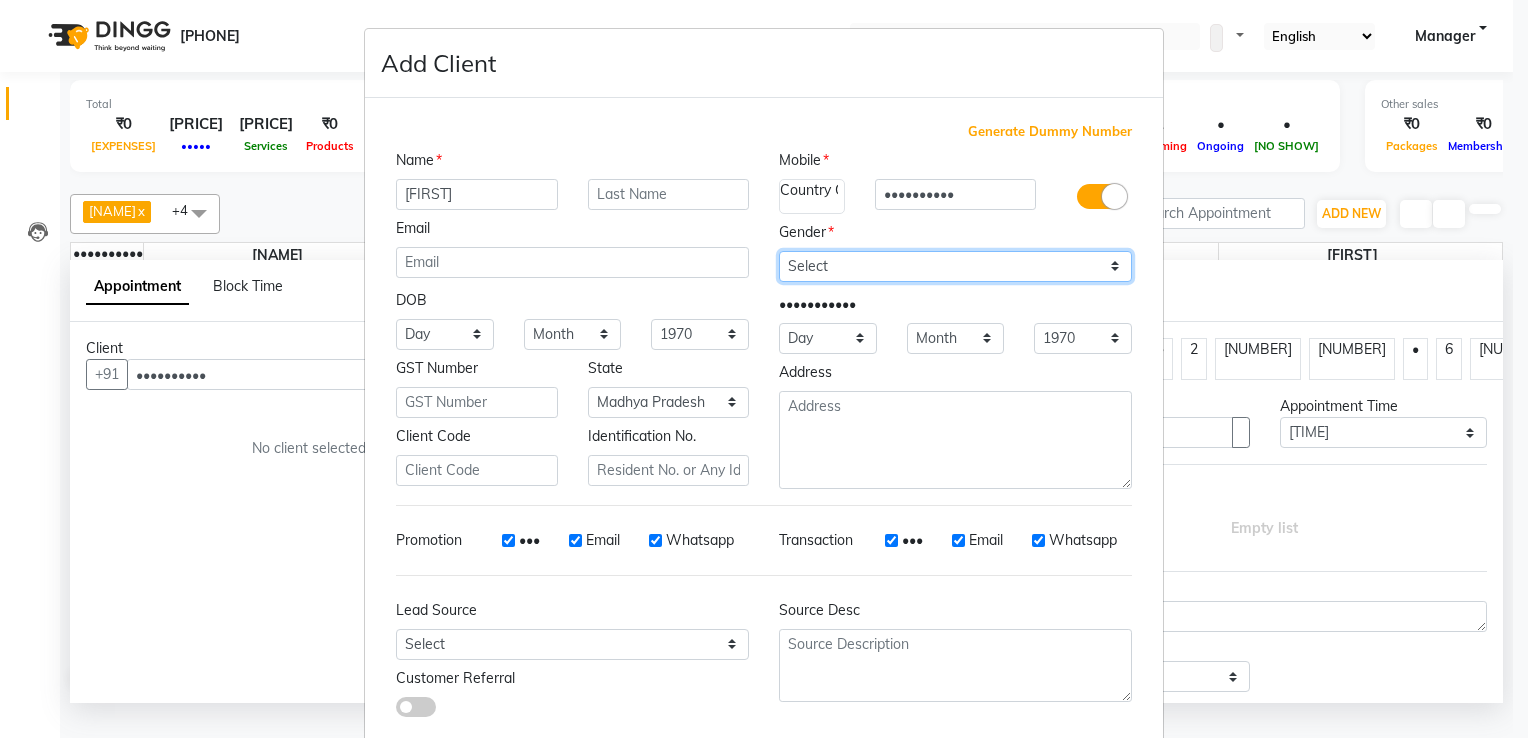 click on "Select Male Female Other Prefer Not To Say" at bounding box center (955, 266) 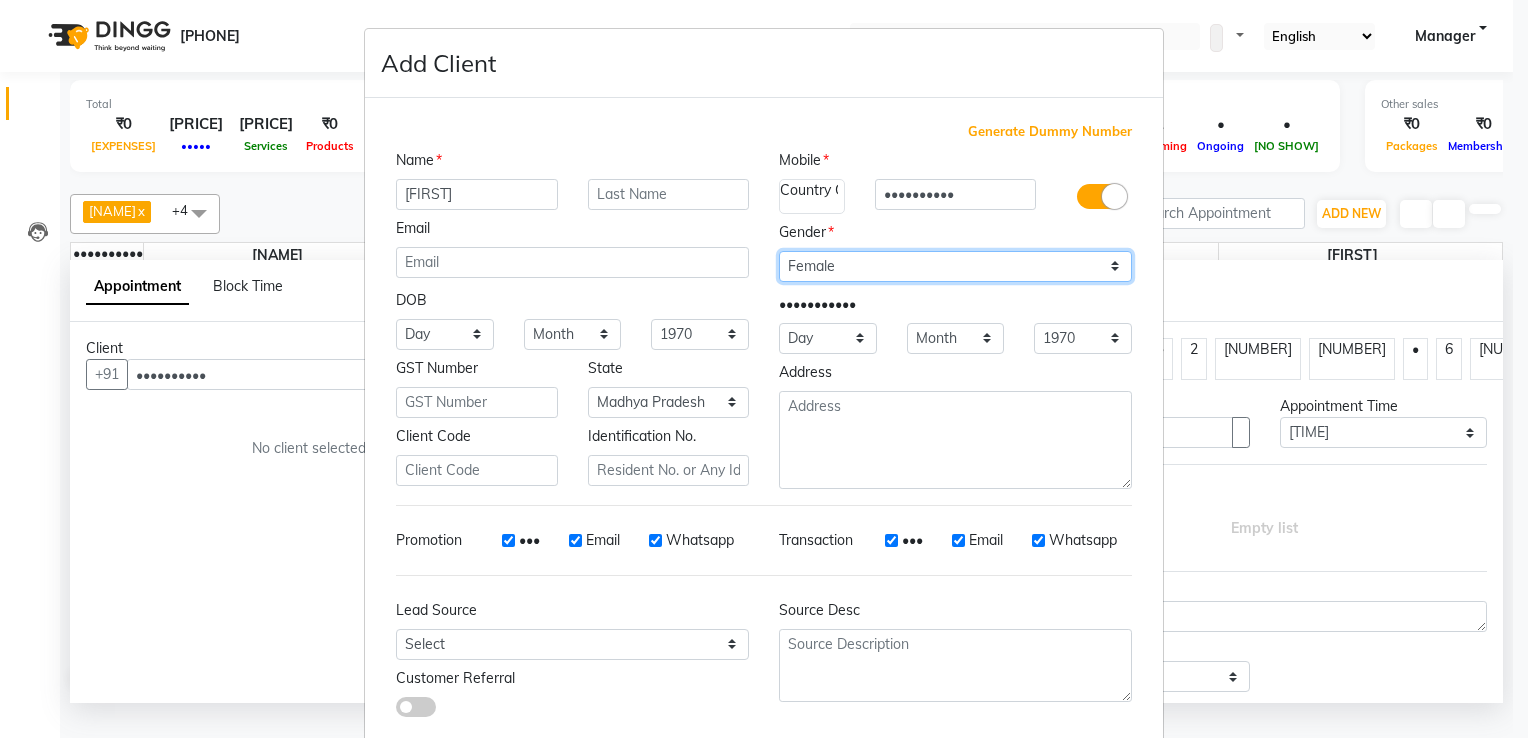 click on "Select Male Female Other Prefer Not To Say" at bounding box center (955, 266) 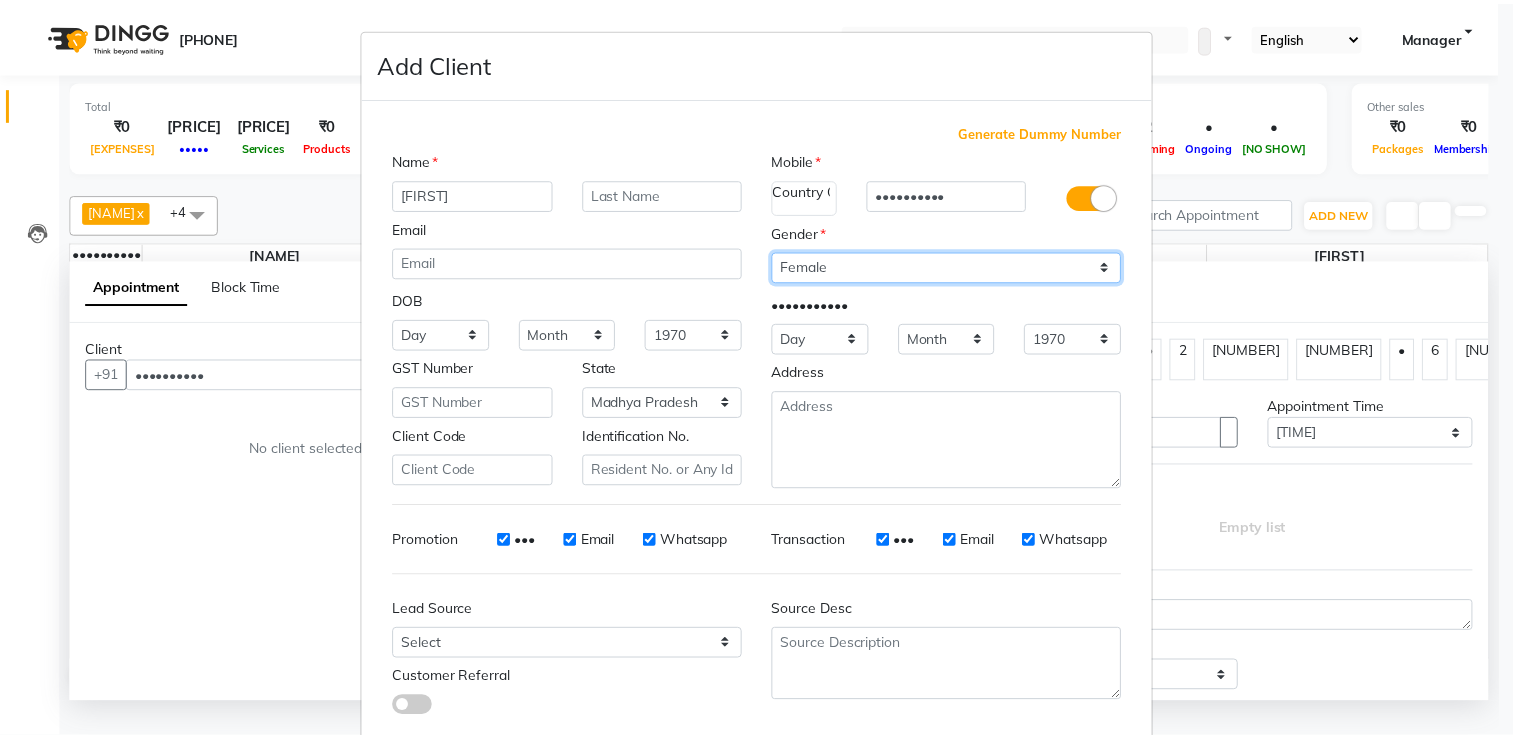 scroll, scrollTop: 118, scrollLeft: 0, axis: vertical 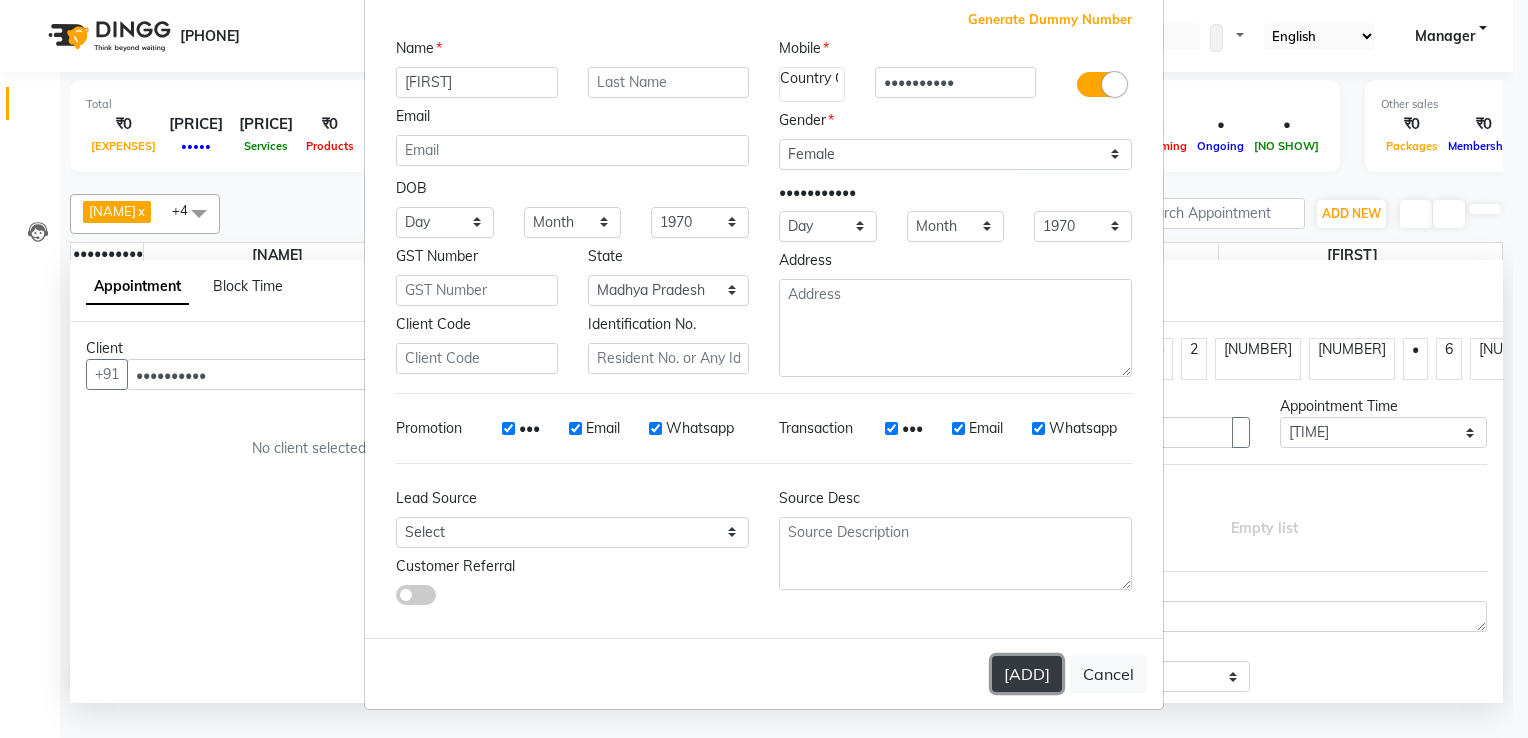 click on "[ADD]" at bounding box center (1027, 674) 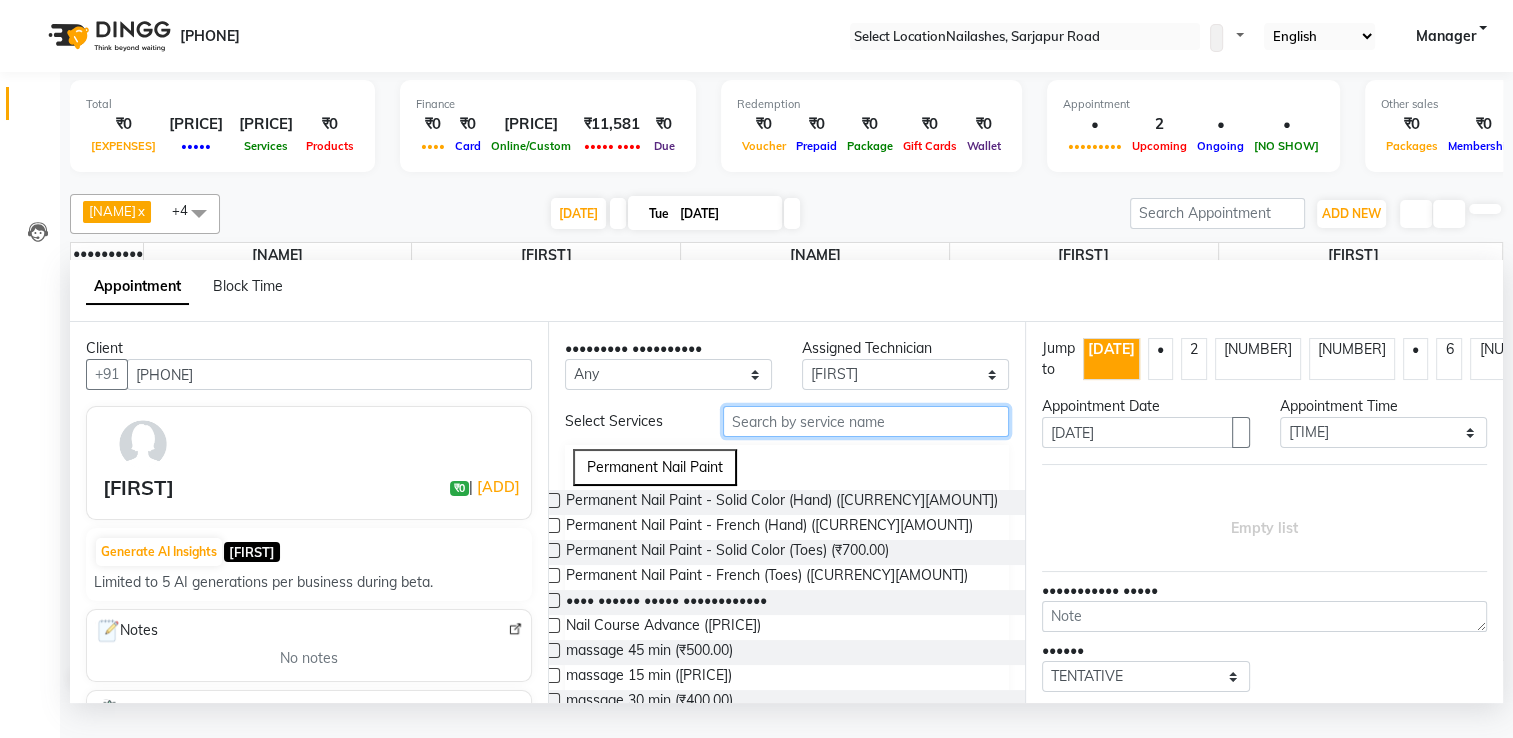 click at bounding box center (866, 421) 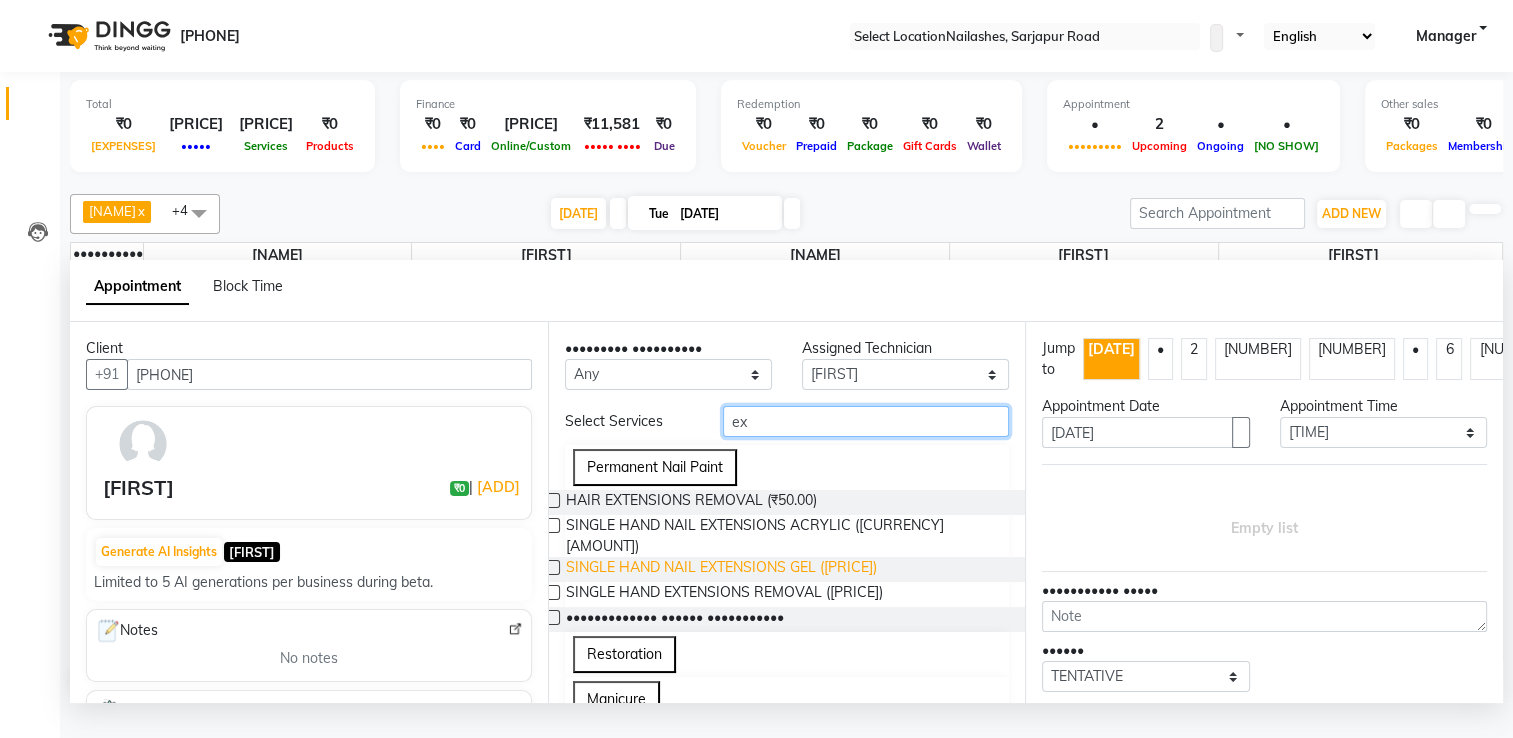 scroll, scrollTop: 178, scrollLeft: 0, axis: vertical 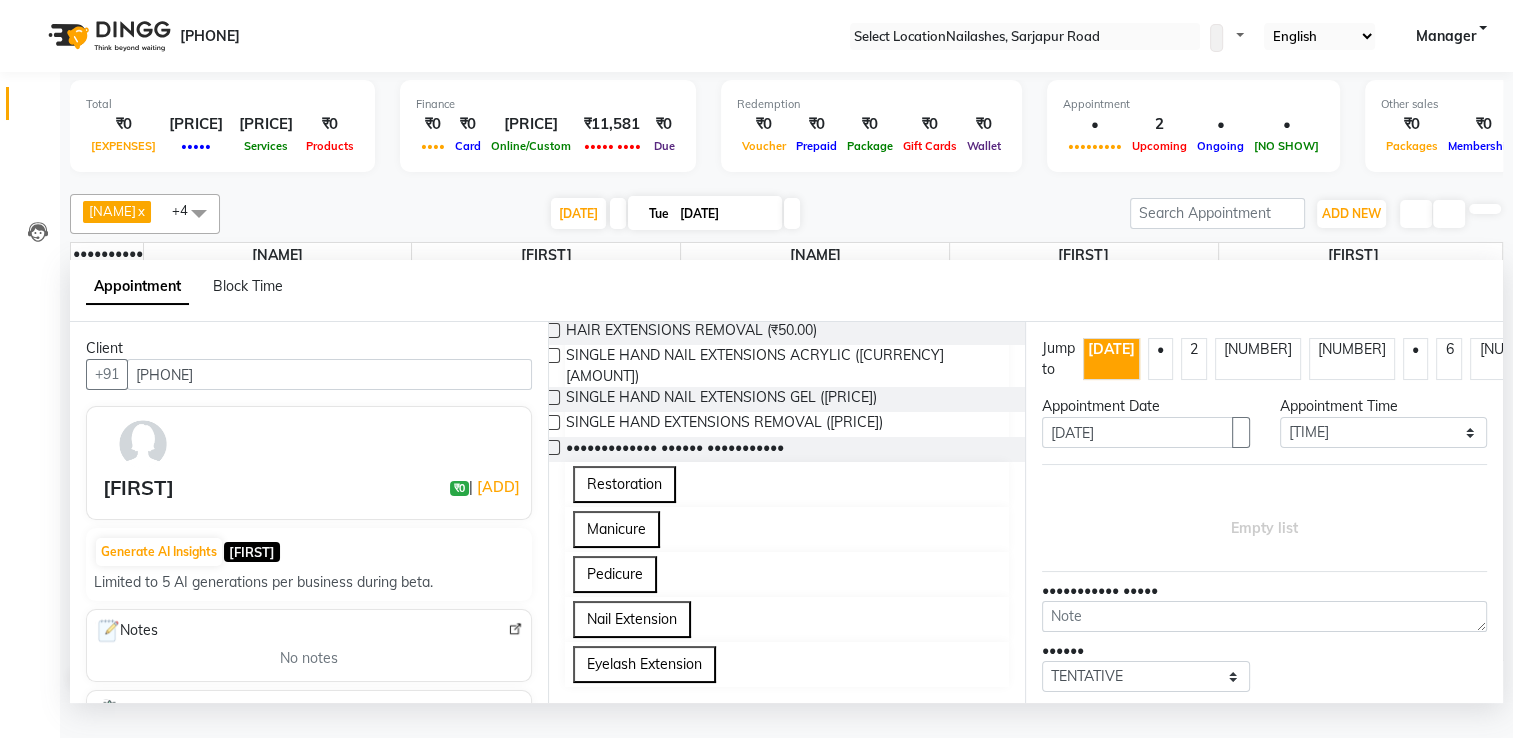 type on "ex" 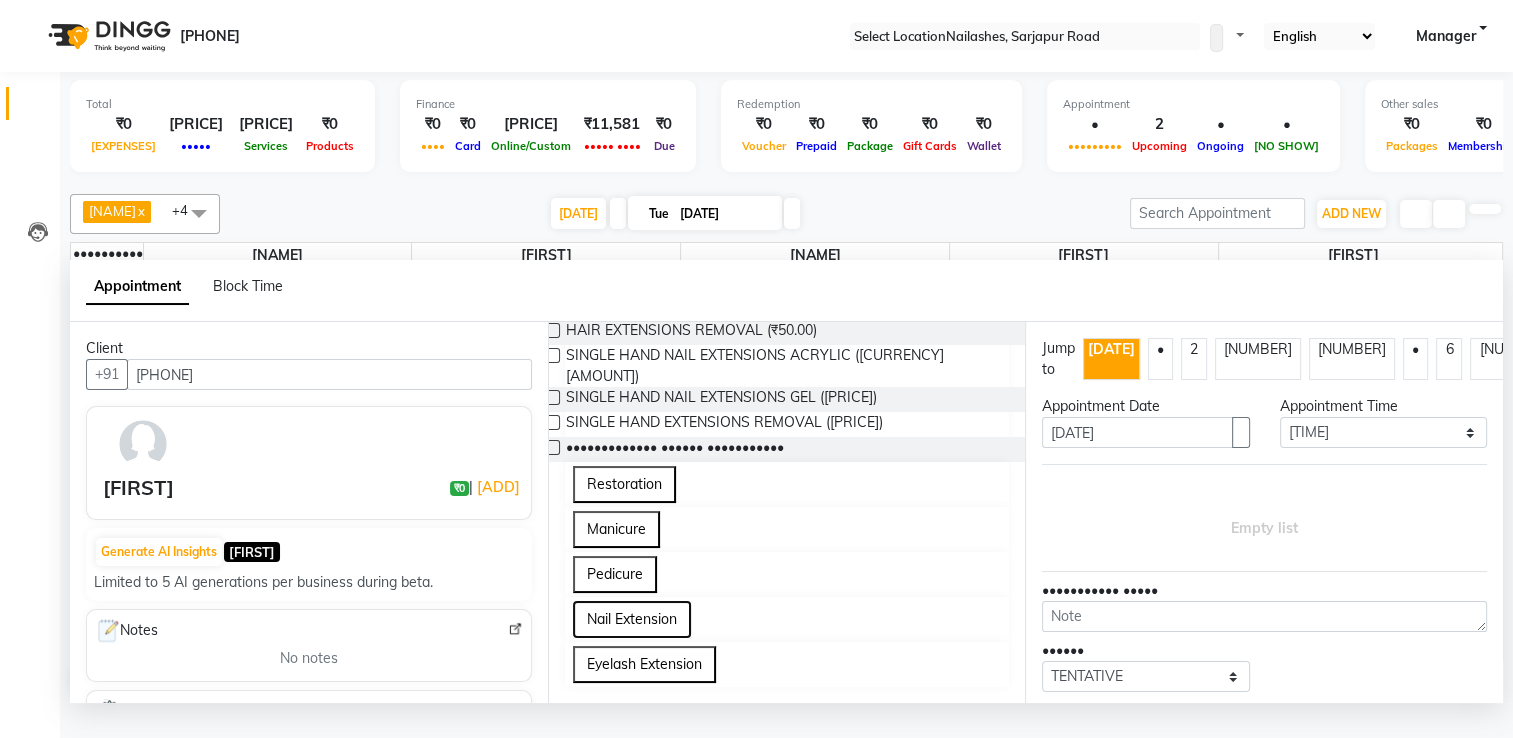 click on "Nail Extension" at bounding box center [632, 619] 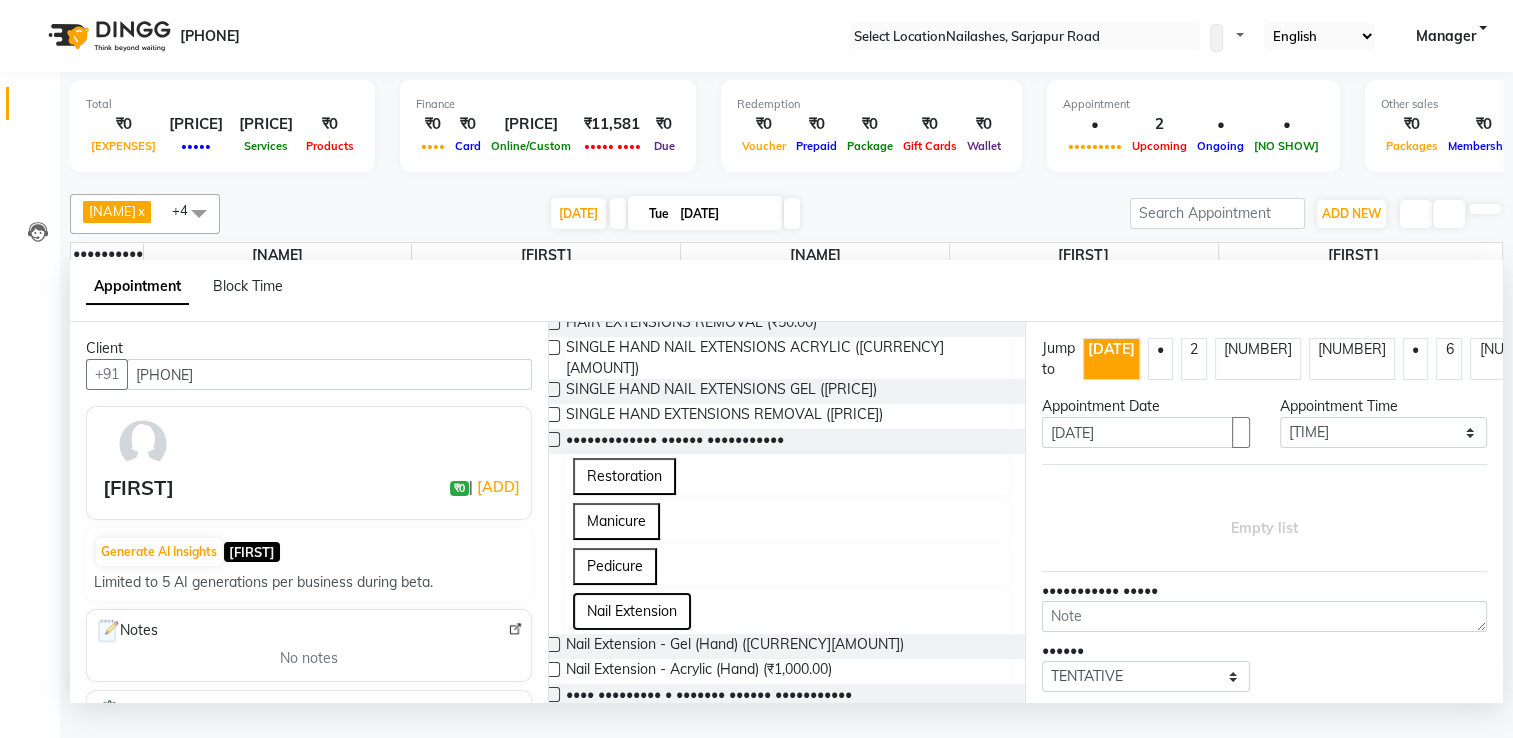 scroll, scrollTop: 290, scrollLeft: 0, axis: vertical 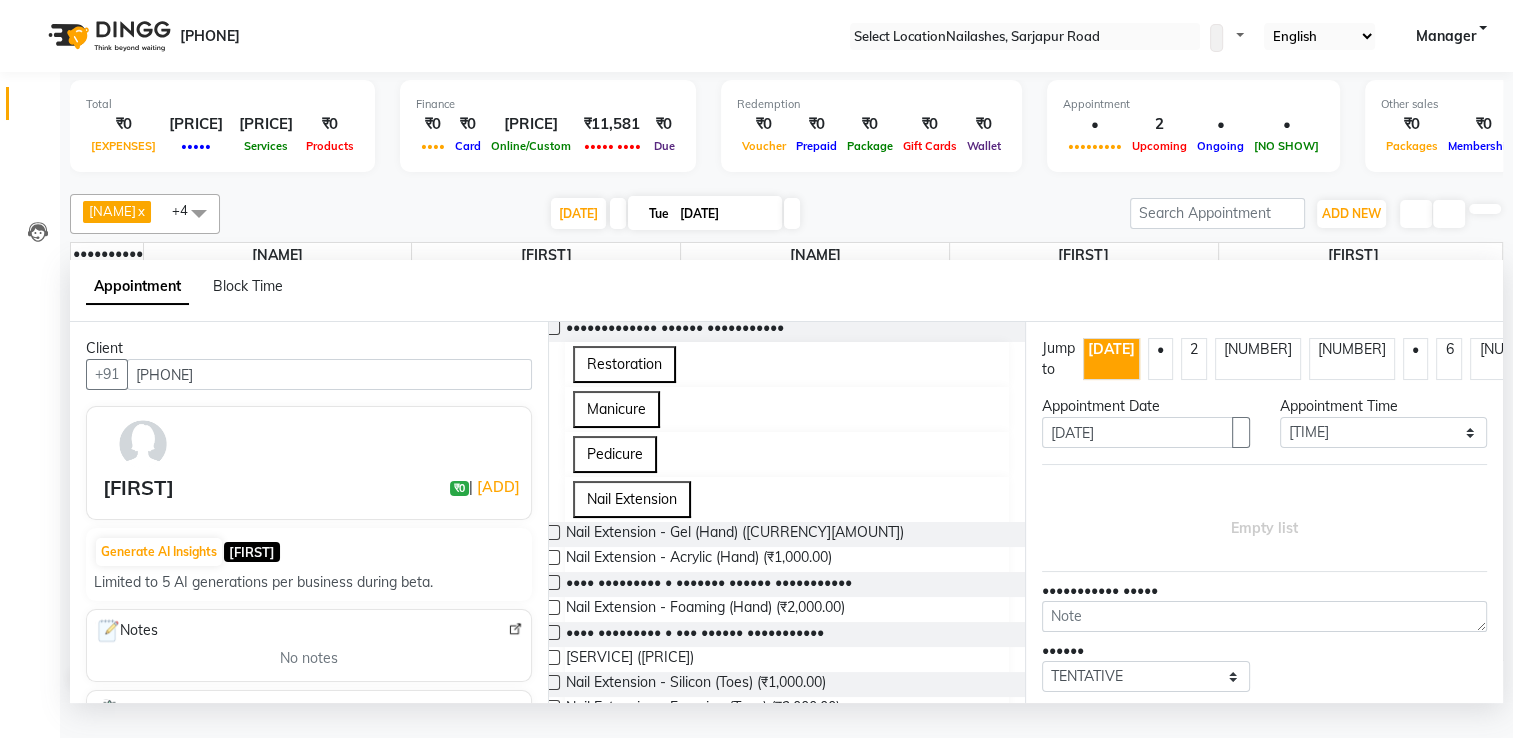 click at bounding box center (552, 557) 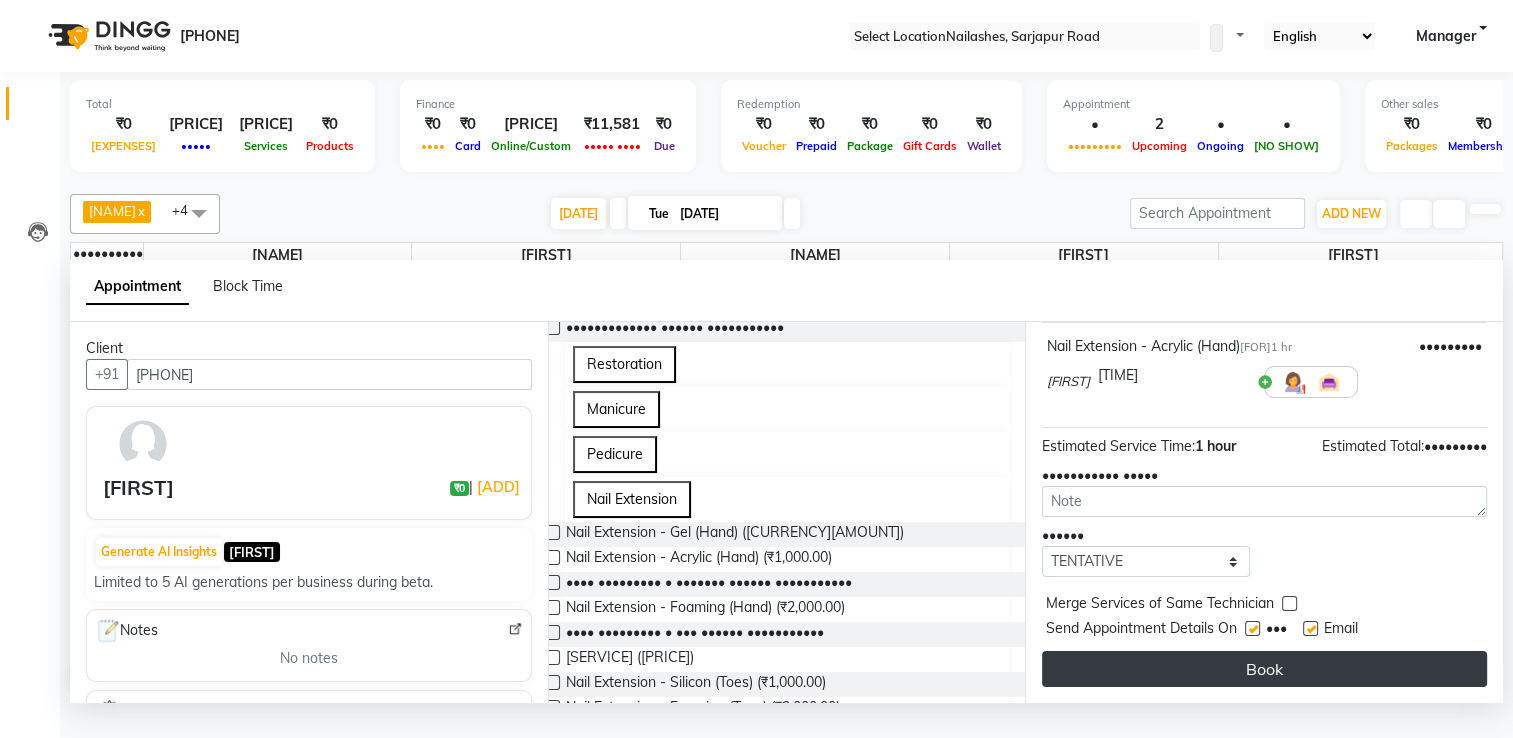 scroll, scrollTop: 143, scrollLeft: 0, axis: vertical 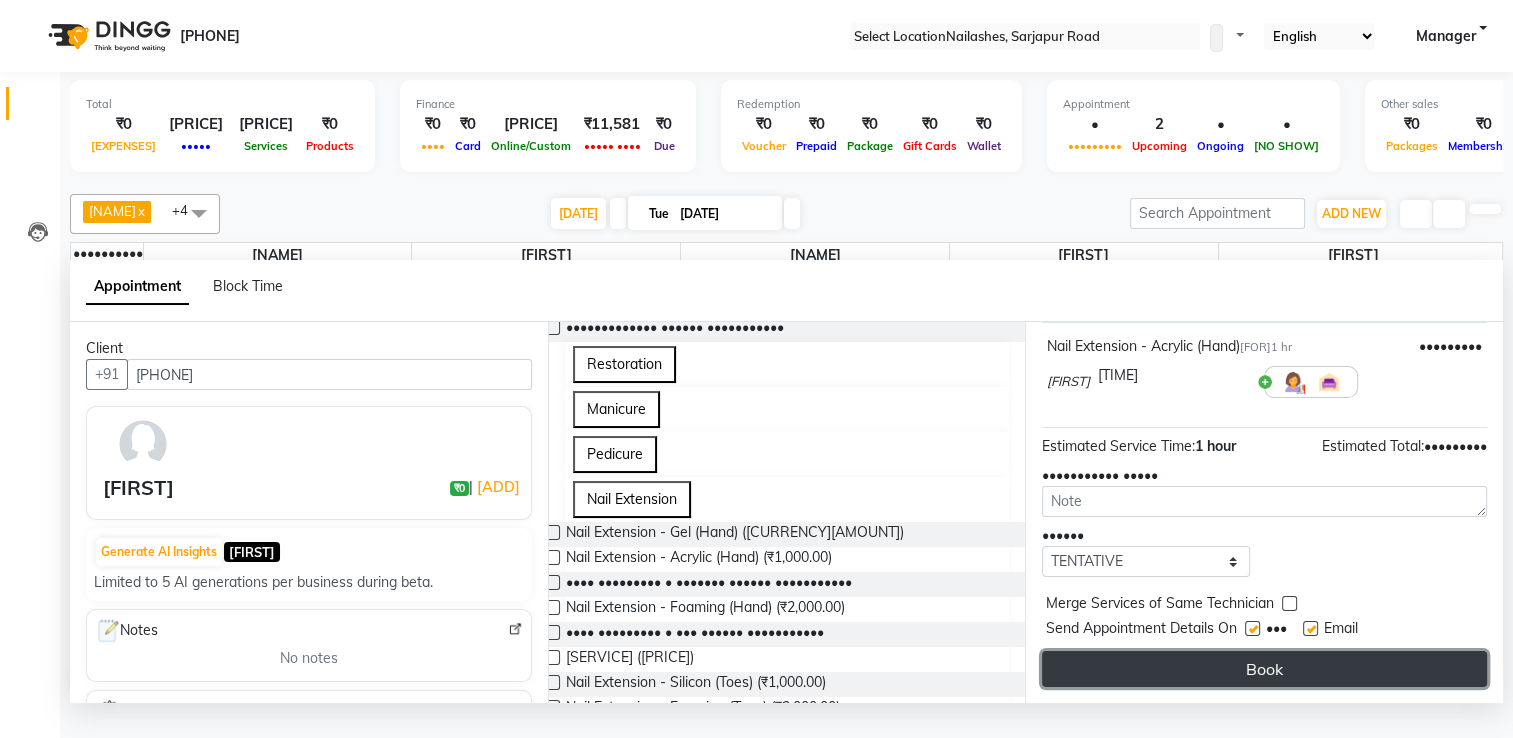 click on "Book" at bounding box center (1264, 669) 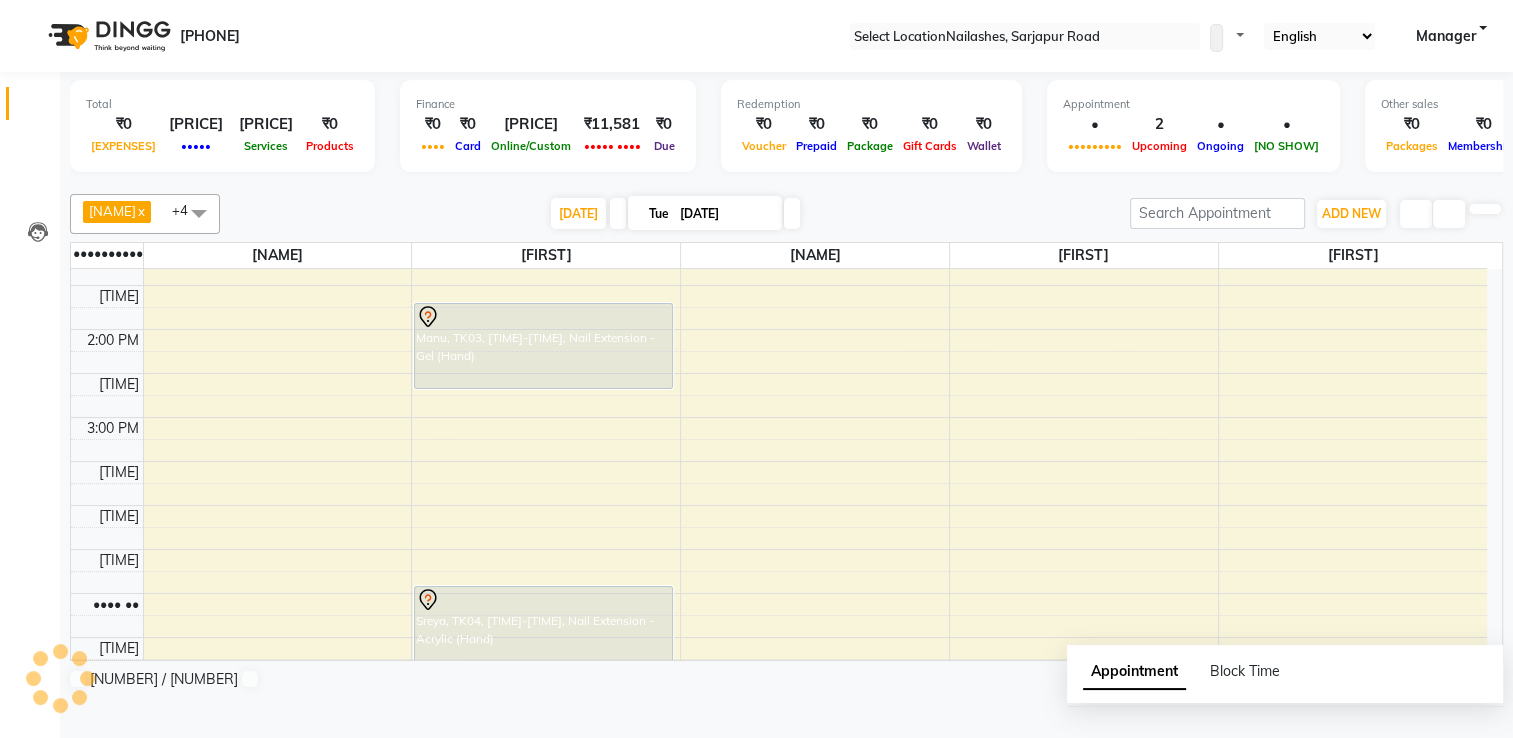 scroll, scrollTop: 0, scrollLeft: 0, axis: both 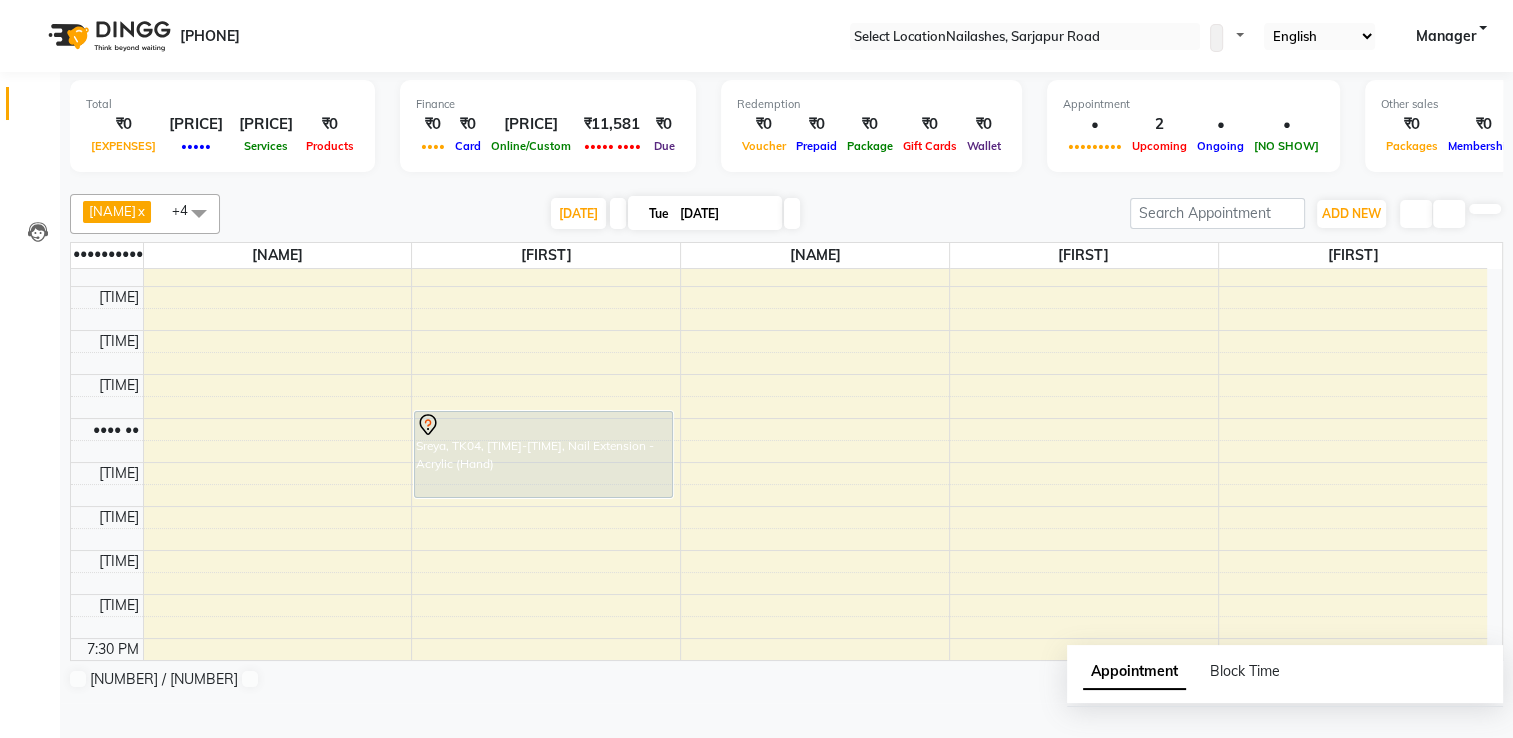 click at bounding box center (792, 213) 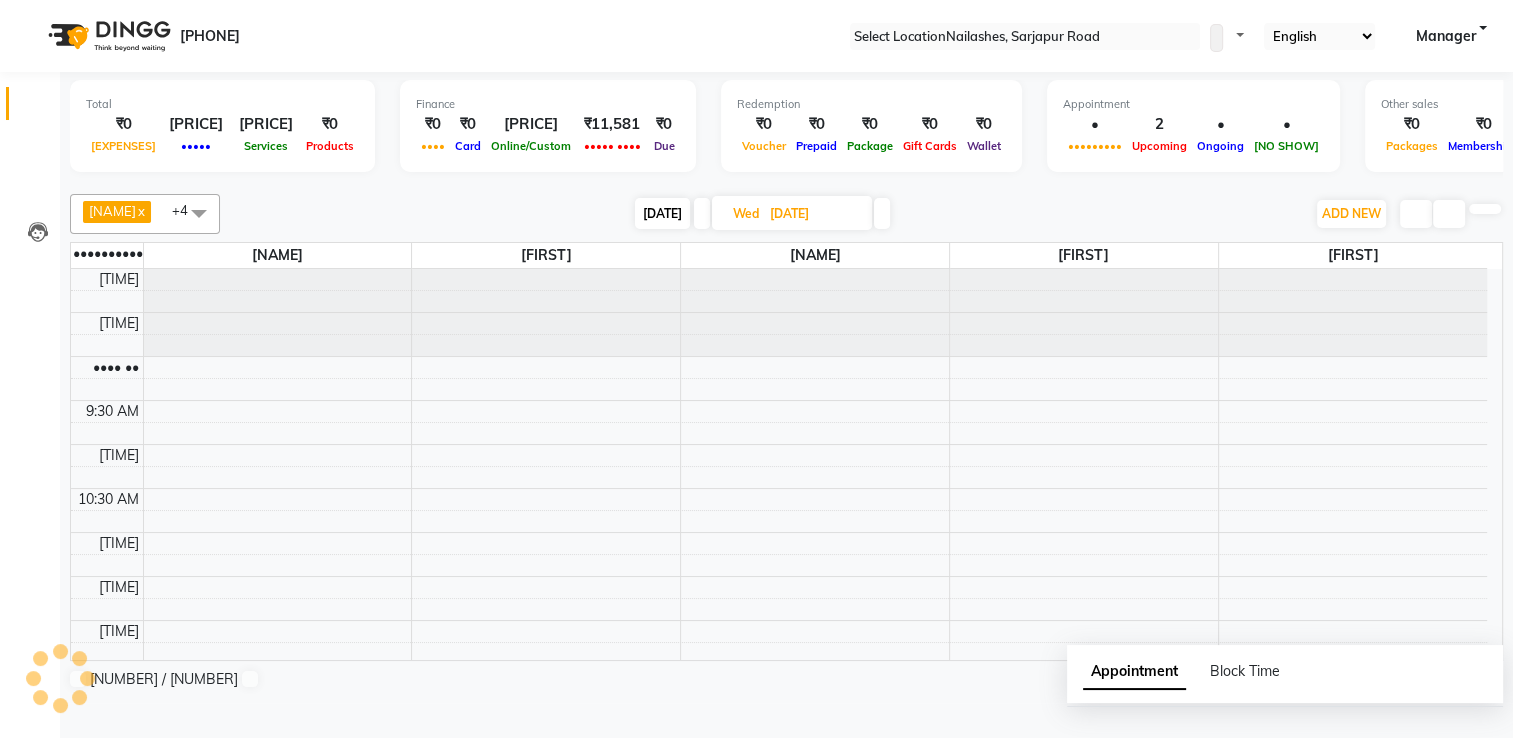 scroll, scrollTop: 437, scrollLeft: 0, axis: vertical 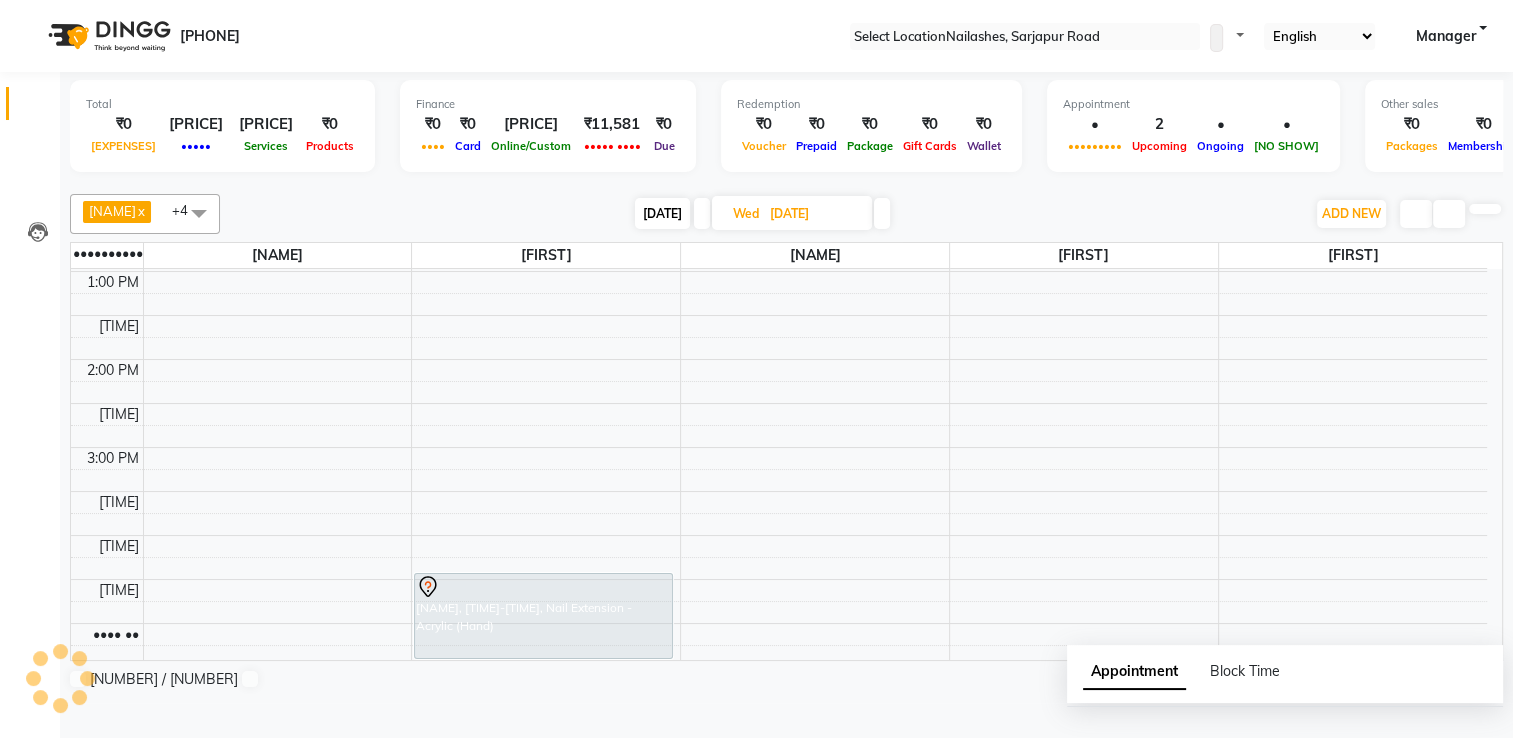click on "[DATE]" at bounding box center [814, 214] 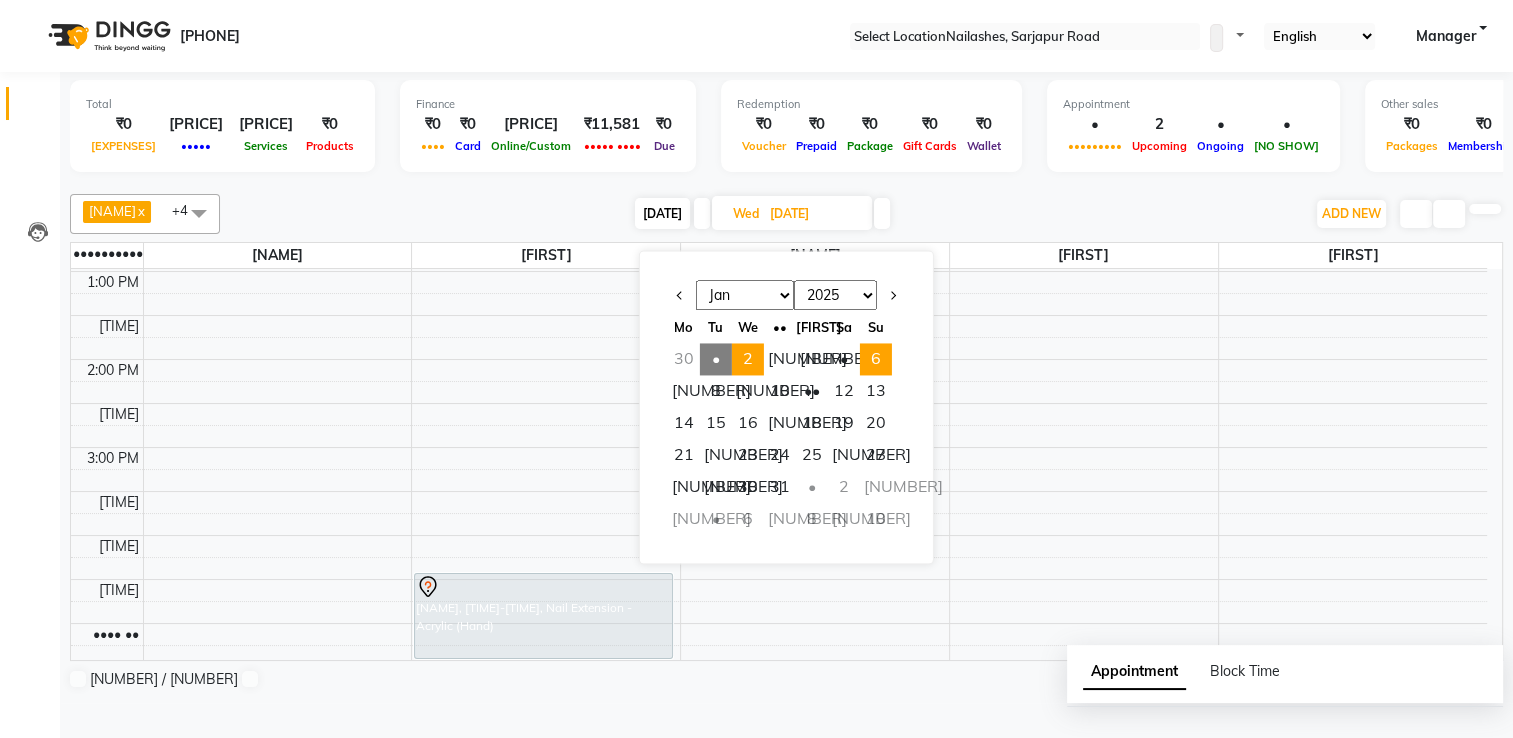 click on "6" at bounding box center (876, 359) 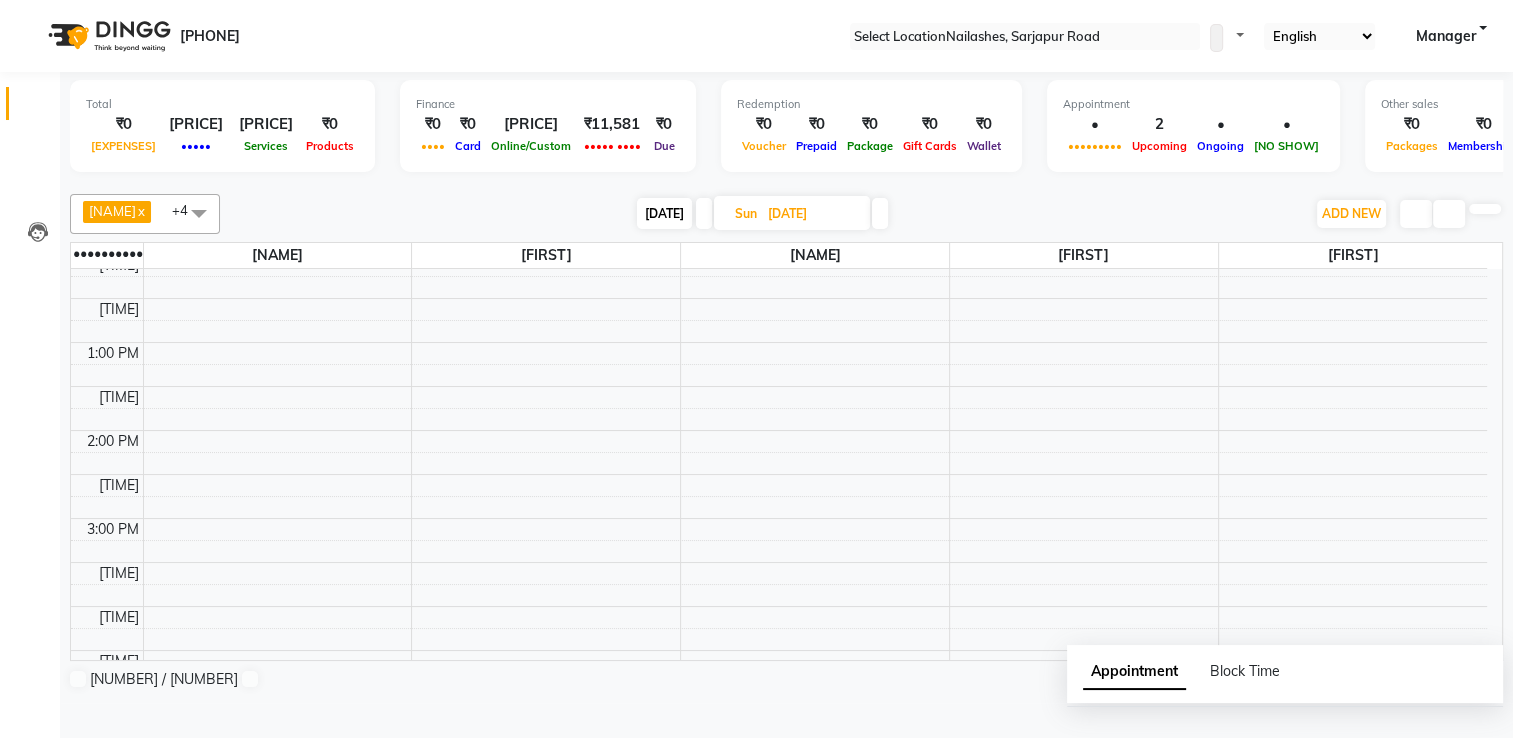 scroll, scrollTop: 362, scrollLeft: 0, axis: vertical 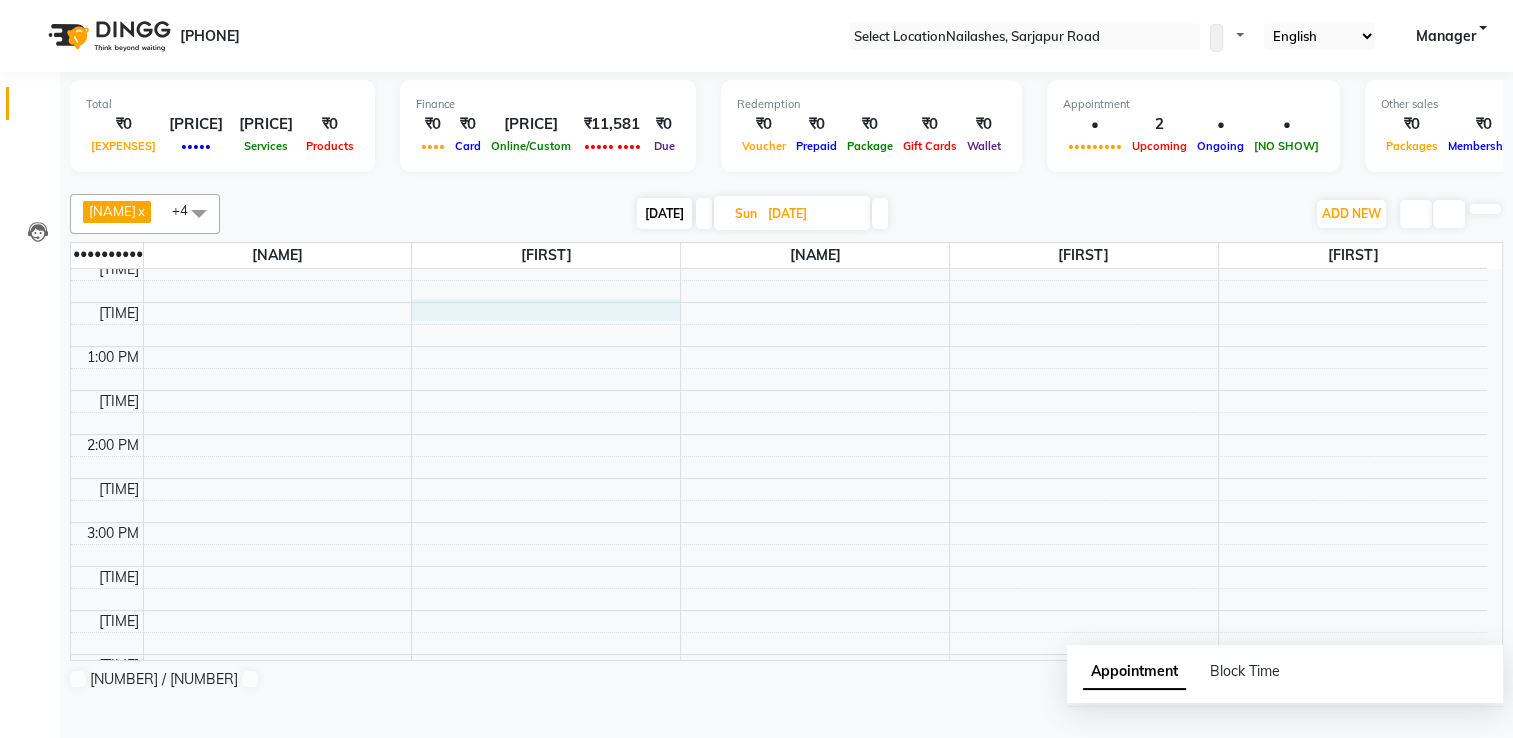 click on "[TIME] [TIME] [TIME] [TIME] [TIME] [TIME] [TIME] [TIME] [TIME] [TIME] [TIME] [TIME] [TIME] [TIME] [TIME] [TIME] [TIME] [TIME] [TIME] [TIME] [TIME] [TIME] [TIME] [TIME] [TIME] [TIME]             [FIRST], TK[NUMBER], [TIME]-[TIME], [SERVICE]             [FIRST], TK[NUMBER], [TIME]-[TIME], [SERVICE]     [FIRST], TK[NUMBER], [TIME]-[TIME], [SERVICE]             [FIRST], TK[NUMBER], [TIME]-[TIME], [SERVICE]             [FIRST], TK[NUMBER], [TIME]-[TIME], [SERVICE]             [FIRST], TK[NUMBER], [TIME]-[TIME], [SERVICE]             [FIRST], TK[NUMBER], [TIME]-[TIME], [SERVICE]             [FIRST], TK[NUMBER], [TIME]-[TIME], [SERVICE]" at bounding box center (779, 478) 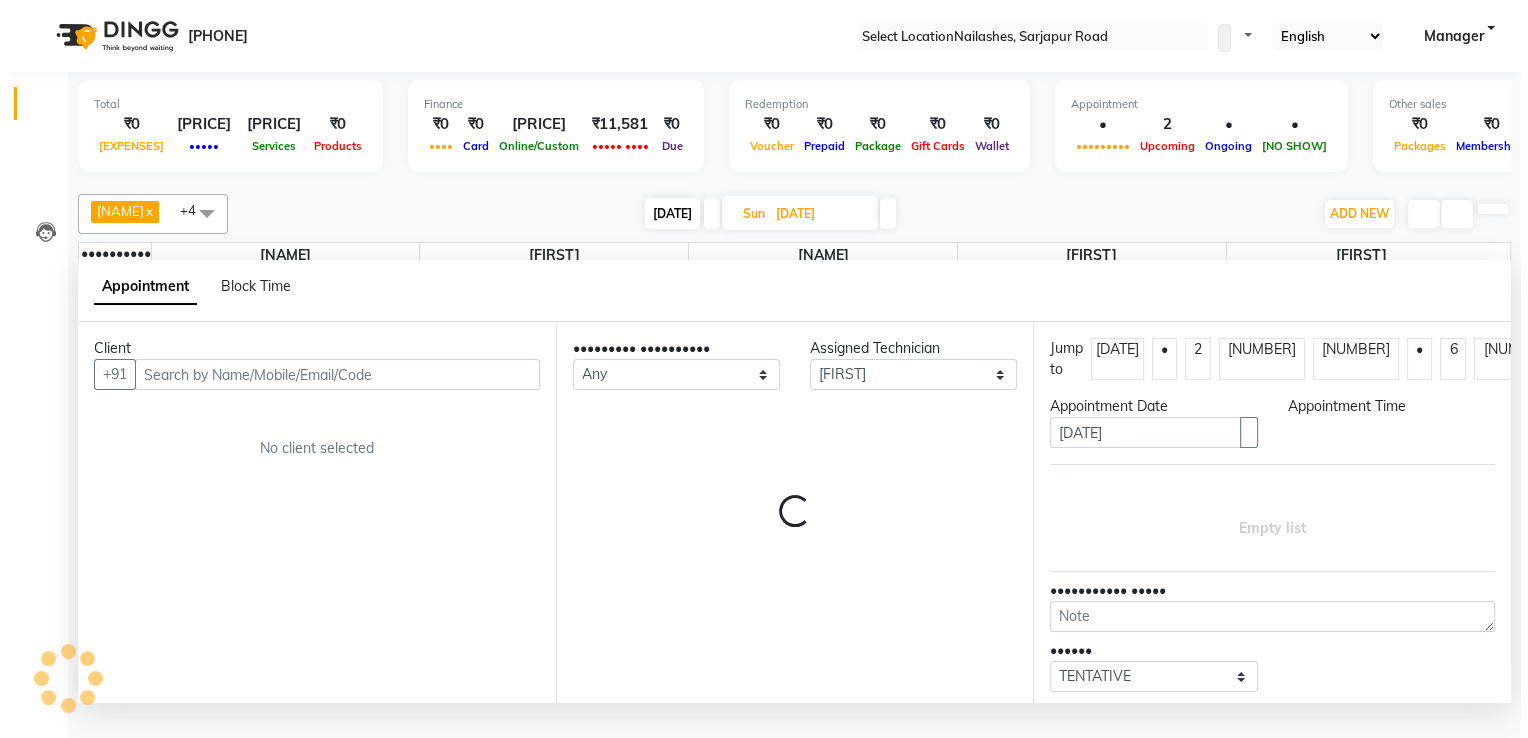 scroll, scrollTop: 0, scrollLeft: 0, axis: both 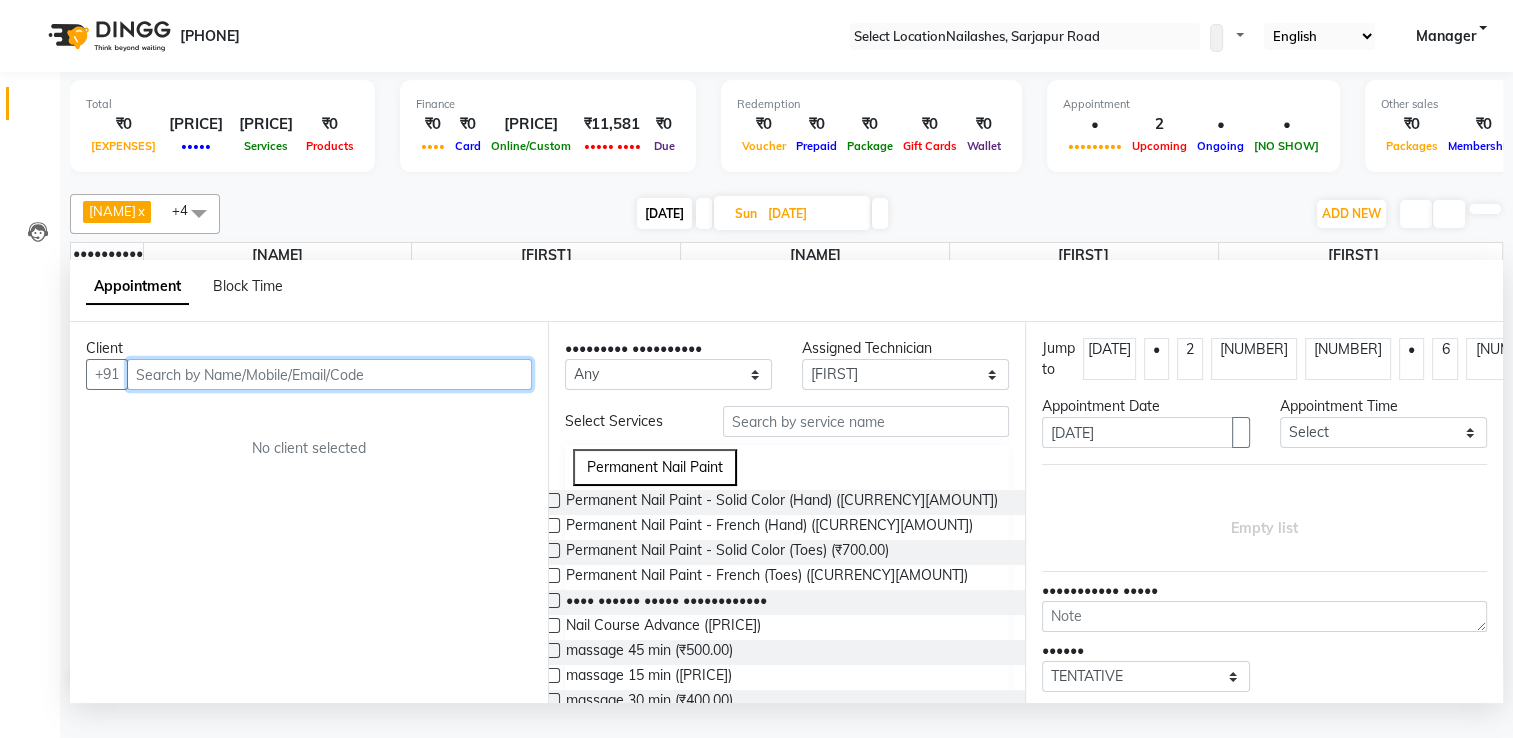 click at bounding box center (329, 374) 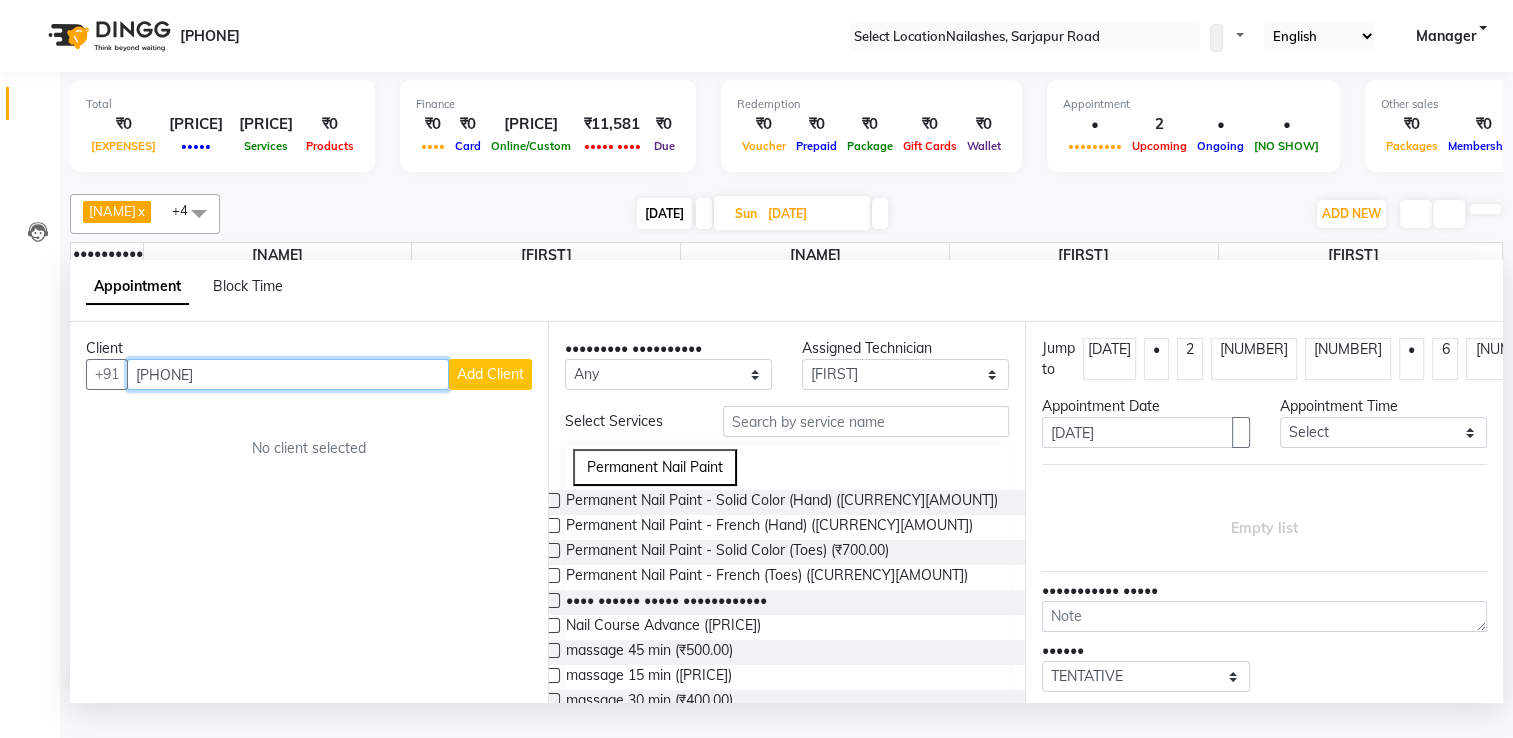 type on "[PHONE]" 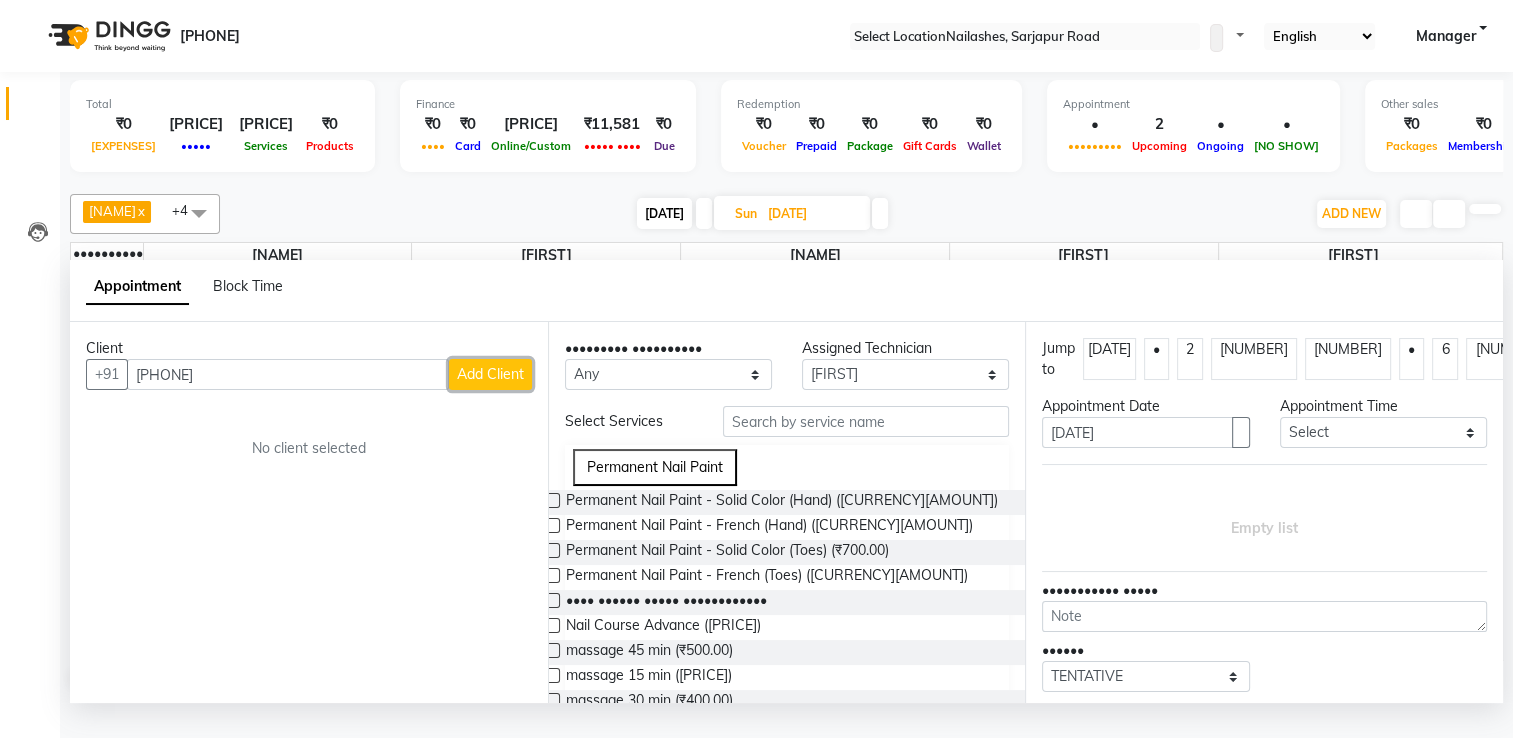 click on "Add Client" at bounding box center (490, 374) 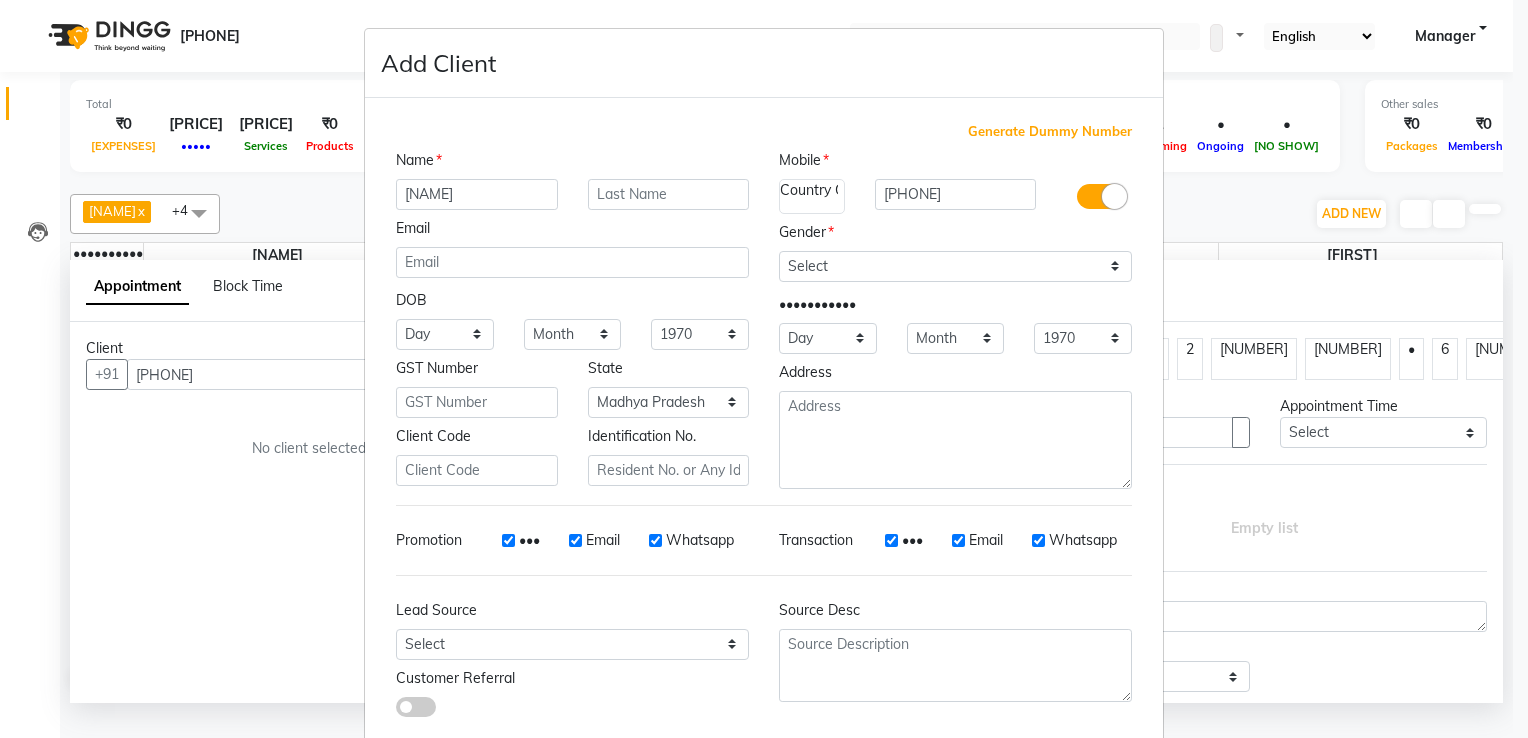 type on "[NAME]" 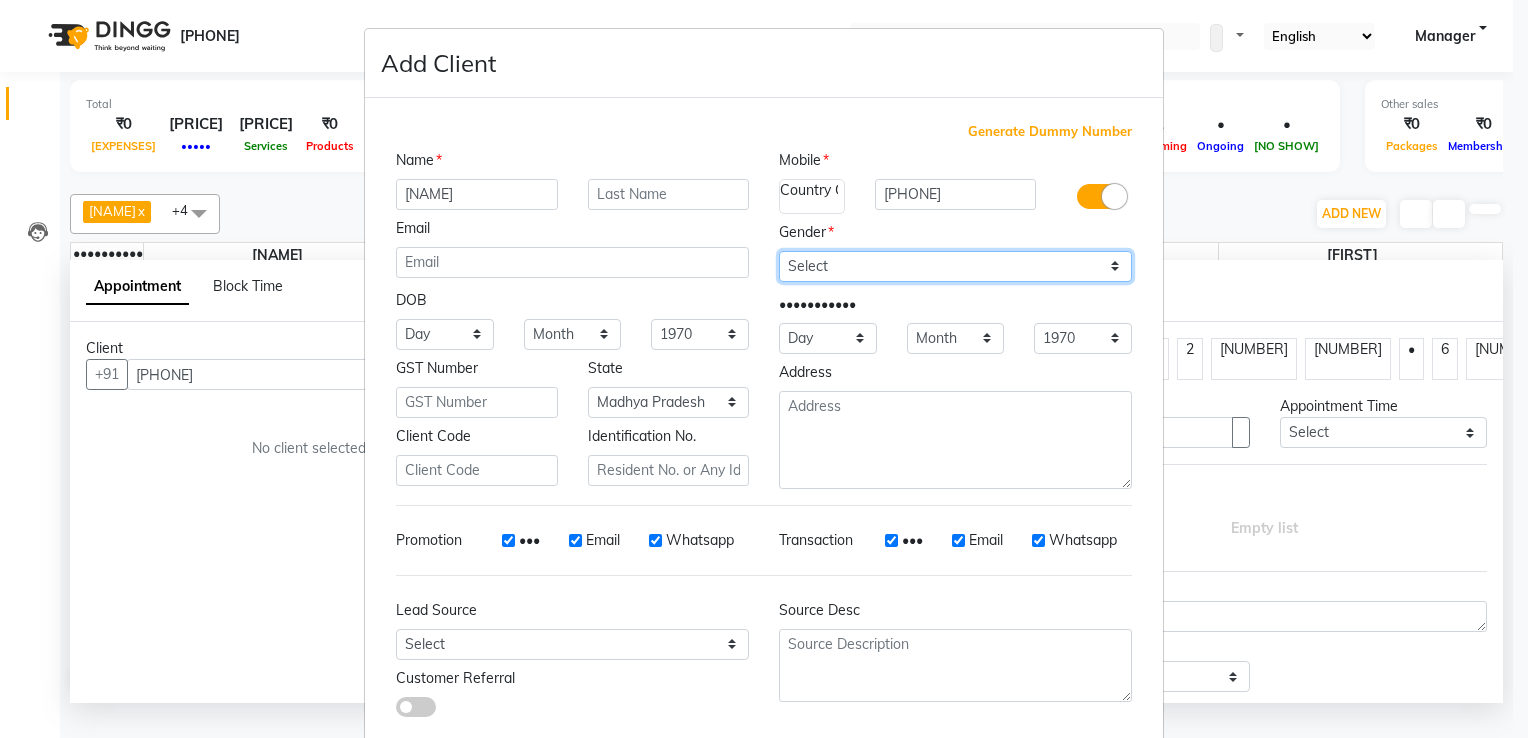 click on "Select Male Female Other Prefer Not To Say" at bounding box center [955, 266] 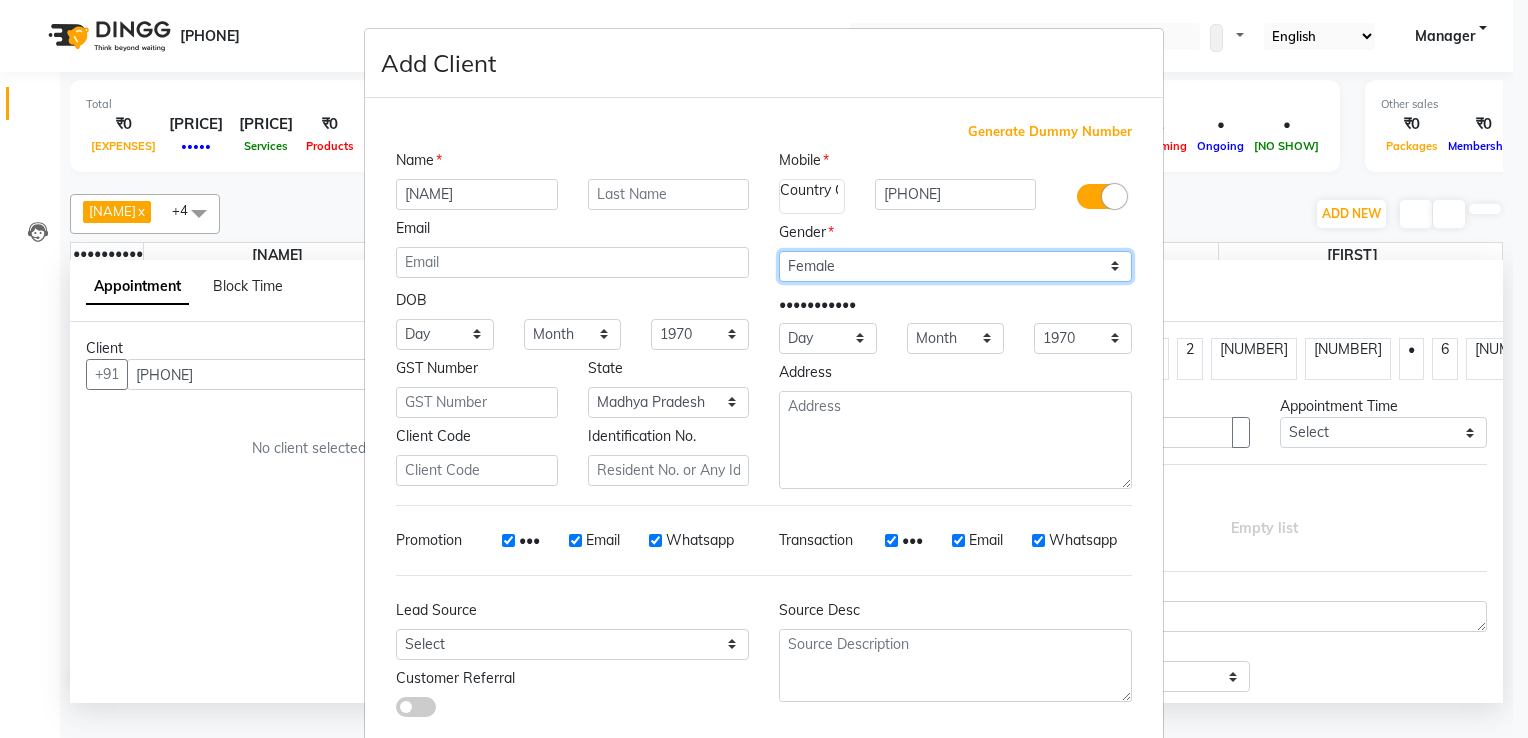 click on "Select Male Female Other Prefer Not To Say" at bounding box center (955, 266) 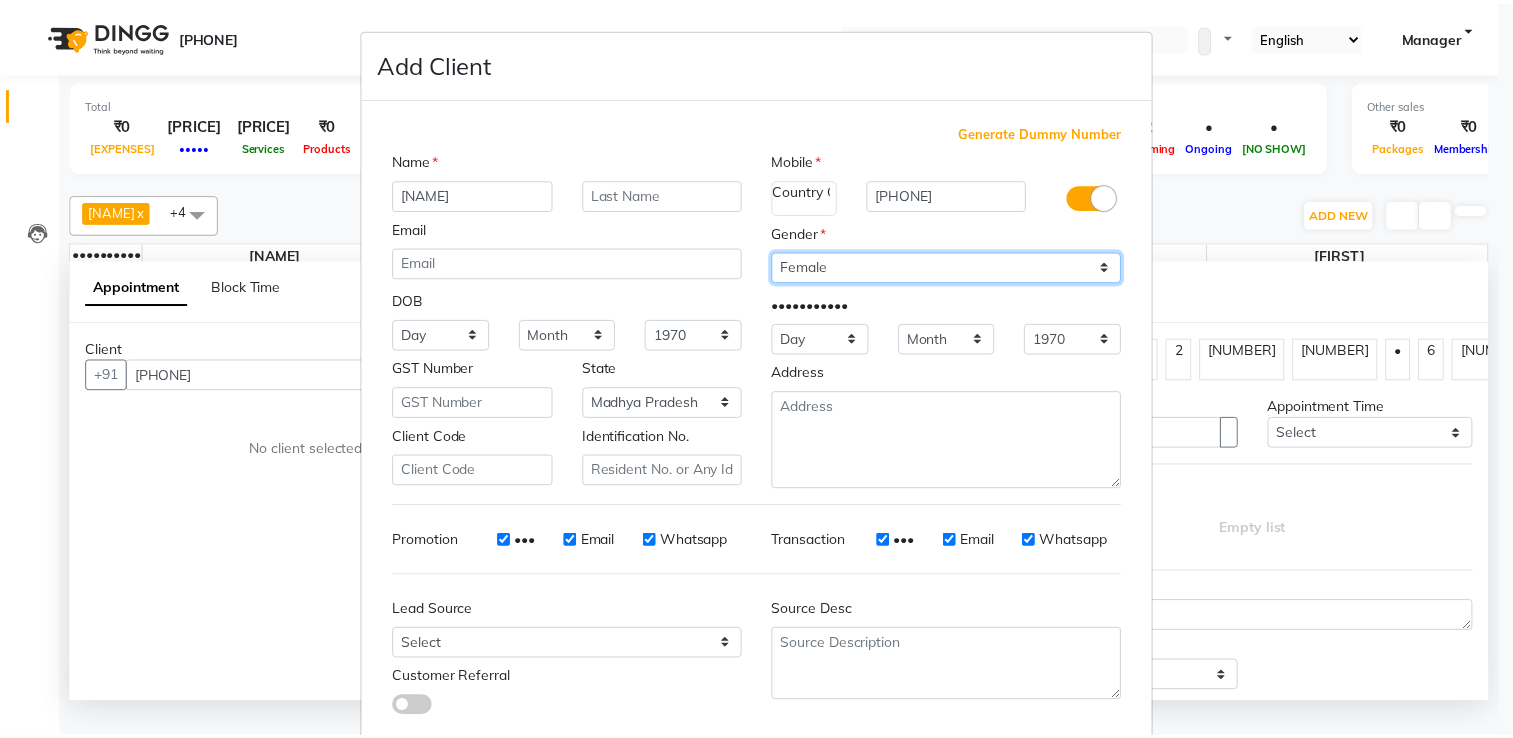 scroll, scrollTop: 118, scrollLeft: 0, axis: vertical 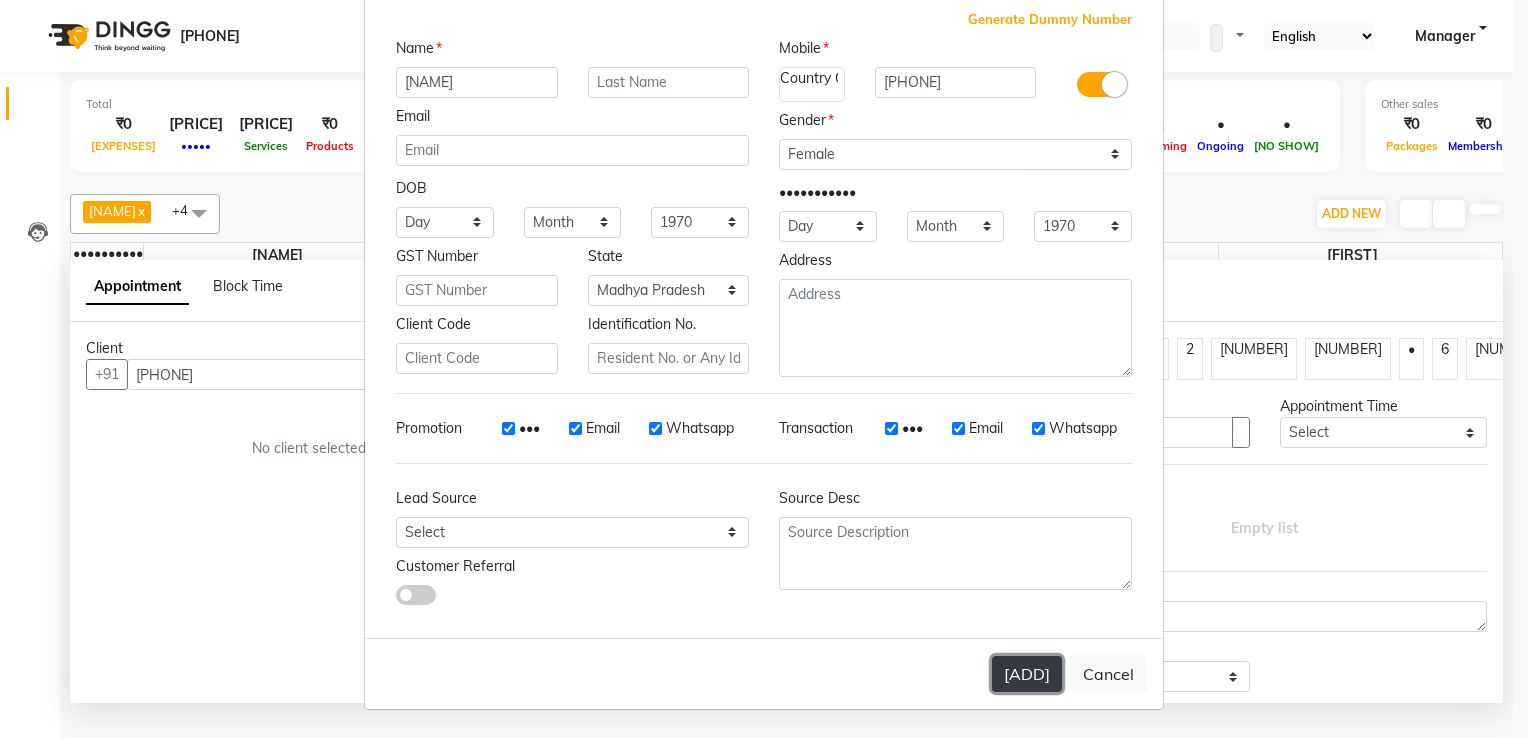 click on "[ADD]" at bounding box center [1027, 674] 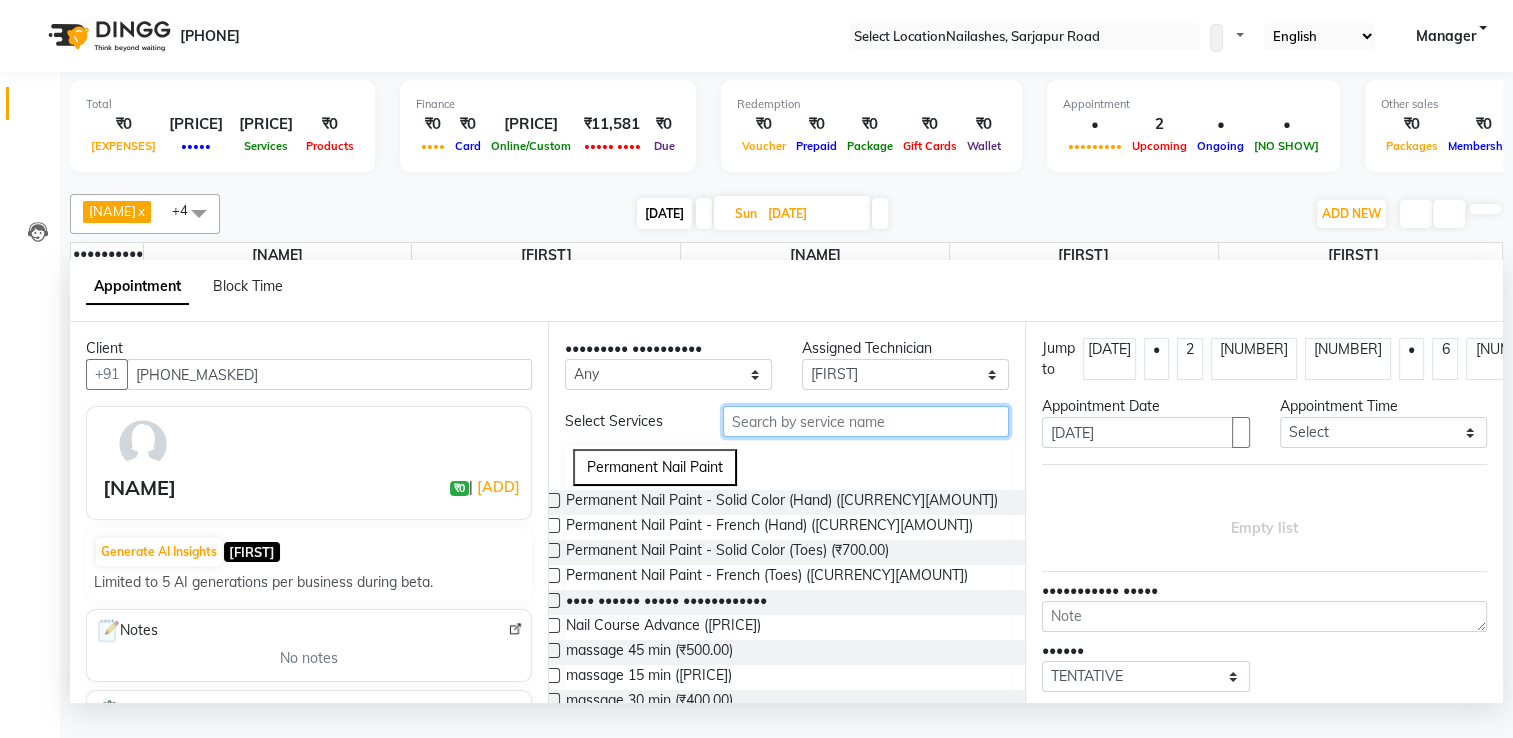 click at bounding box center [866, 421] 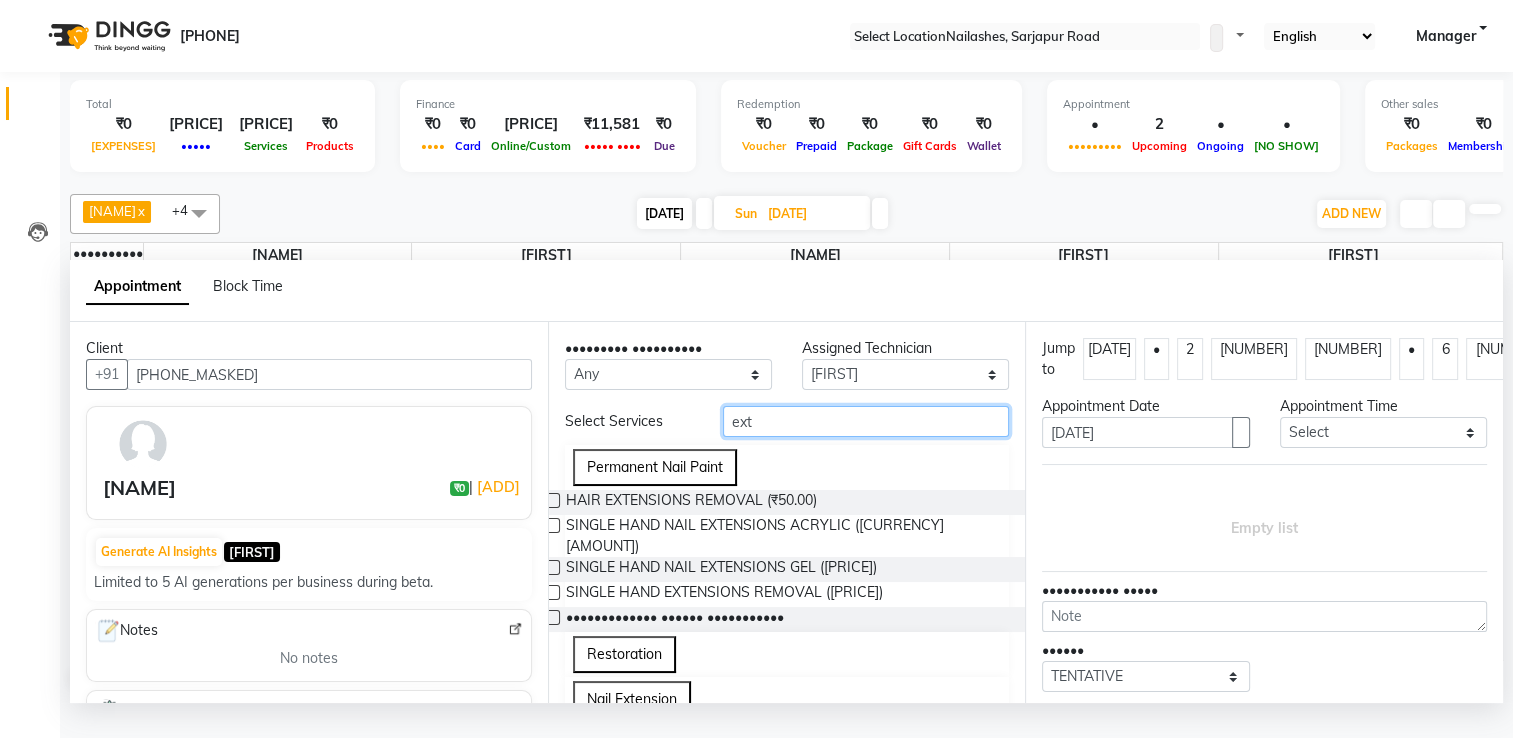 scroll, scrollTop: 90, scrollLeft: 0, axis: vertical 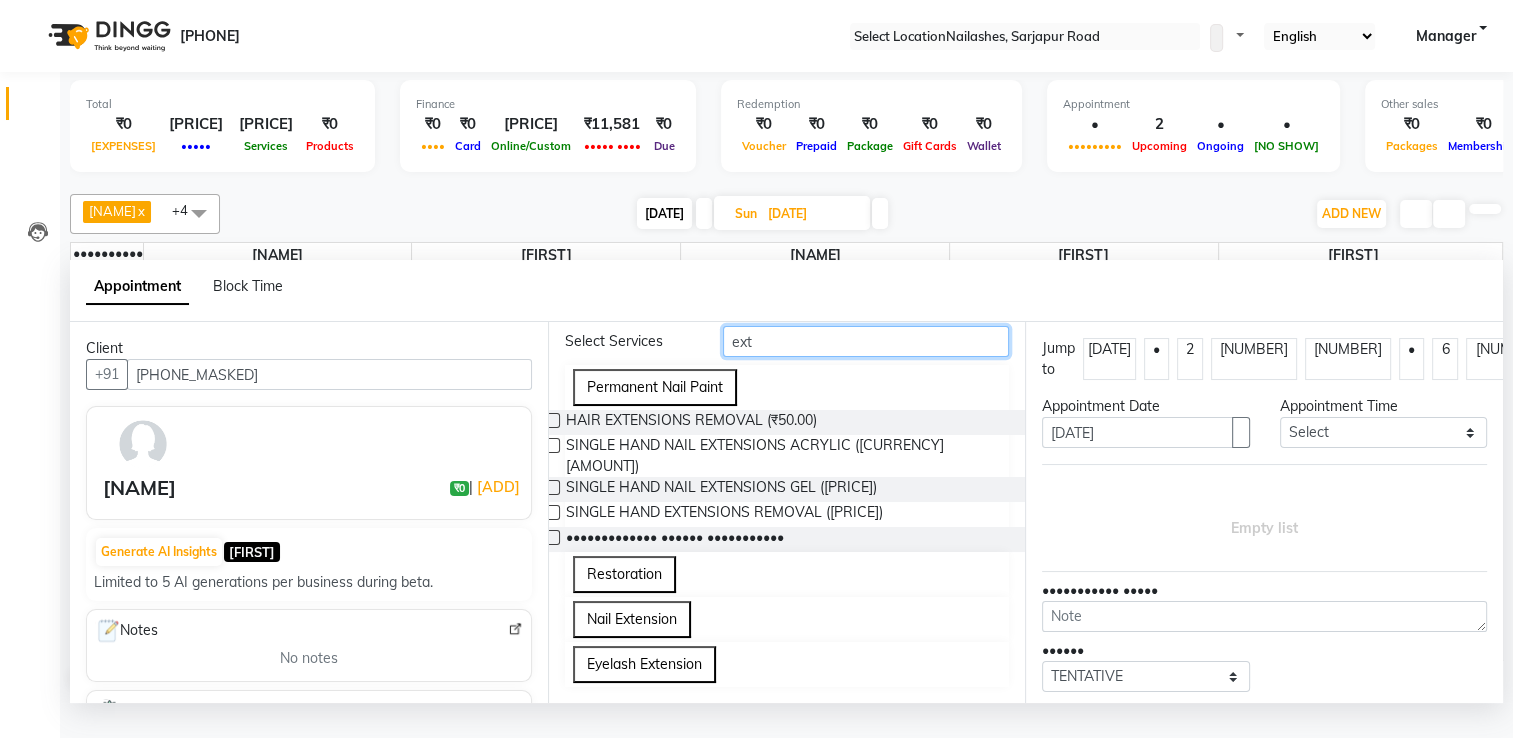 type on "ext" 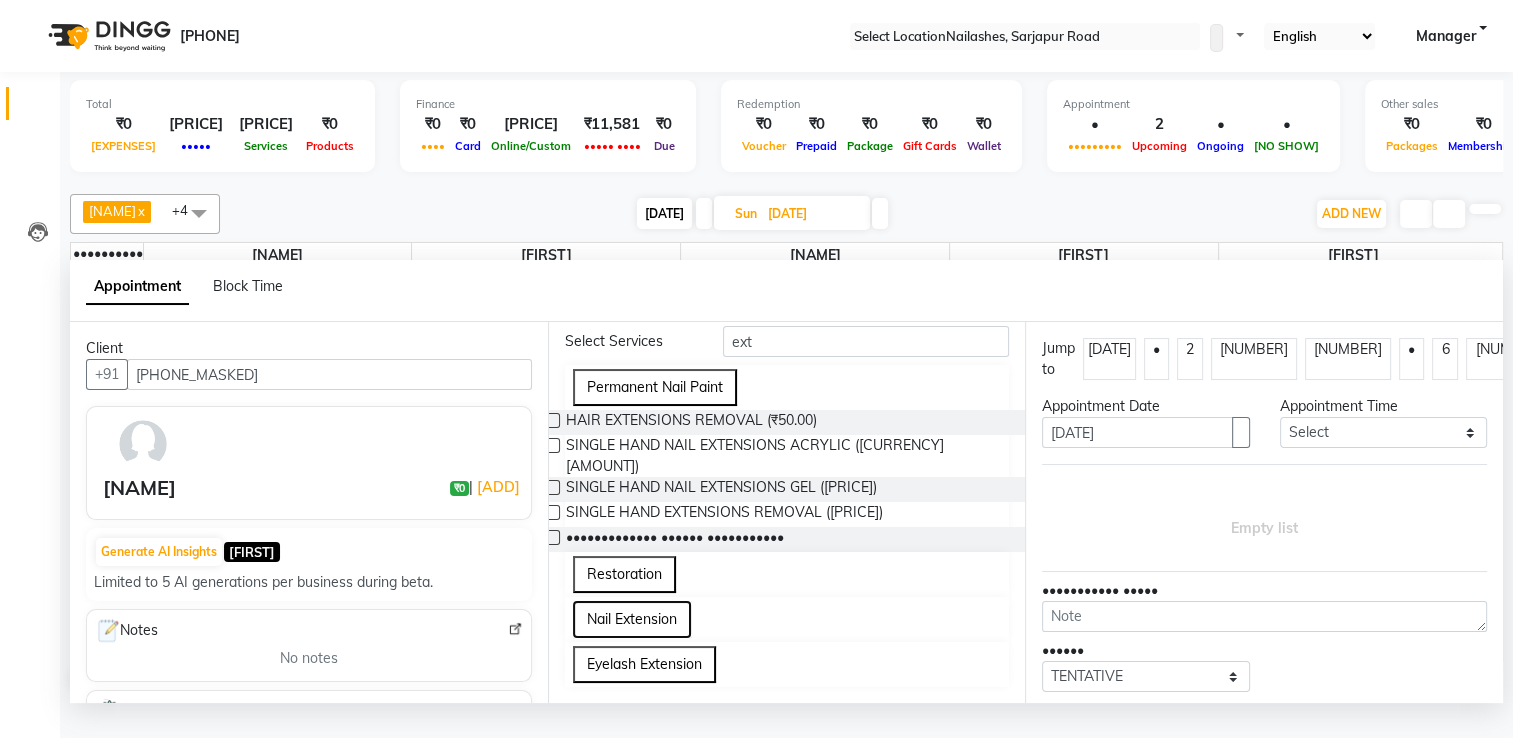 click on "Nail Extension" at bounding box center (632, 619) 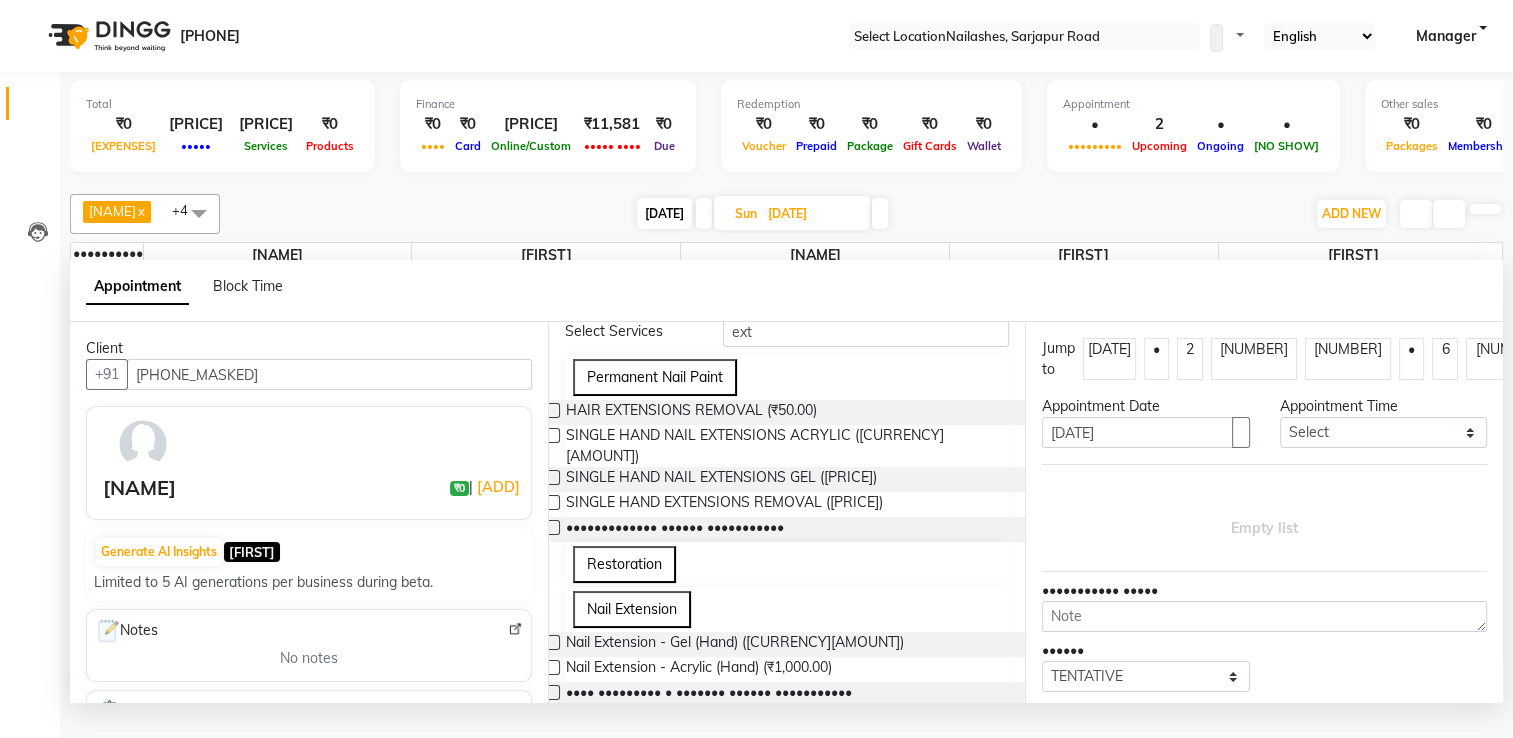 click at bounding box center [552, 667] 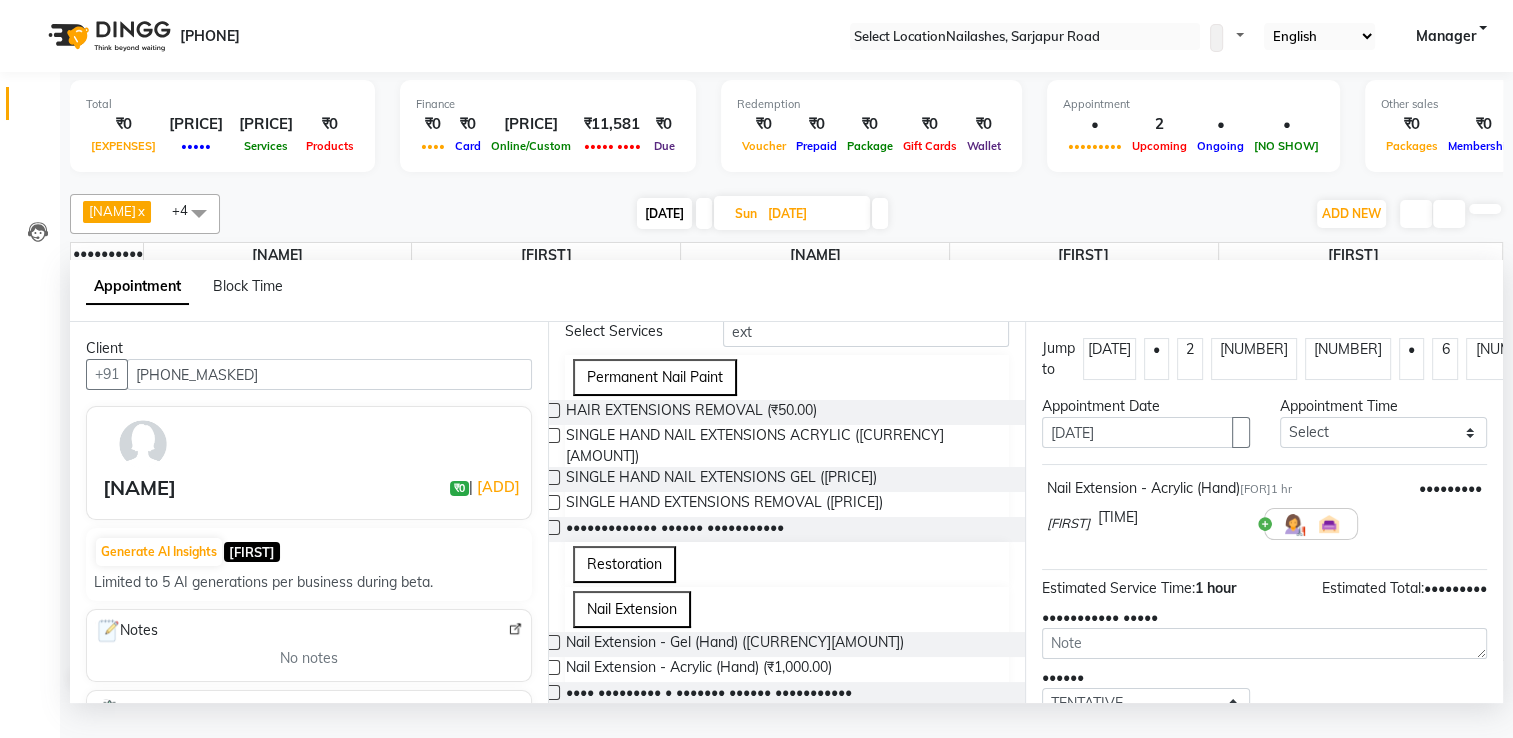 scroll, scrollTop: 144, scrollLeft: 0, axis: vertical 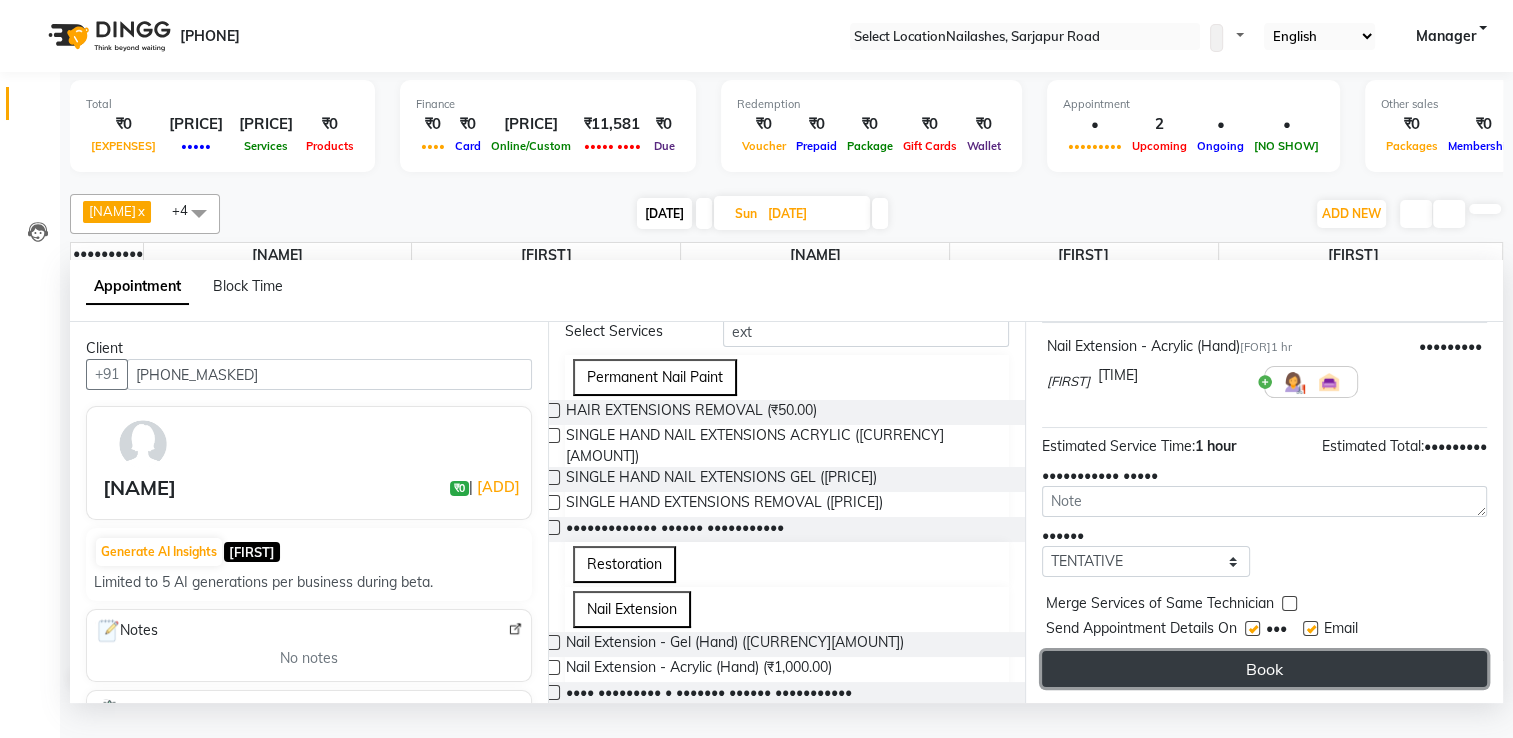 click on "Book" at bounding box center [1264, 669] 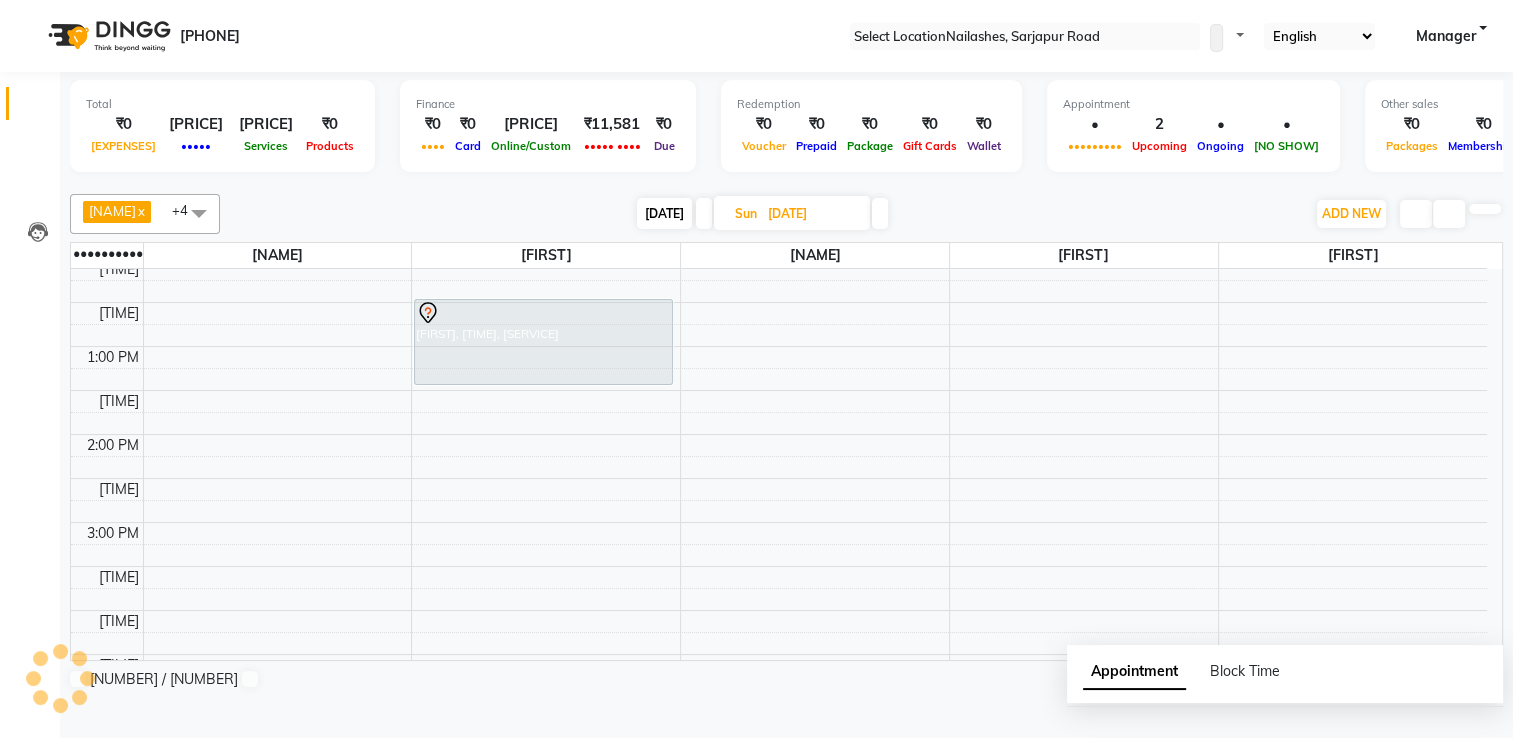 scroll, scrollTop: 0, scrollLeft: 0, axis: both 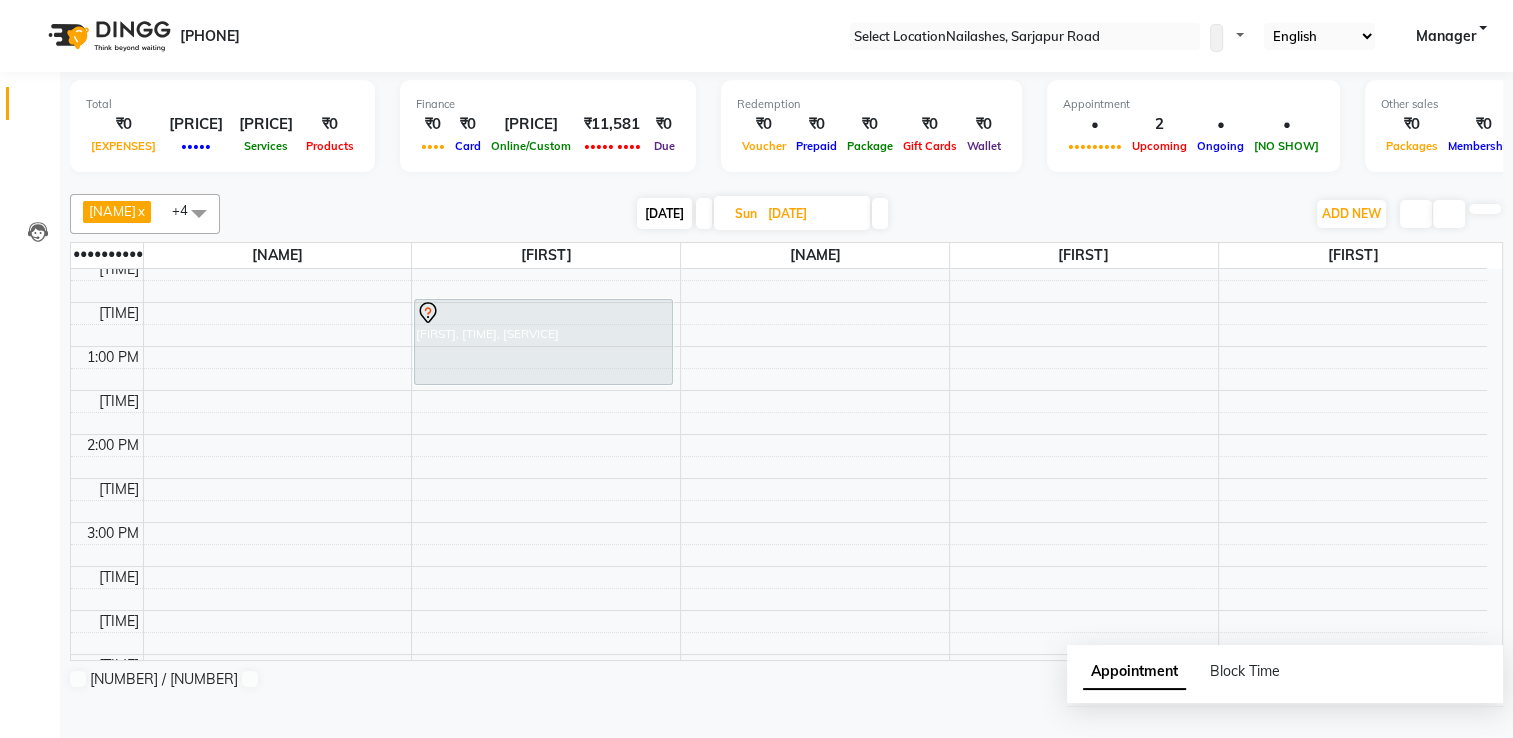 click on "[DATE]" at bounding box center (812, 214) 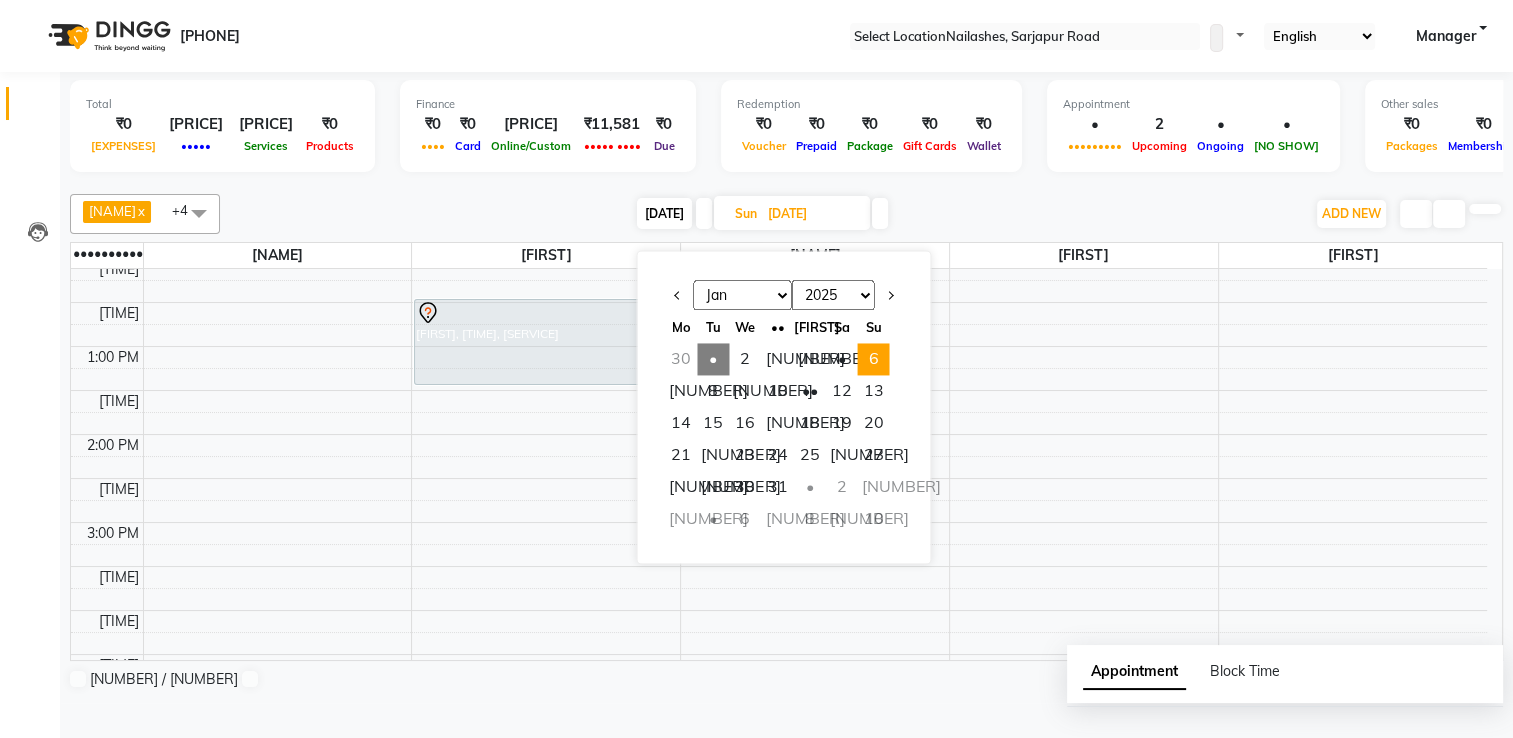 click on "[DATE]" at bounding box center [812, 214] 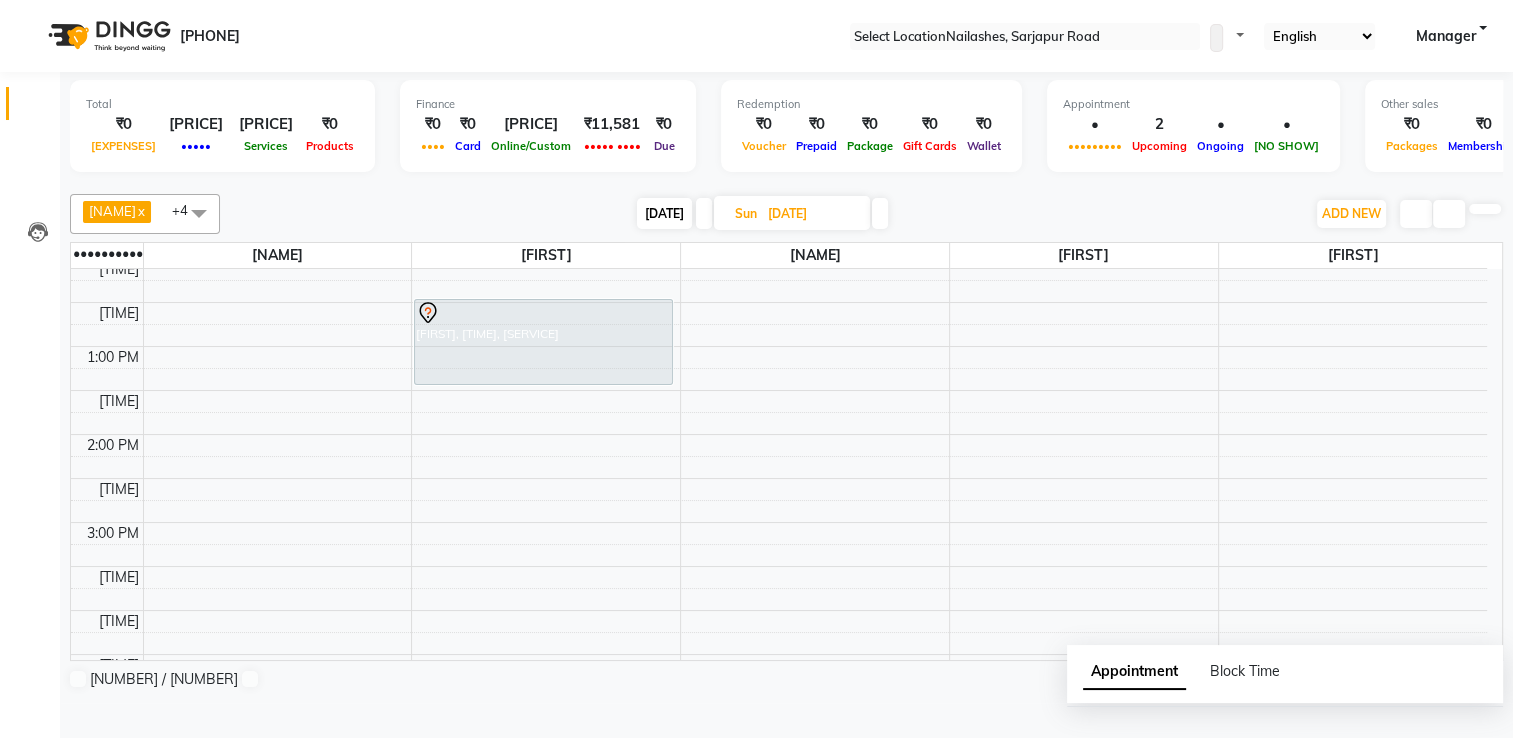 click on "[DATE]" at bounding box center (812, 214) 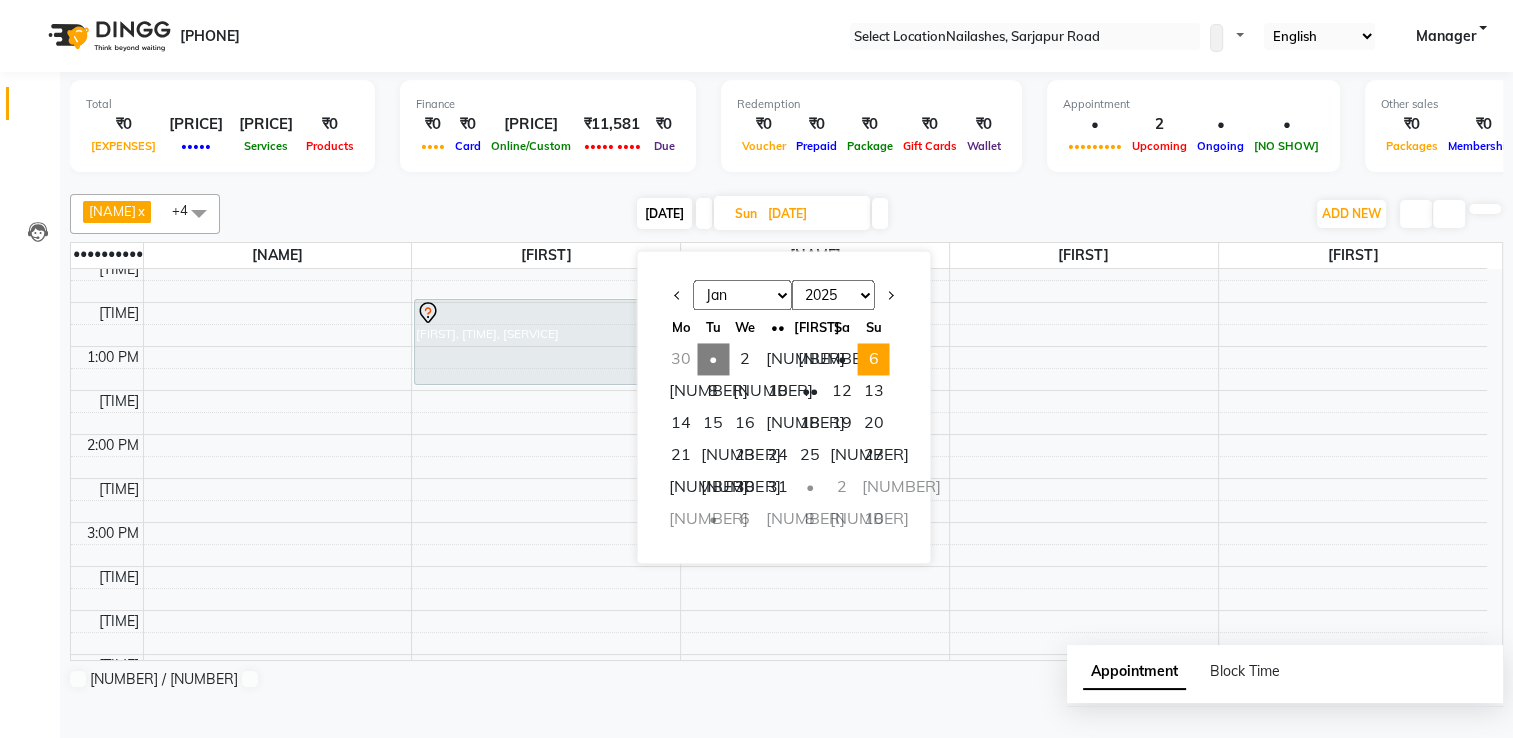 click on "•" at bounding box center [713, 359] 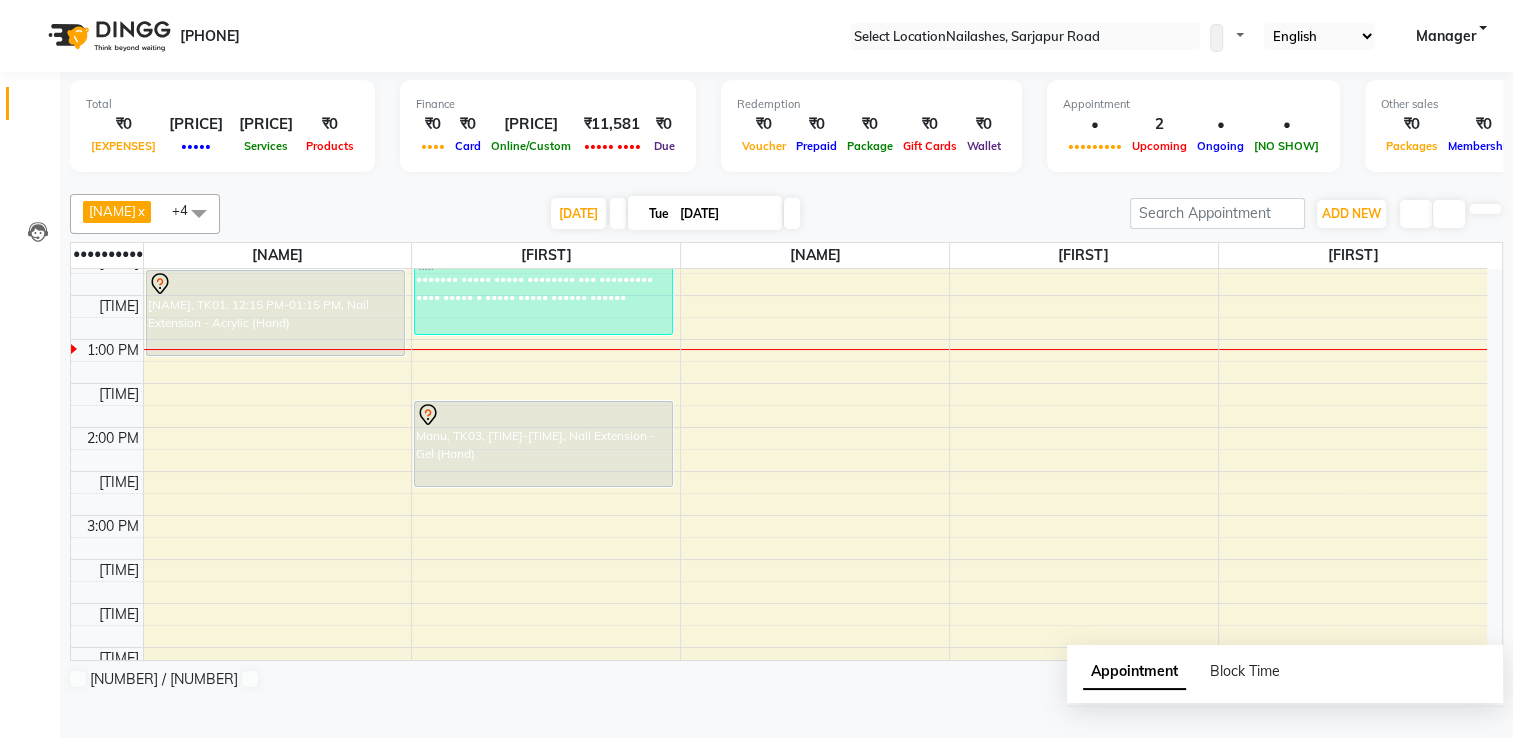 scroll, scrollTop: 464, scrollLeft: 0, axis: vertical 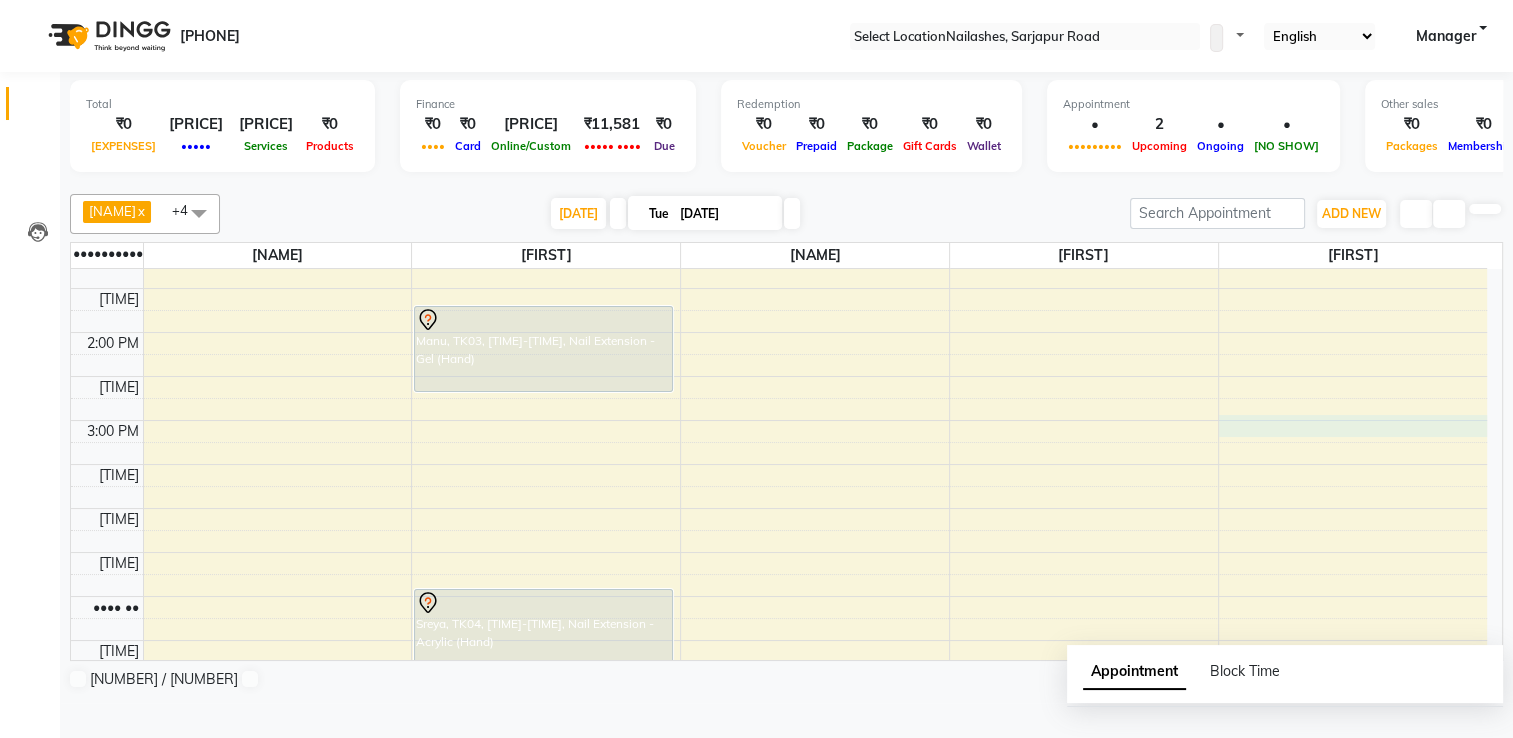 click on "8:00 AM 8:30 AM 9:00 AM 9:30 AM 10:00 AM 10:30 AM 11:00 AM 11:30 AM 12:00 PM 12:30 PM 1:00 PM 1:30 PM 2:00 PM 2:30 PM 3:00 PM 3:30 PM 4:00 PM 4:30 PM 5:00 PM 5:30 PM 6:00 PM 6:30 PM 7:00 PM 7:30 PM 8:00 PM 8:30 PM [NAME], TK01, [TIME]-[TIME], Permanent Nail Paint - Solid Color (Hand) [NAME], TK01, [TIME]-[TIME], Nail Extension - Acrylic (Hand) [NAME], TK02, [TIME]-[TIME], Permanent Nail Paint - Solid Color (Hand) ([PRICE]) [NAME], TK03, [TIME]-[TIME], Nail Extension - Gel (Hand) [NAME], TK04, [TIME]-[TIME], Nail Extension - Acrylic (Hand)" at bounding box center [779, 376] 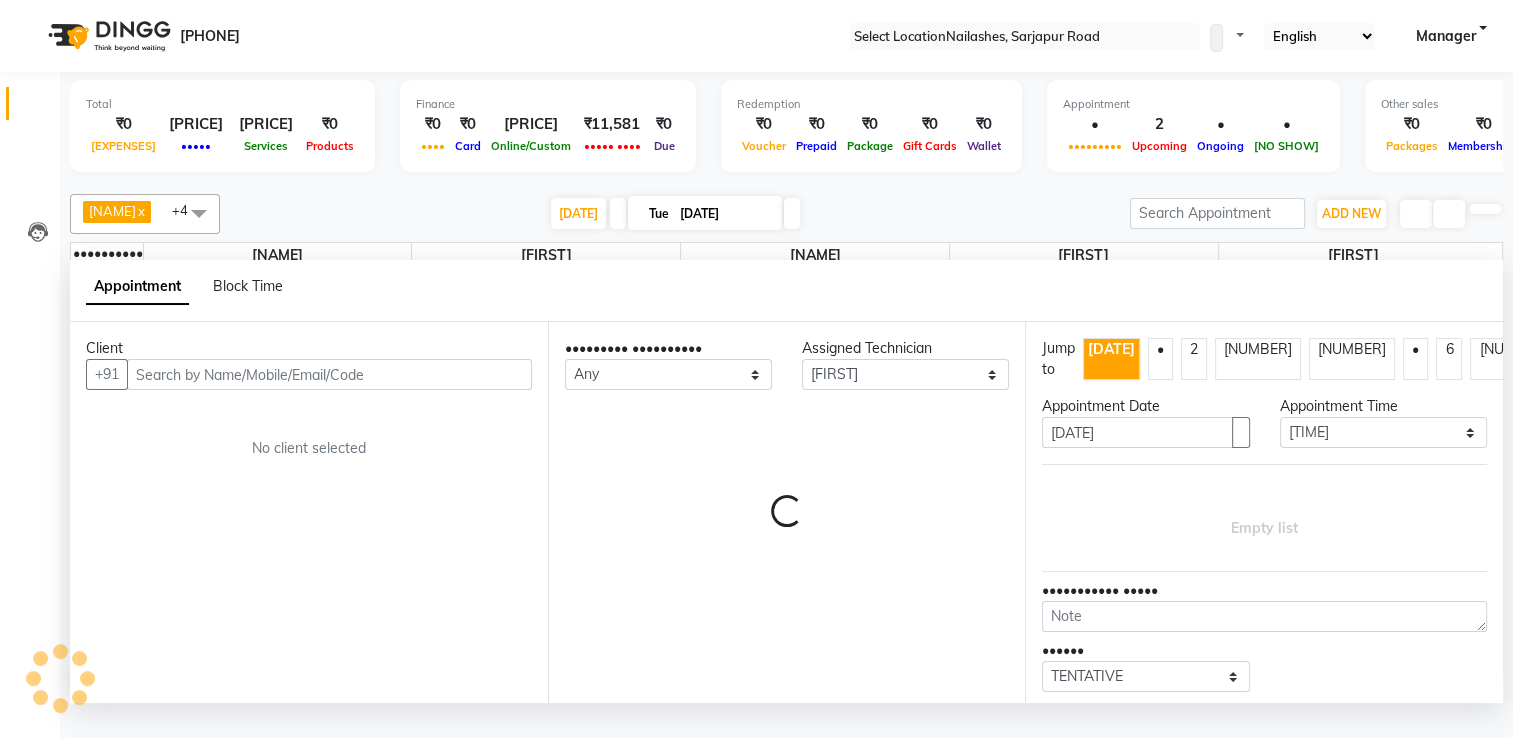scroll, scrollTop: 0, scrollLeft: 0, axis: both 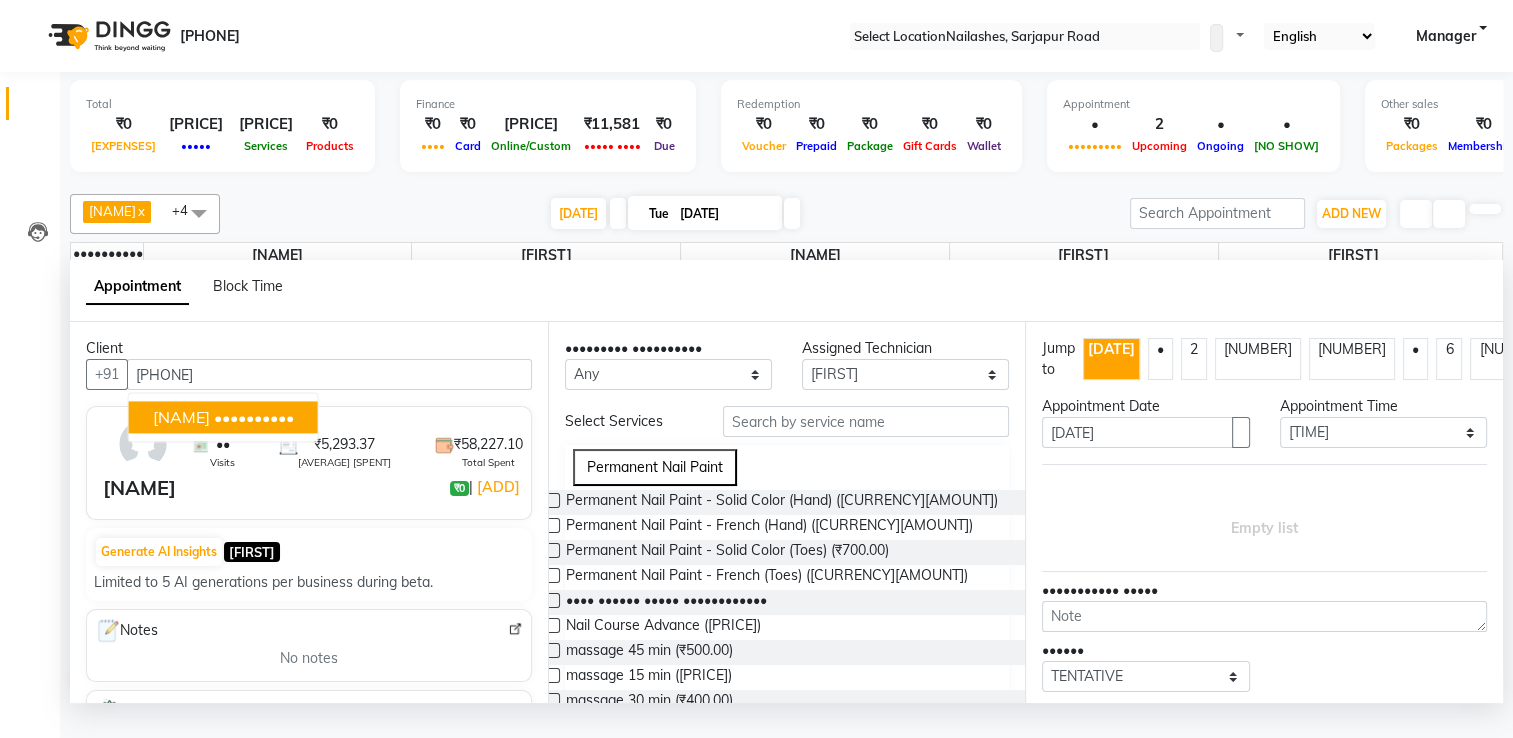 click on "••••••••••" at bounding box center [254, 417] 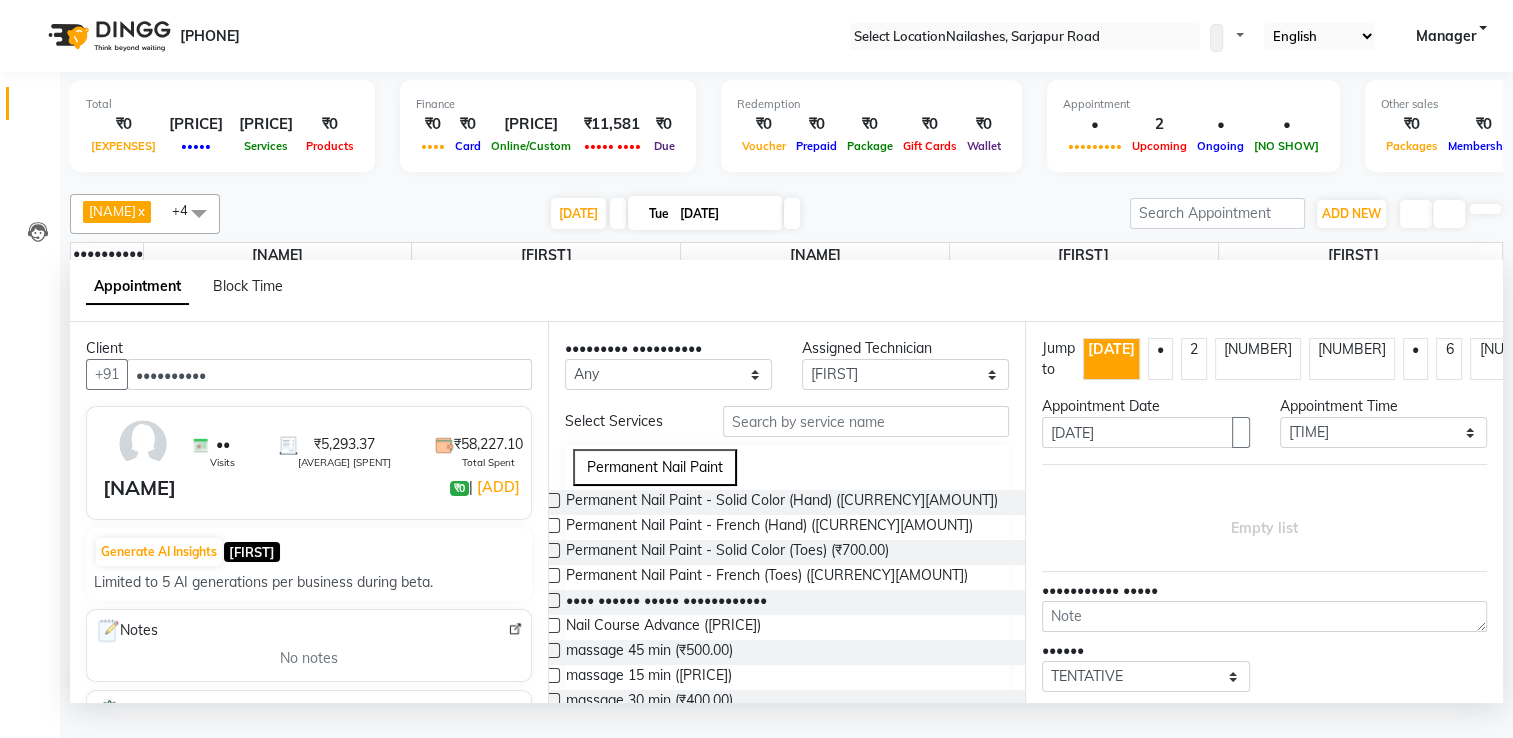 type on "••••••••••" 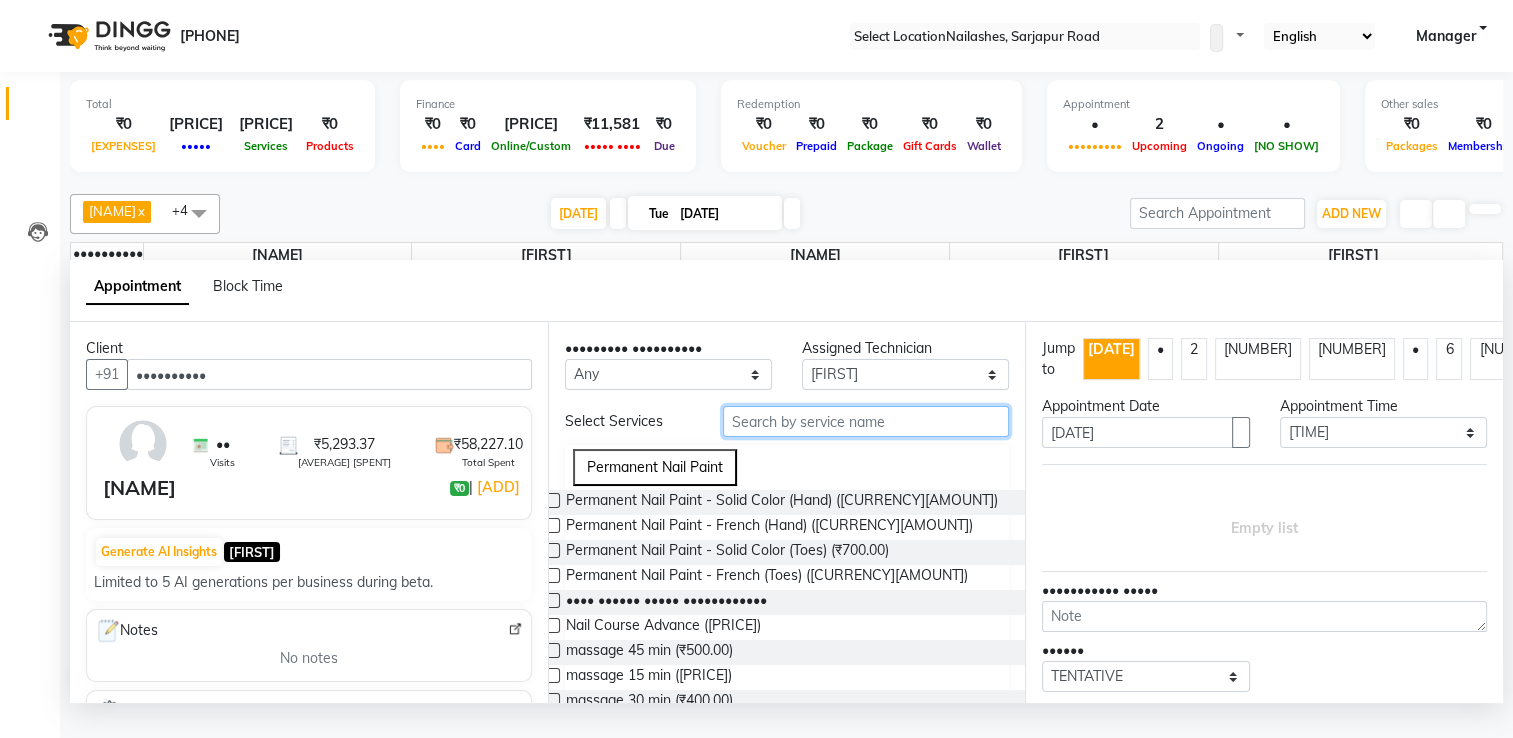 click at bounding box center (866, 421) 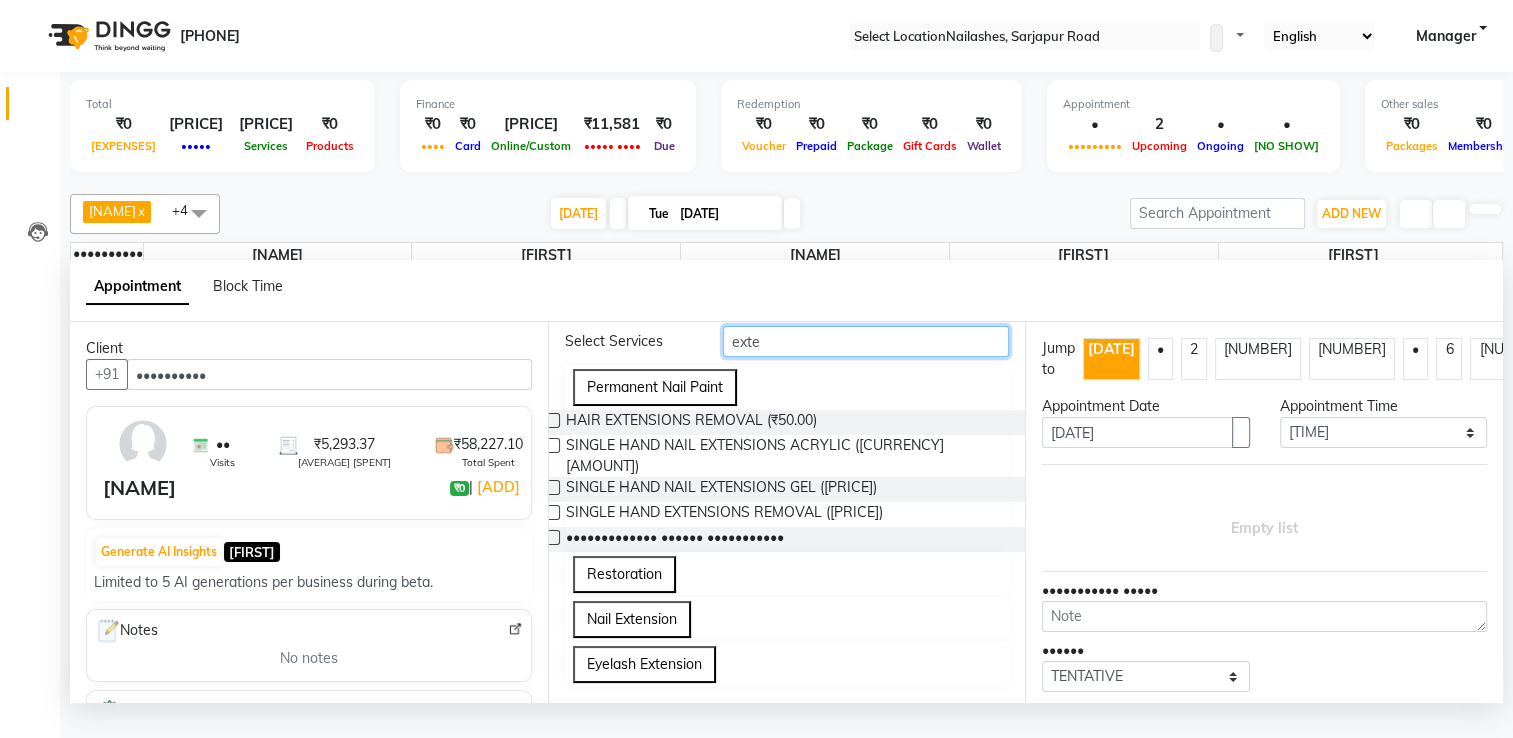 scroll, scrollTop: 89, scrollLeft: 0, axis: vertical 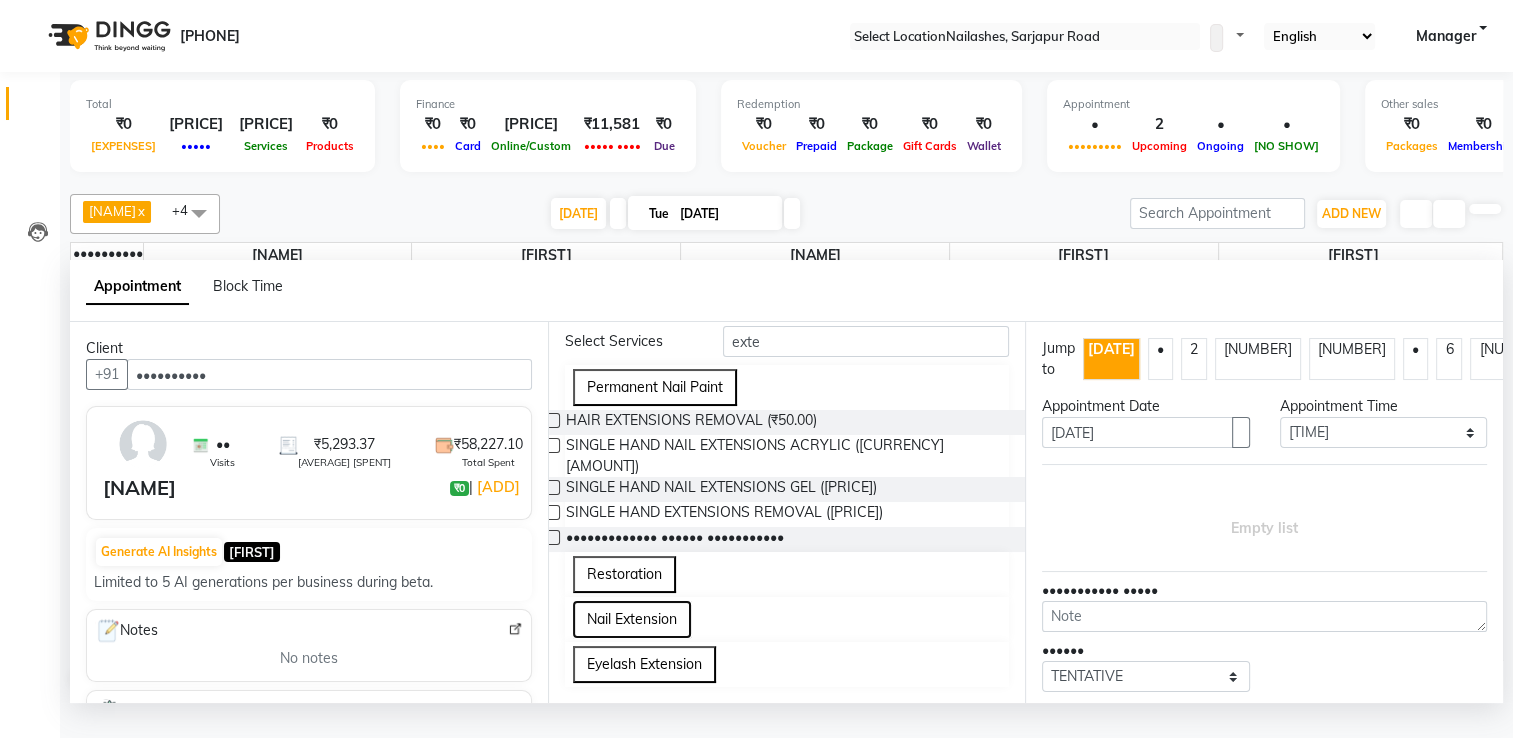 click on "Nail Extension" at bounding box center [632, 619] 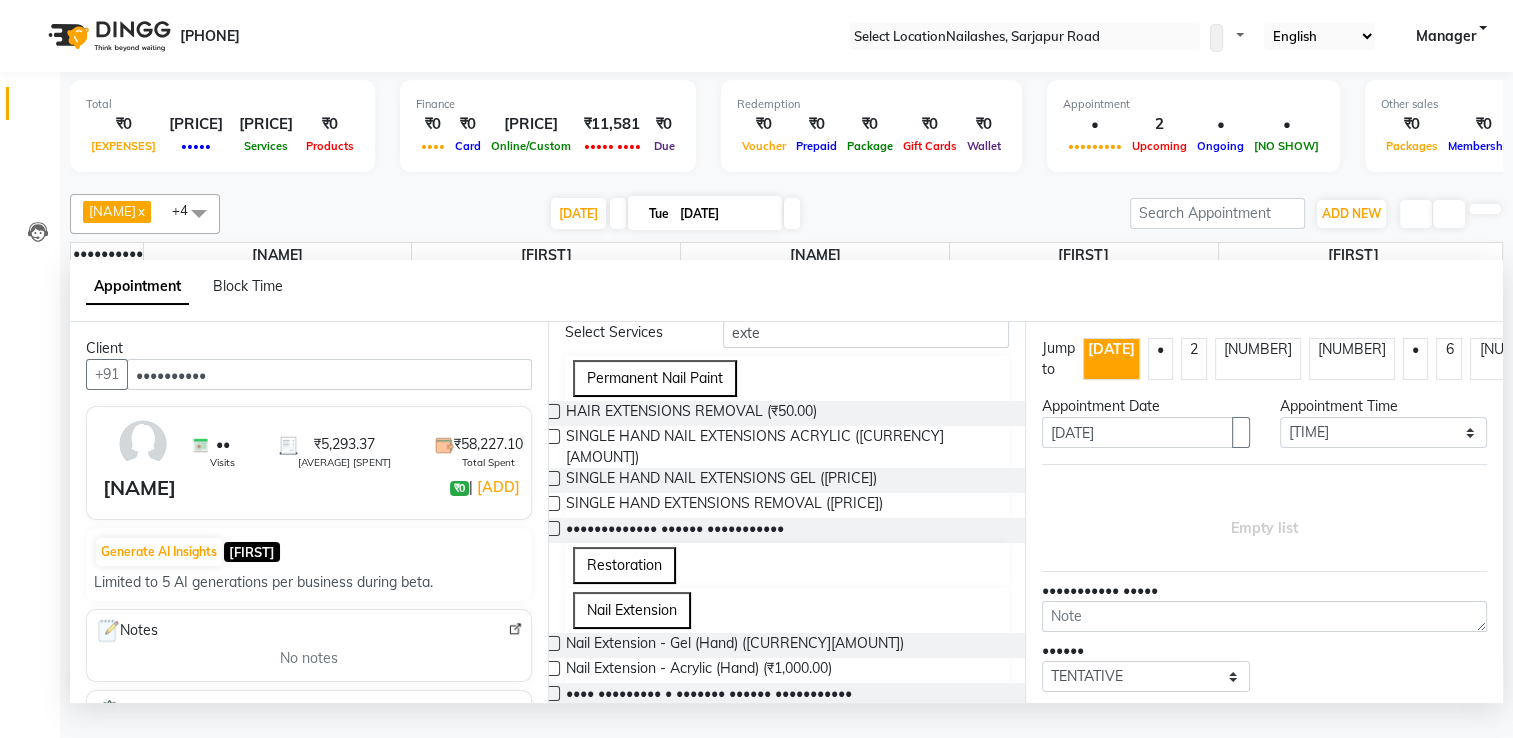 click at bounding box center (552, 668) 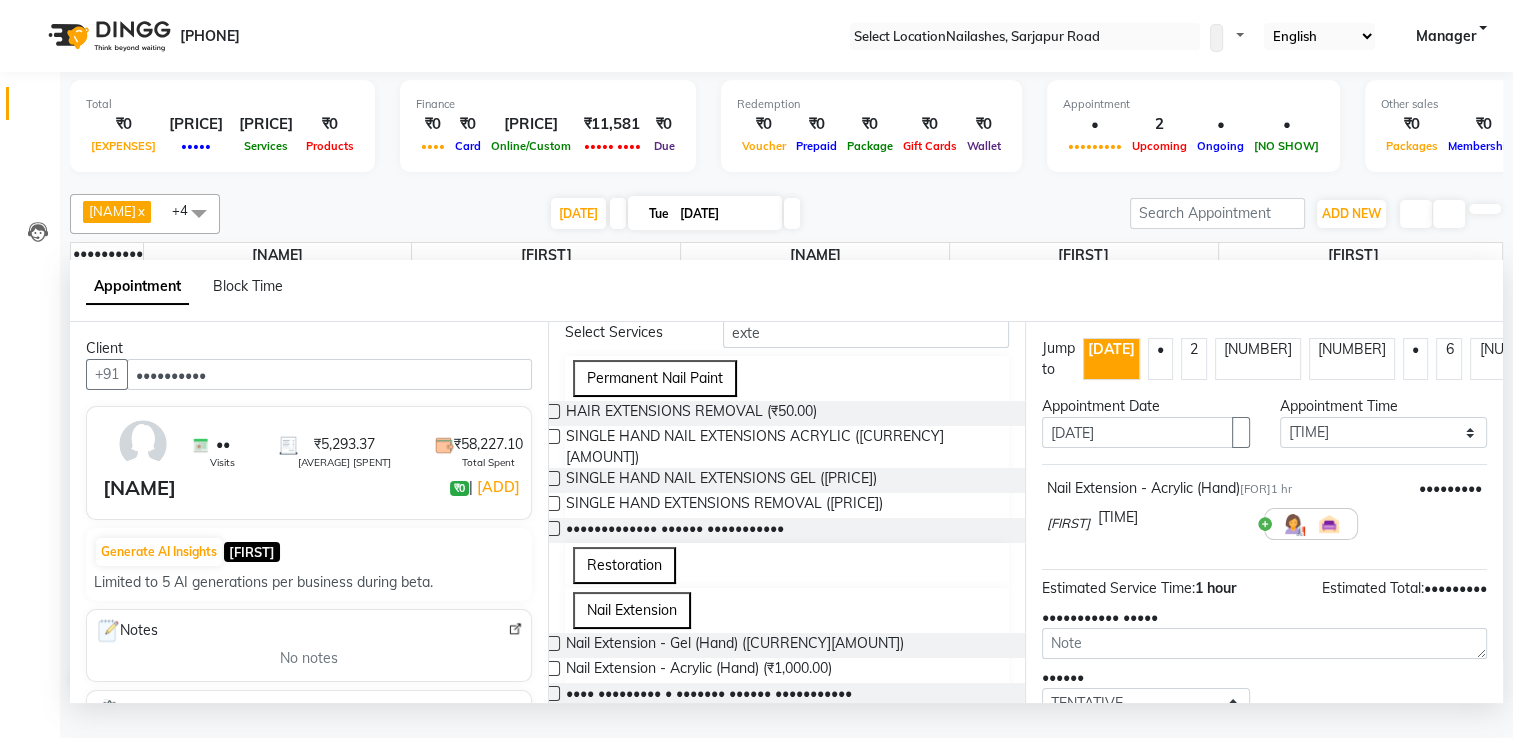 scroll, scrollTop: 144, scrollLeft: 0, axis: vertical 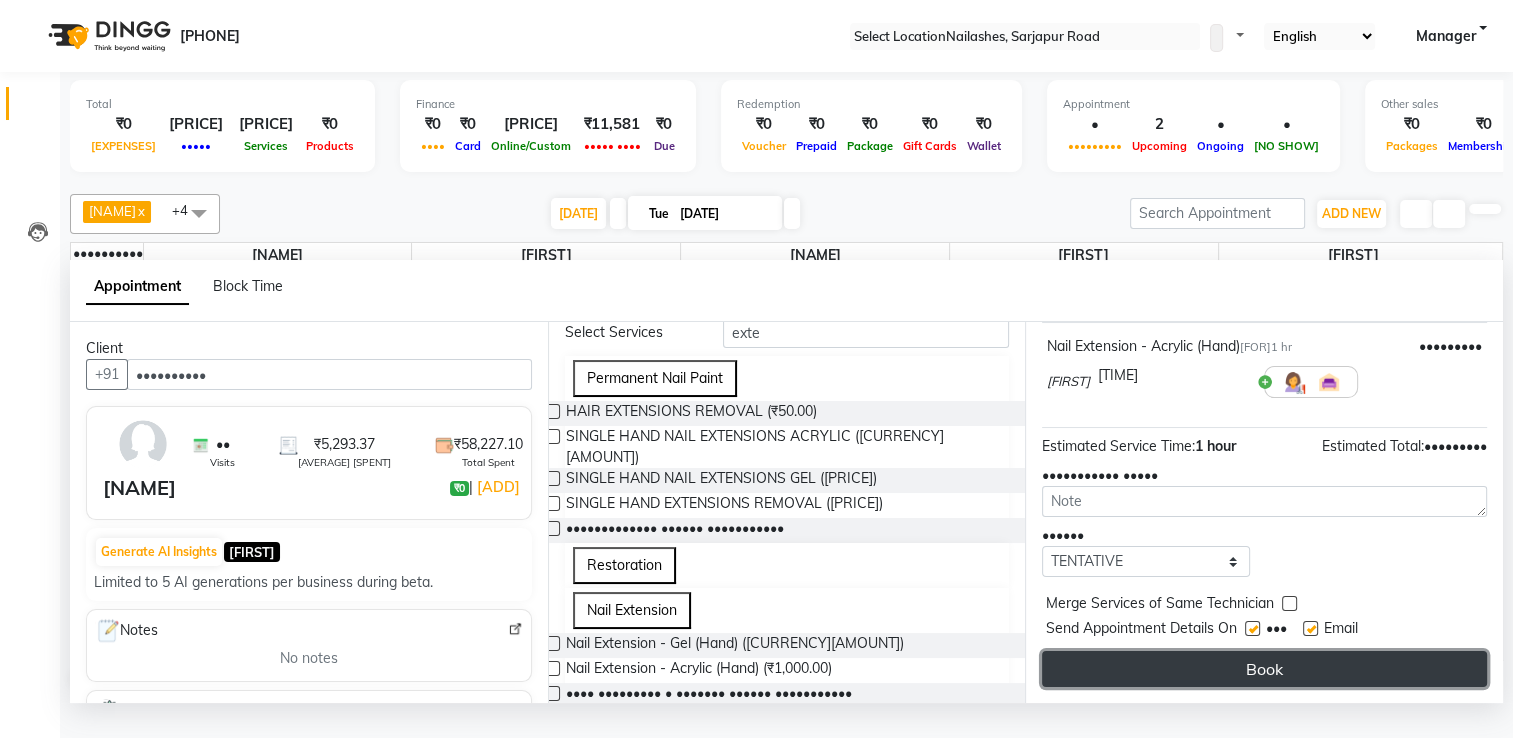 click on "Book" at bounding box center [1264, 669] 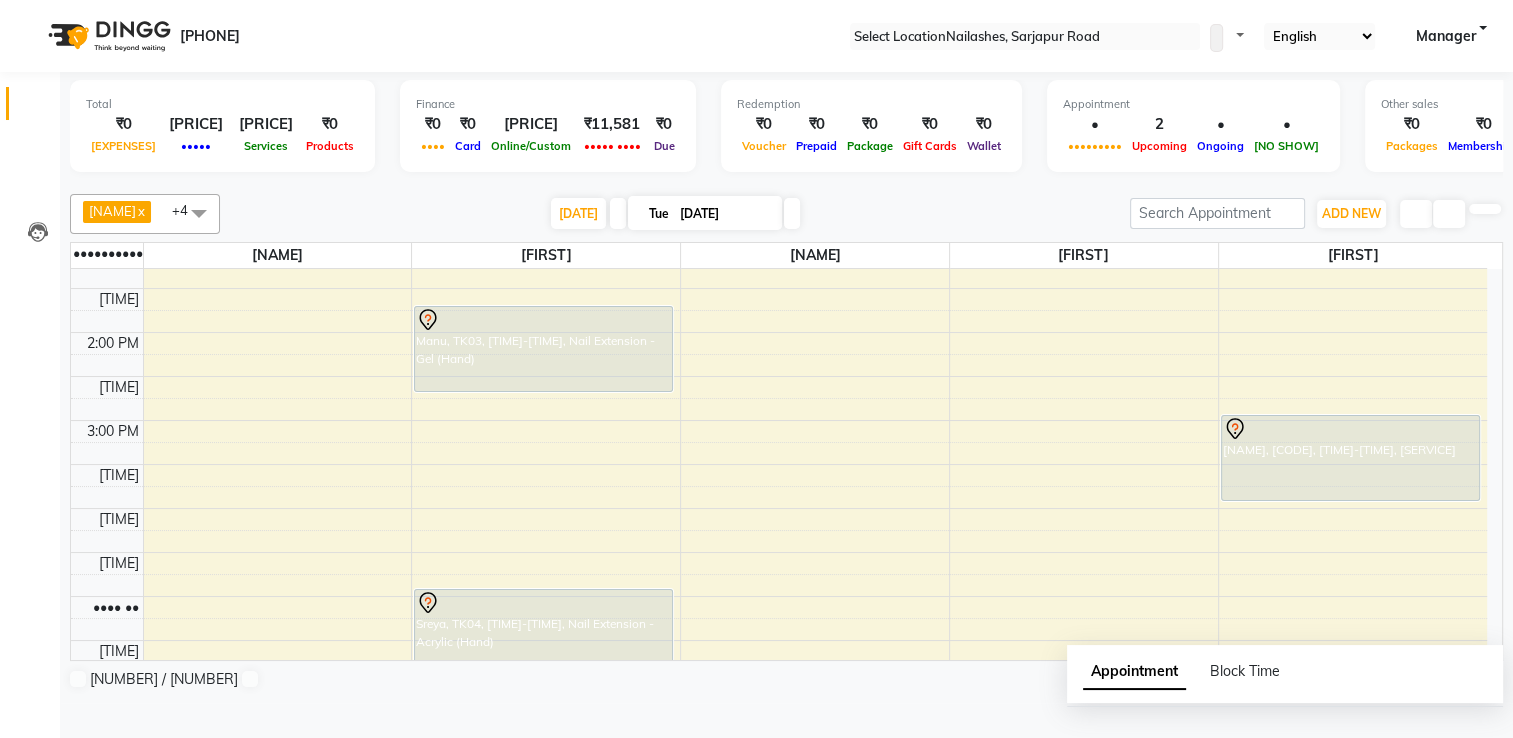 scroll, scrollTop: 0, scrollLeft: 0, axis: both 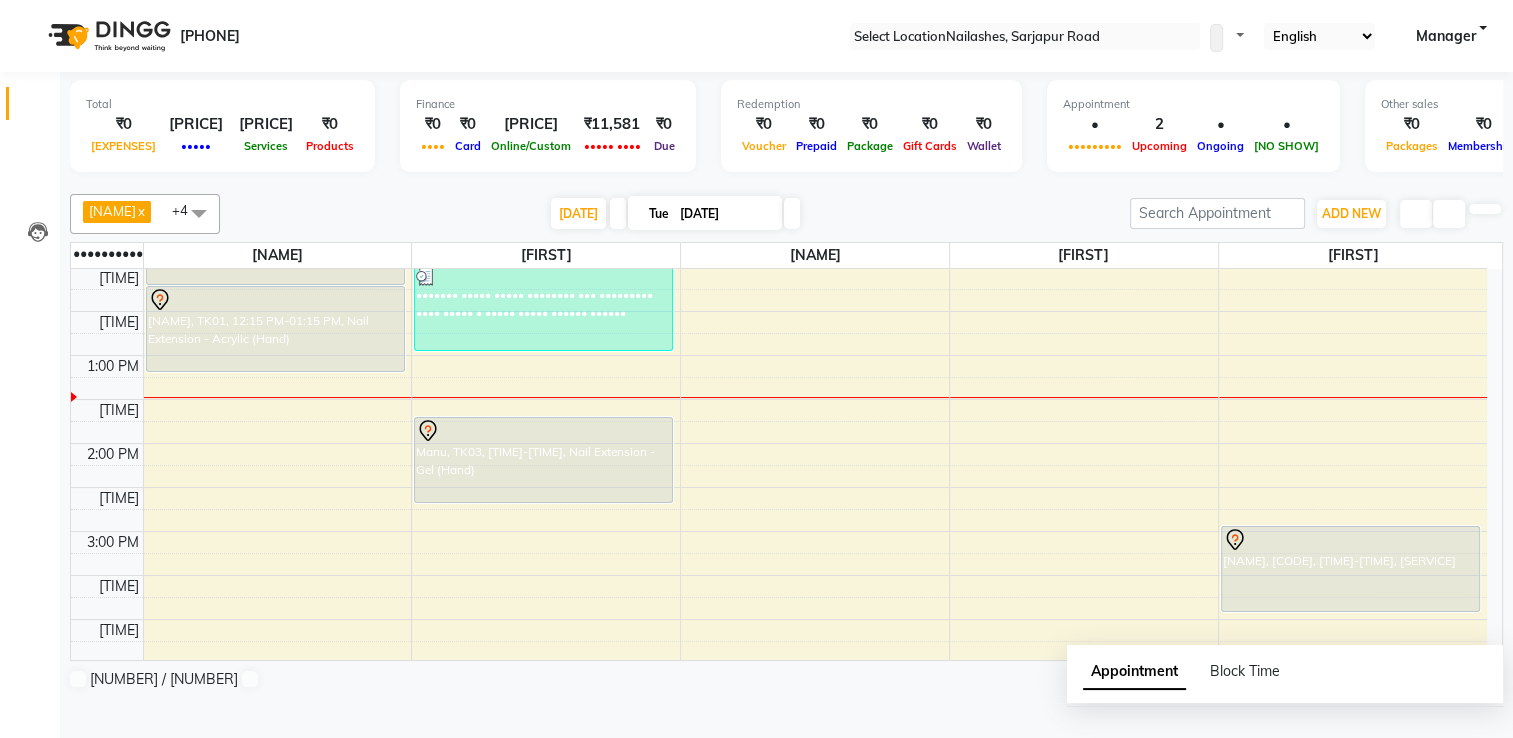 click on "8:00 AM 8:30 AM 9:00 AM 9:30 AM 10:00 AM 10:30 AM 11:00 AM 11:30 AM 12:00 PM 12:30 PM 1:00 PM 1:30 PM 2:00 PM 2:30 PM 3:00 PM 3:30 PM 4:00 PM 4:30 PM 5:00 PM 5:30 PM 6:00 PM 6:30 PM 7:00 PM 7:30 PM 8:00 PM 8:30 PM ROZY, TK01, 11:15 AM-12:15 PM, Permanent Nail Paint - Solid Color (Hand) ROZY, TK01, 12:15 PM-01:15 PM, Nail Extension - Acrylic (Hand) Sunali, TK02, 12:00 PM-01:00 PM, Permanent Nail Paint - Solid Color (Hand) (₹700) Manu, TK03, 01:45 PM-02:45 PM, Nail Extension - Gel (Hand) Sreya, TK04, 05:00 PM-06:00 PM, Nail Extension - Acrylic (Hand) Shweta, TK05, 03:00 PM-04:00 PM, Nail Extension - Acrylic (Hand)" at bounding box center [779, 487] 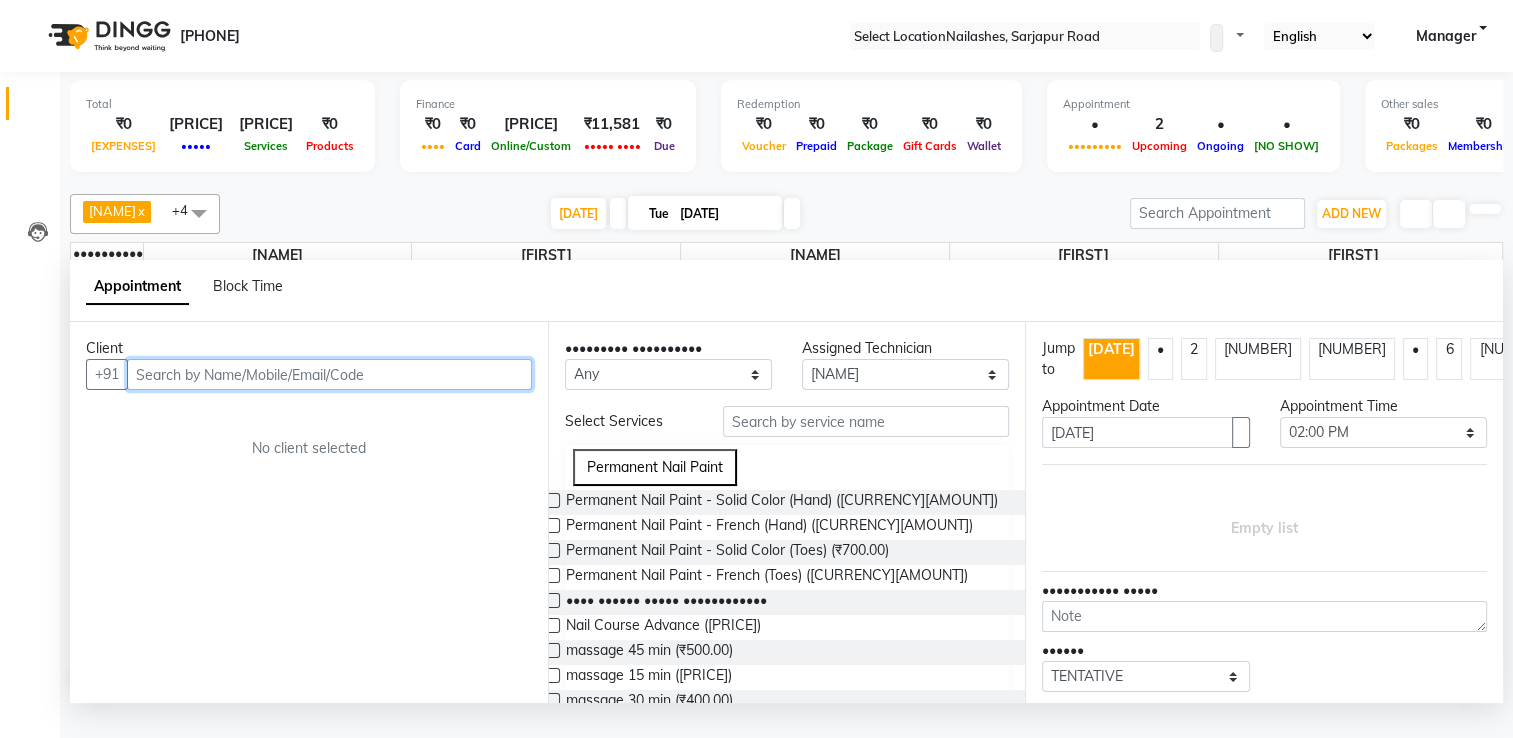 click at bounding box center [329, 374] 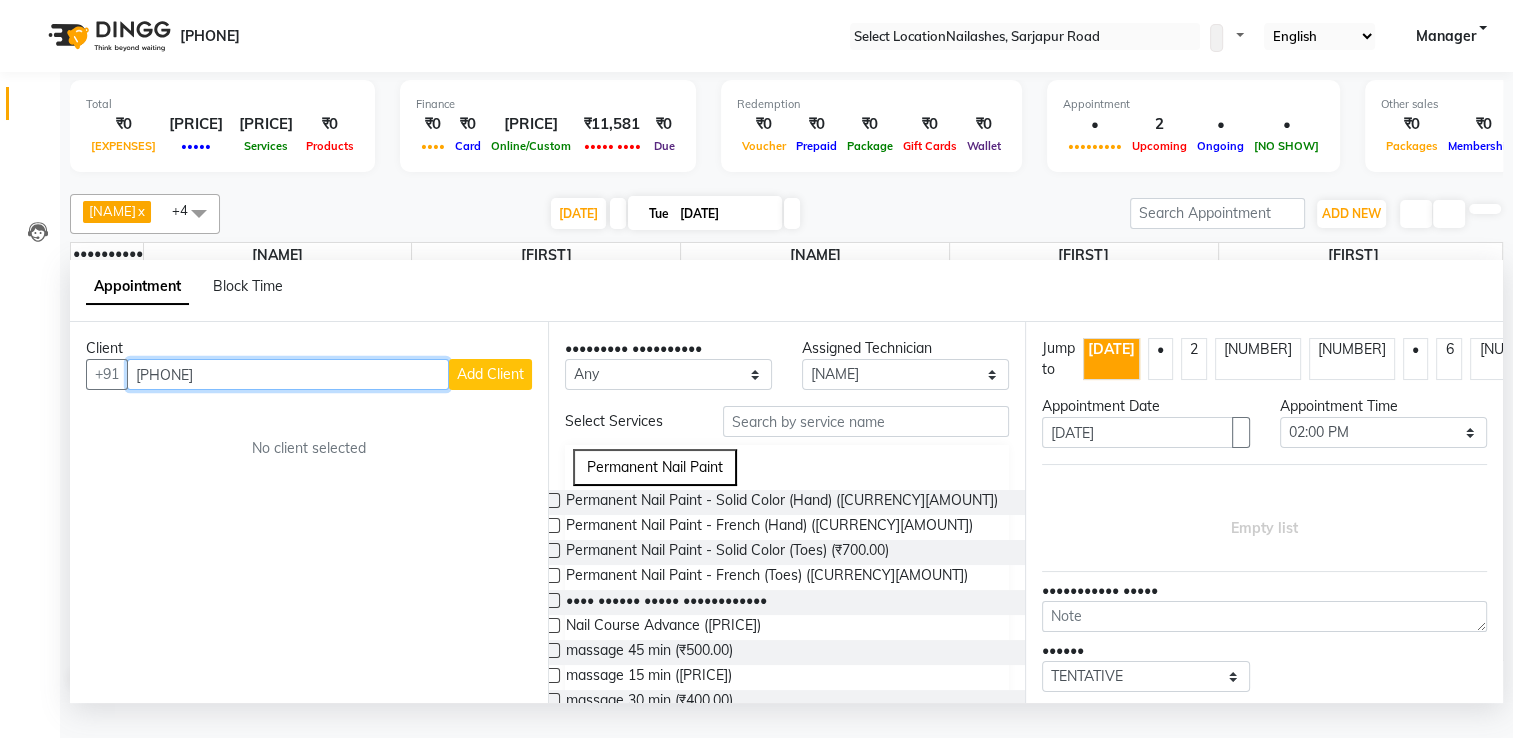 type on "[PHONE]" 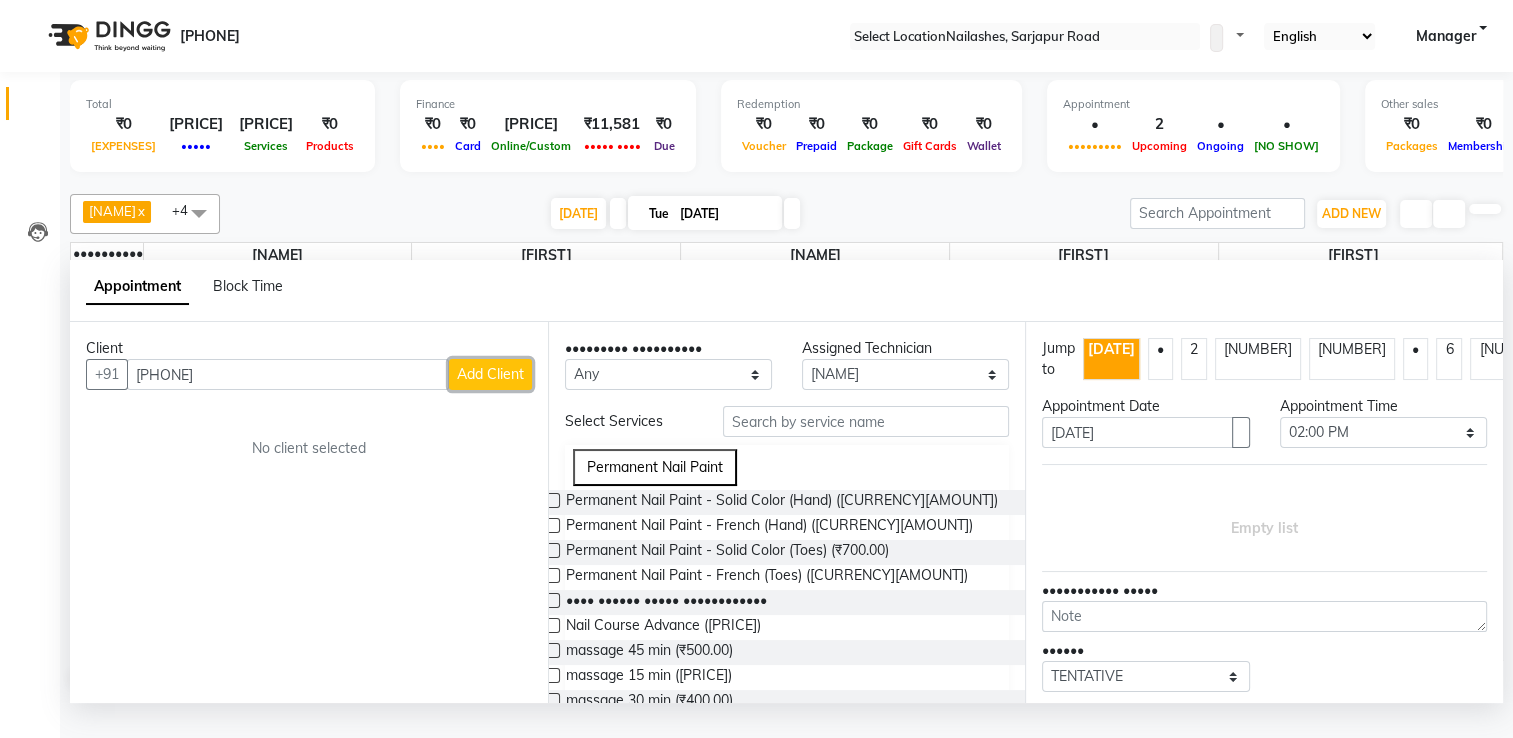 click on "Add Client" at bounding box center [490, 374] 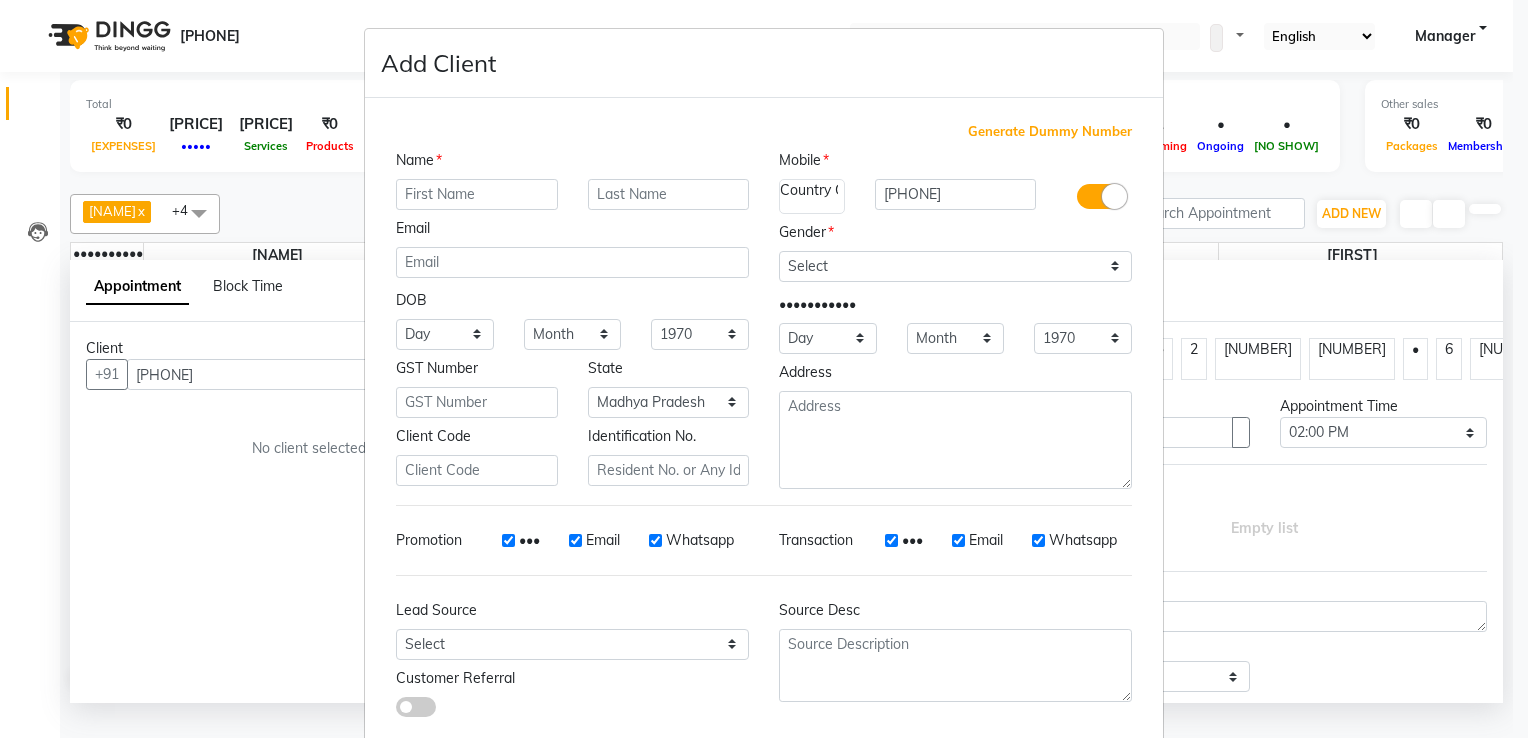 click at bounding box center (477, 194) 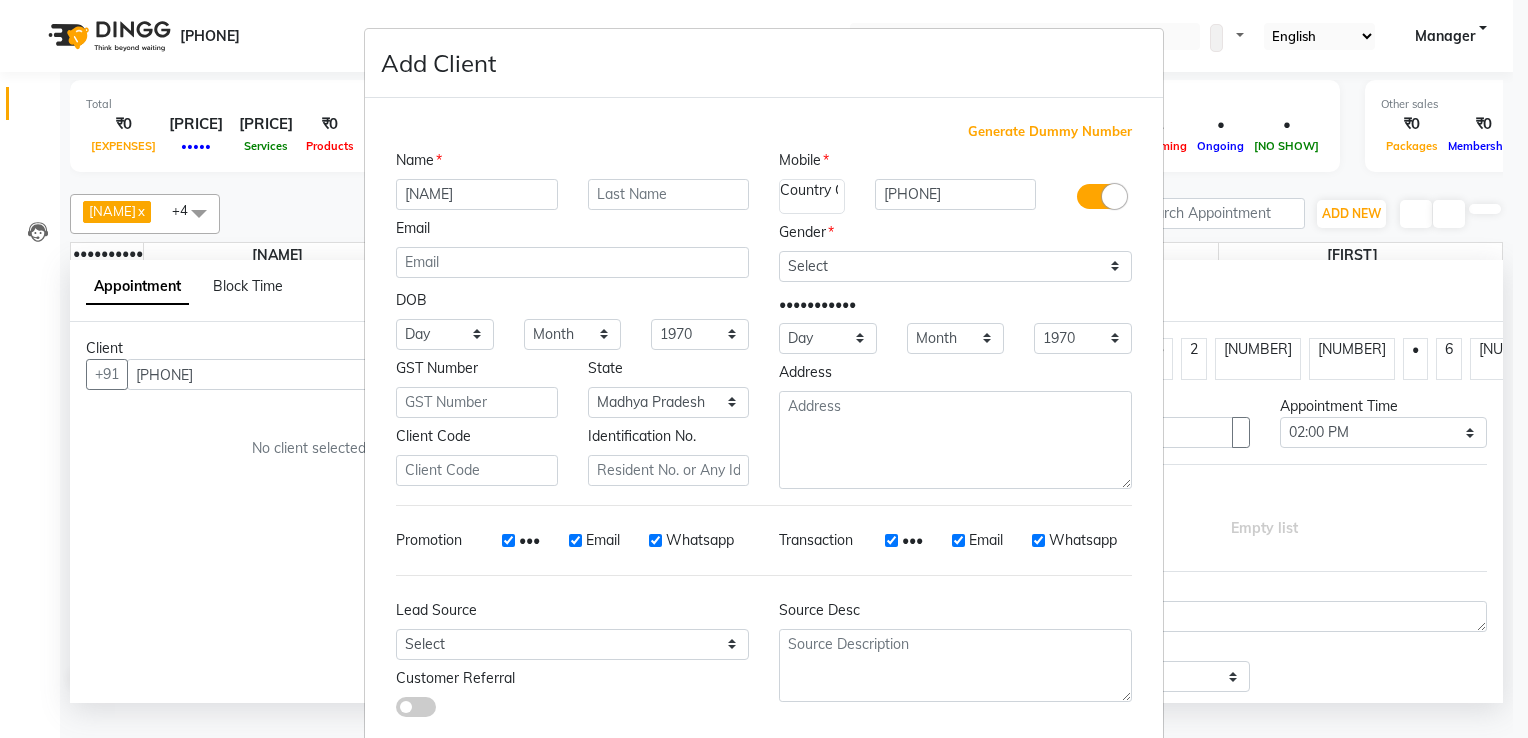 type on "[NAME]" 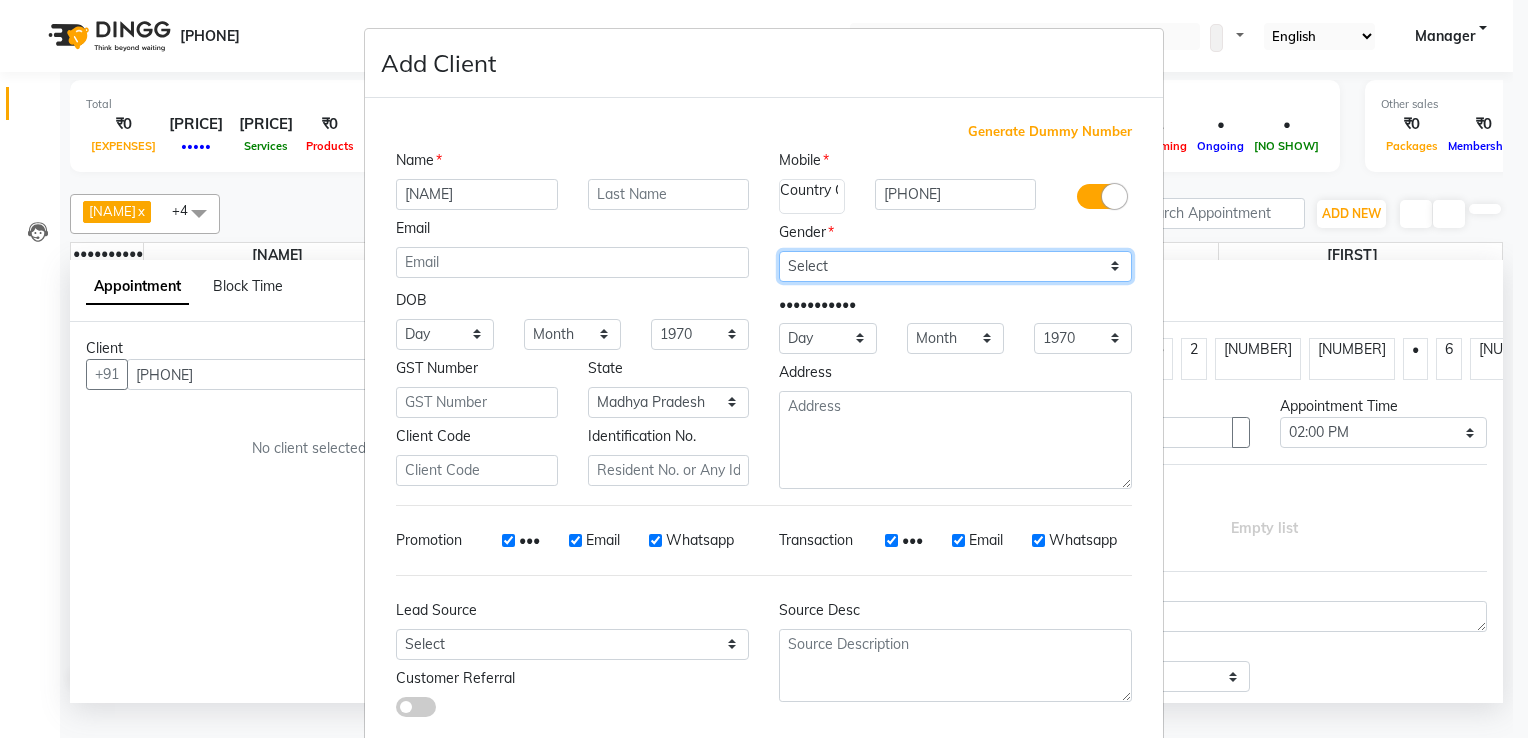 click on "Select Male Female Other Prefer Not To Say" at bounding box center (955, 266) 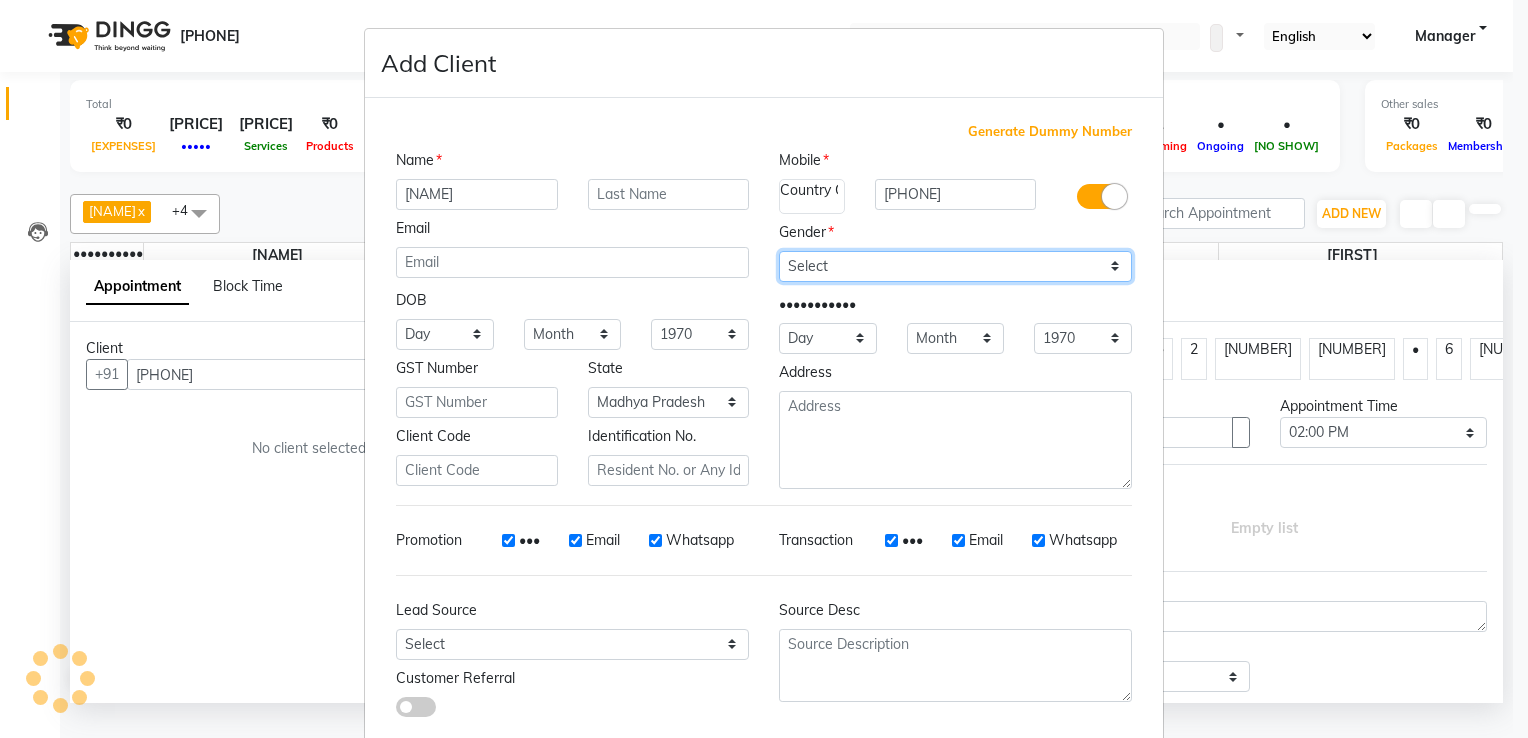 select on "female" 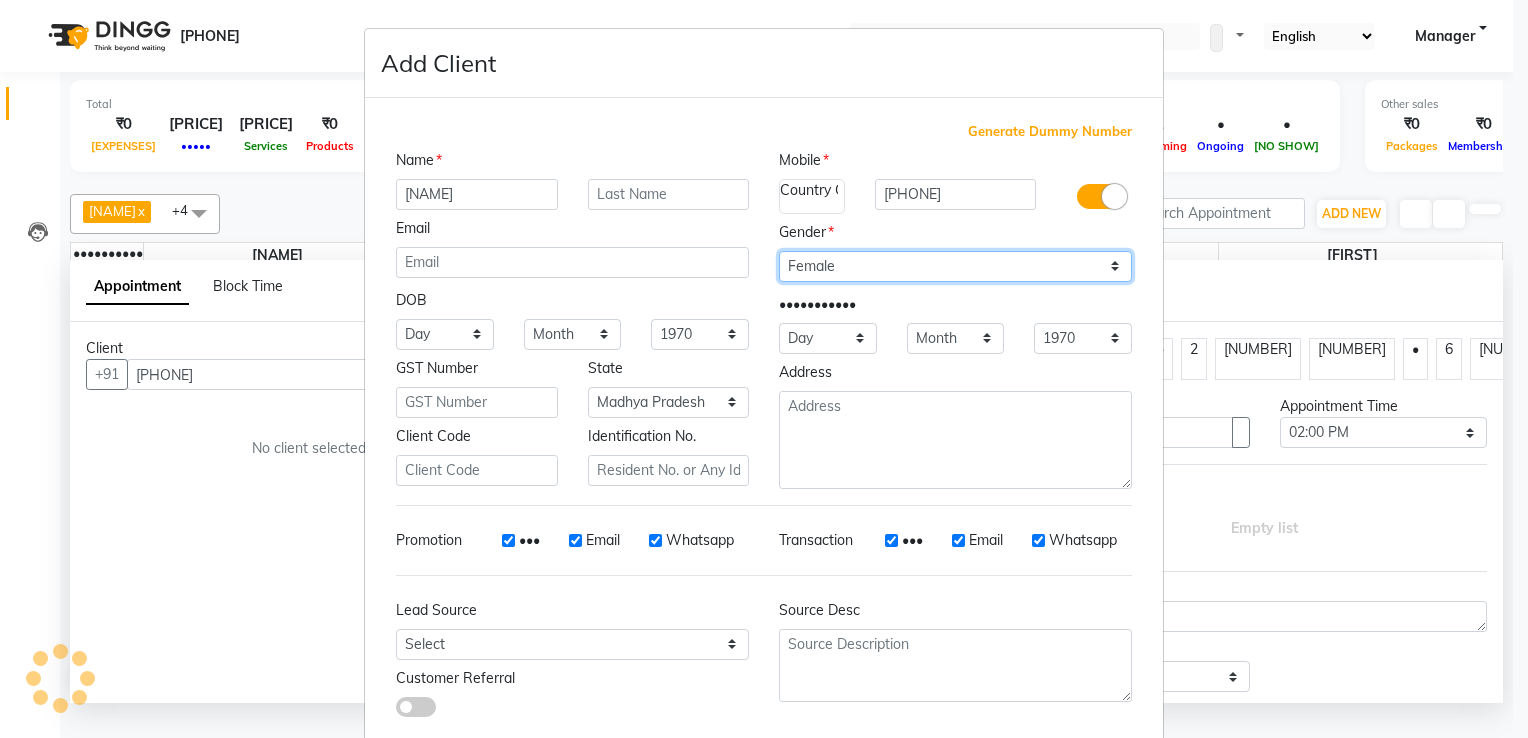 click on "Select Male Female Other Prefer Not To Say" at bounding box center [955, 266] 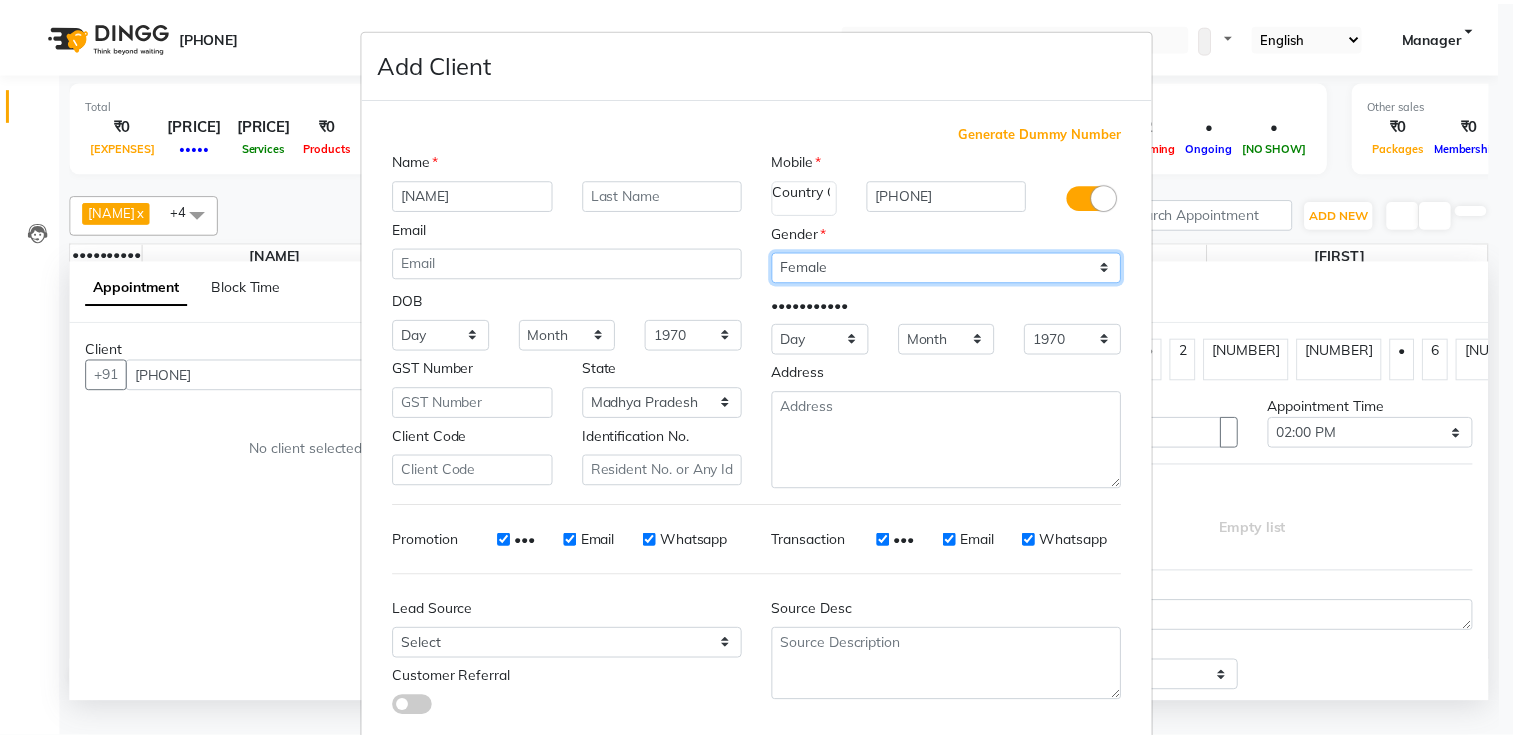 scroll, scrollTop: 118, scrollLeft: 0, axis: vertical 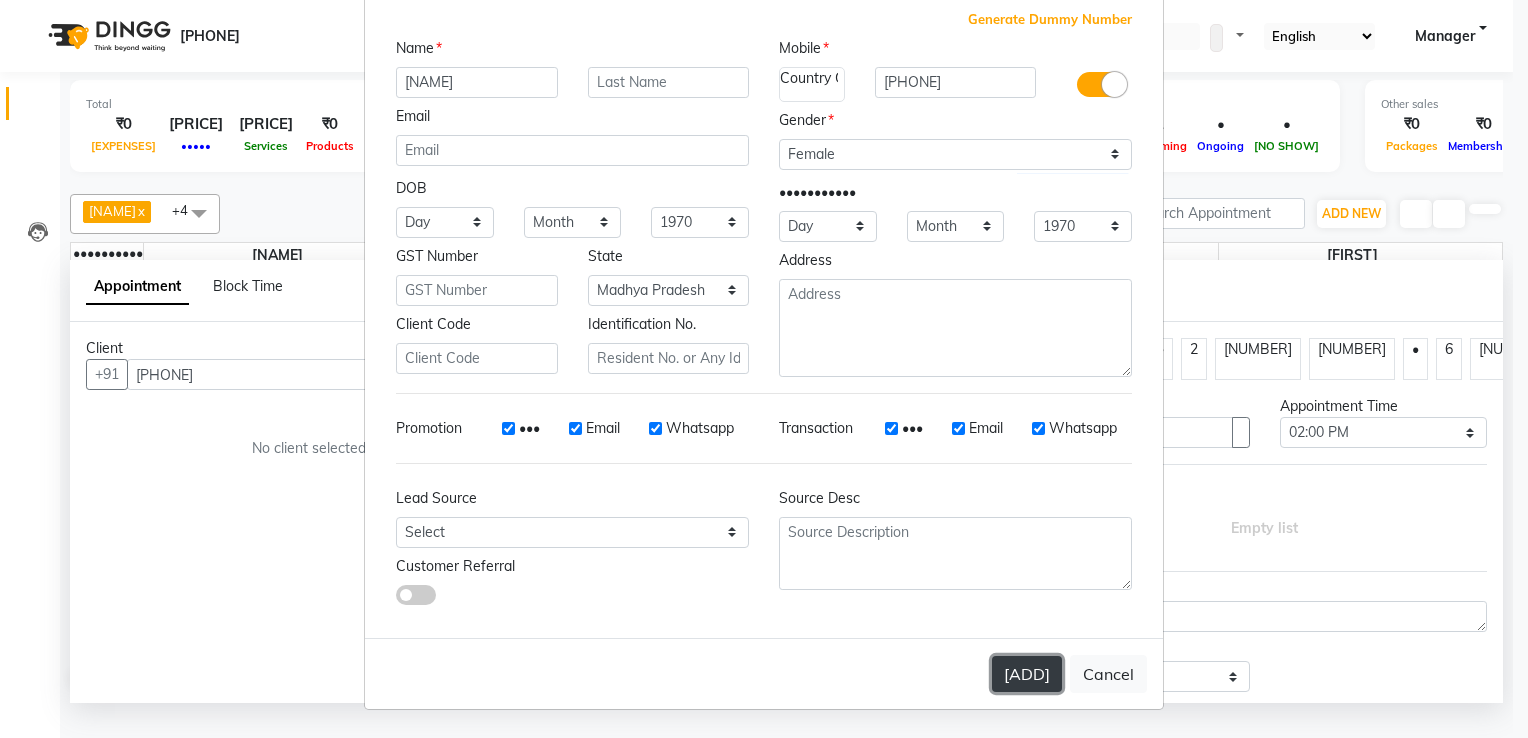 click on "[ADD]" at bounding box center [1027, 674] 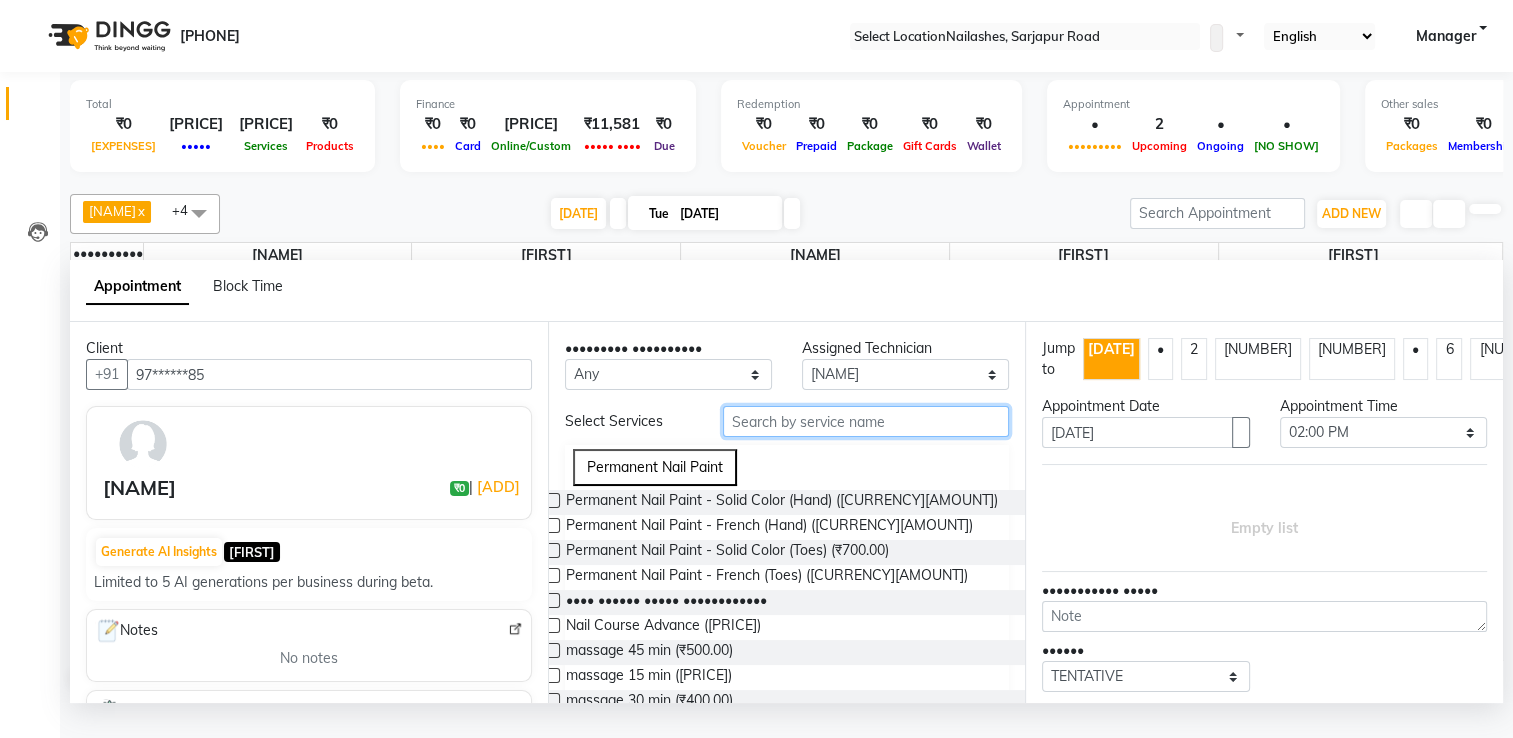 click at bounding box center [866, 421] 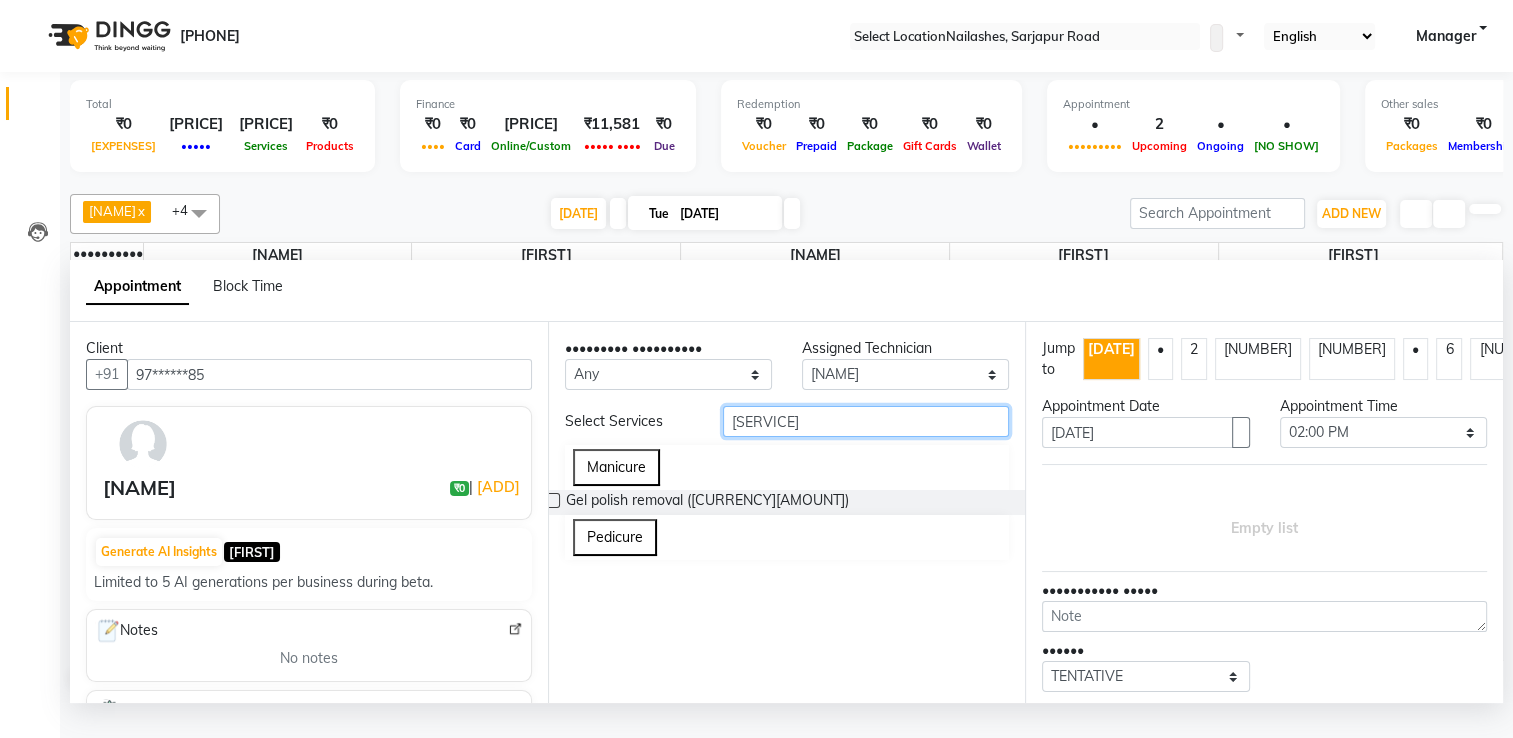type on "[SERVICE]" 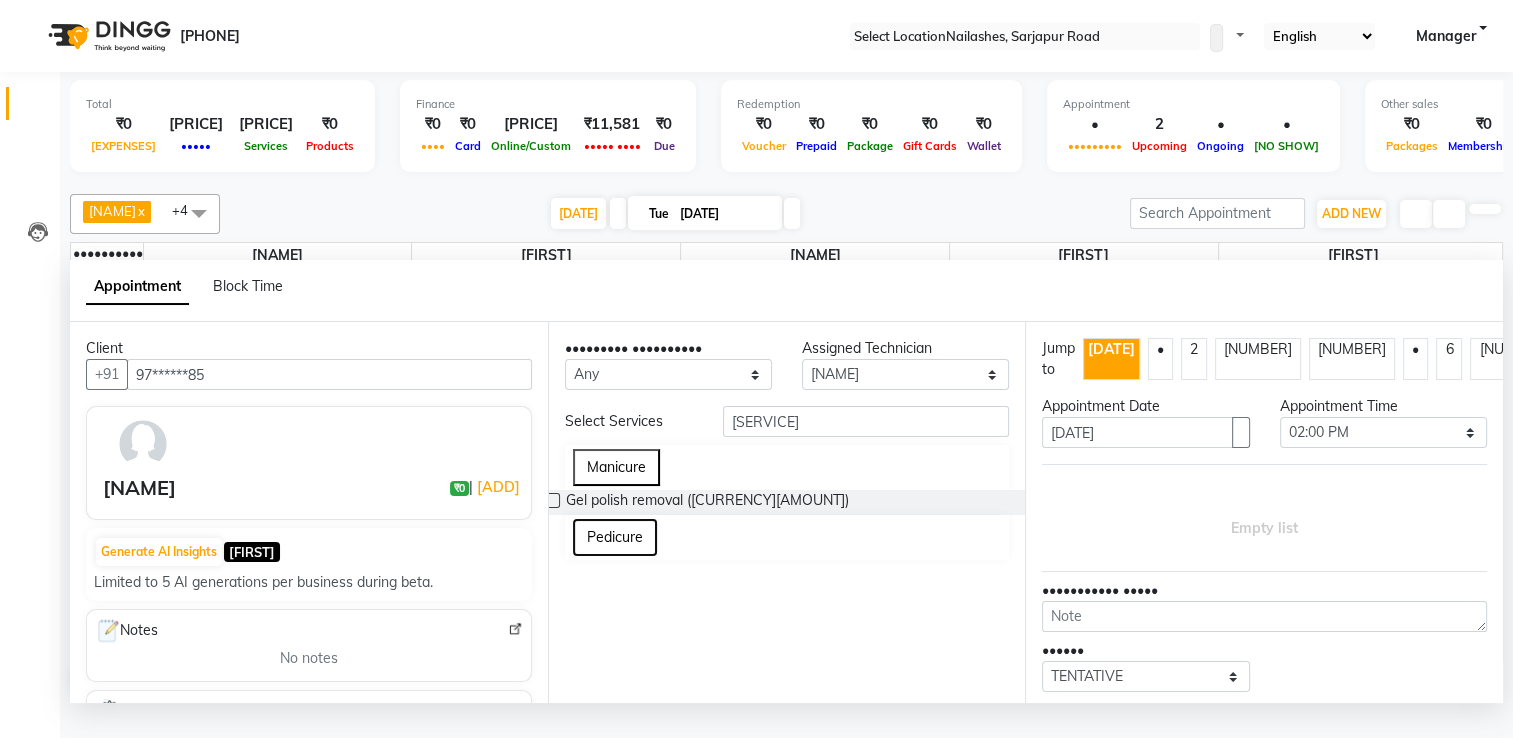 click on "Pedicure" at bounding box center [615, 537] 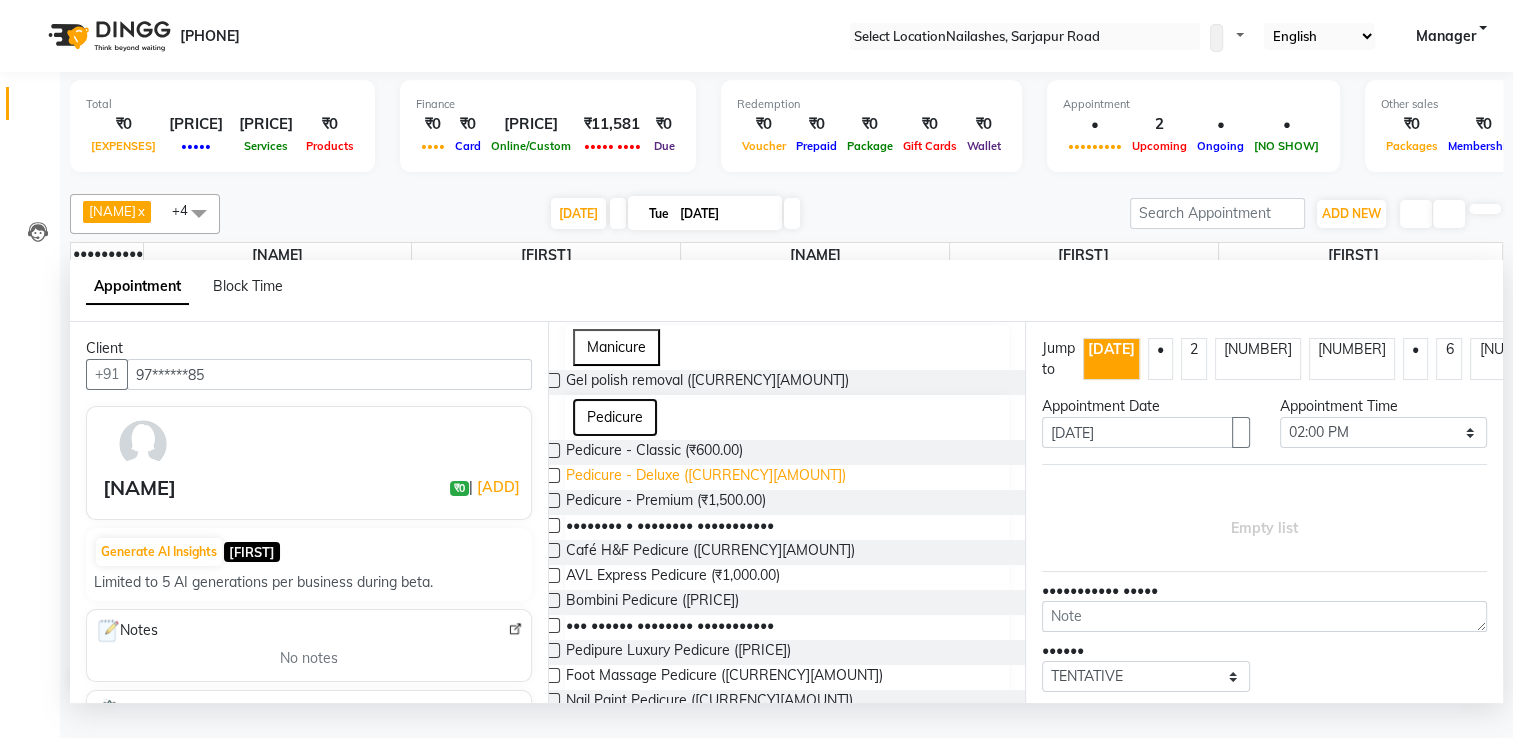 scroll, scrollTop: 120, scrollLeft: 0, axis: vertical 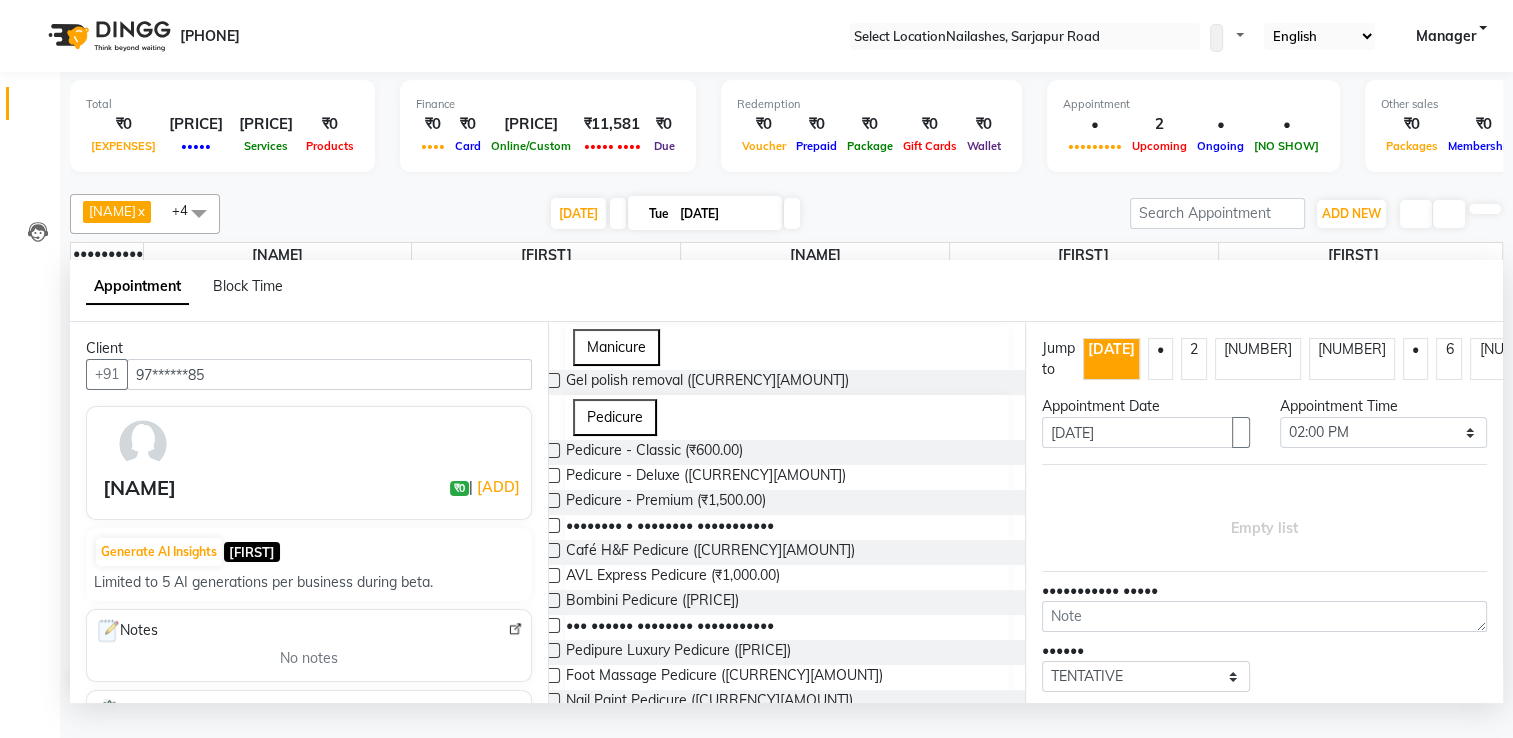 click at bounding box center [552, 600] 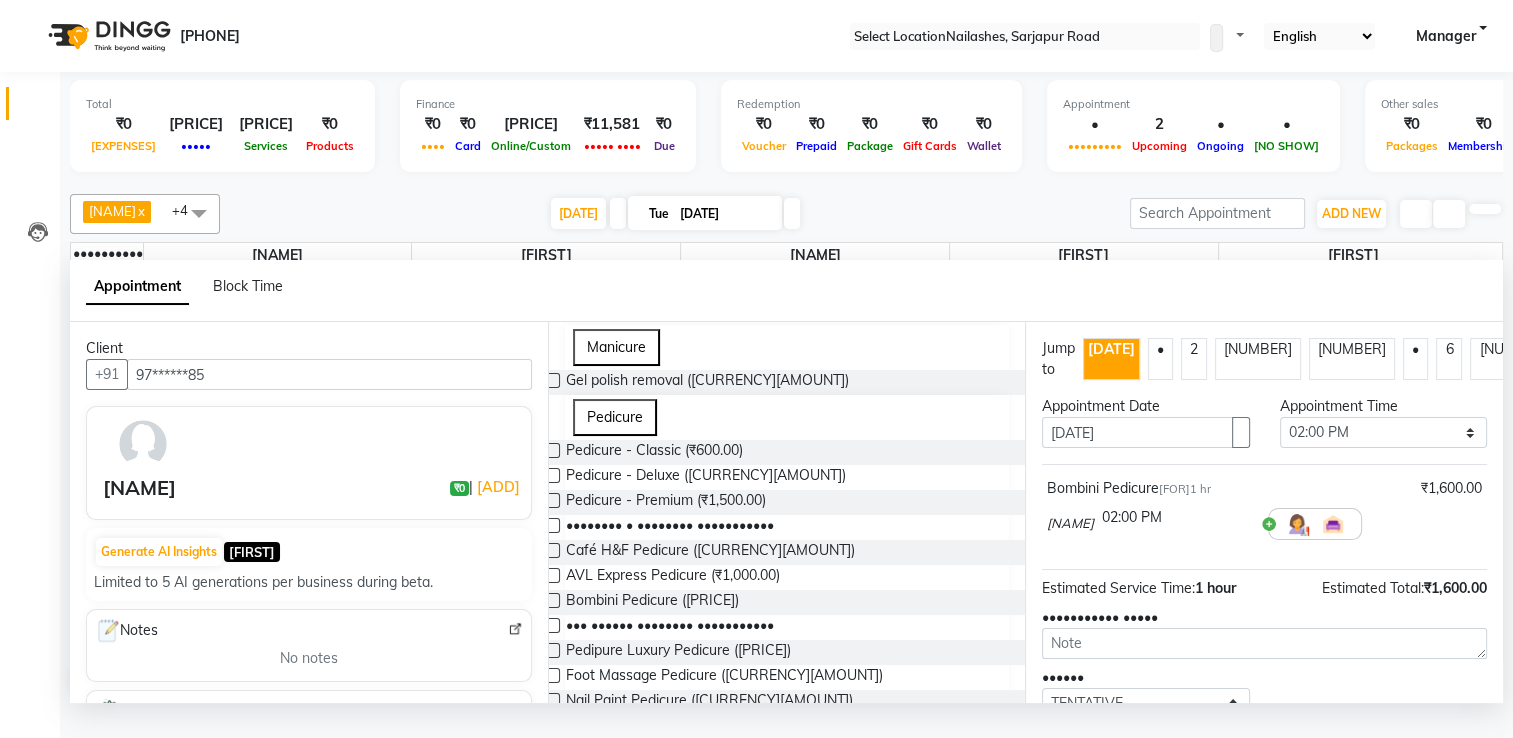 click at bounding box center (552, 600) 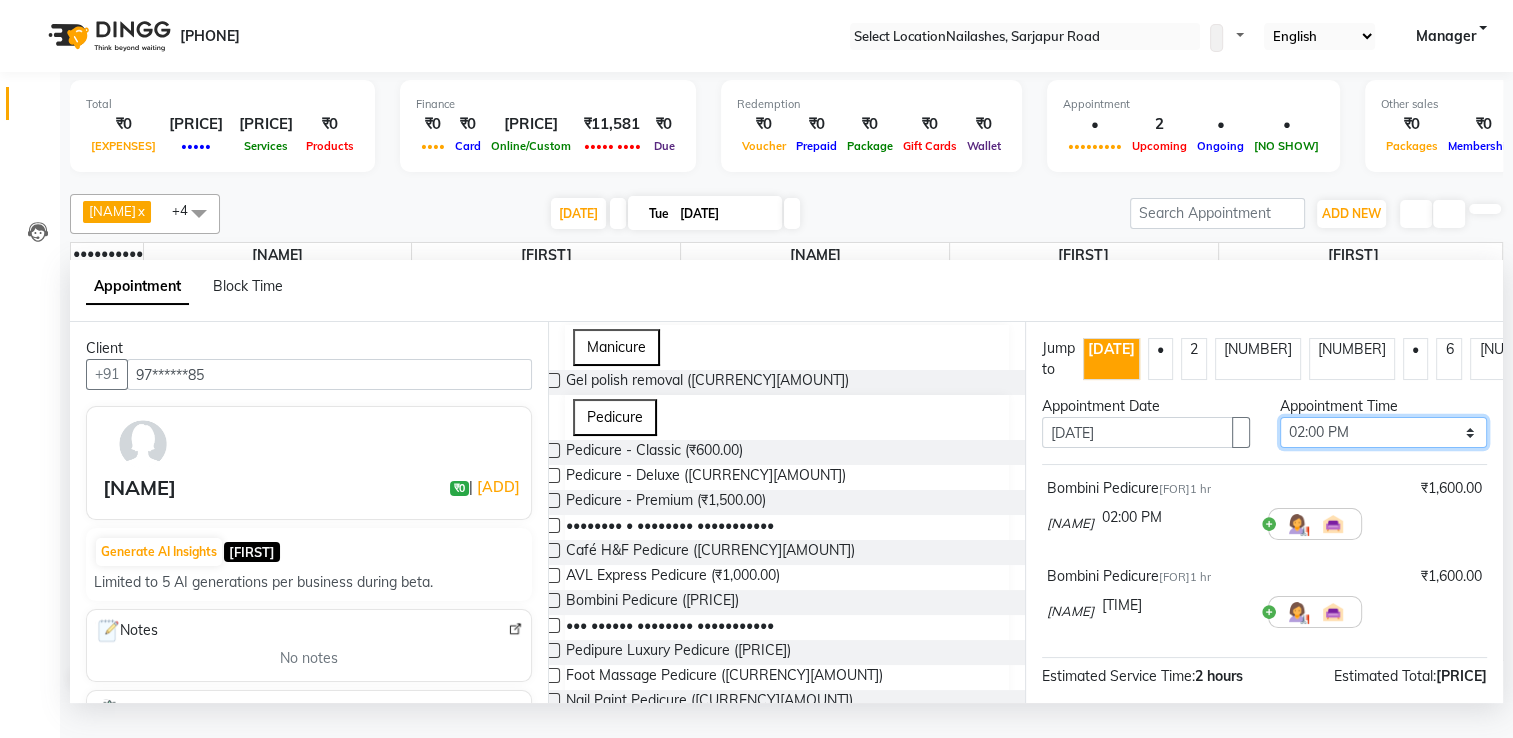 click on "Select 09:00 AM 09:15 AM 09:30 AM 09:45 AM 10:00 AM 10:15 AM 10:30 AM 10:45 AM 11:00 AM 11:15 AM 11:30 AM 11:45 AM 12:00 PM 12:15 PM 12:30 PM 12:45 PM 01:00 PM 01:15 PM 01:30 PM 01:45 PM 02:00 PM 02:15 PM 02:30 PM 02:45 PM 03:00 PM 03:15 PM 03:30 PM 03:45 PM 04:00 PM 04:15 PM 04:30 PM 04:45 PM 05:00 PM 05:15 PM 05:30 PM 05:45 PM 06:00 PM 06:15 PM 06:30 PM 06:45 PM 07:00 PM 07:15 PM 07:30 PM 07:45 PM 08:00 PM" at bounding box center (1383, 432) 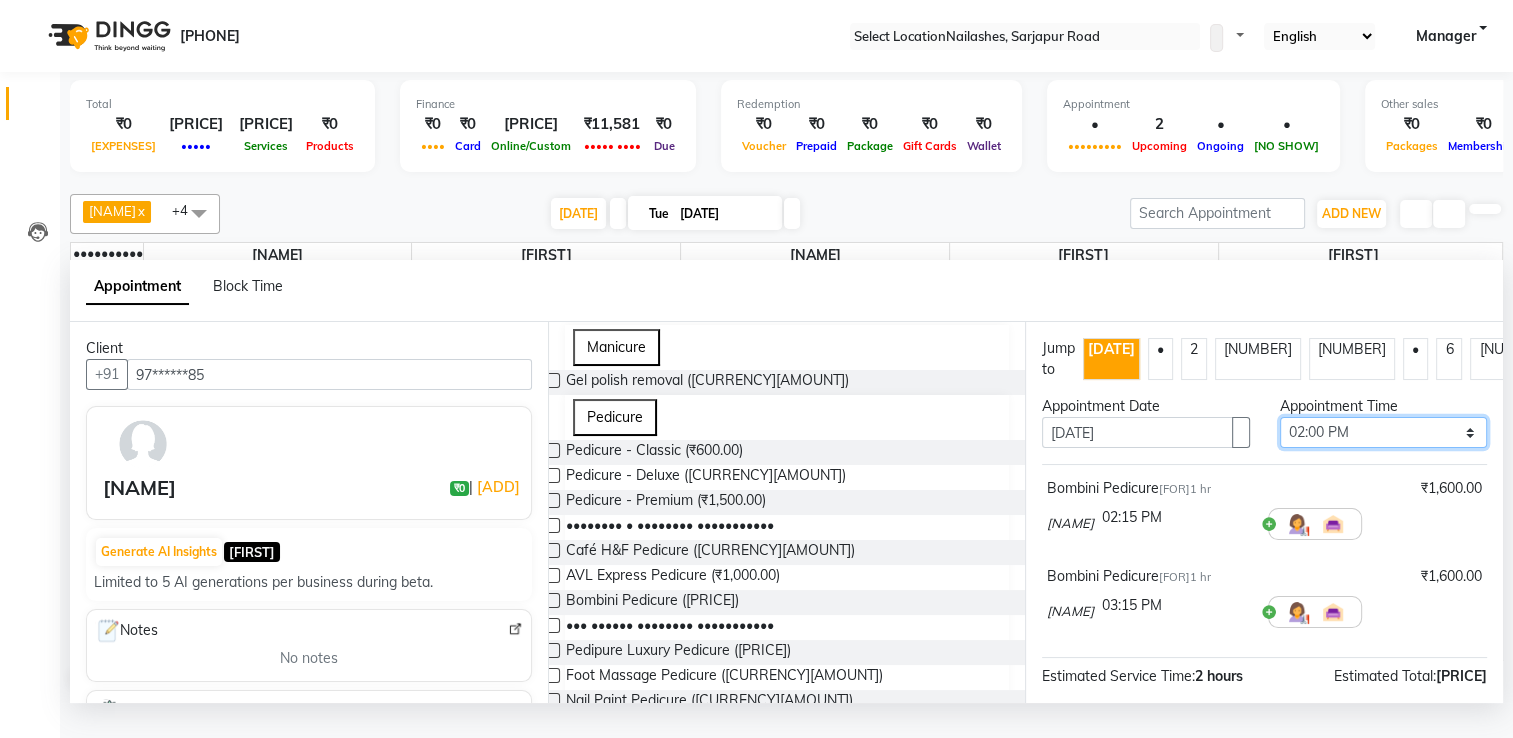 scroll, scrollTop: 235, scrollLeft: 0, axis: vertical 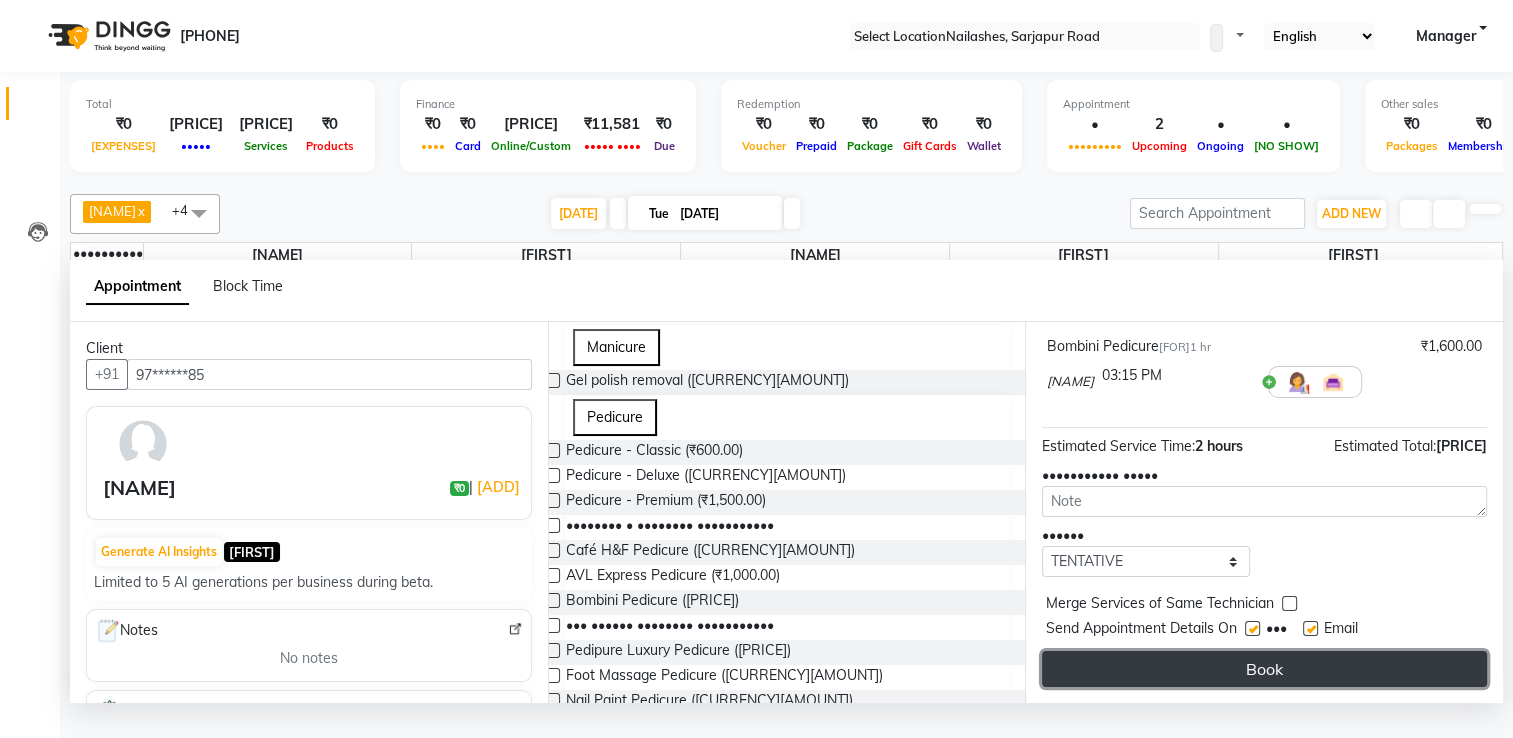 click on "Book" at bounding box center [1264, 669] 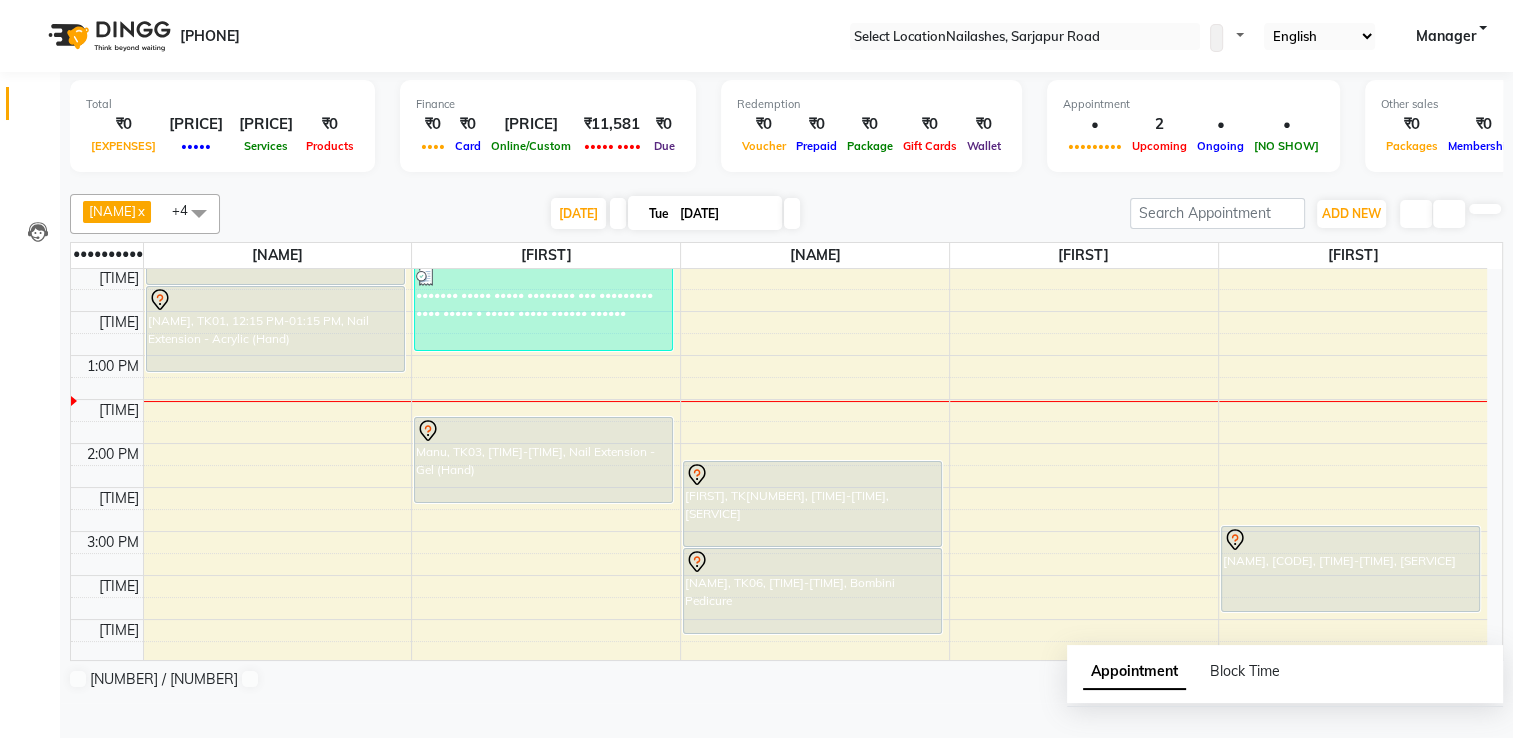 scroll, scrollTop: 0, scrollLeft: 0, axis: both 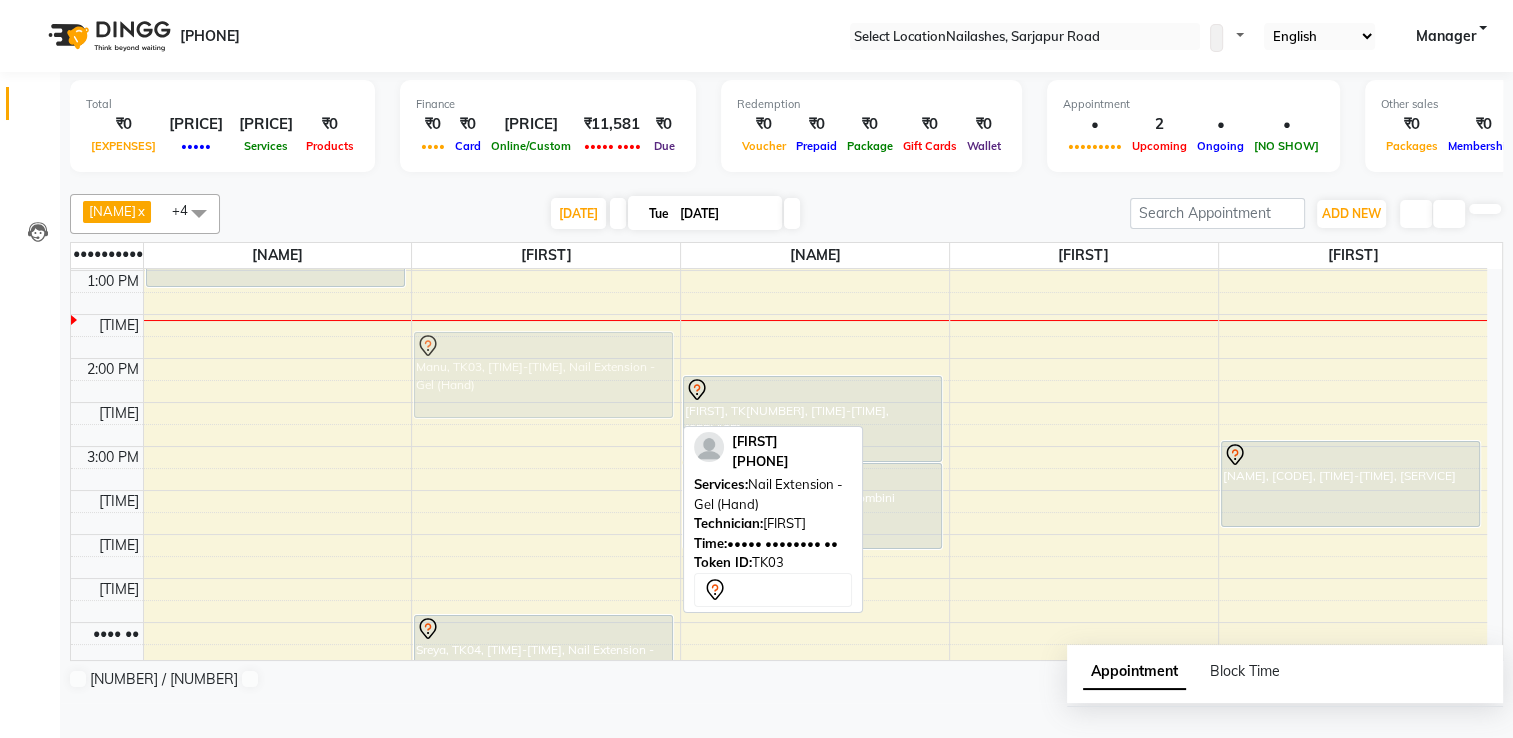 drag, startPoint x: 584, startPoint y: 396, endPoint x: 600, endPoint y: 398, distance: 16.124516 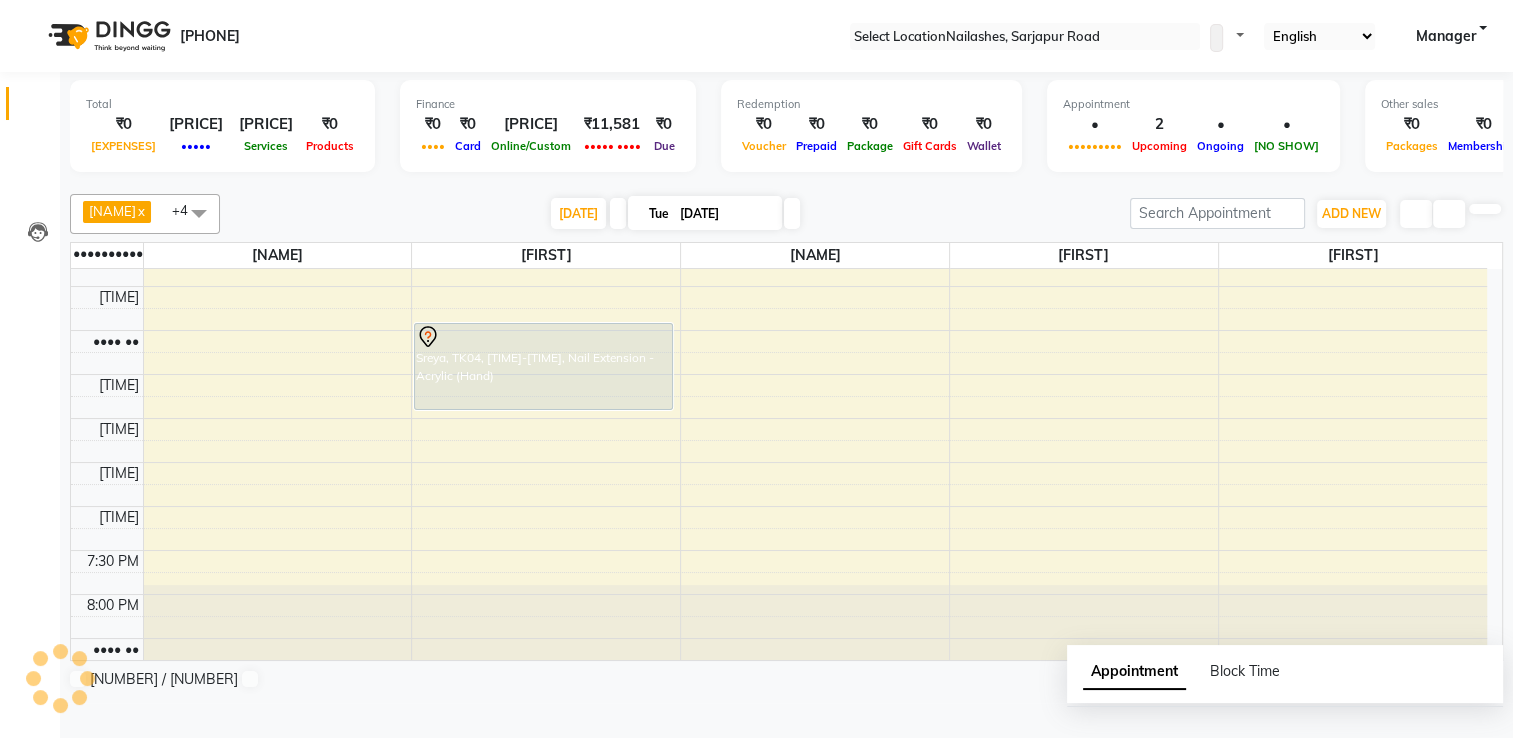scroll, scrollTop: 732, scrollLeft: 0, axis: vertical 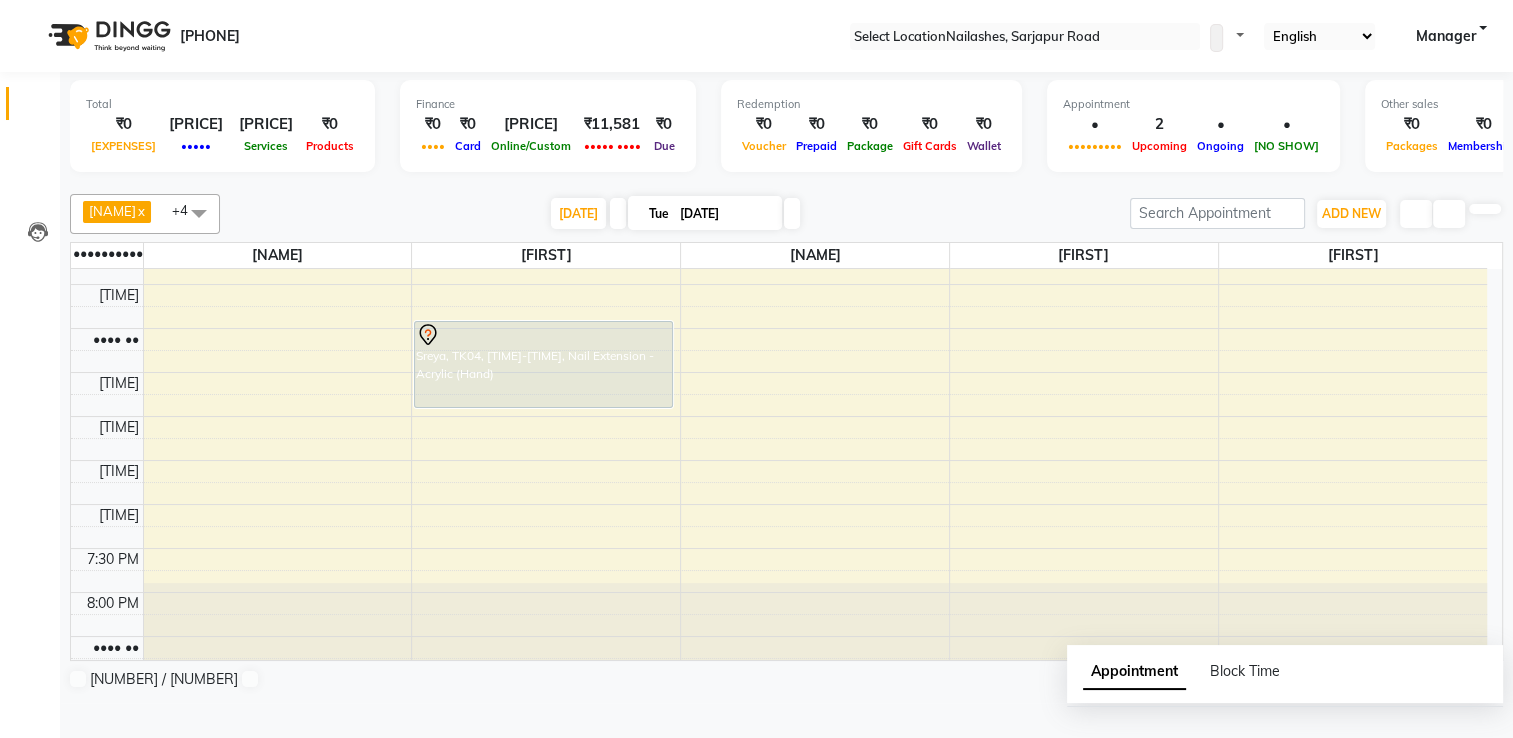 click on "[TIME] [TIME] [TIME] [TIME] [TIME] [TIME] [TIME] [TIME] [TIME] [TIME] [TIME] [TIME] [TIME] [TIME] [TIME] [TIME] [TIME] [TIME] [TIME] [TIME] [TIME] [TIME] [TIME] [TIME] [TIME] [TIME]             [FIRST], TK[NUMBER], [TIME]-[TIME], [SERVICE]             [FIRST], TK[NUMBER], [TIME]-[TIME], [SERVICE]     [FIRST], TK[NUMBER], [TIME]-[TIME], [SERVICE], [SERVICE] ([CURRENCY][AMOUNT])             [FIRST], TK[NUMBER], [TIME]-[TIME], [SERVICE]             [FIRST], TK[NUMBER], [TIME]-[TIME], [SERVICE]             [FIRST], TK[NUMBER], [TIME]-[TIME], [SERVICE]             [FIRST], TK[NUMBER], [TIME]-[TIME], [SERVICE]" at bounding box center [779, 108] 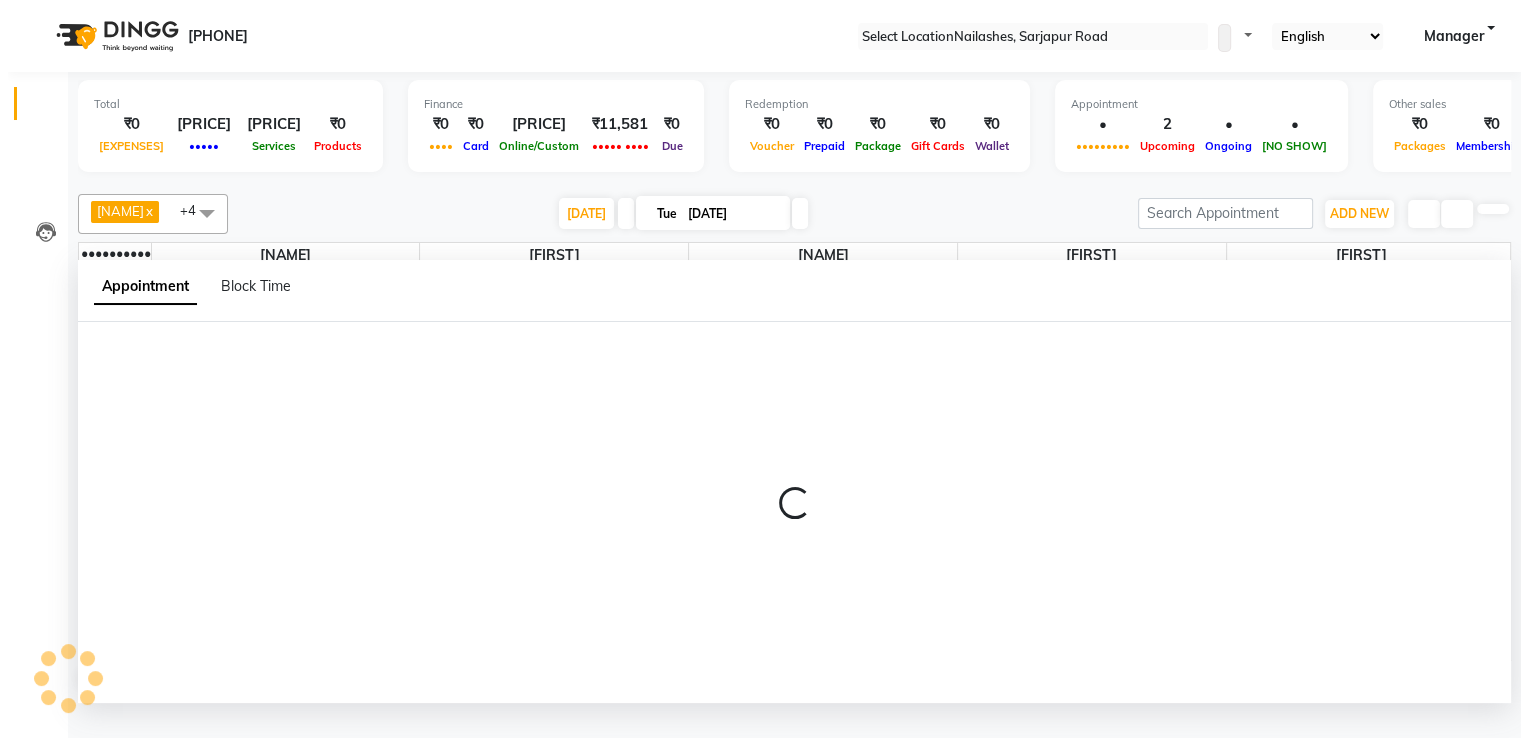 scroll, scrollTop: 0, scrollLeft: 0, axis: both 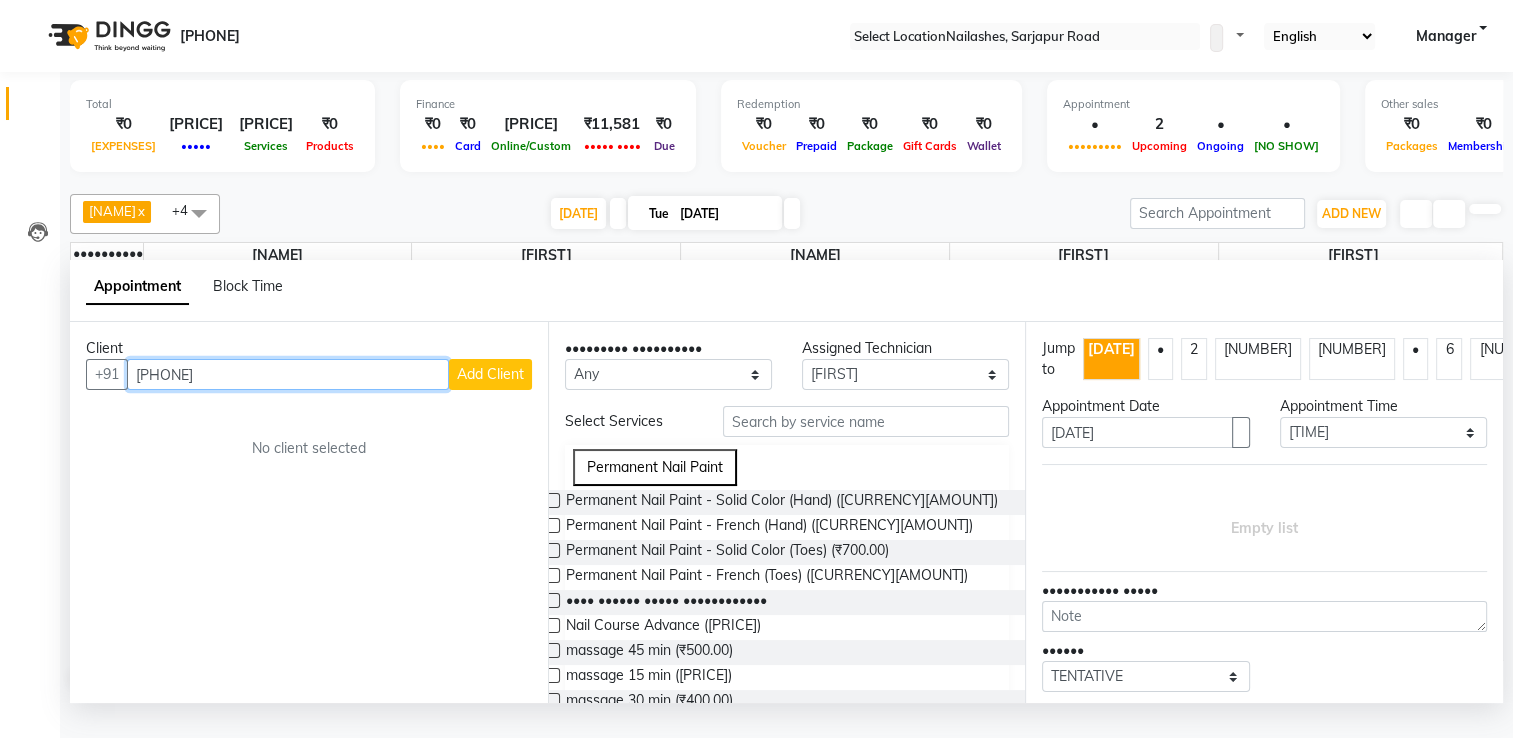 type on "[PHONE]" 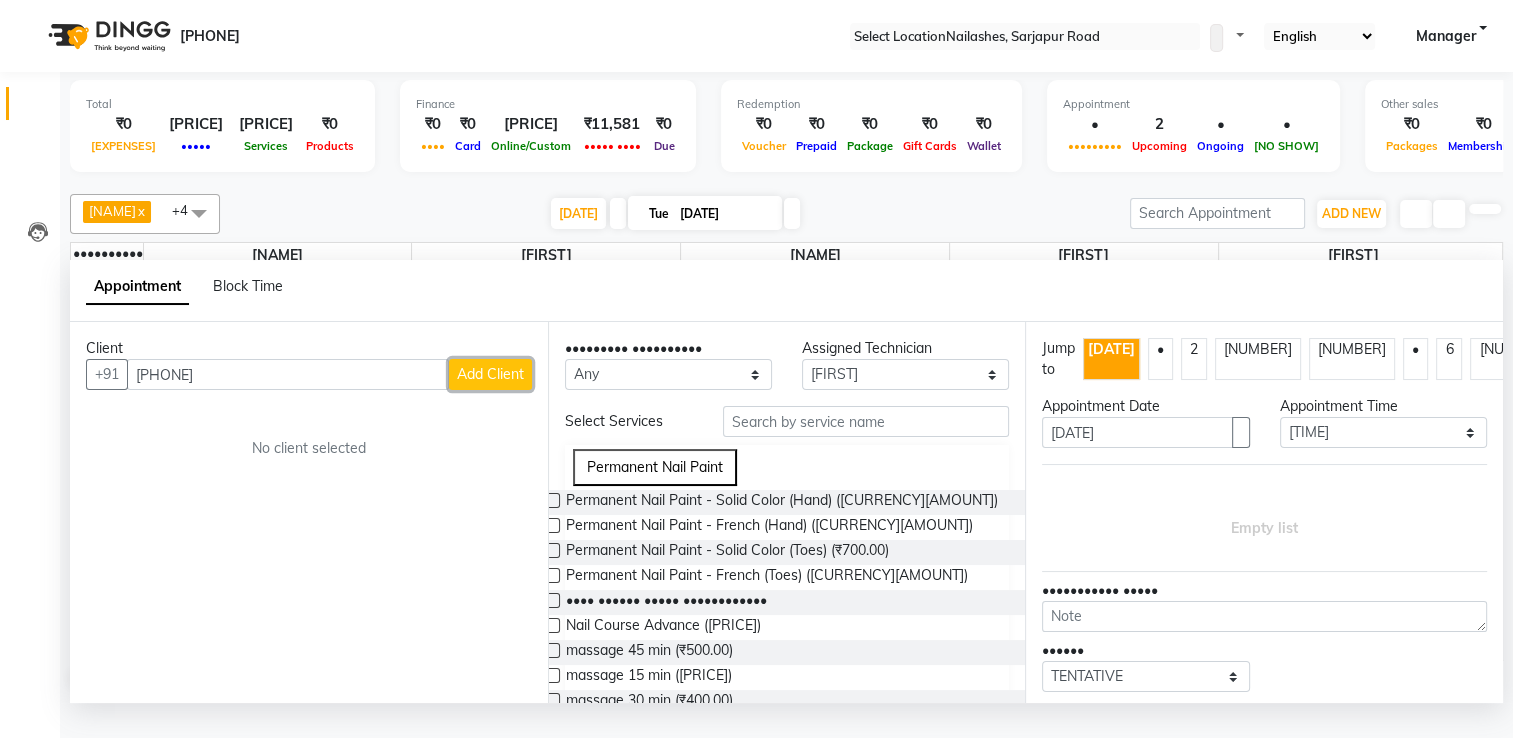 click on "Add Client" at bounding box center (490, 374) 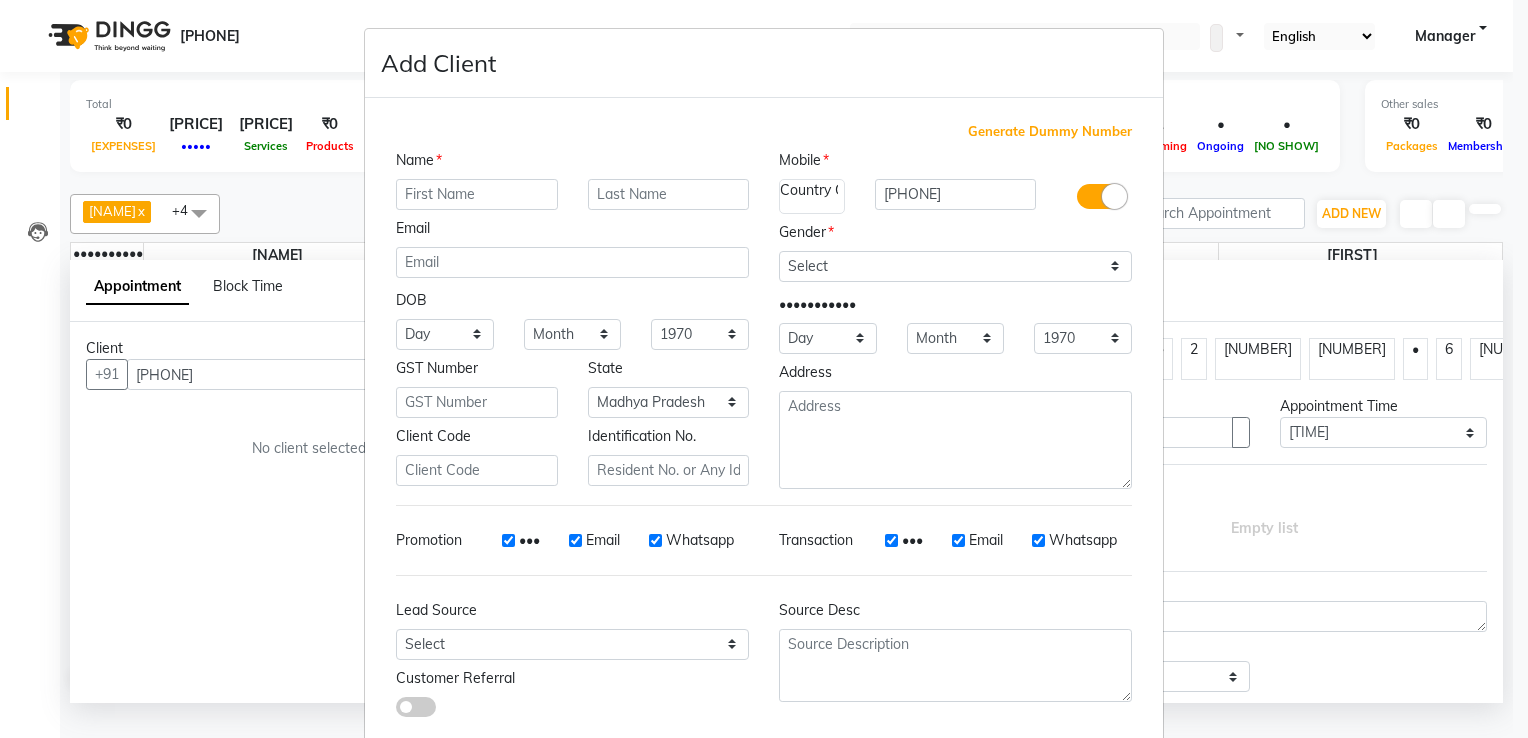 click at bounding box center [477, 194] 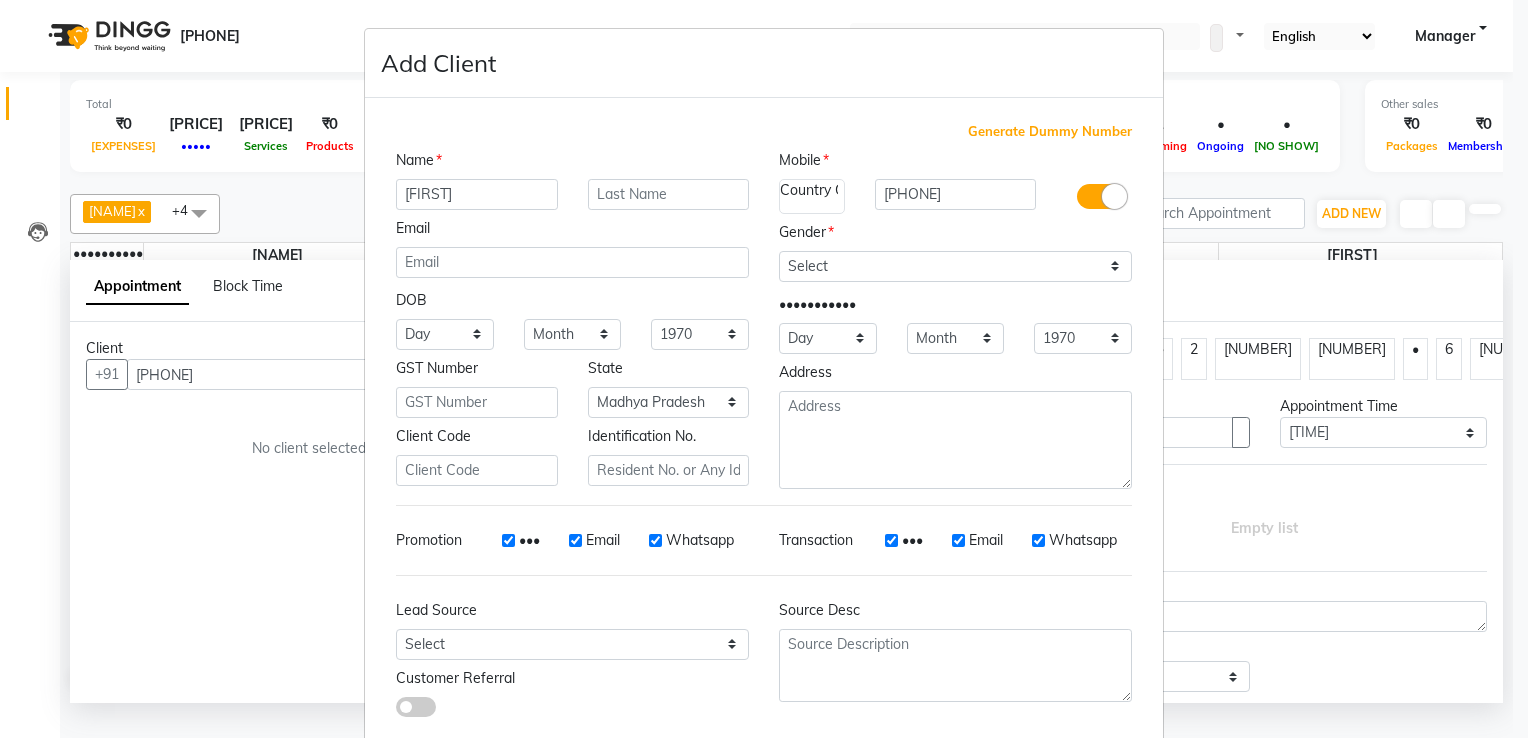 click on "[FIRST]" at bounding box center [477, 194] 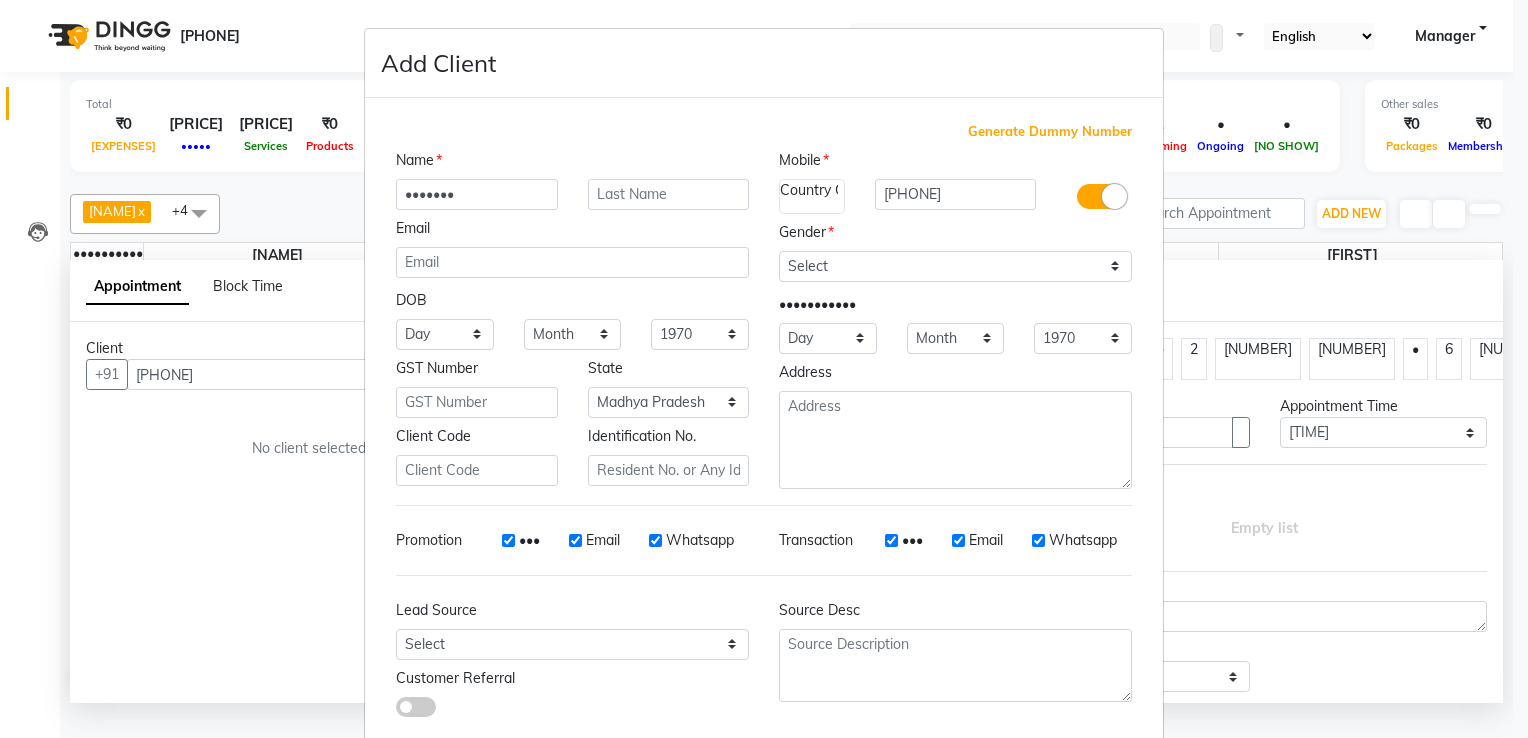 type on "•••••••" 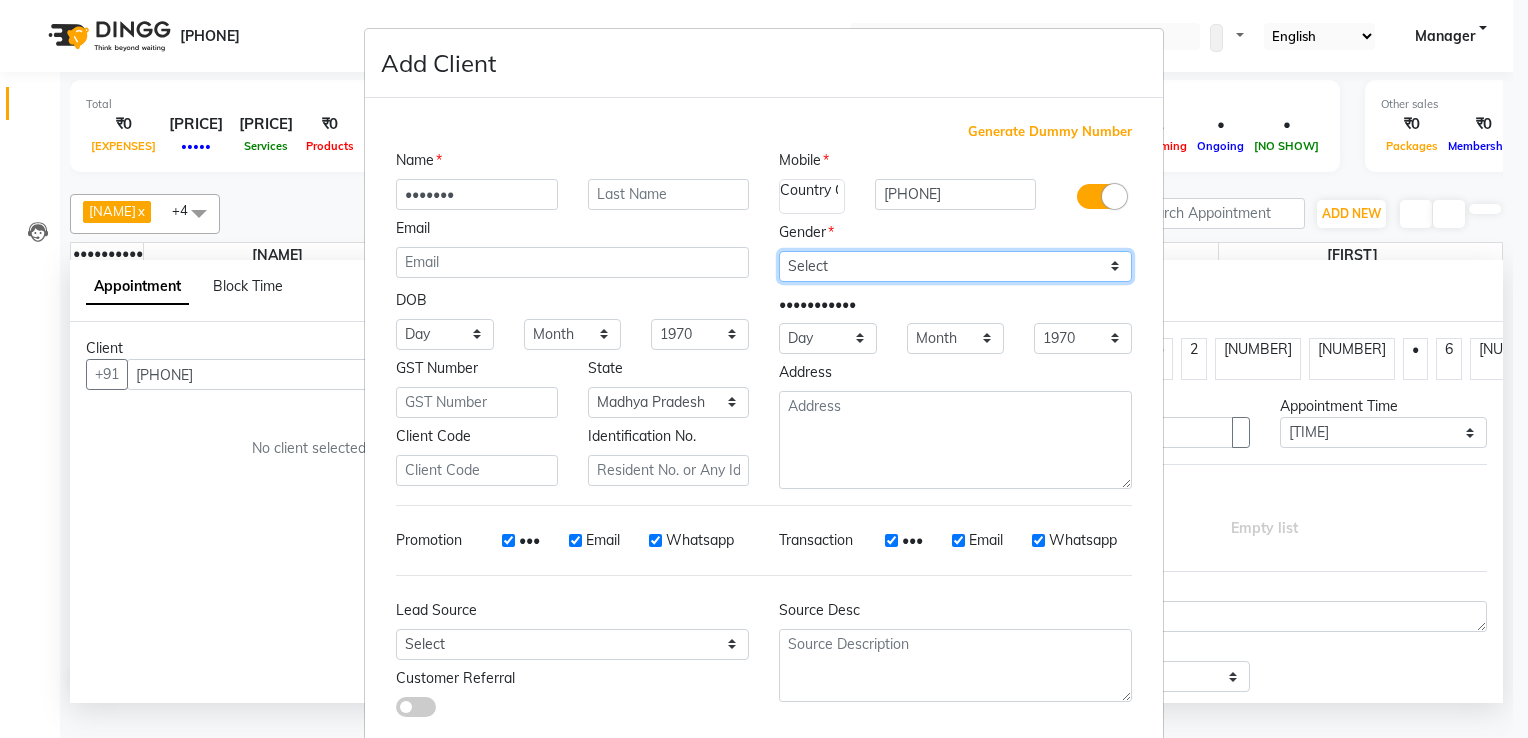 click on "Select Male Female Other Prefer Not To Say" at bounding box center (955, 266) 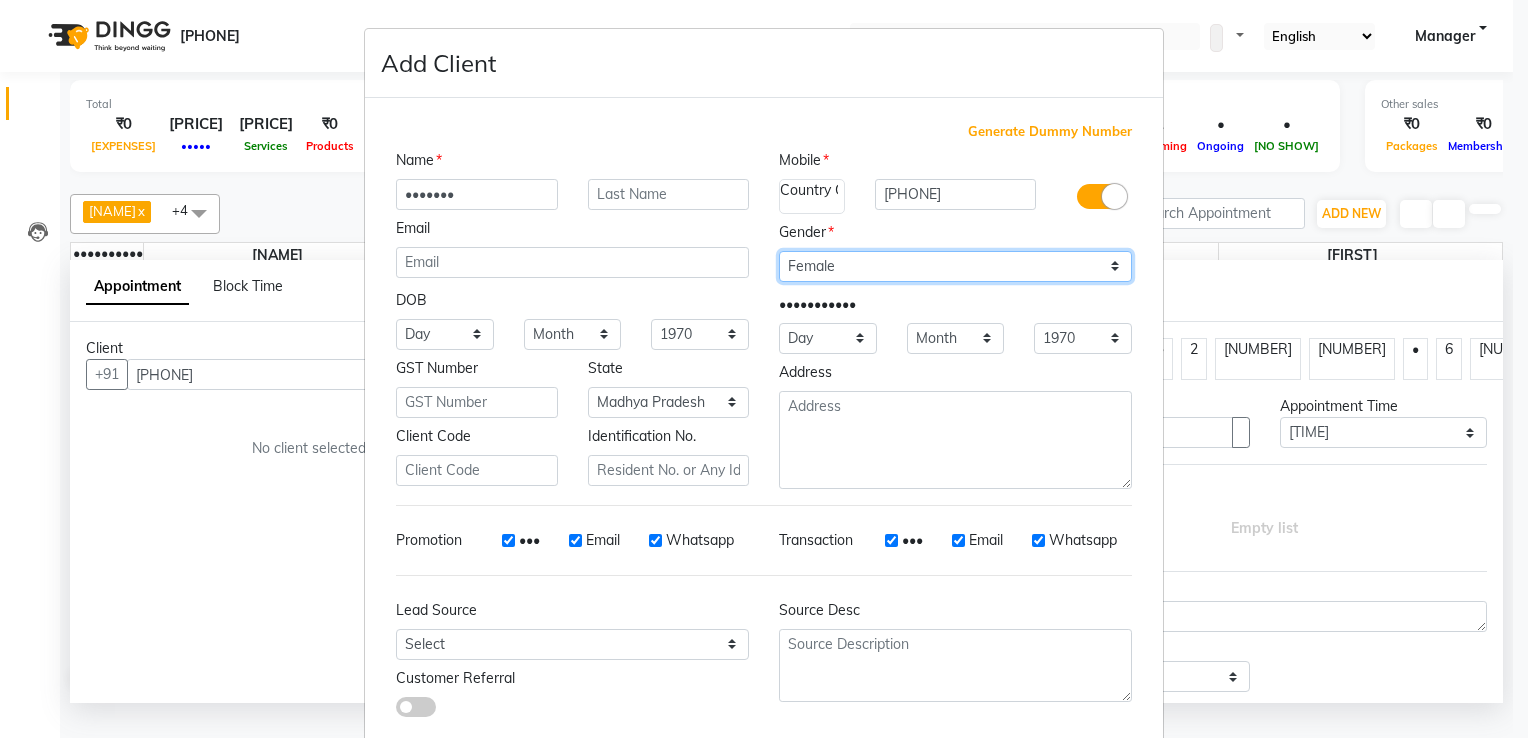 click on "Select Male Female Other Prefer Not To Say" at bounding box center (955, 266) 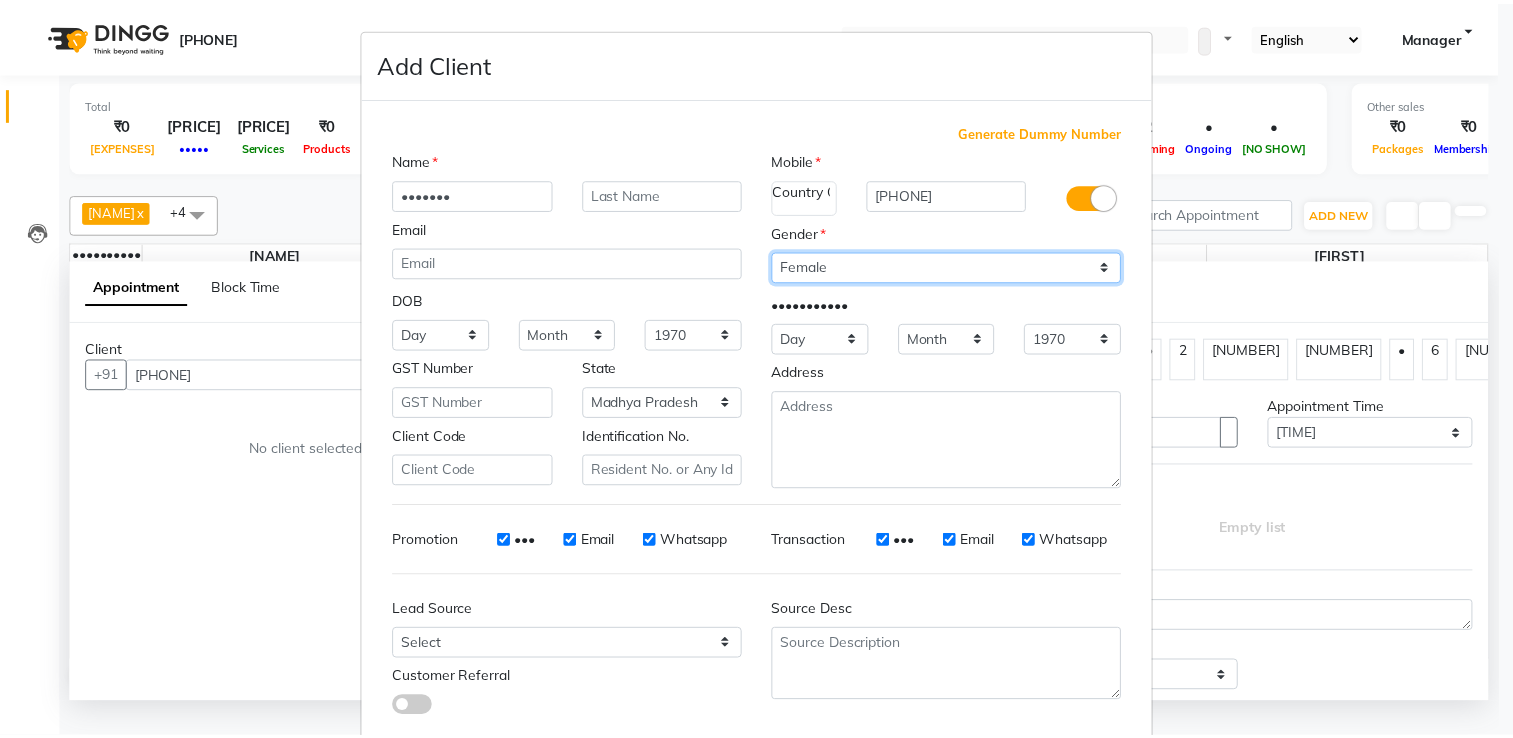 scroll, scrollTop: 118, scrollLeft: 0, axis: vertical 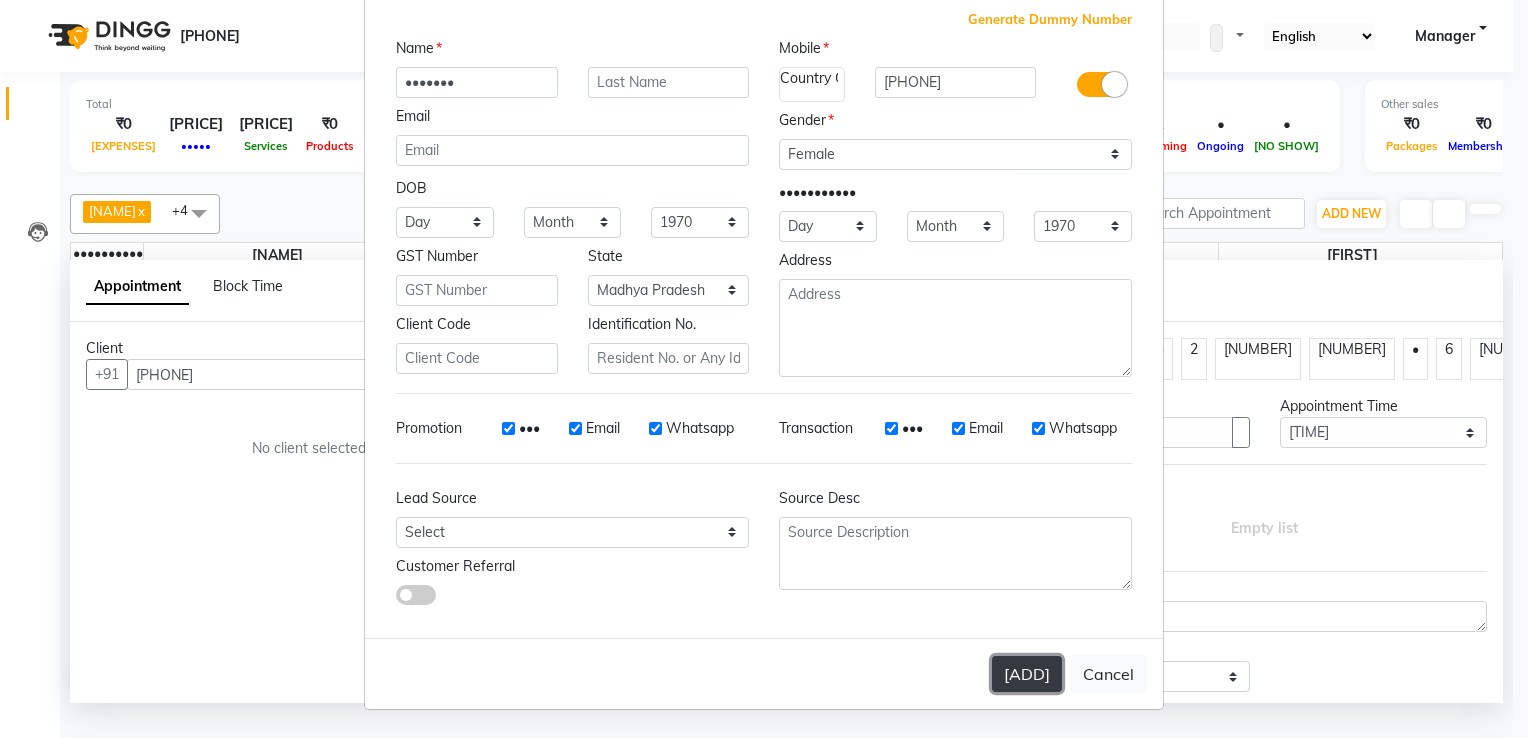 click on "[ADD]" at bounding box center [1027, 674] 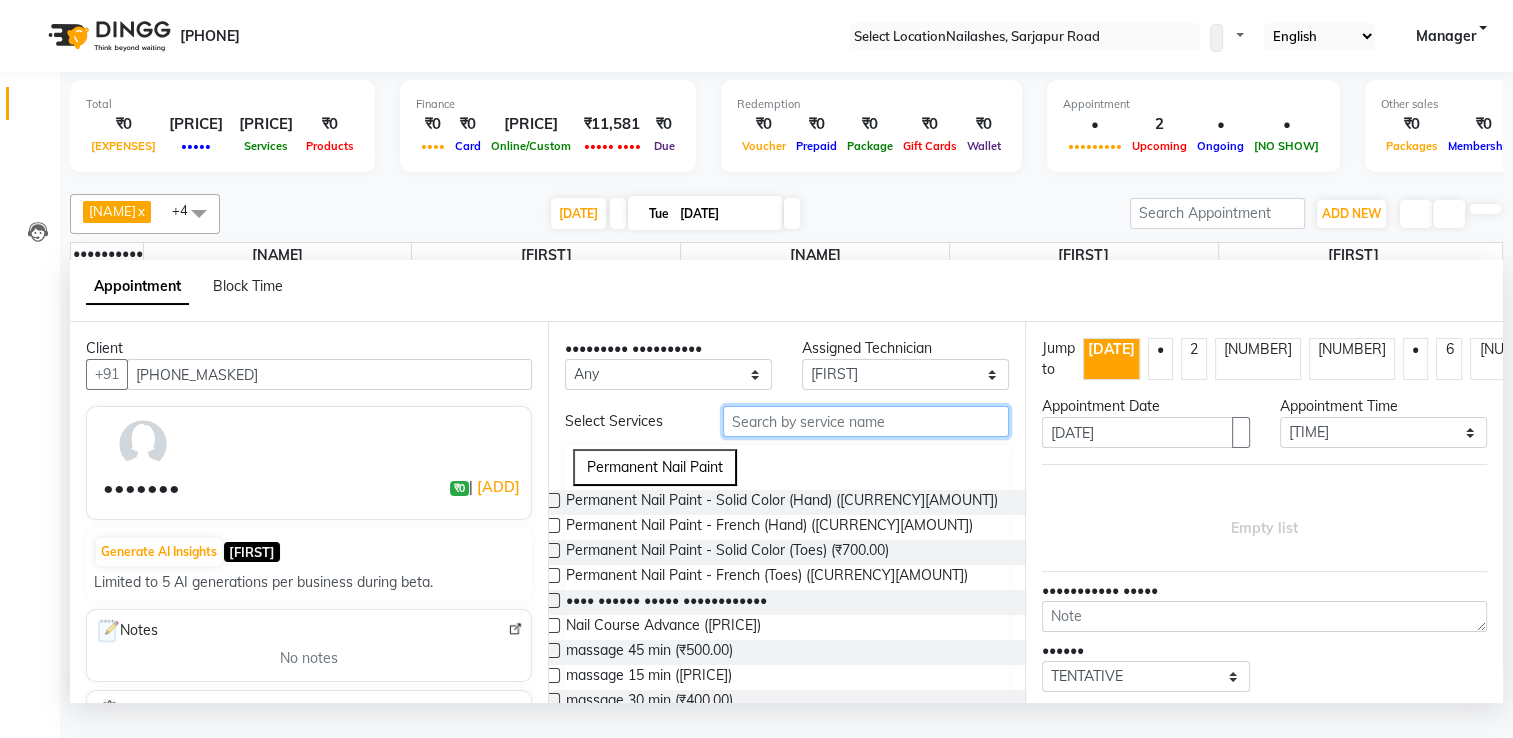 click at bounding box center [866, 421] 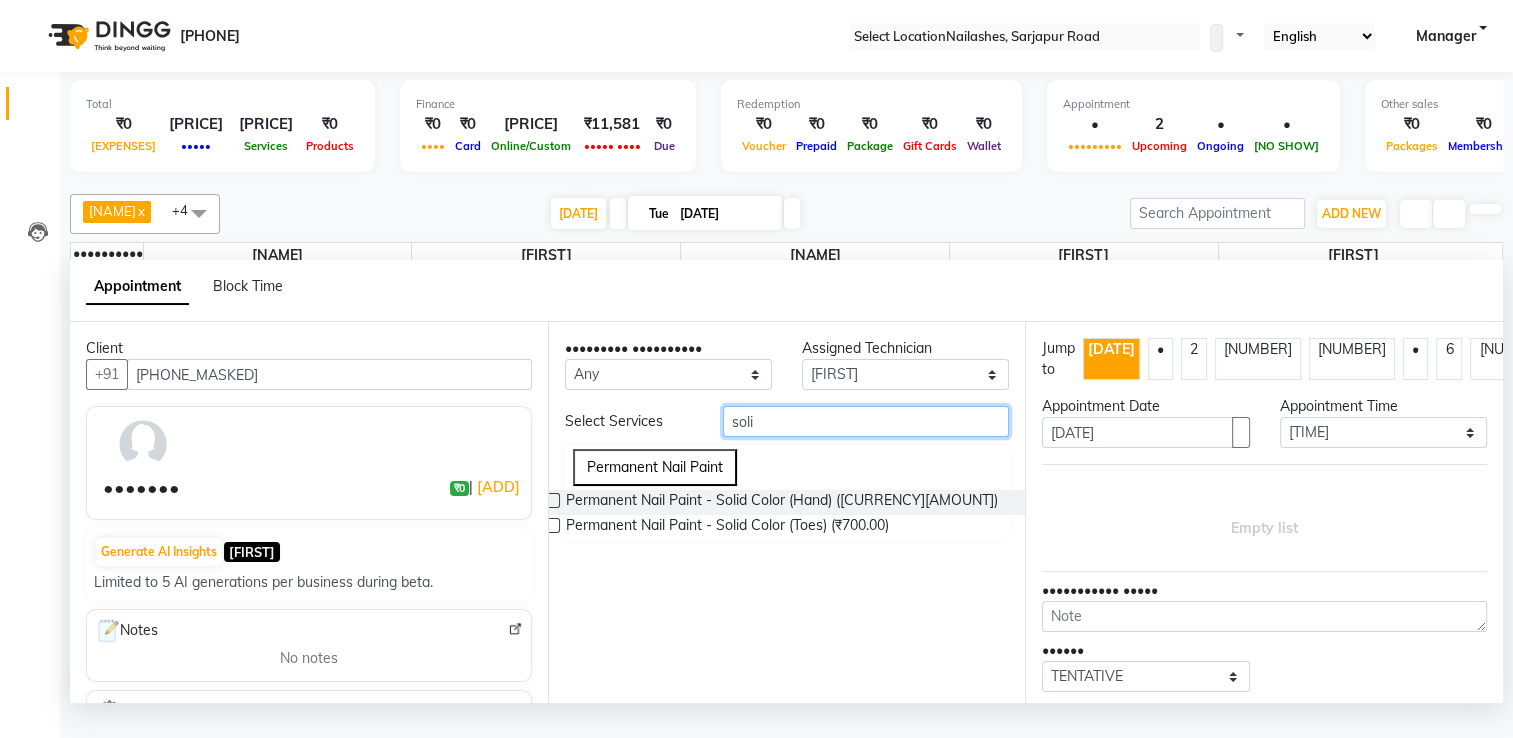 type on "soli" 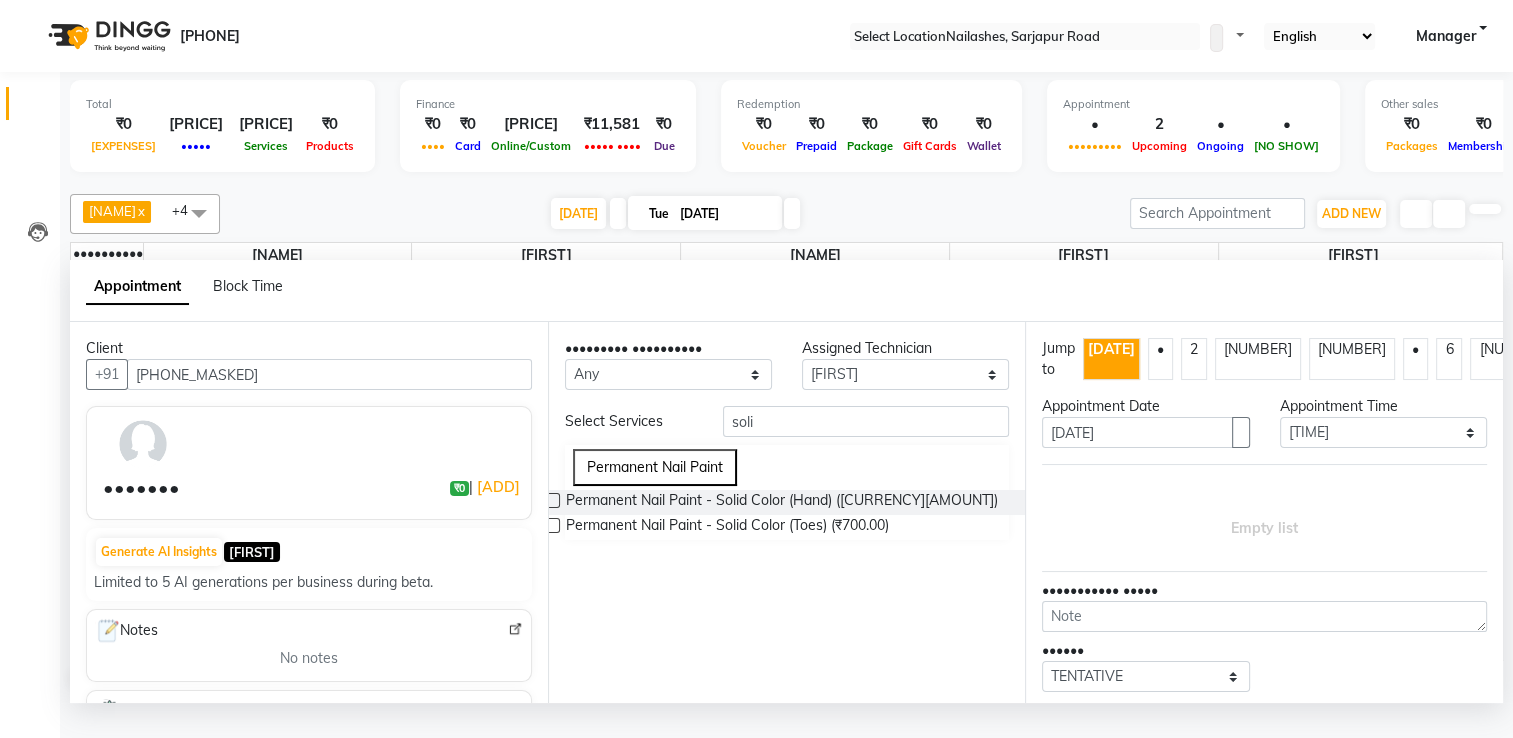 click at bounding box center [552, 500] 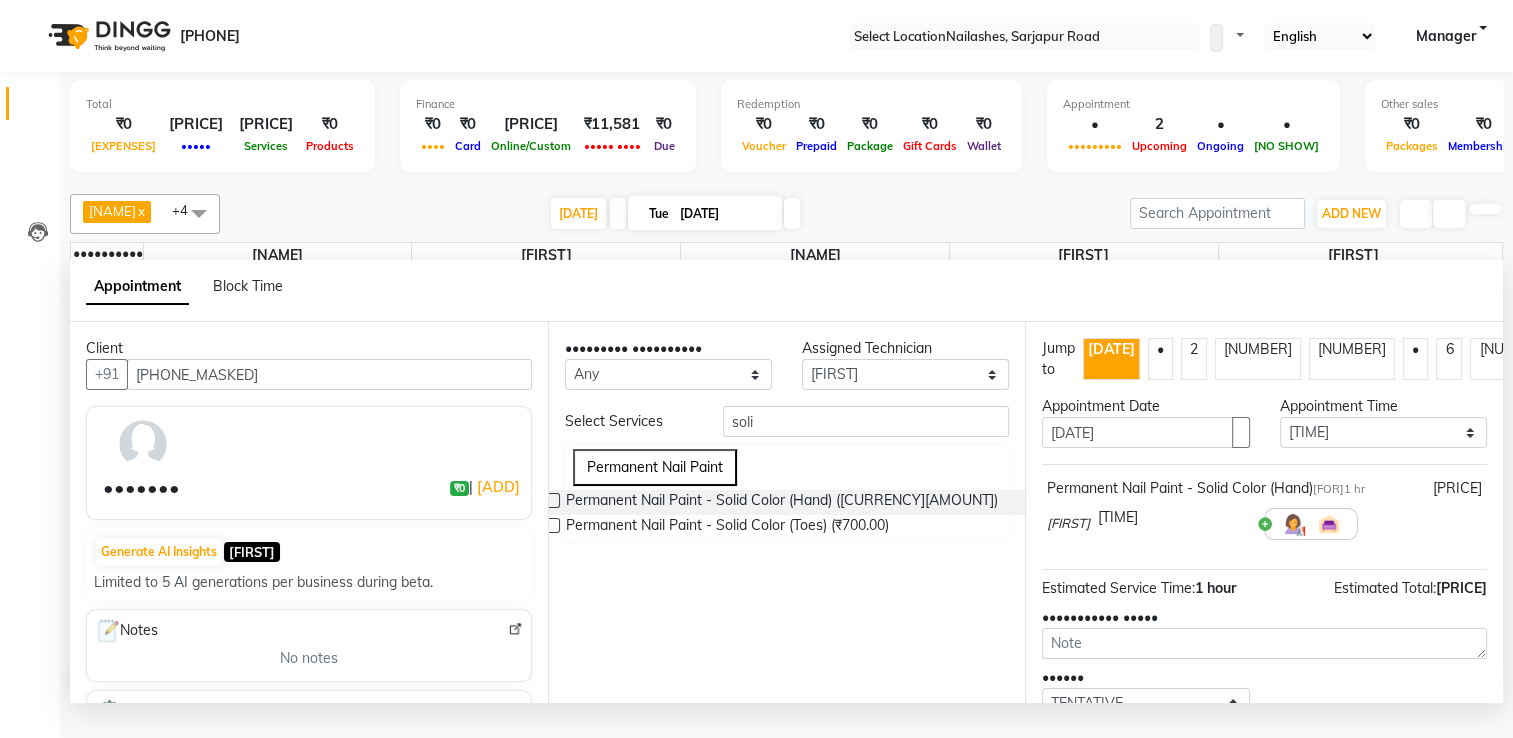 scroll, scrollTop: 144, scrollLeft: 0, axis: vertical 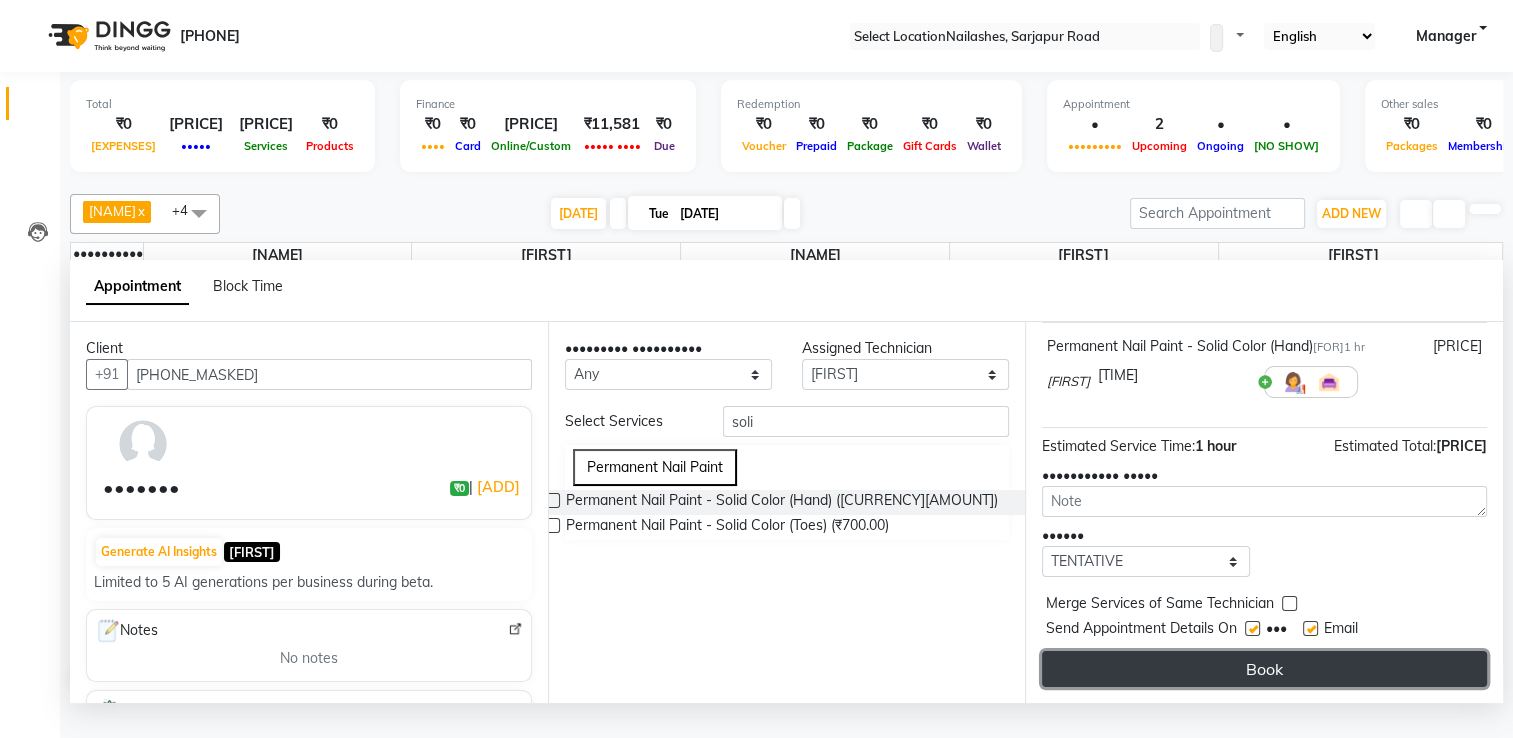 click on "Book" at bounding box center (1264, 669) 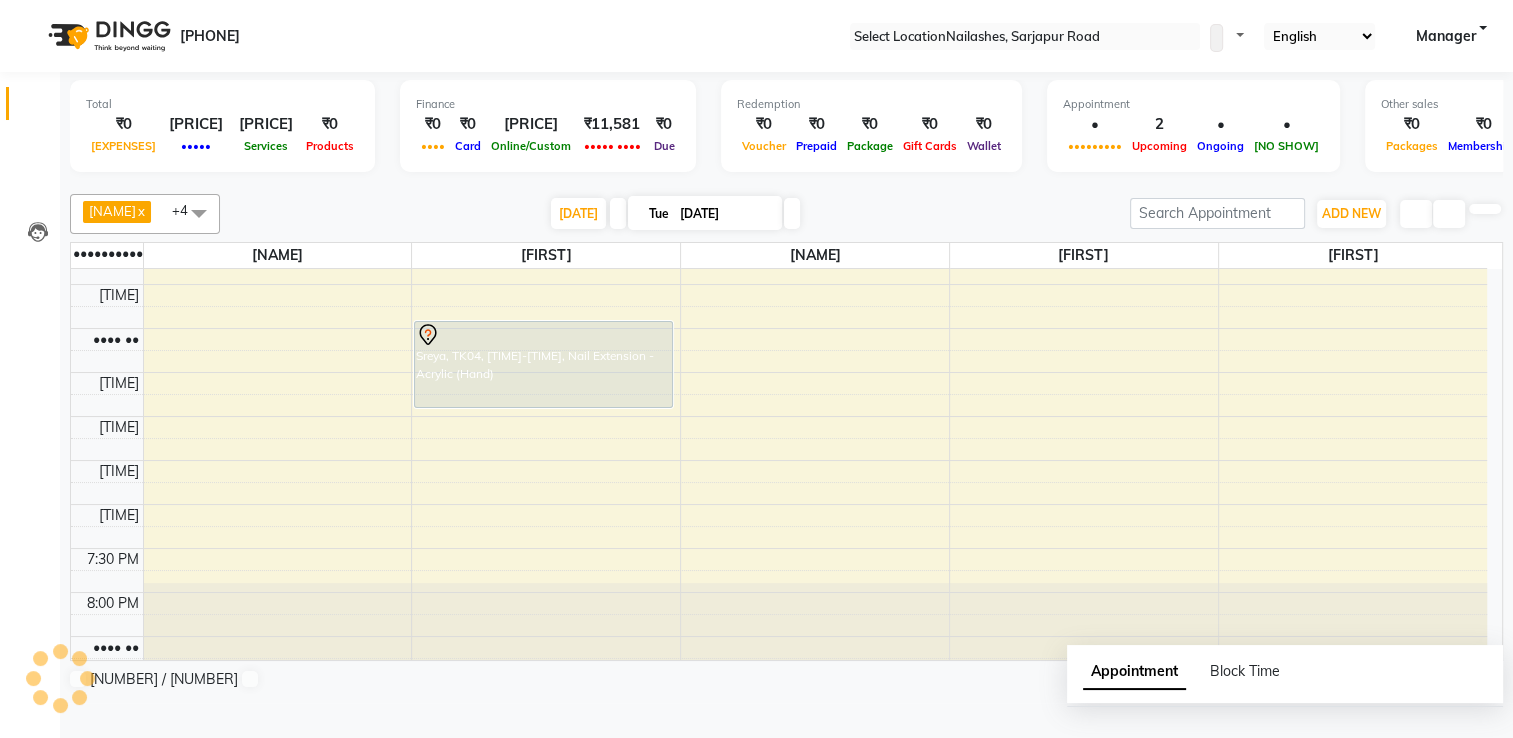 scroll, scrollTop: 0, scrollLeft: 0, axis: both 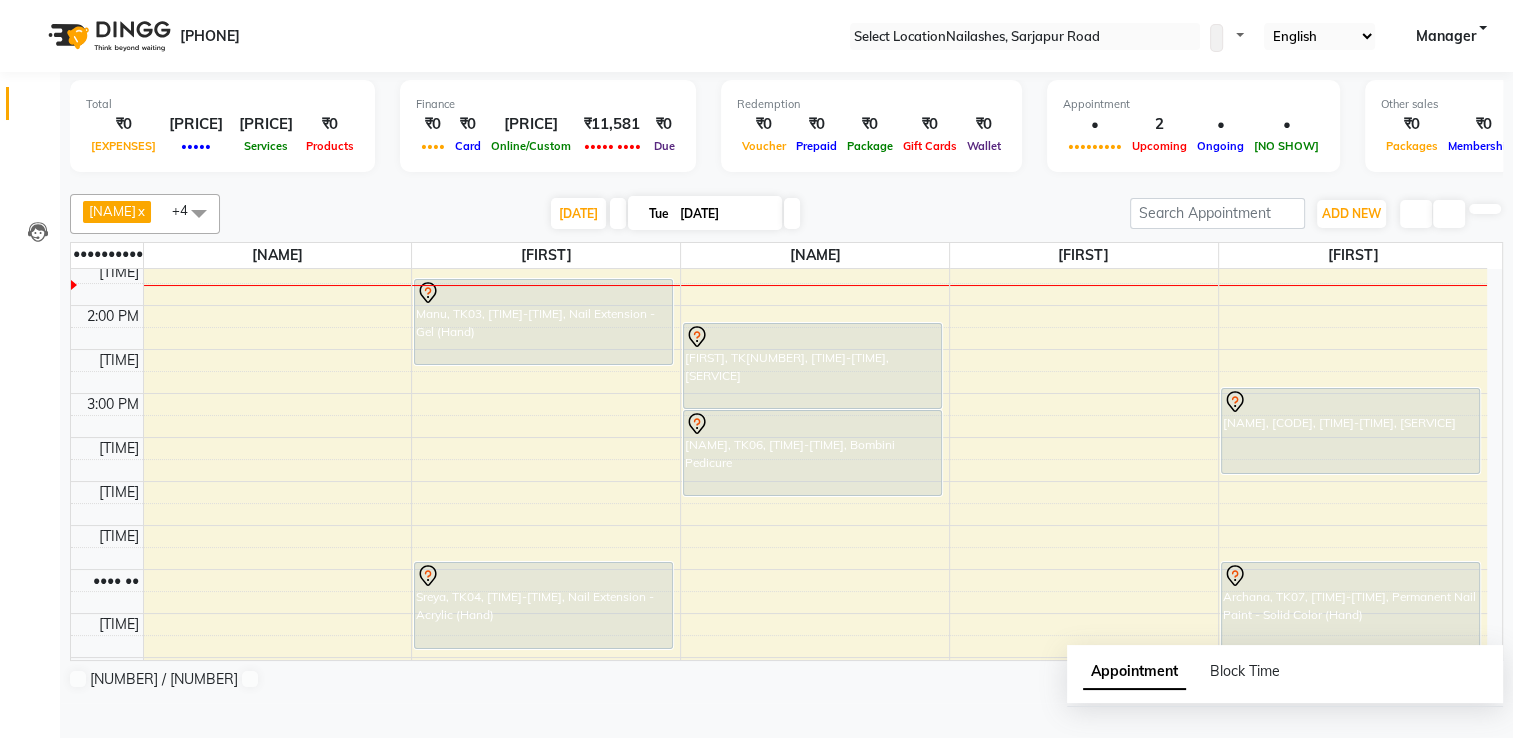 click on "[NUMBER] / [NUMBER]" at bounding box center (786, 679) 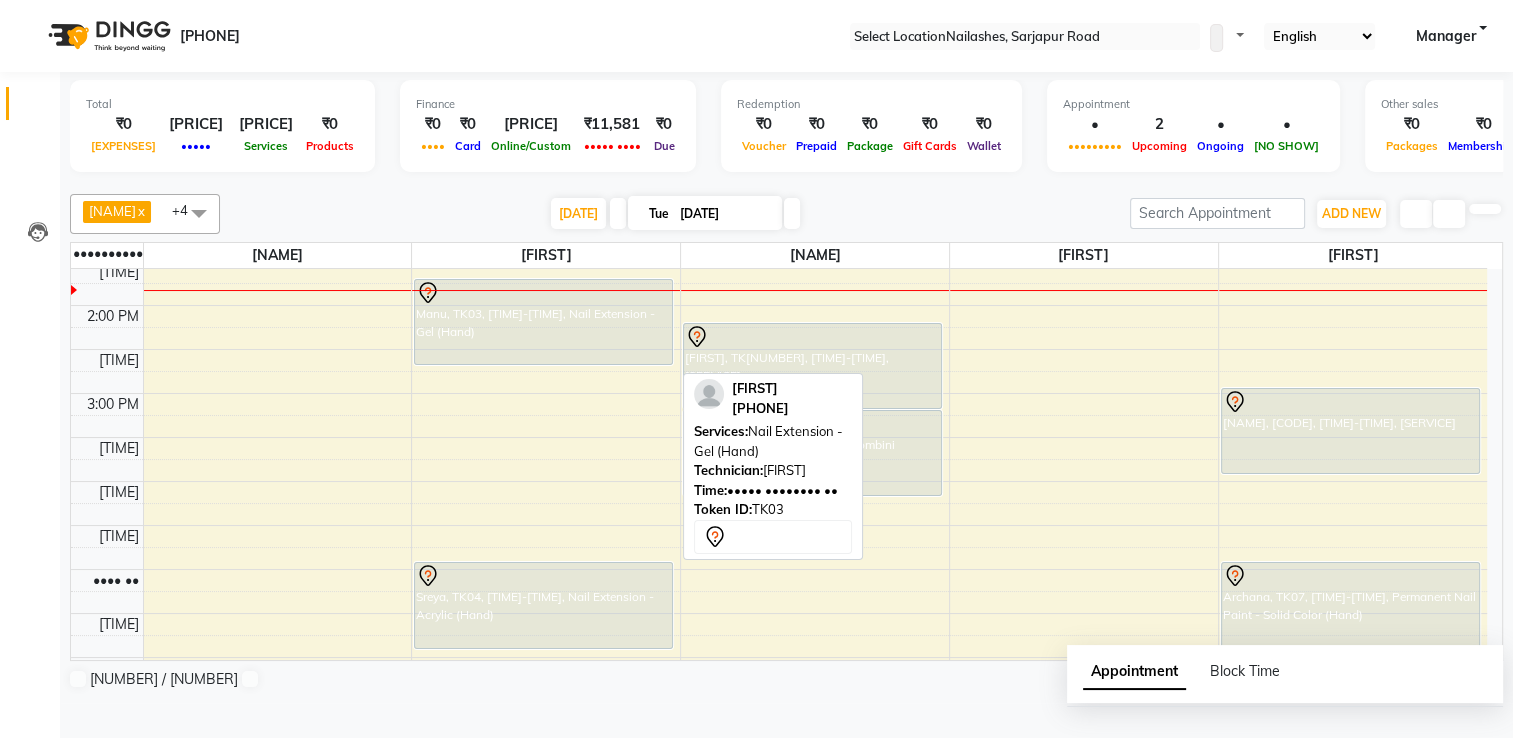 click on "Manu, TK03, [TIME]-[TIME], Nail Extension - Gel (Hand)" at bounding box center [275, 104] 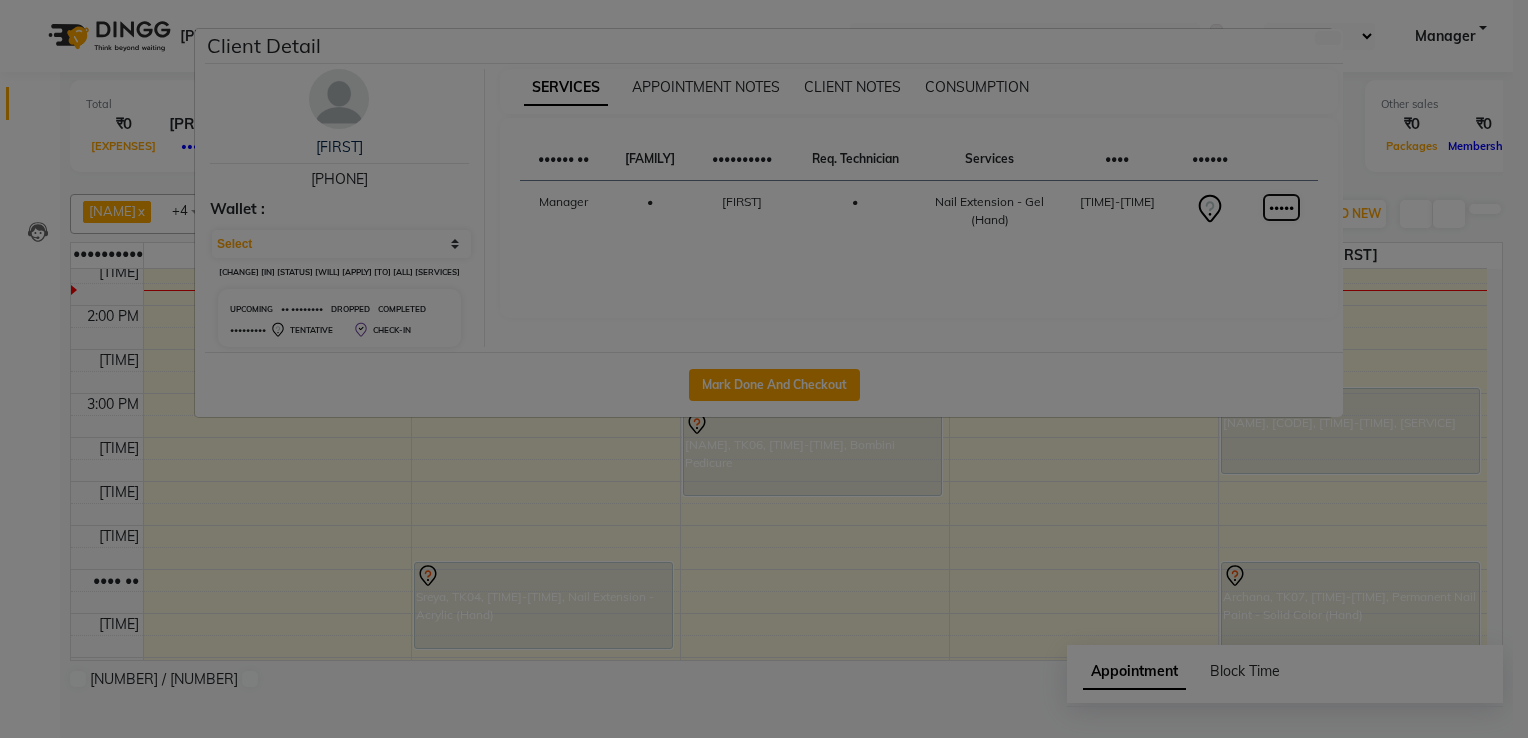 click on "•••••" at bounding box center [1281, 207] 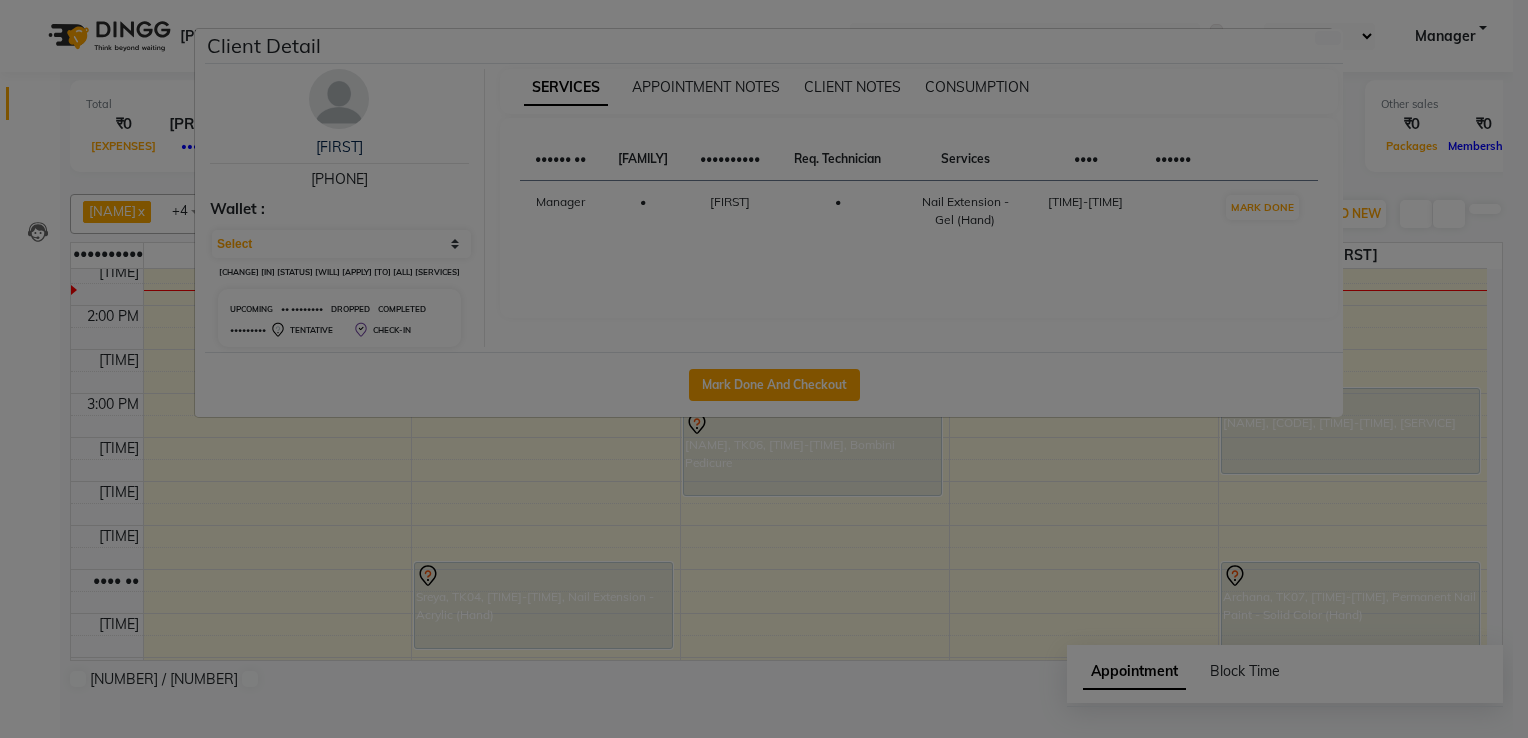 click on "Client Detail  [NAME]    [PHONE] Wallet : Select IN SERVICE CONFIRMED TENTATIVE CHECK IN MARK DONE DROPPED UPCOMING Change in status will apply to all services. UPCOMING IN PROGRESS DROPPED COMPLETED CONFIRMED TENTATIVE CHECK-IN SERVICES APPOINTMENT NOTES CLIENT NOTES CONSUMPTION Booked by Family Technician Req. Technician Services Time Status  Manager  - [NAME] -  Nail Extension - Gel (Hand)   [TIME]   MARK DONE   Mark Done And Checkout" at bounding box center (764, 369) 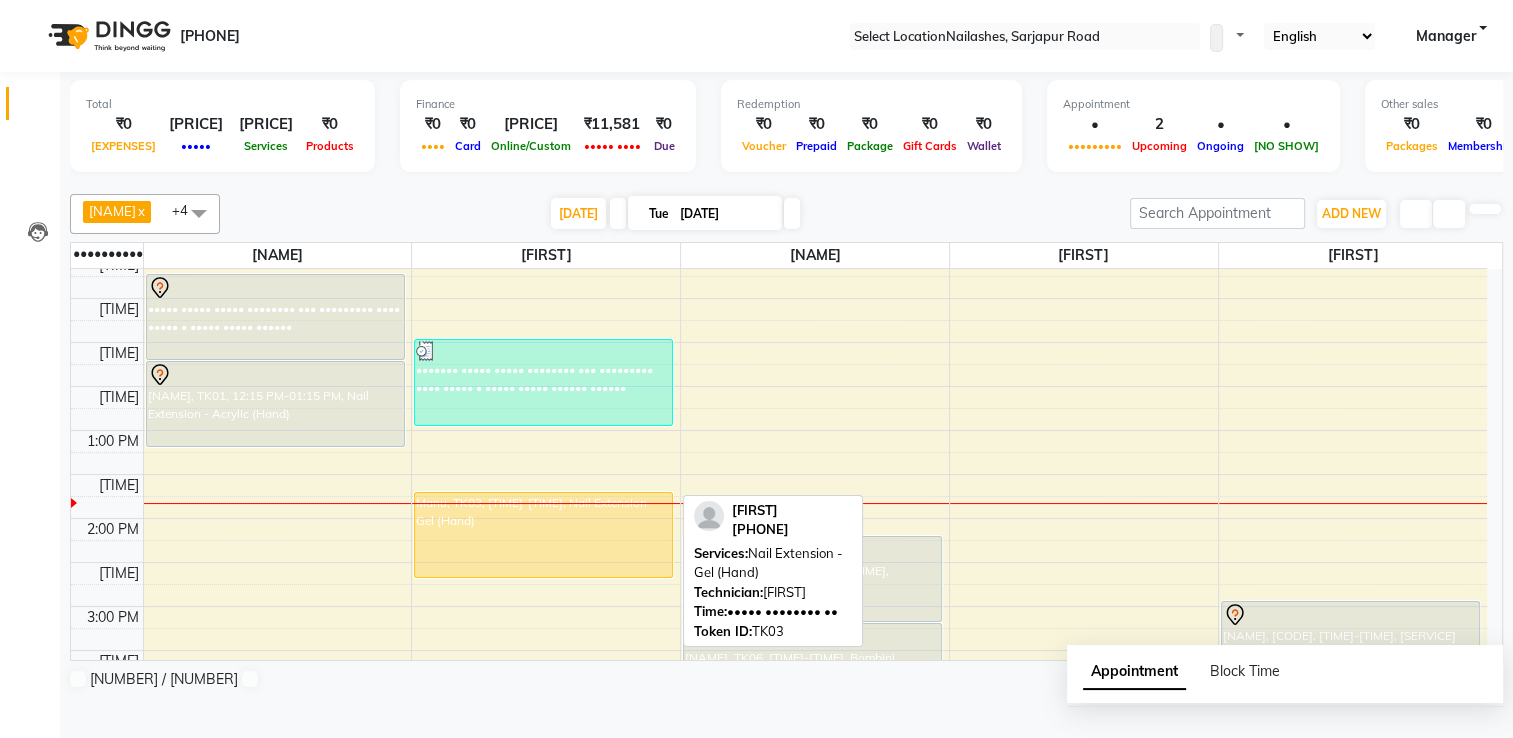 scroll, scrollTop: 276, scrollLeft: 0, axis: vertical 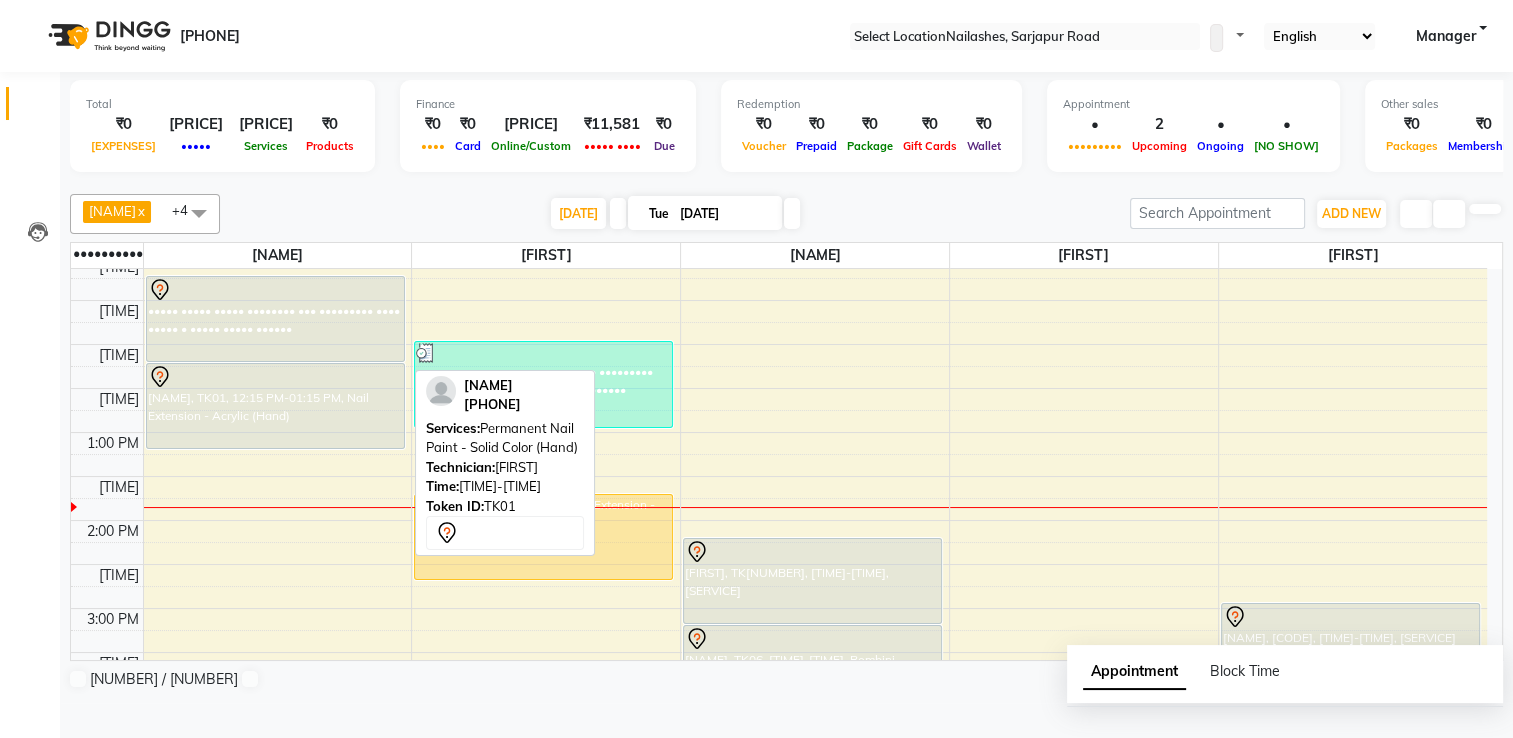click on "••••• ••••• ••••• •••••••• ••• ••••••••• •••• ••••• • ••••• ••••• ••••••" at bounding box center [275, 319] 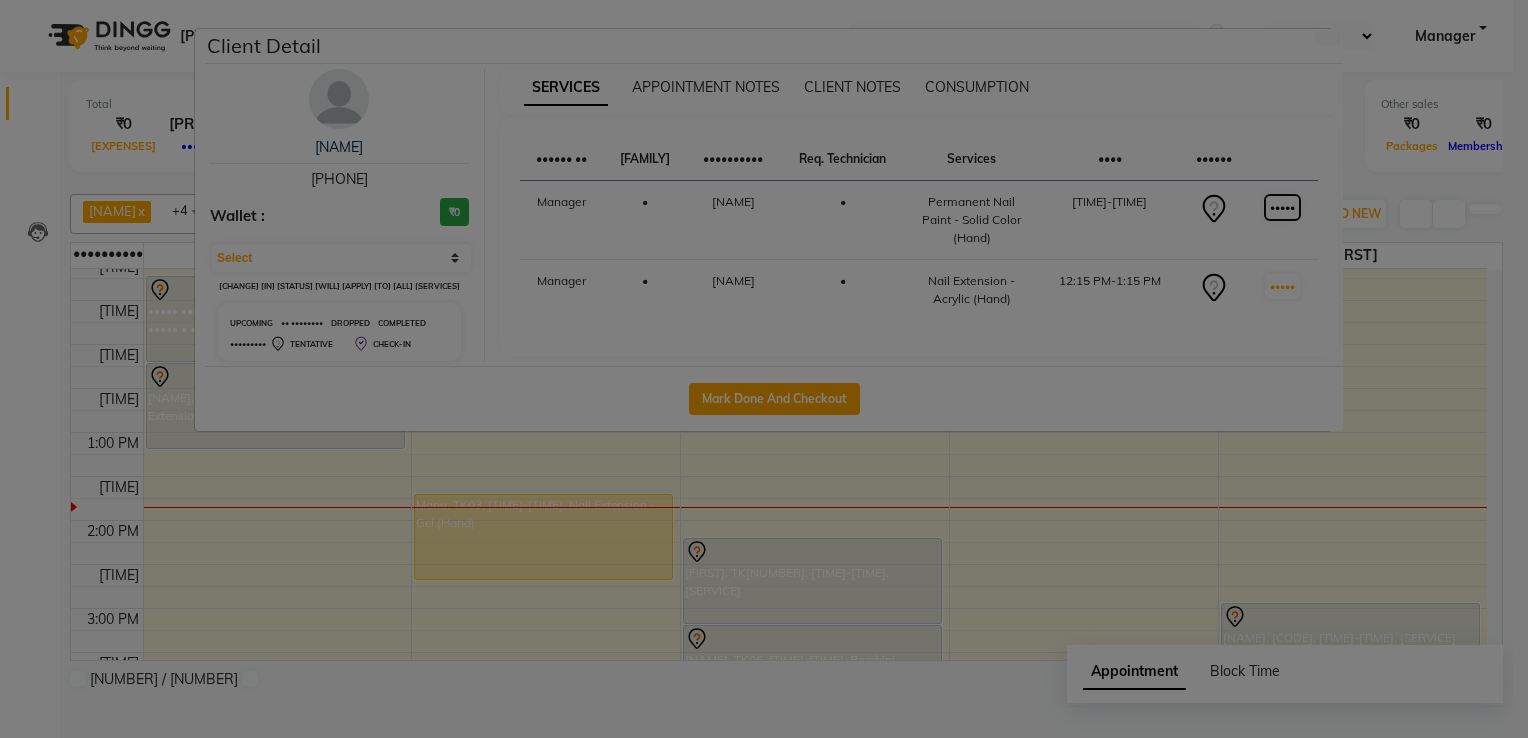 click on "•••••" at bounding box center (1282, 207) 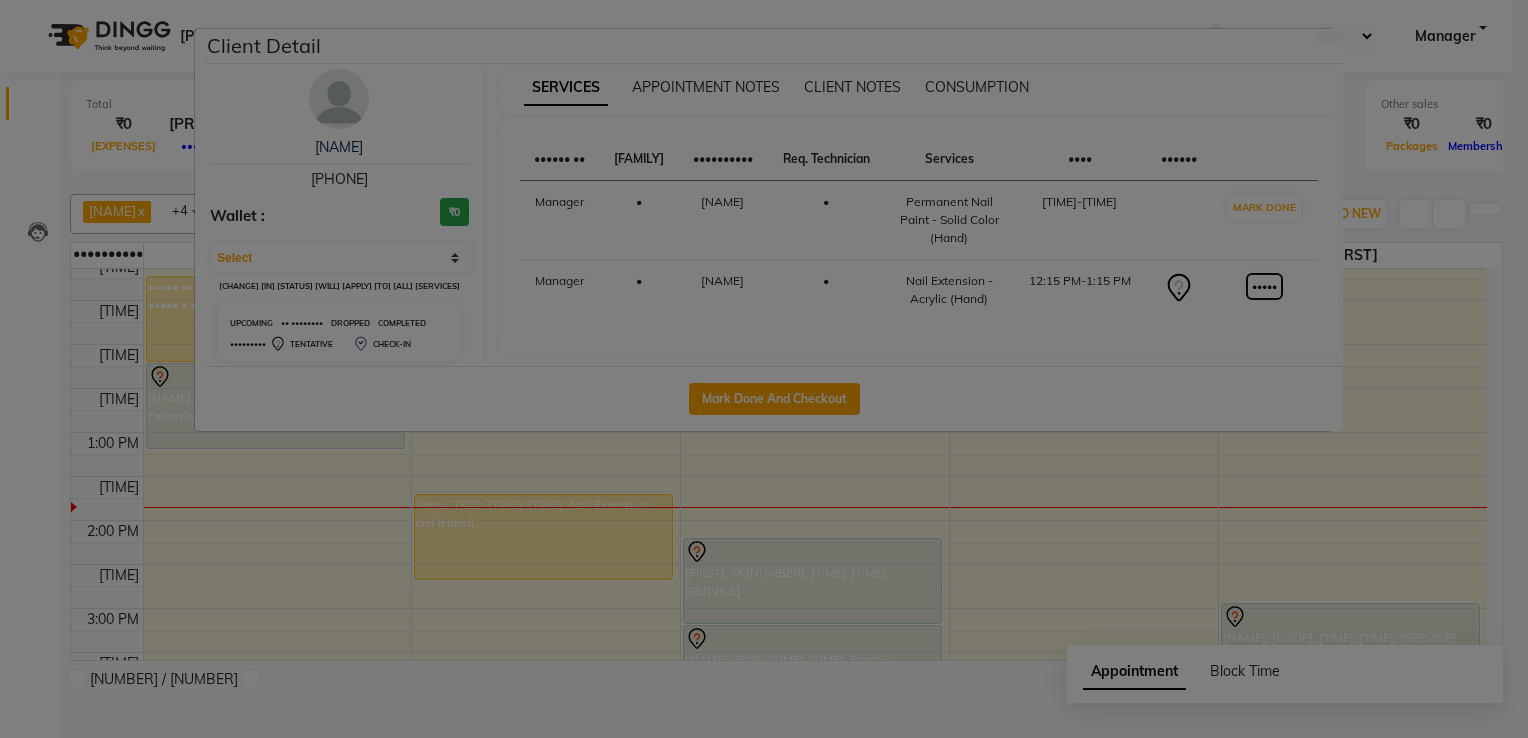 click on "•••••" at bounding box center [1264, 207] 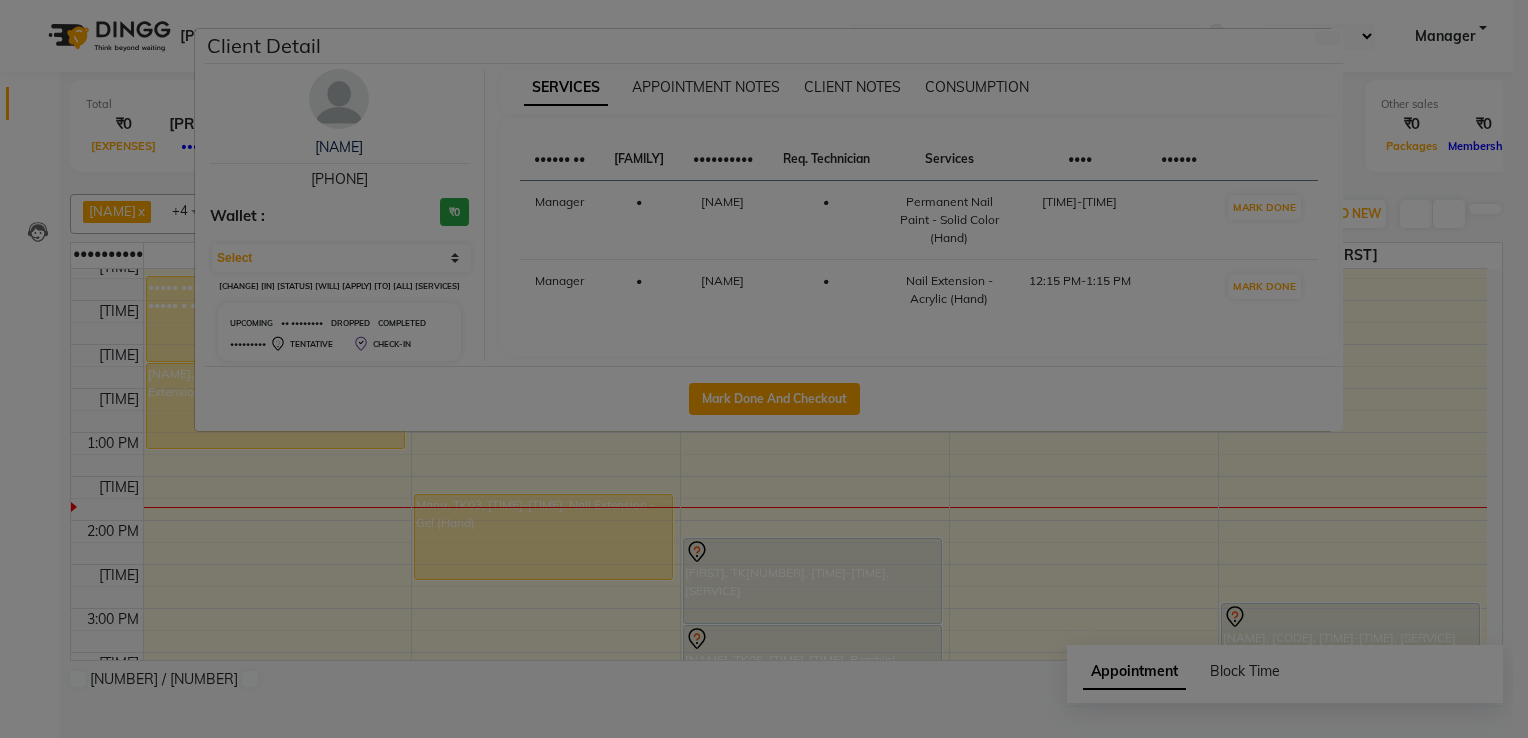 click on "Client Detail [NAME] [PHONE] Wallet : [PRICE] Select IN SERVICE CONFIRMED TENTATIVE CHECK IN MARK DONE DROPPED UPCOMING Change in status will apply to all services. UPCOMING IN PROGRESS DROPPED COMPLETED CONFIRMED TENTATIVE CHECK-IN SERVICES APPOINTMENT NOTES CLIENT NOTES CONSUMPTION Booked by Family Technician Req. Technician Services Time Status Manager - kupu - Permanent Nail Paint - Solid Color (Hand) [TIME]-[TIME] MARK DONE Manager - kupu - Nail Extension - Acrylic (Hand) [TIME]-[TIME] MARK DONE Mark Done And Checkout" at bounding box center [764, 369] 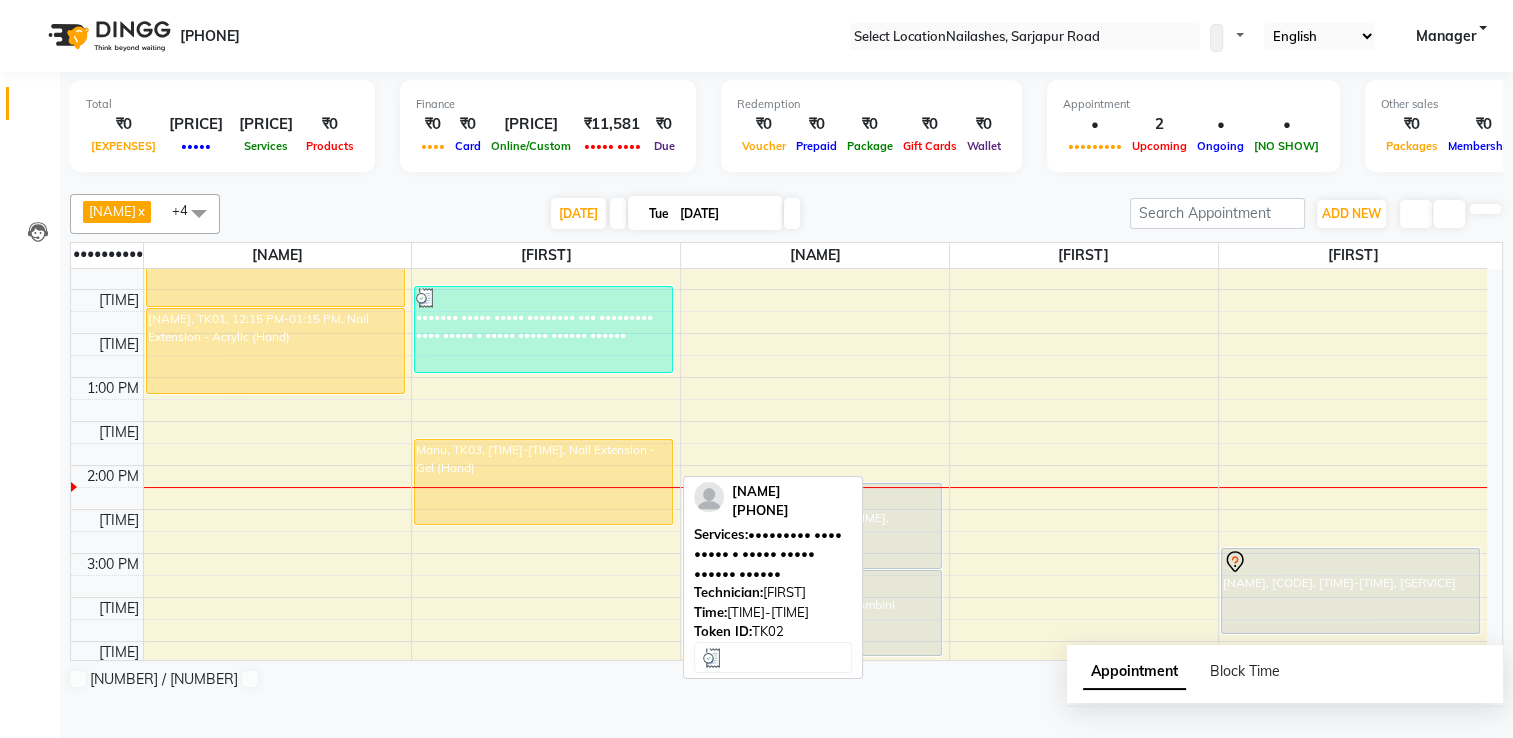 scroll, scrollTop: 332, scrollLeft: 0, axis: vertical 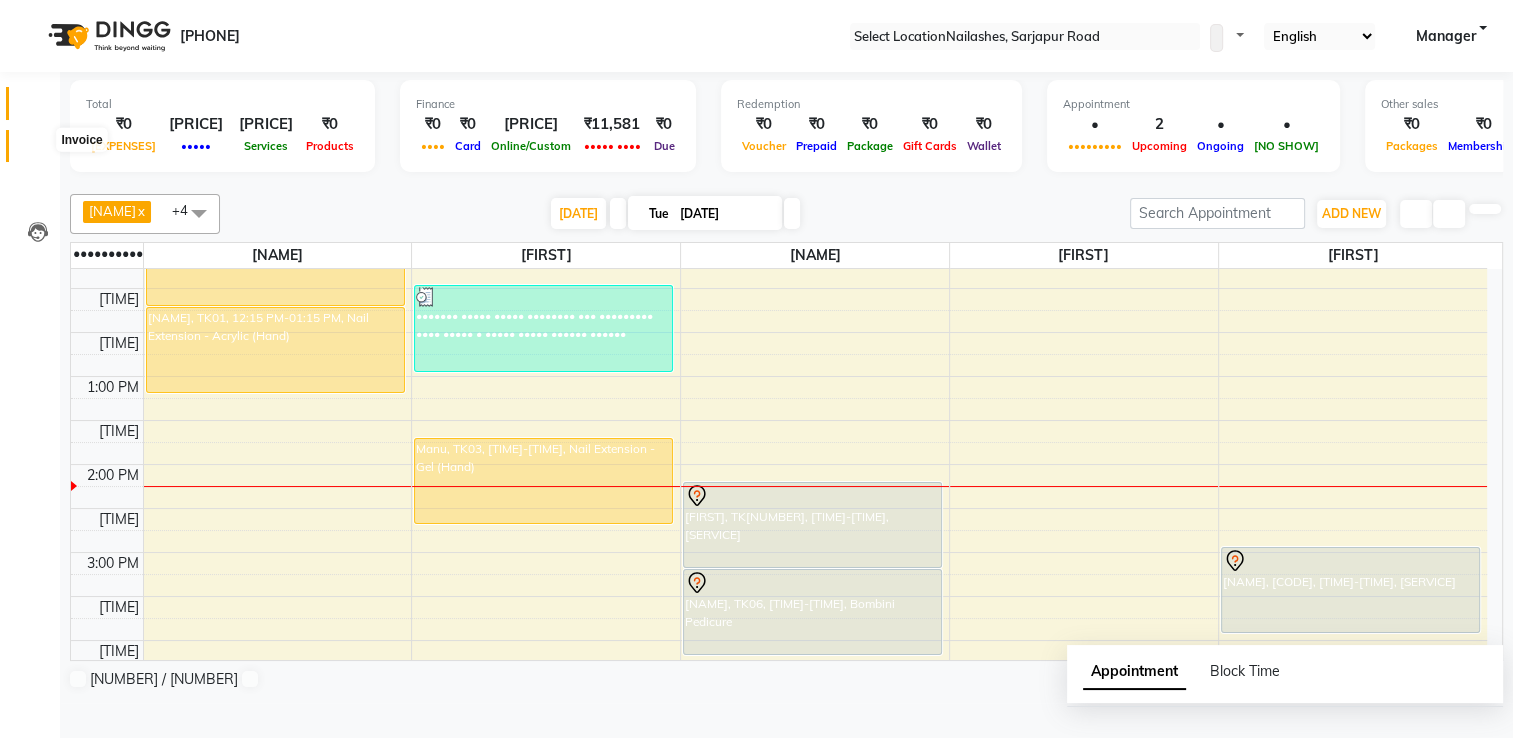 click at bounding box center [38, 151] 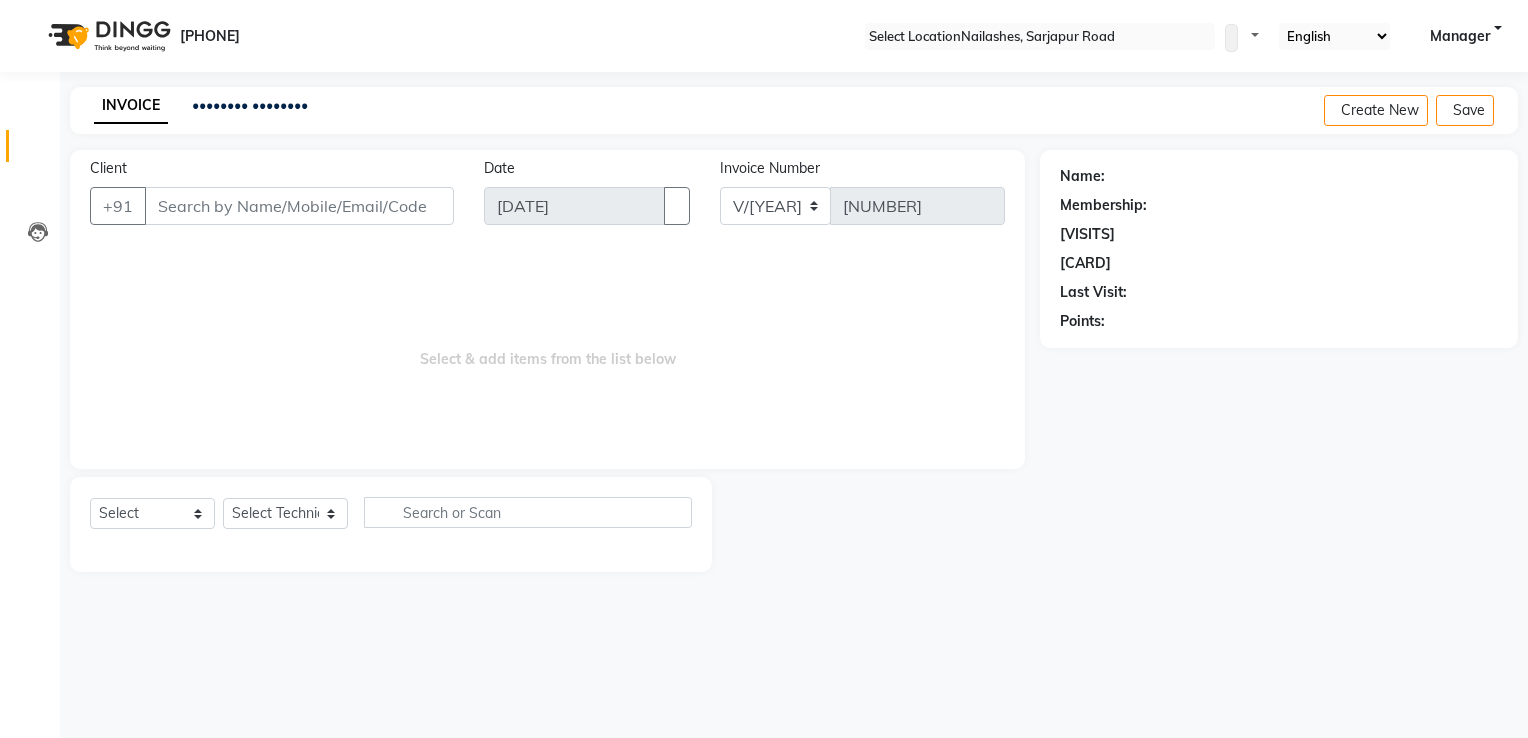 click on "Client" at bounding box center (299, 206) 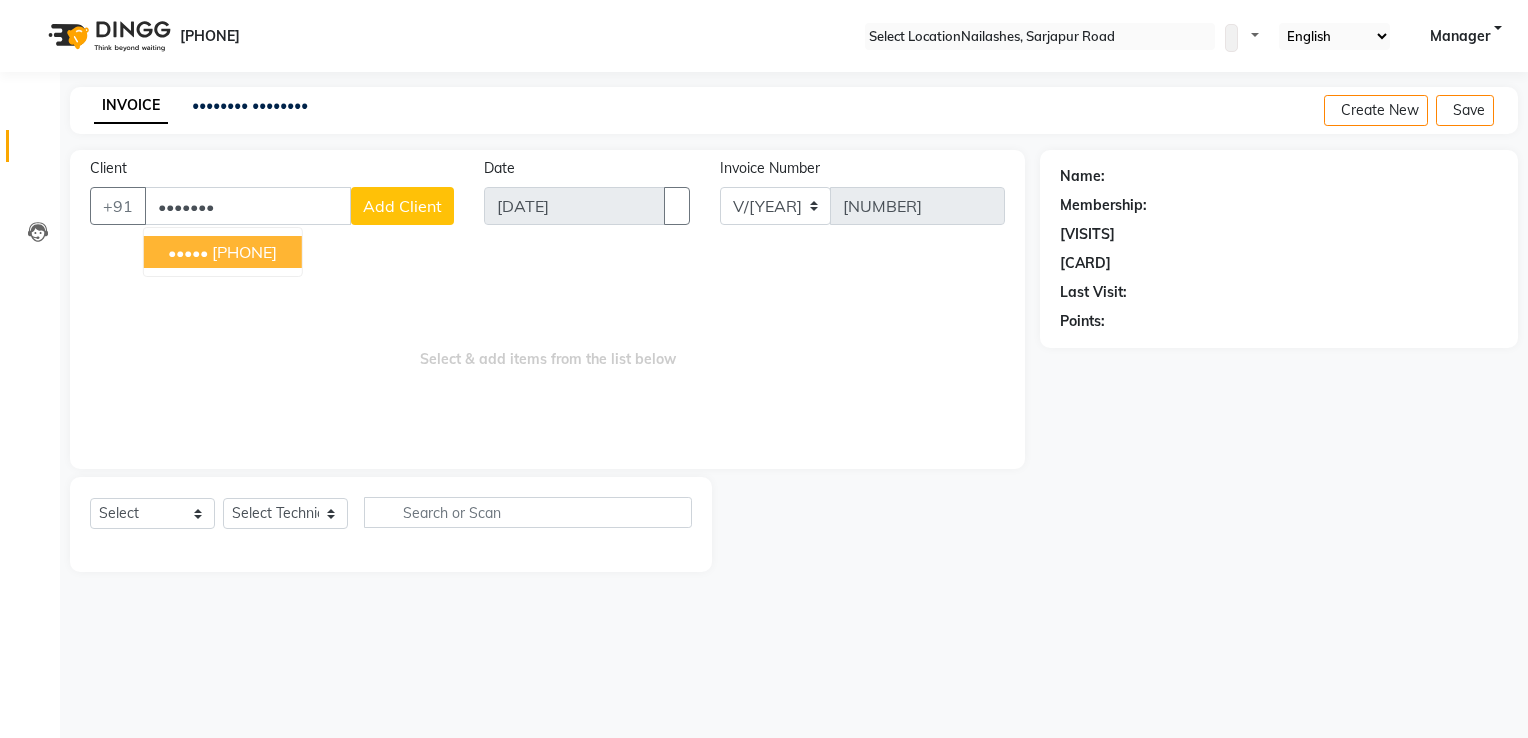 click on "•••••" at bounding box center [188, 252] 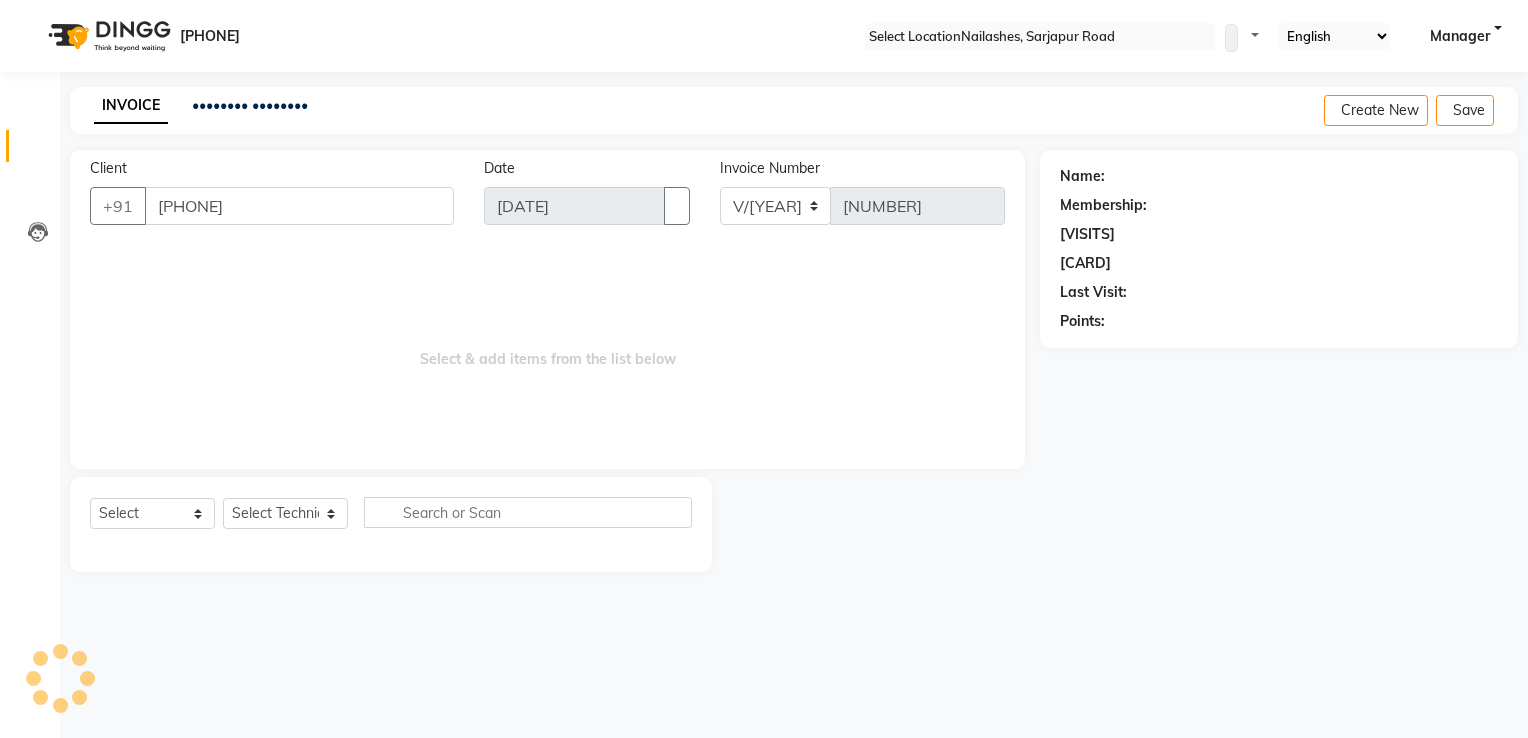type on "[PHONE]" 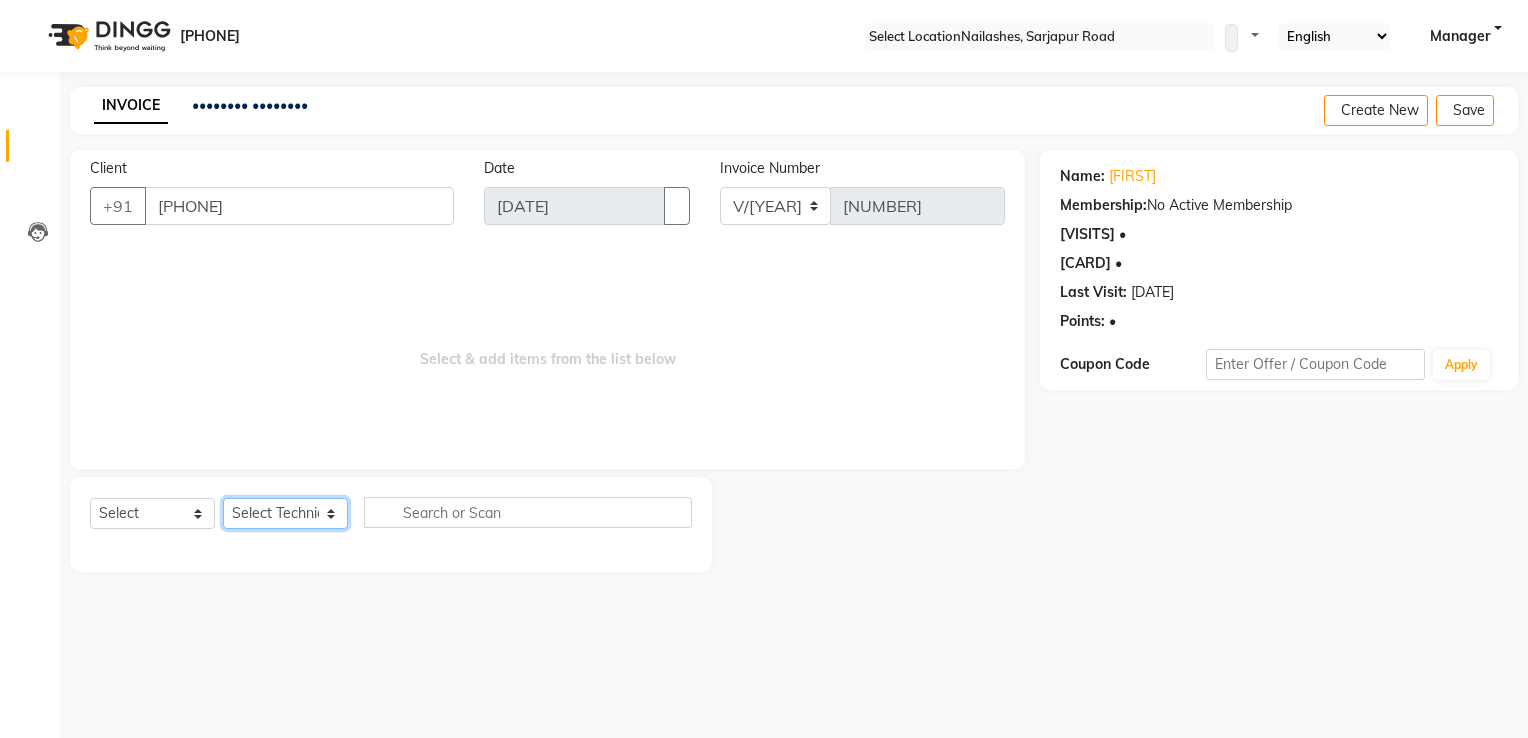 click on "Select Technician AMGHA ARISH Arvind chandu Dipen Gulafshan John Kajal kelly kupu Manager megha Nirjala Owner pankaj PARE shradha" at bounding box center [285, 513] 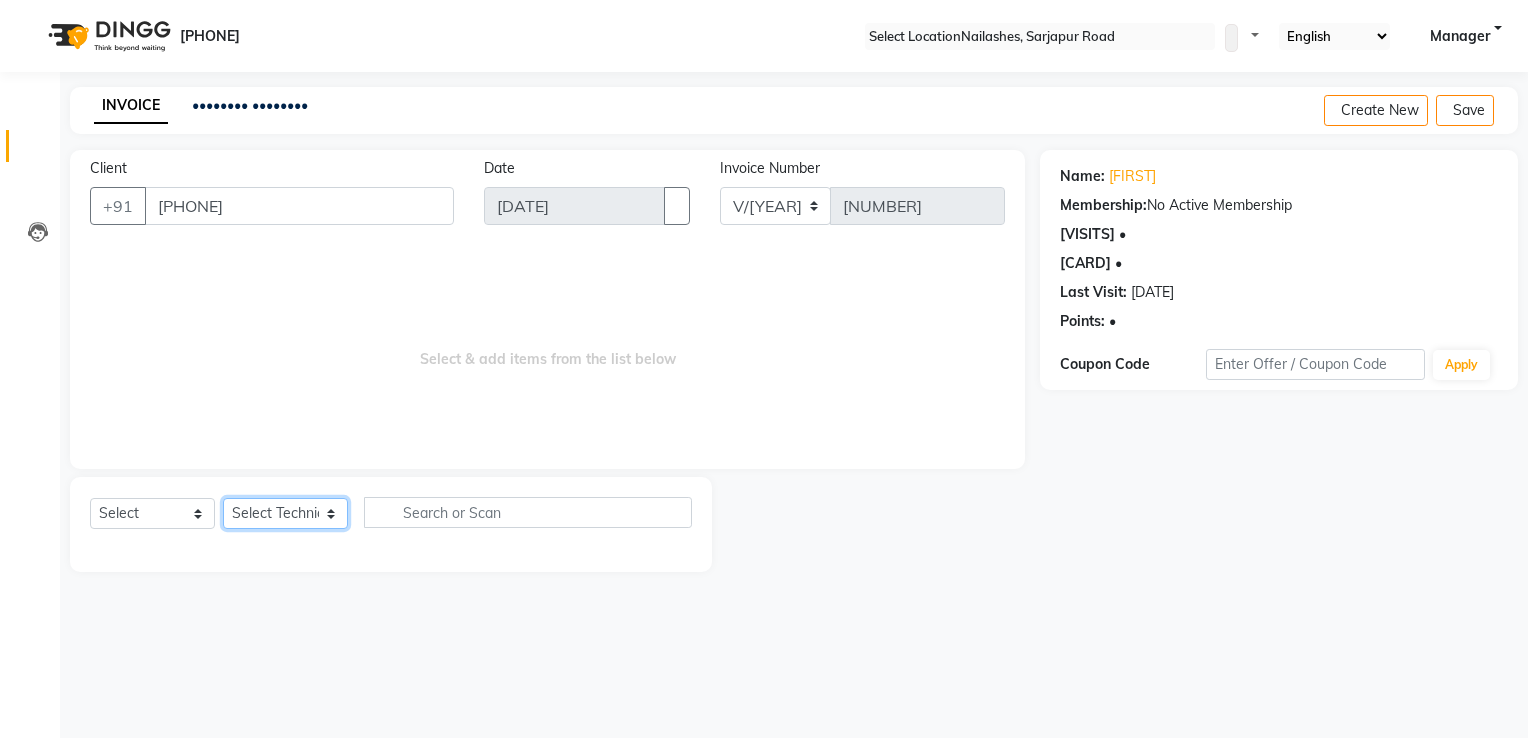 select on "79265" 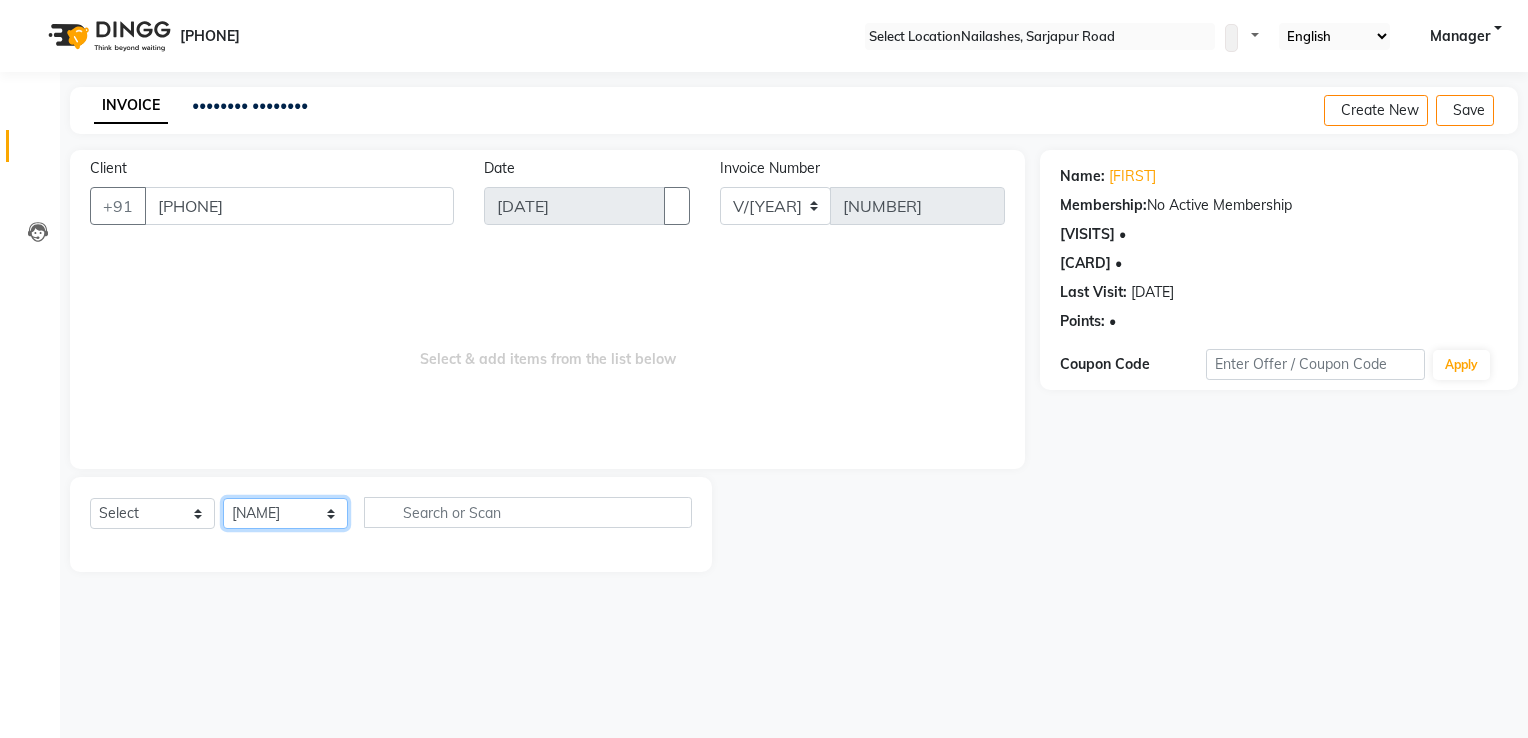 click on "Select Technician AMGHA ARISH Arvind chandu Dipen Gulafshan John Kajal kelly kupu Manager megha Nirjala Owner pankaj PARE shradha" at bounding box center (285, 513) 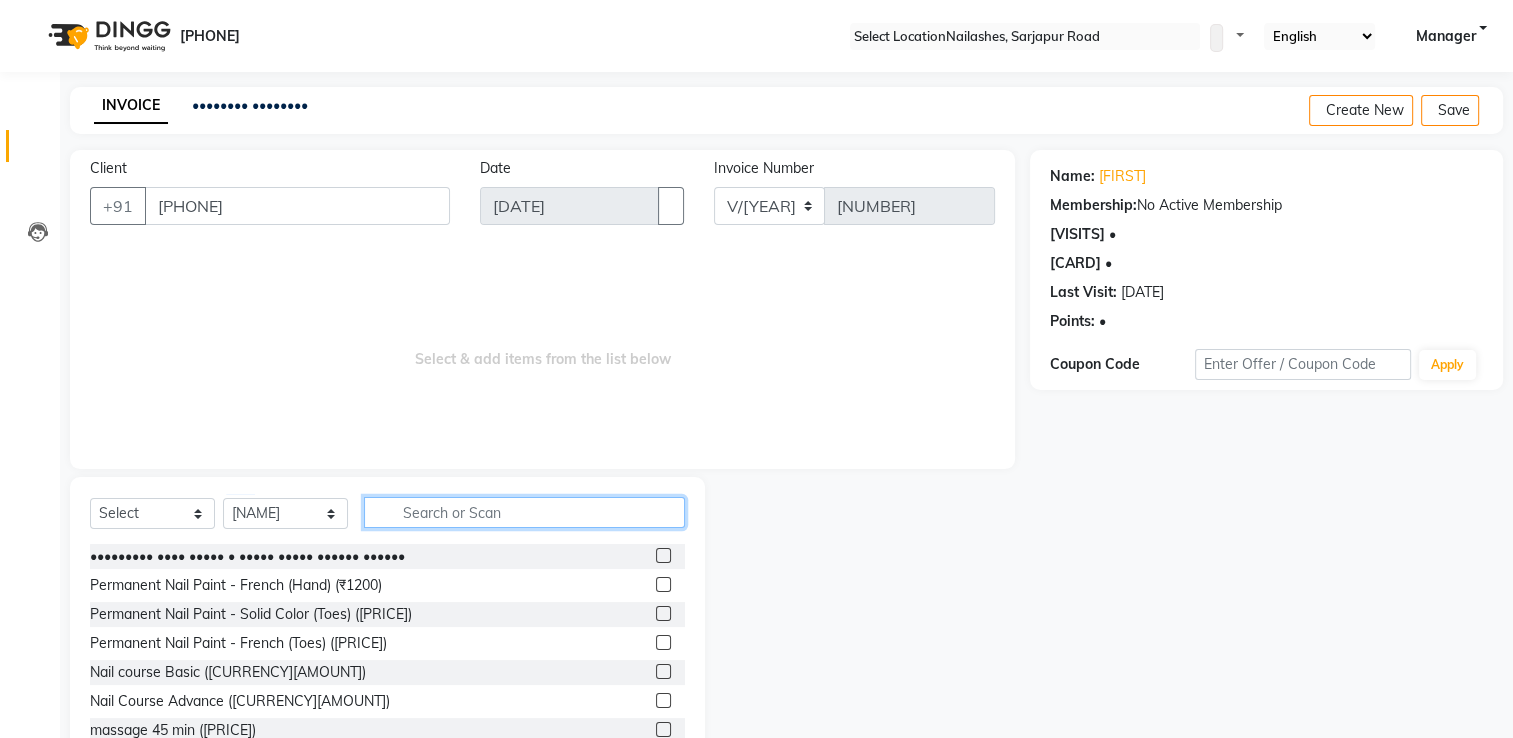 click at bounding box center (524, 512) 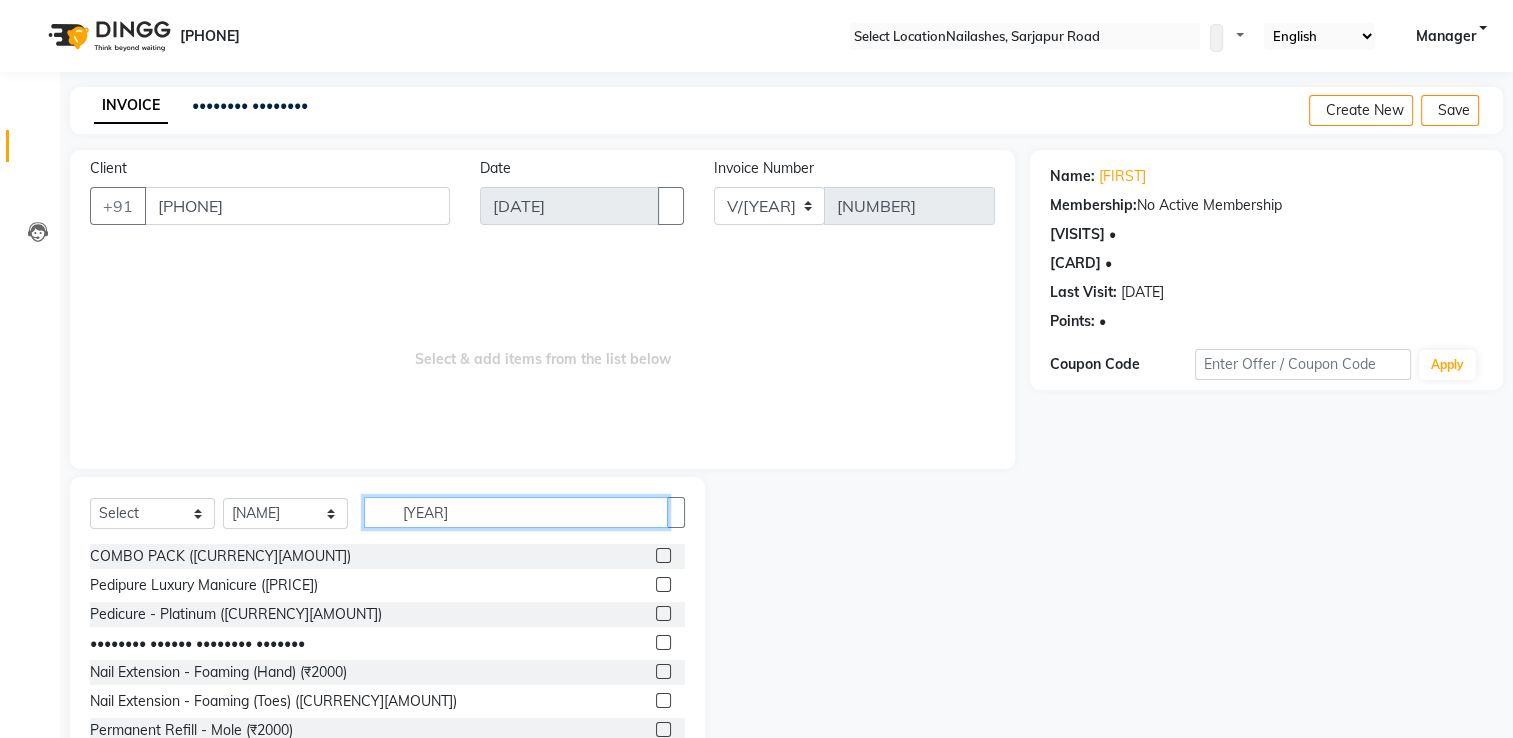 type on "[YEAR]" 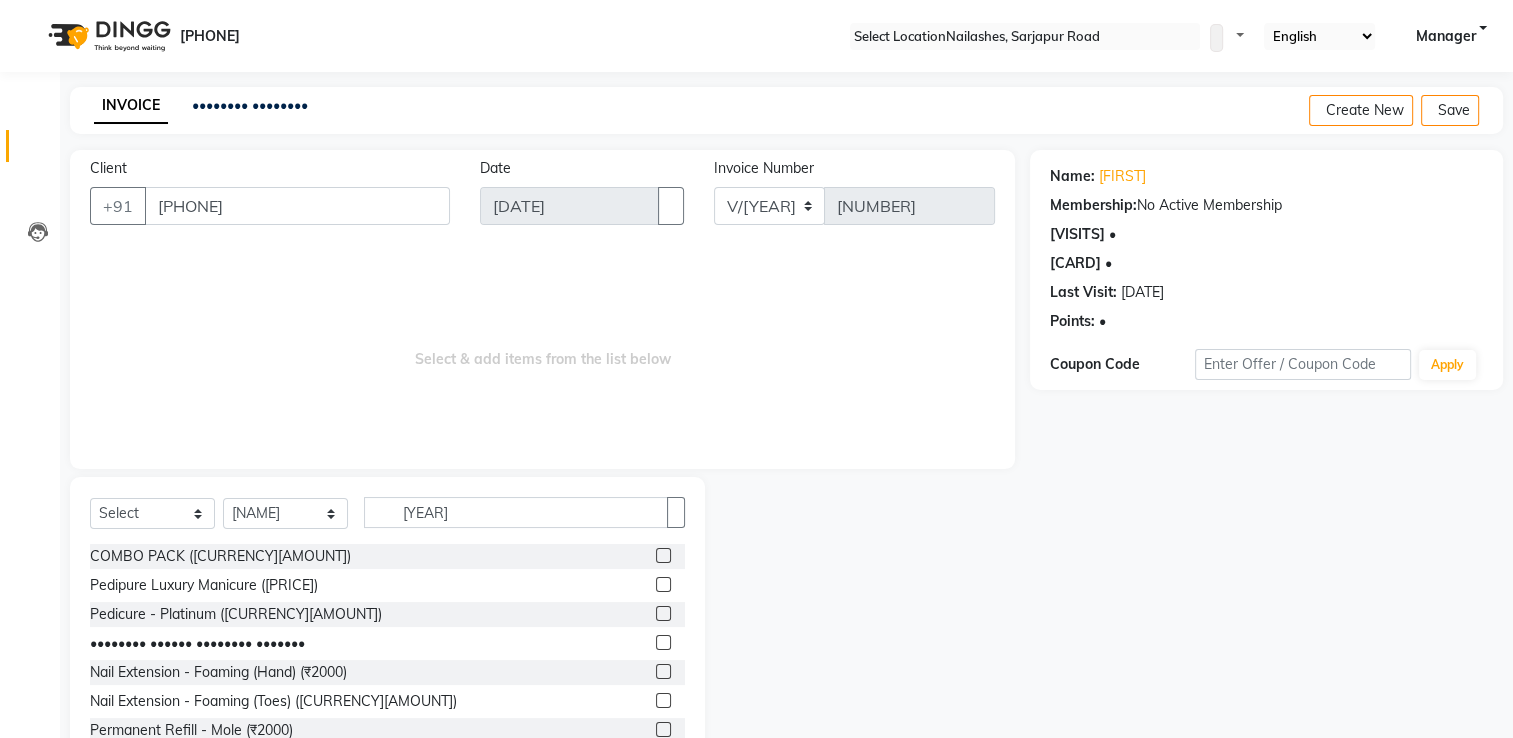click at bounding box center (663, 584) 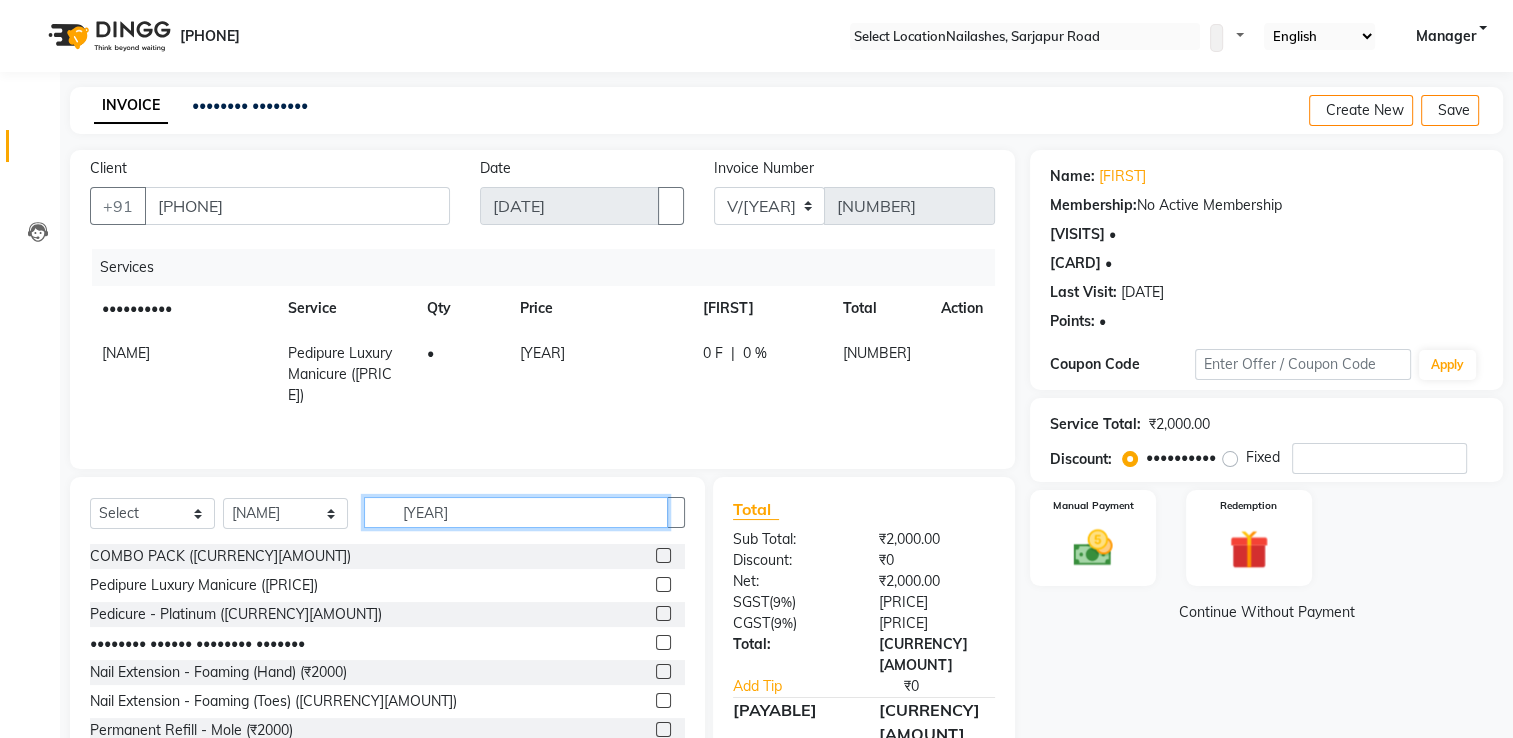 click on "[YEAR]" at bounding box center [516, 512] 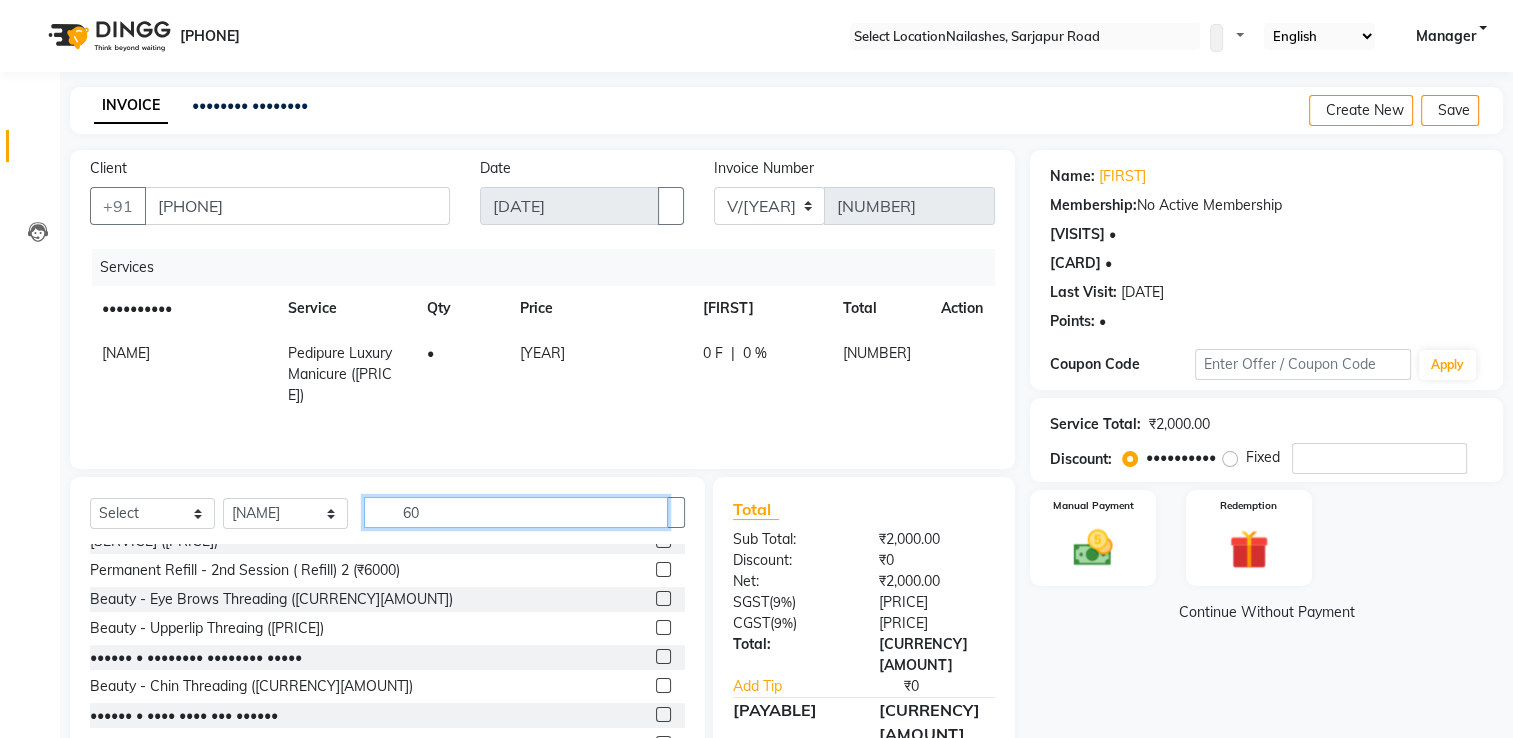 scroll, scrollTop: 264, scrollLeft: 0, axis: vertical 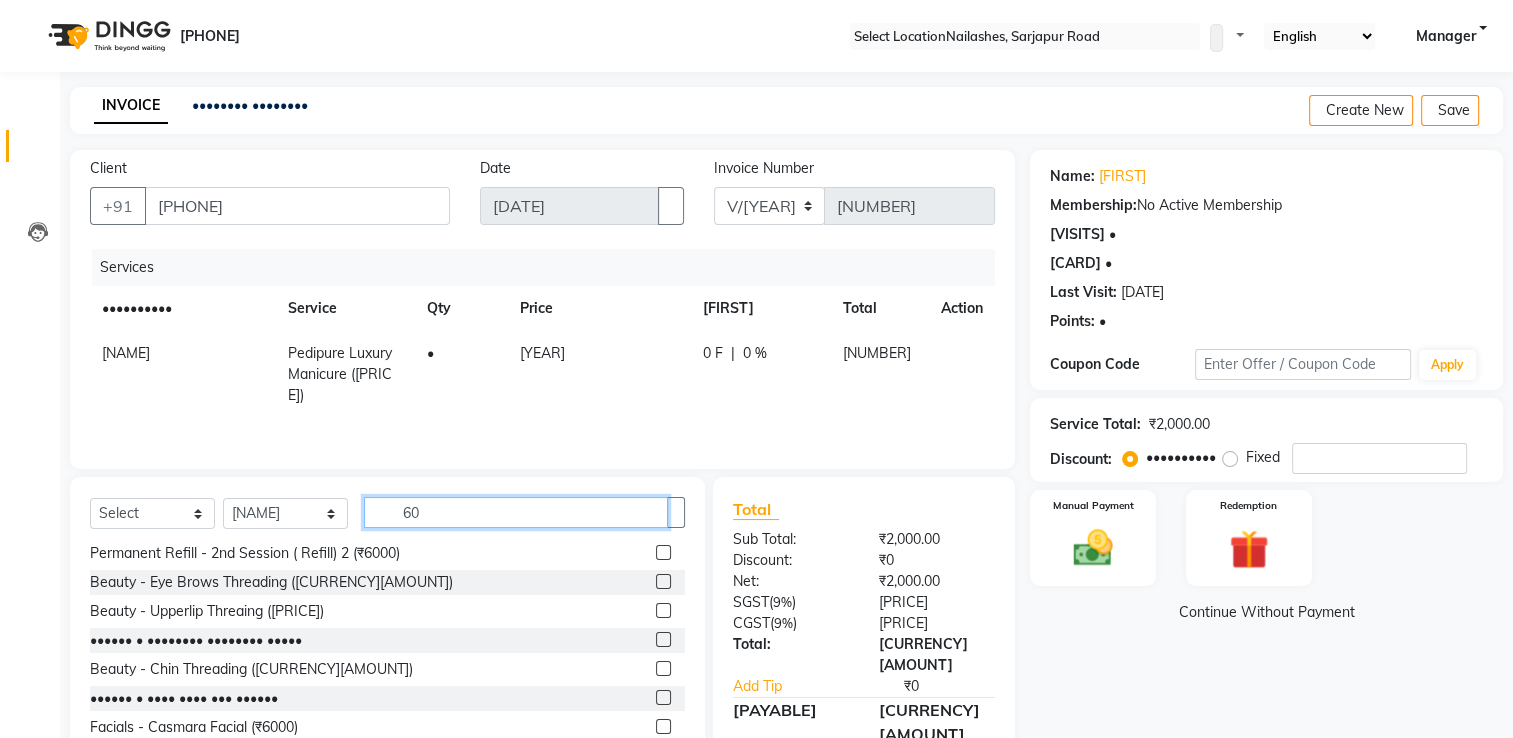 type on "60" 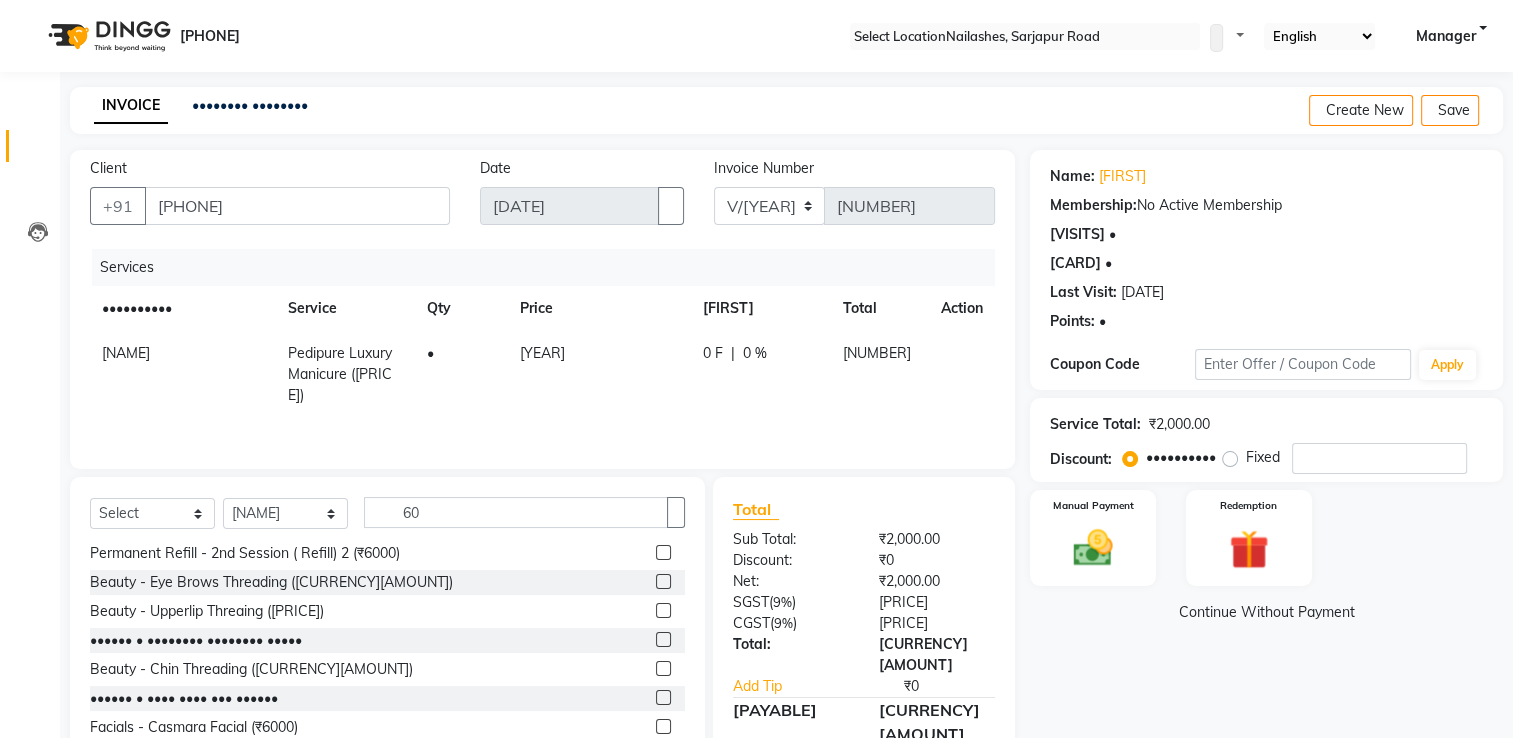 click at bounding box center [663, 581] 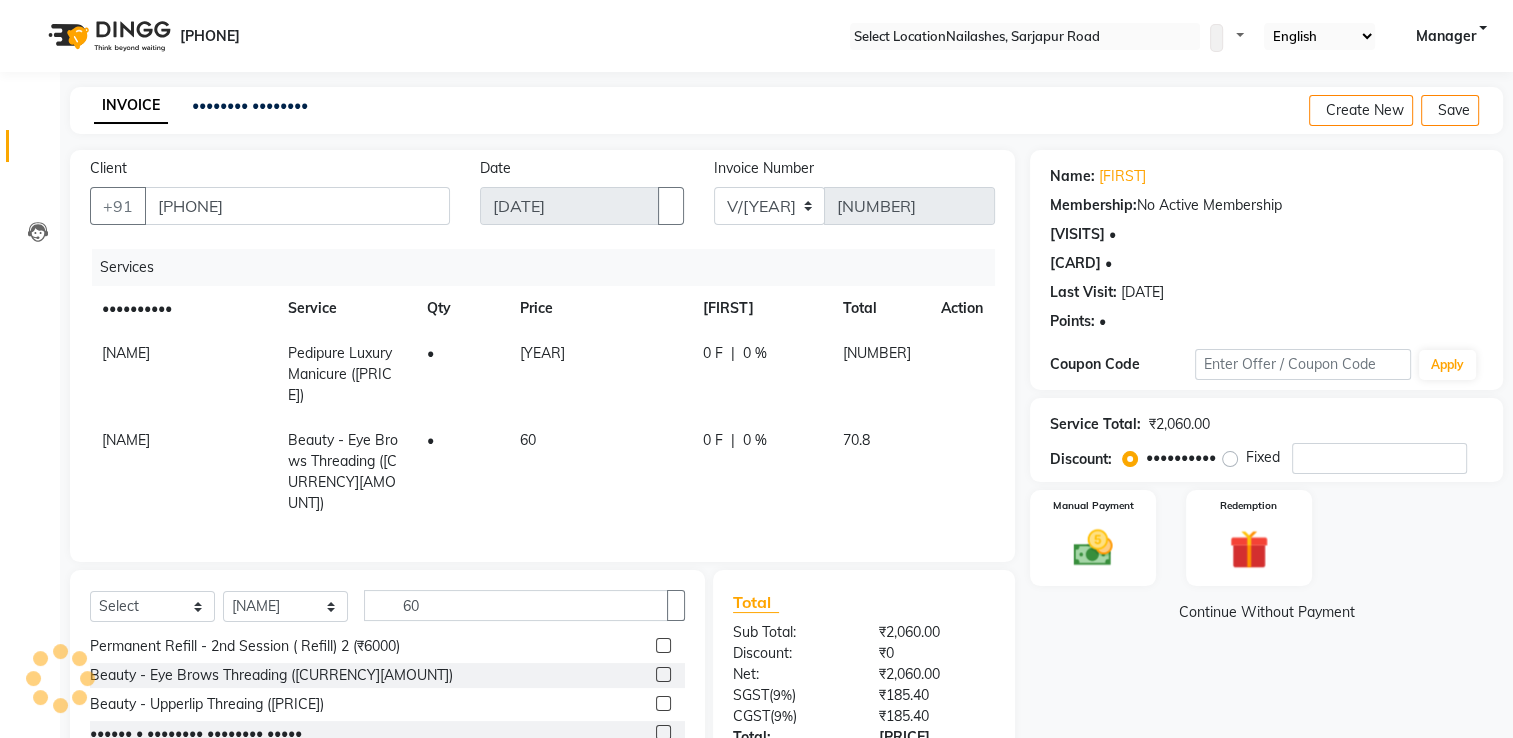 click at bounding box center [663, 703] 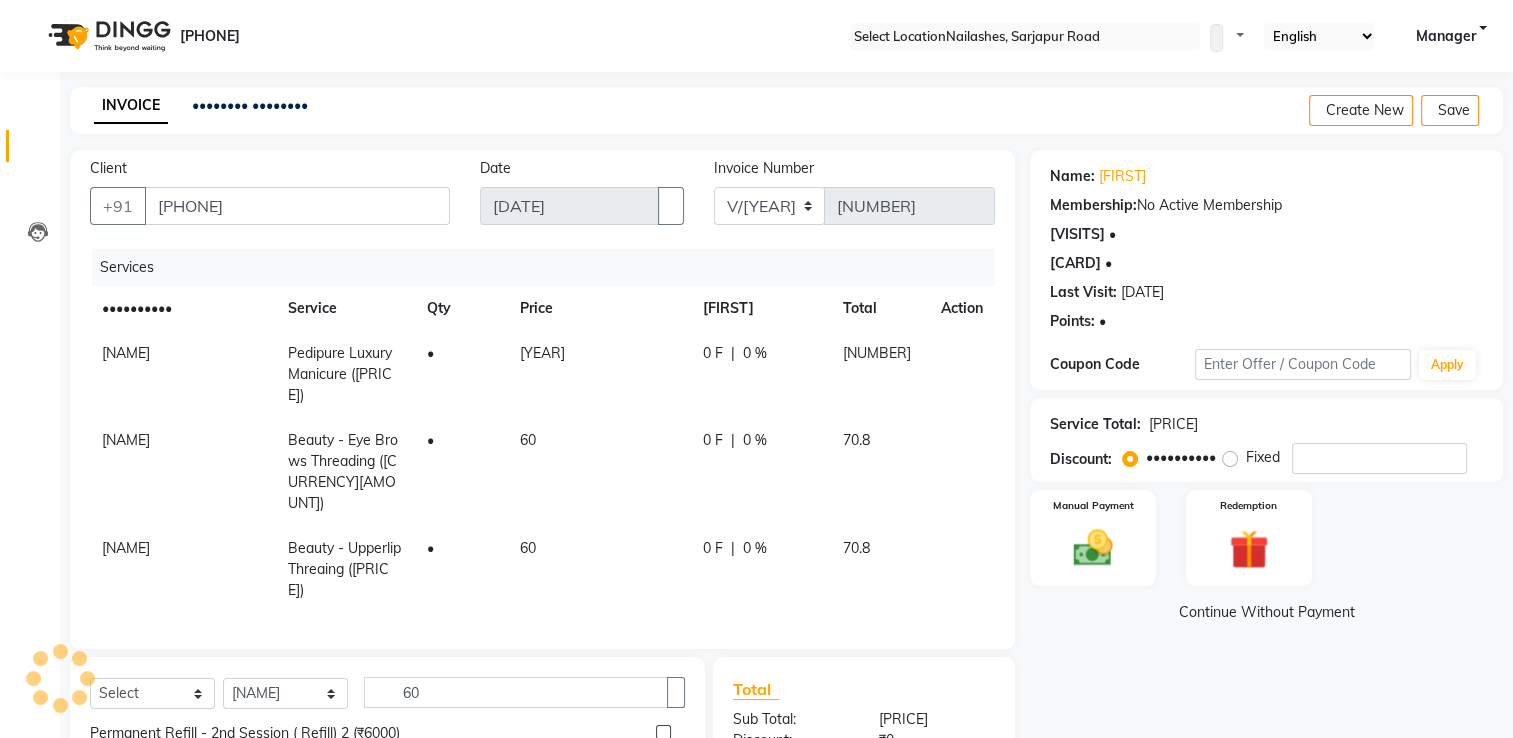 scroll, scrollTop: 196, scrollLeft: 0, axis: vertical 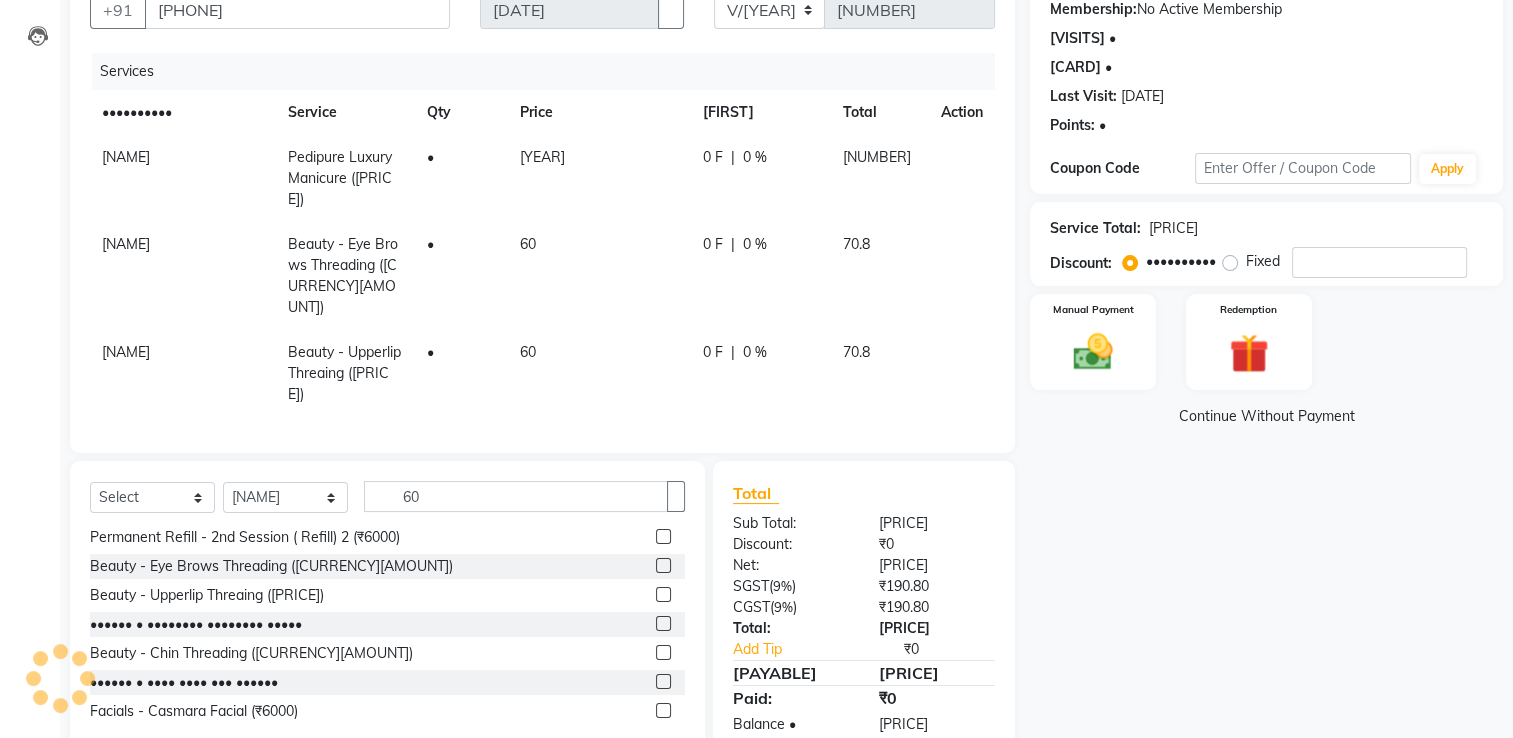 click on "Name: [NAME] Membership: No Active Membership Total Visits: 1 Card on file: 0 Last Visit: [DATE] Points: 0 Coupon Code Apply Service Total: [CURRENCY][AMOUNT] Discount: Percentage Fixed 0 Manual Payment Redemption Continue Without Payment" at bounding box center [1274, 355] 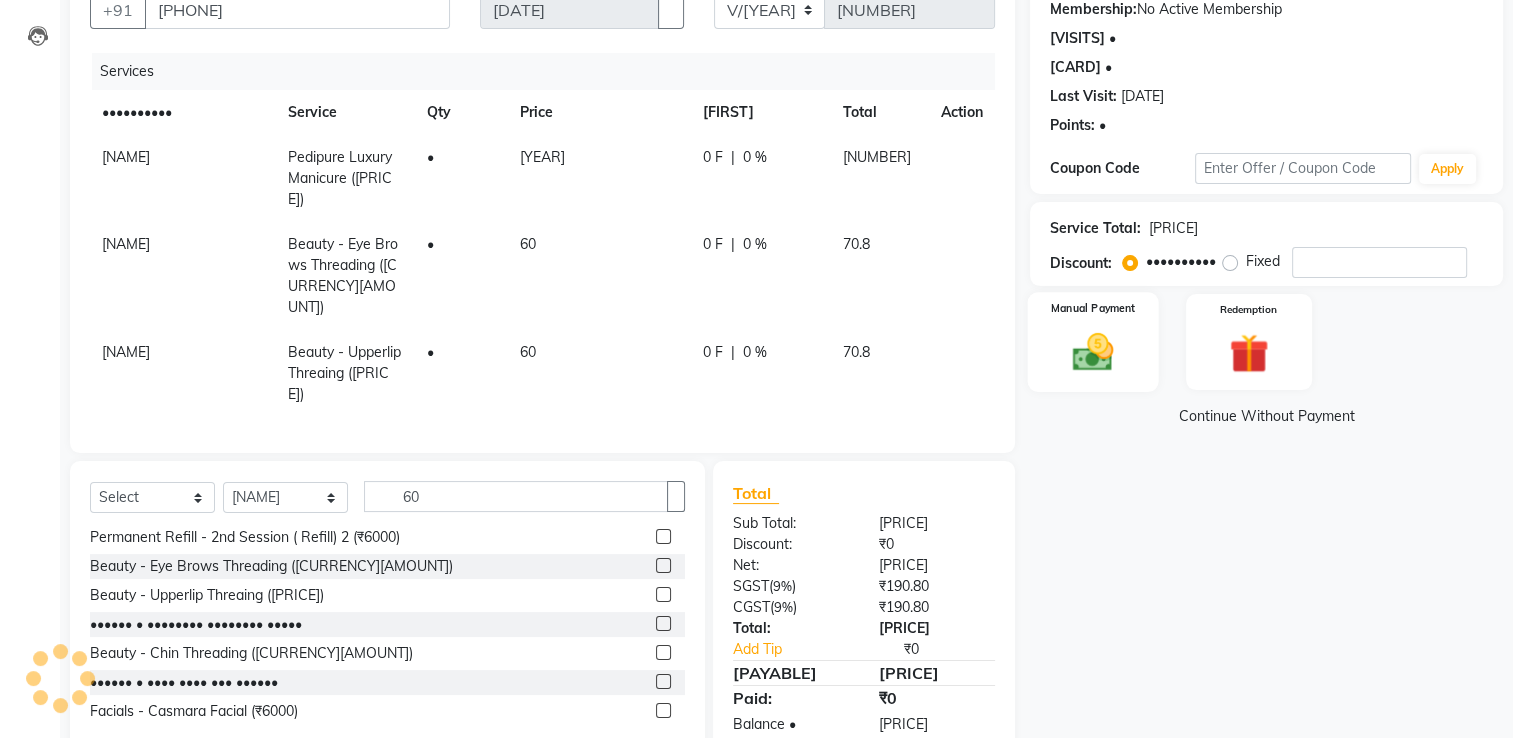 click at bounding box center [1093, 351] 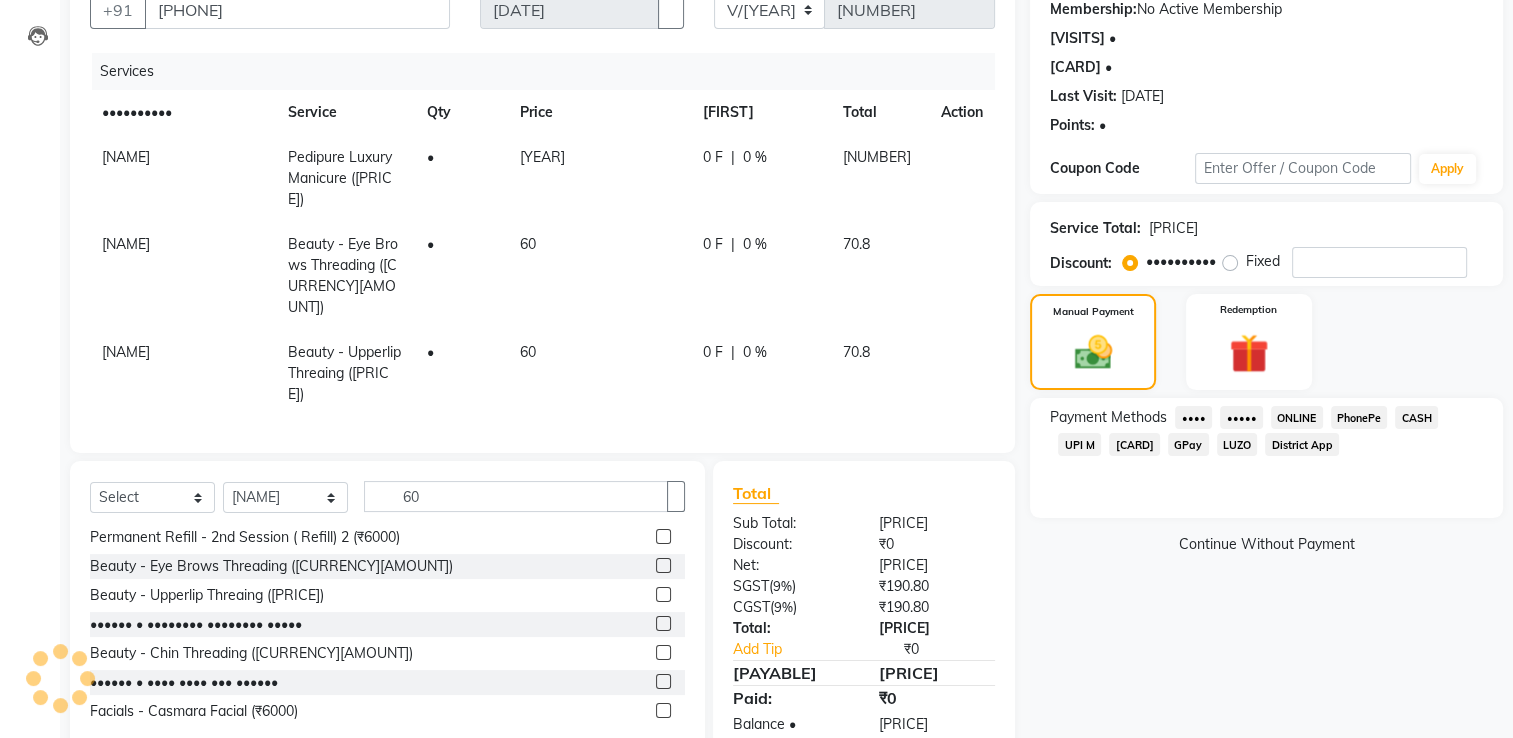 click on "UPI M" at bounding box center [1193, 417] 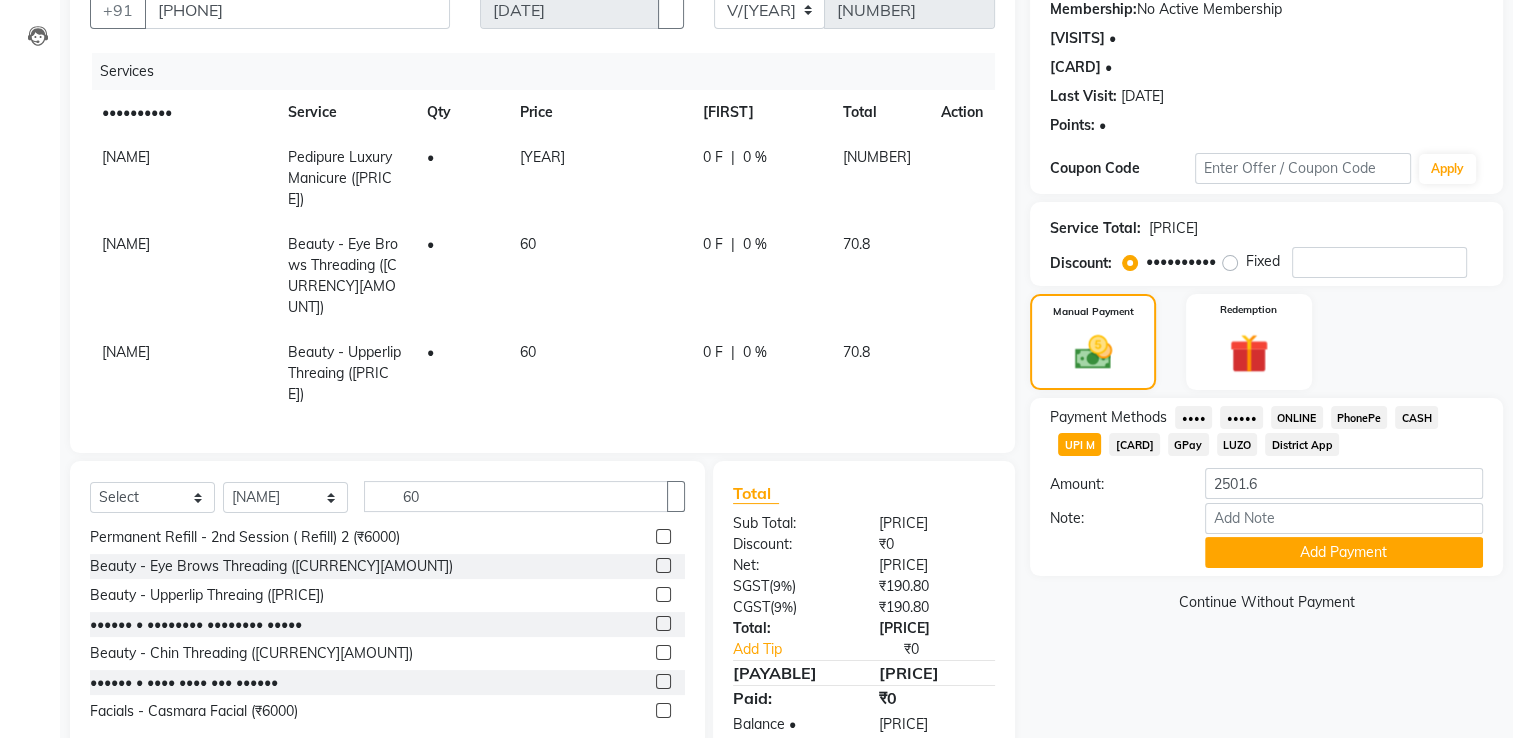click on "Payment Methods  Bank   PayTM   ONLINE   PhonePe   CASH   UPI M   CARD   GPay   LUZO   District App  Amount: [PRICE] Note: Add Payment" at bounding box center [1266, 487] 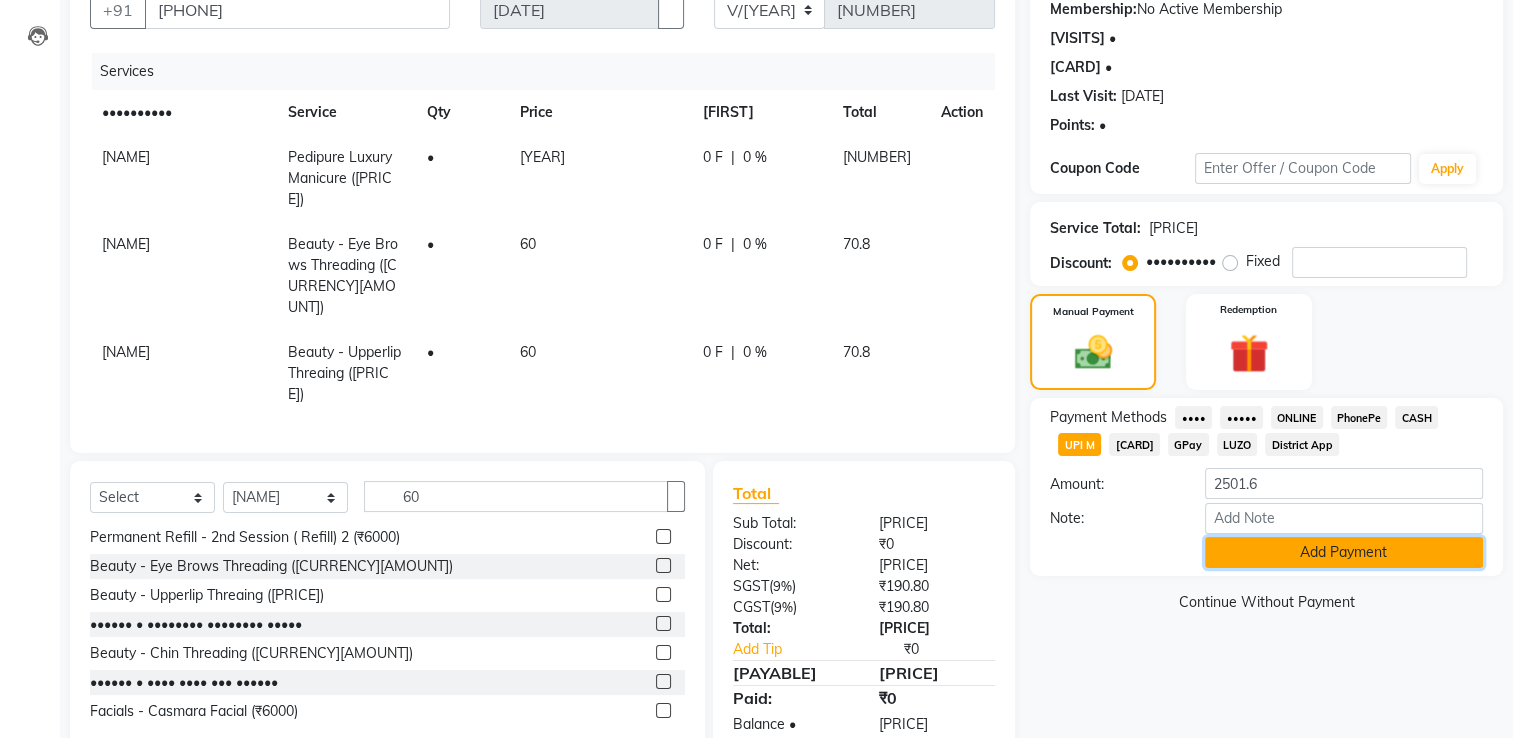click on "Add Payment" at bounding box center (1344, 552) 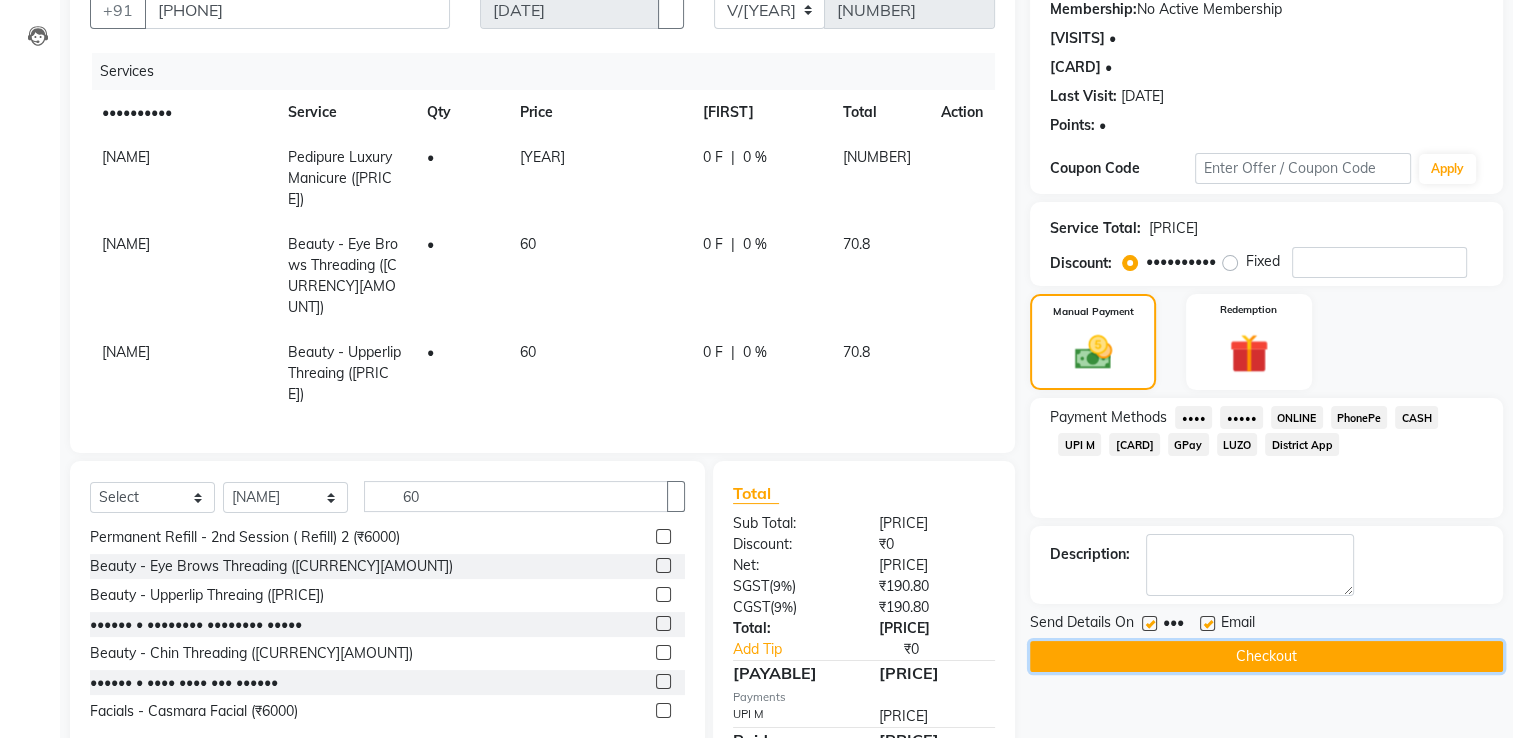 click on "Checkout" at bounding box center [1266, 656] 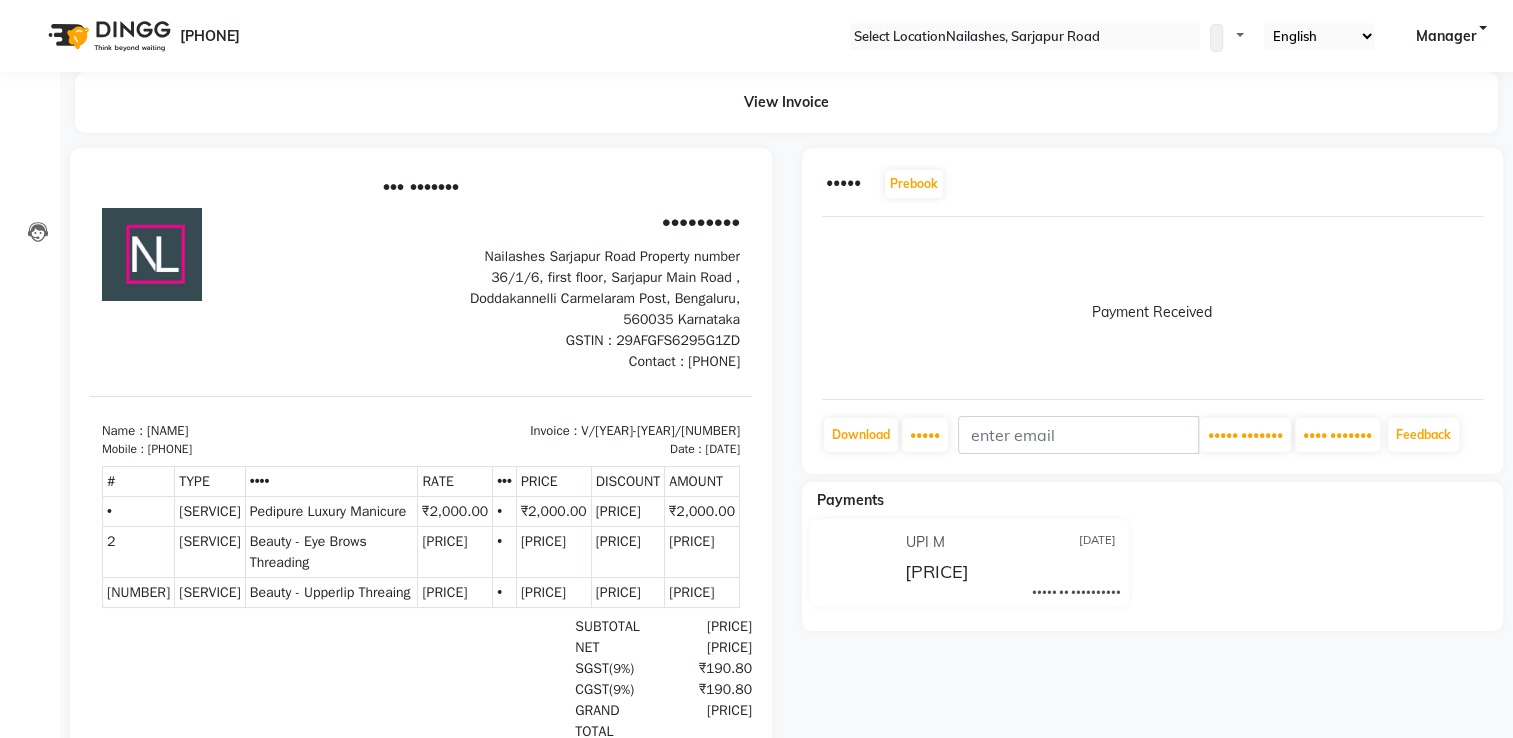 scroll, scrollTop: 0, scrollLeft: 0, axis: both 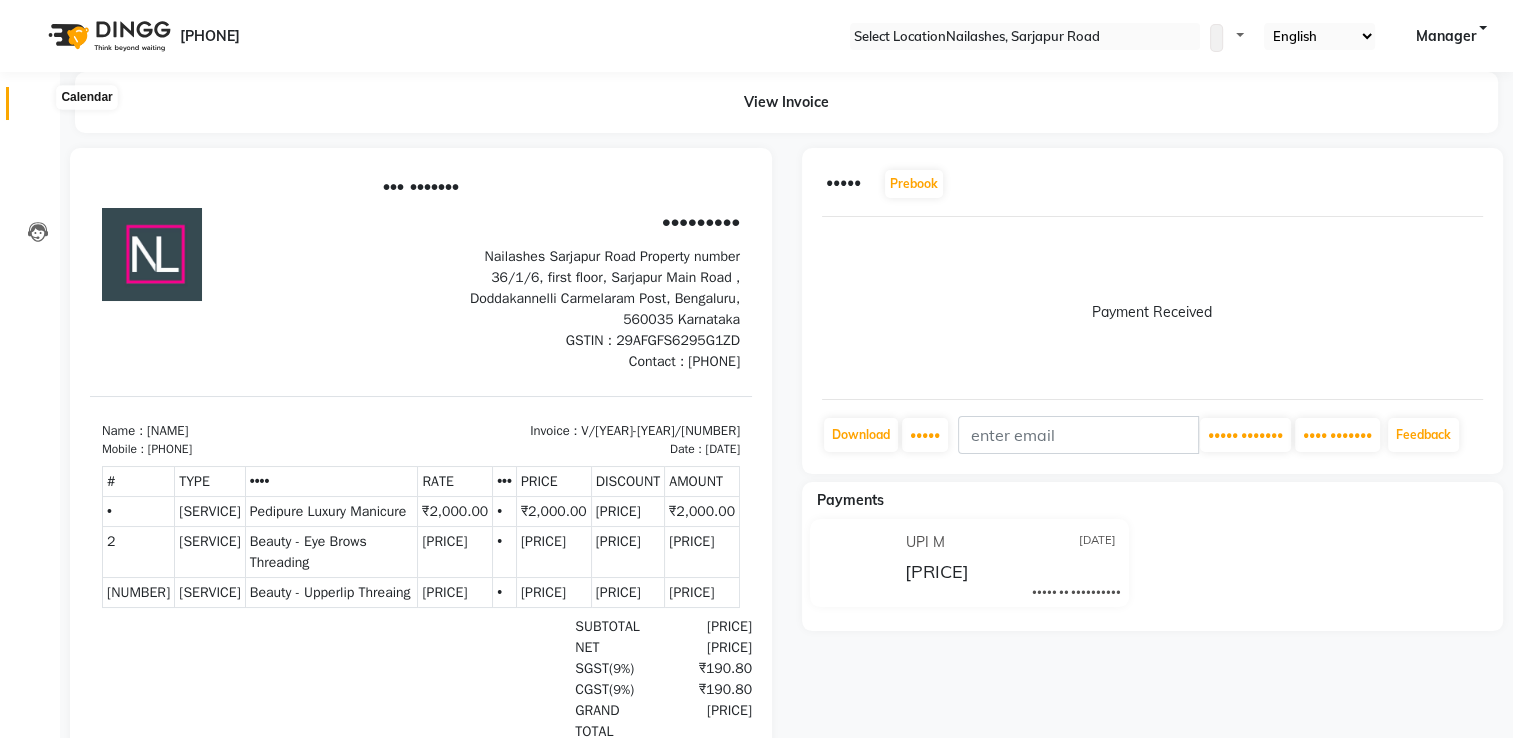 click at bounding box center [38, 108] 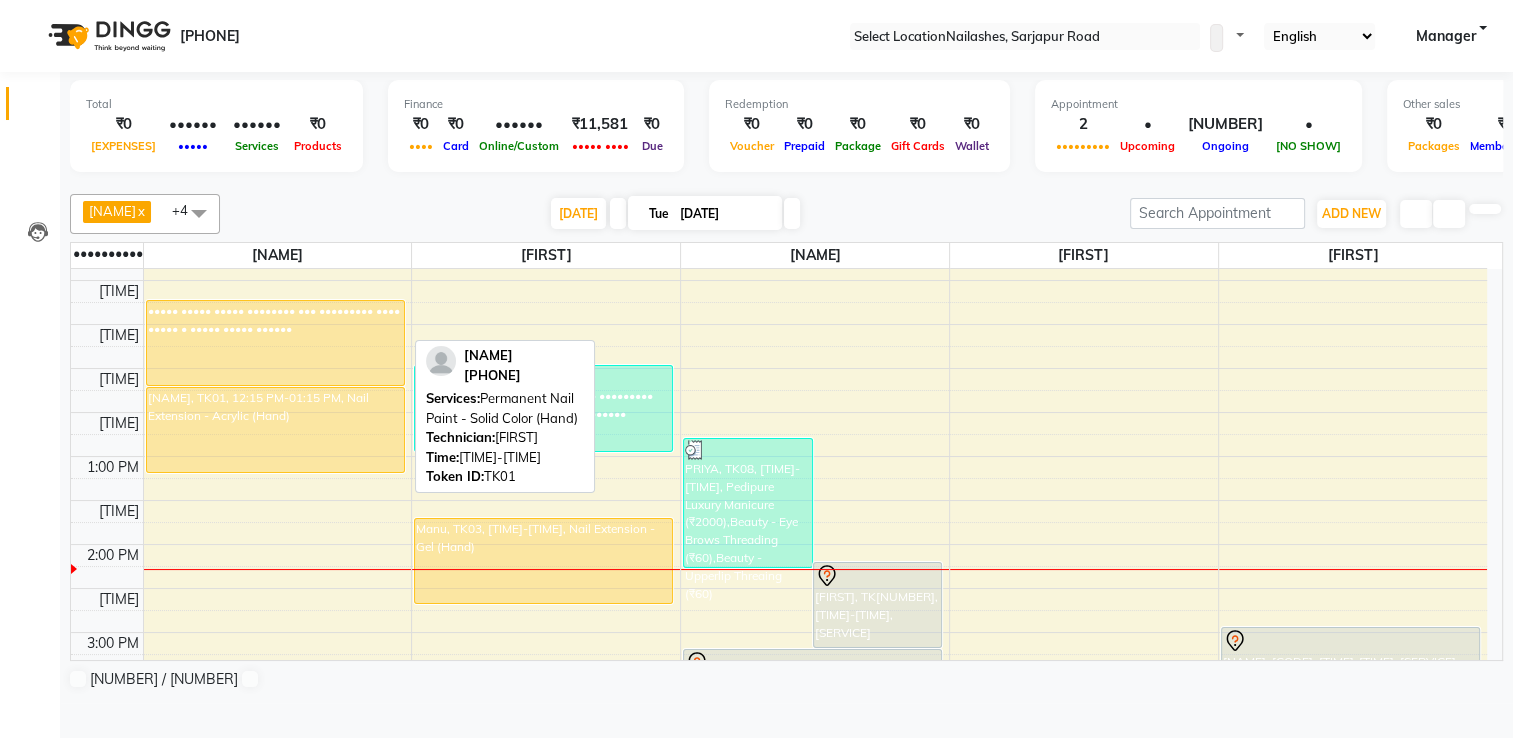 scroll, scrollTop: 248, scrollLeft: 0, axis: vertical 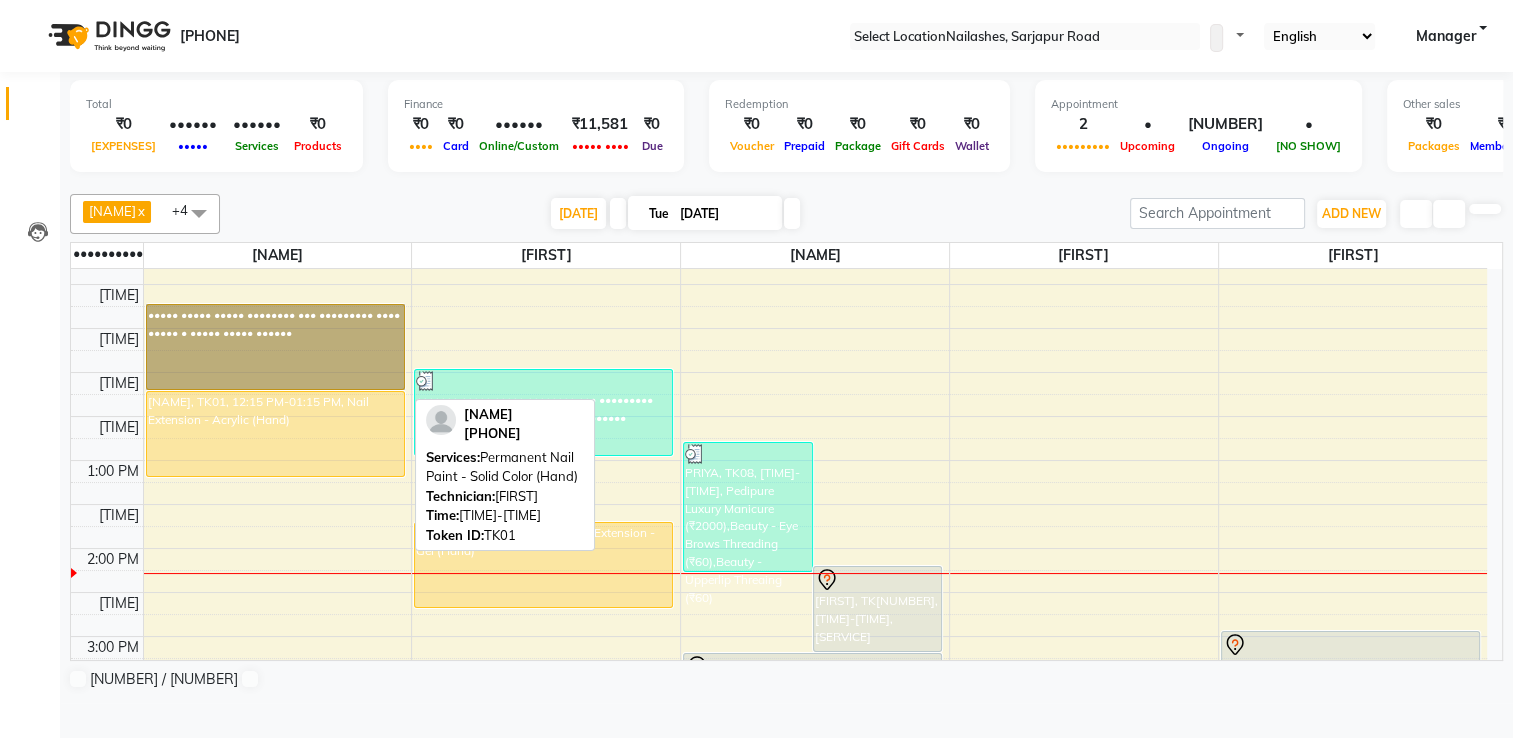click on "••••• ••••• ••••• •••••••• ••• ••••••••• •••• ••••• • ••••• ••••• ••••••" at bounding box center [275, 347] 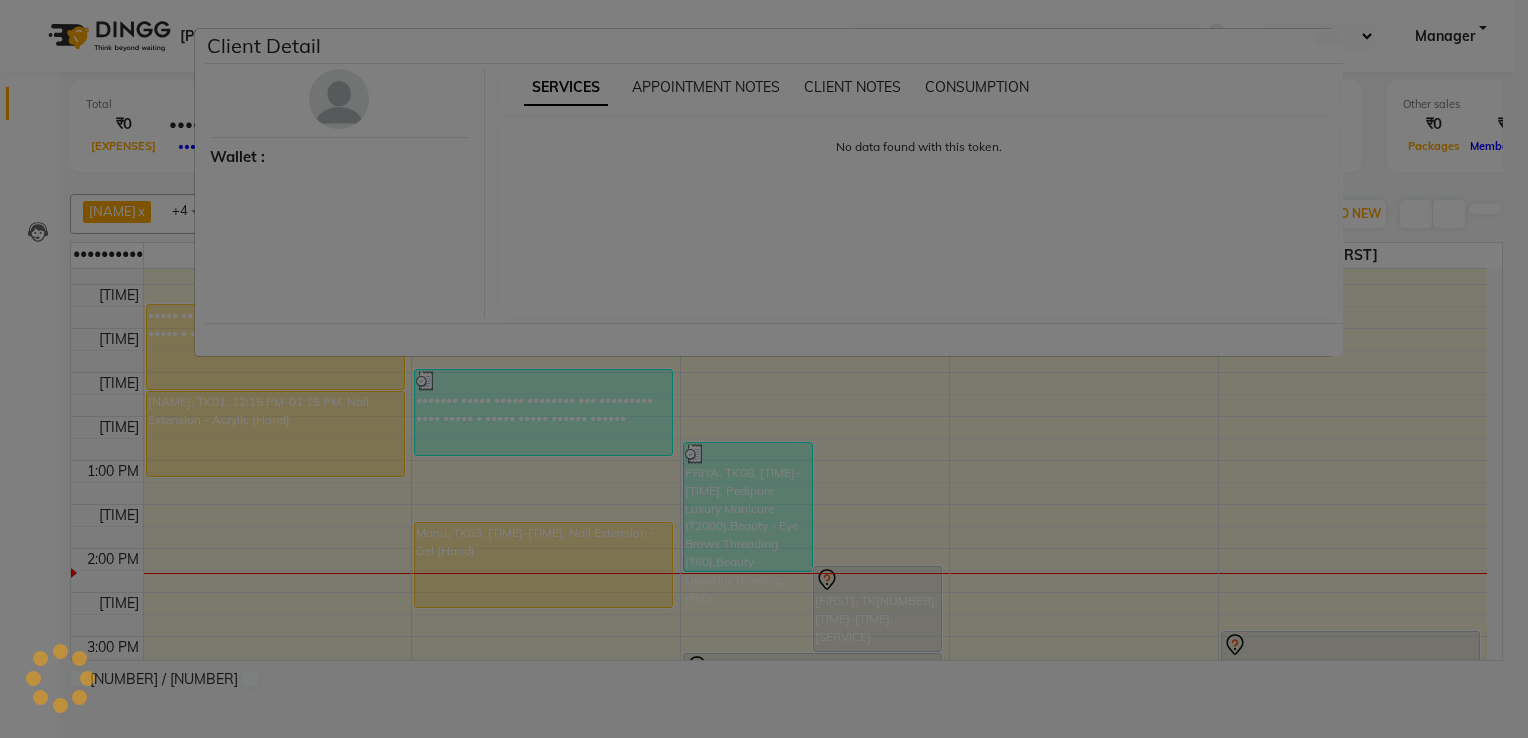 click on "Client Detail Wallet : SERVICES APPOINTMENT NOTES CLIENT NOTES CONSUMPTION No data found with this token." at bounding box center [764, 369] 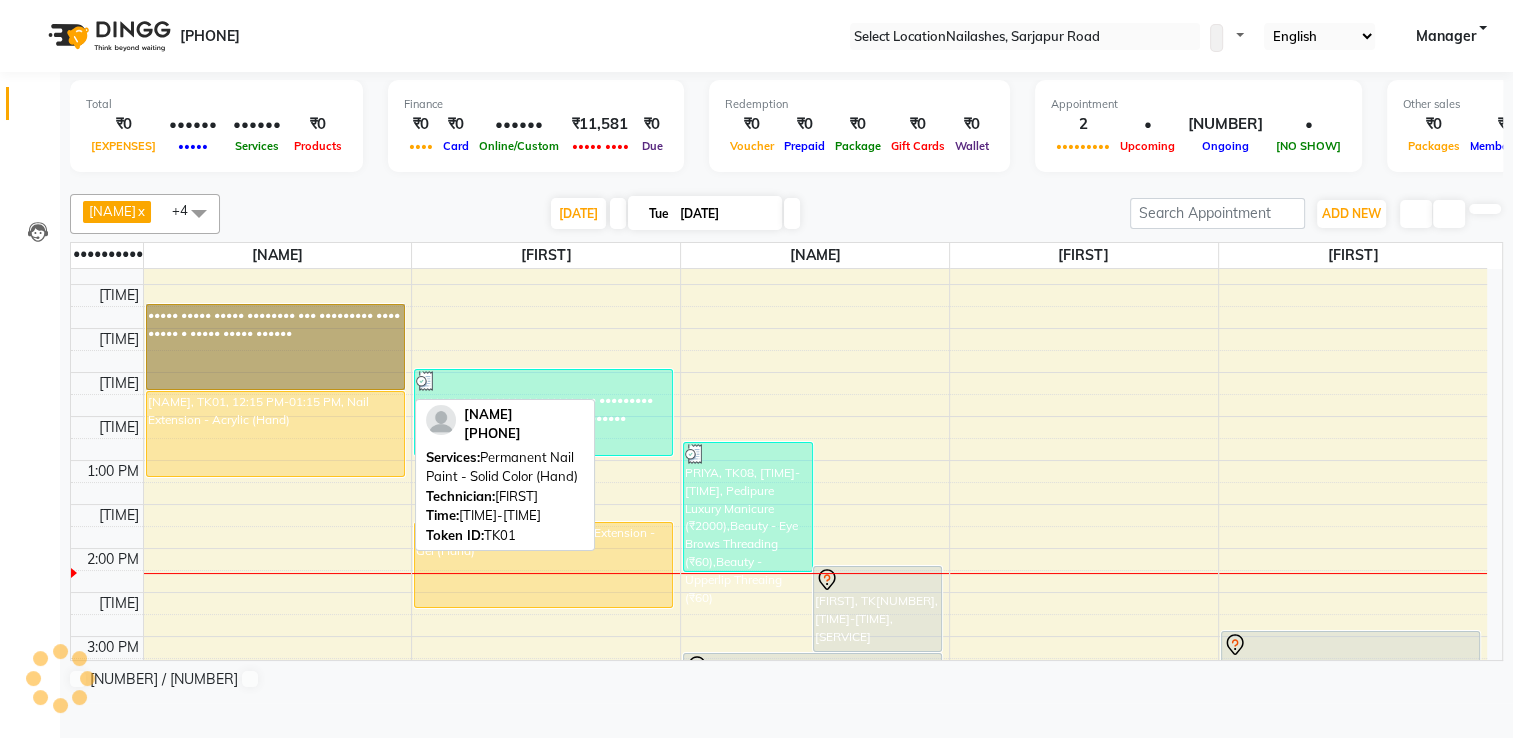 click on "••••• ••••• ••••• •••••••• ••• ••••••••• •••• ••••• • ••••• ••••• ••••••" at bounding box center (275, 347) 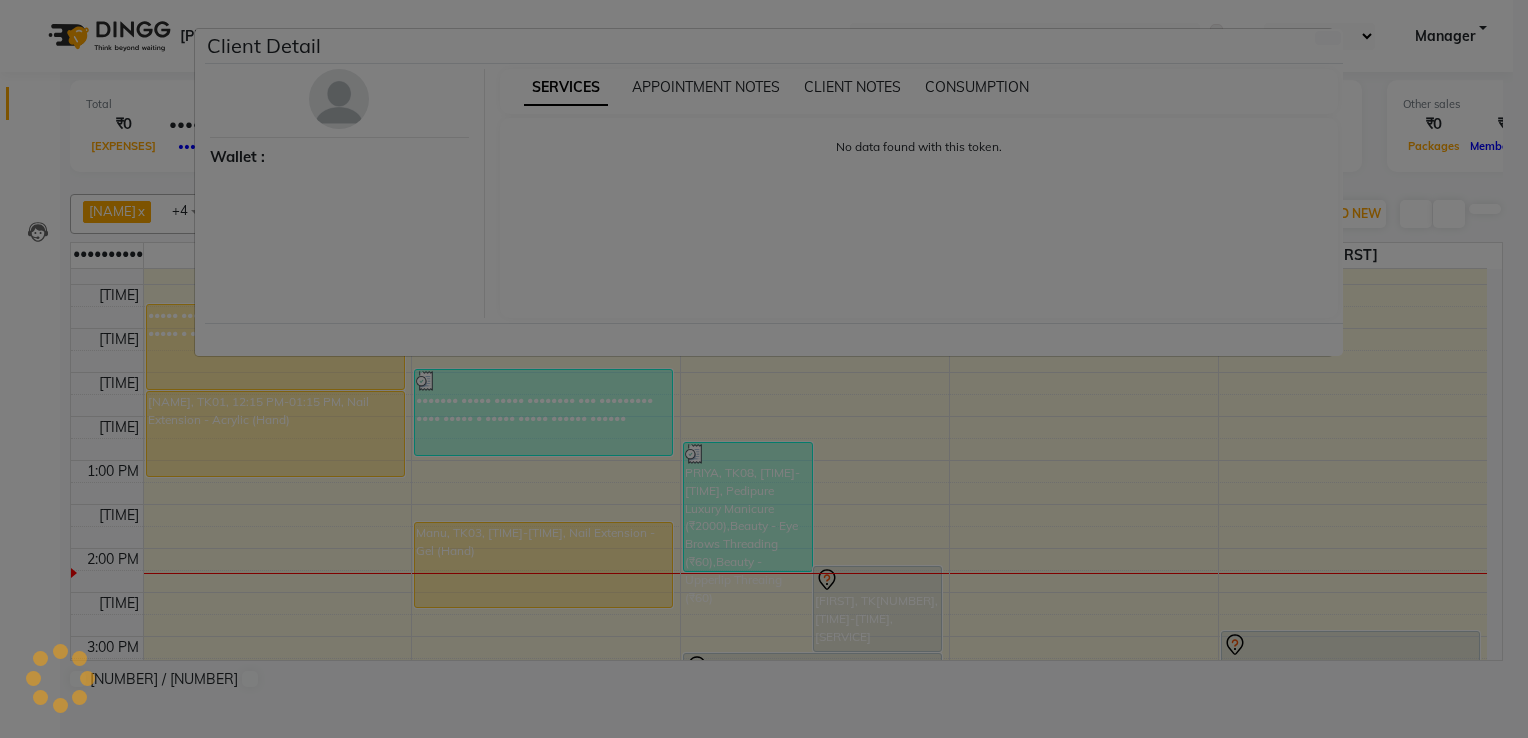 click on "Client Detail Wallet : SERVICES APPOINTMENT NOTES CLIENT NOTES CONSUMPTION No data found with this token." at bounding box center (764, 369) 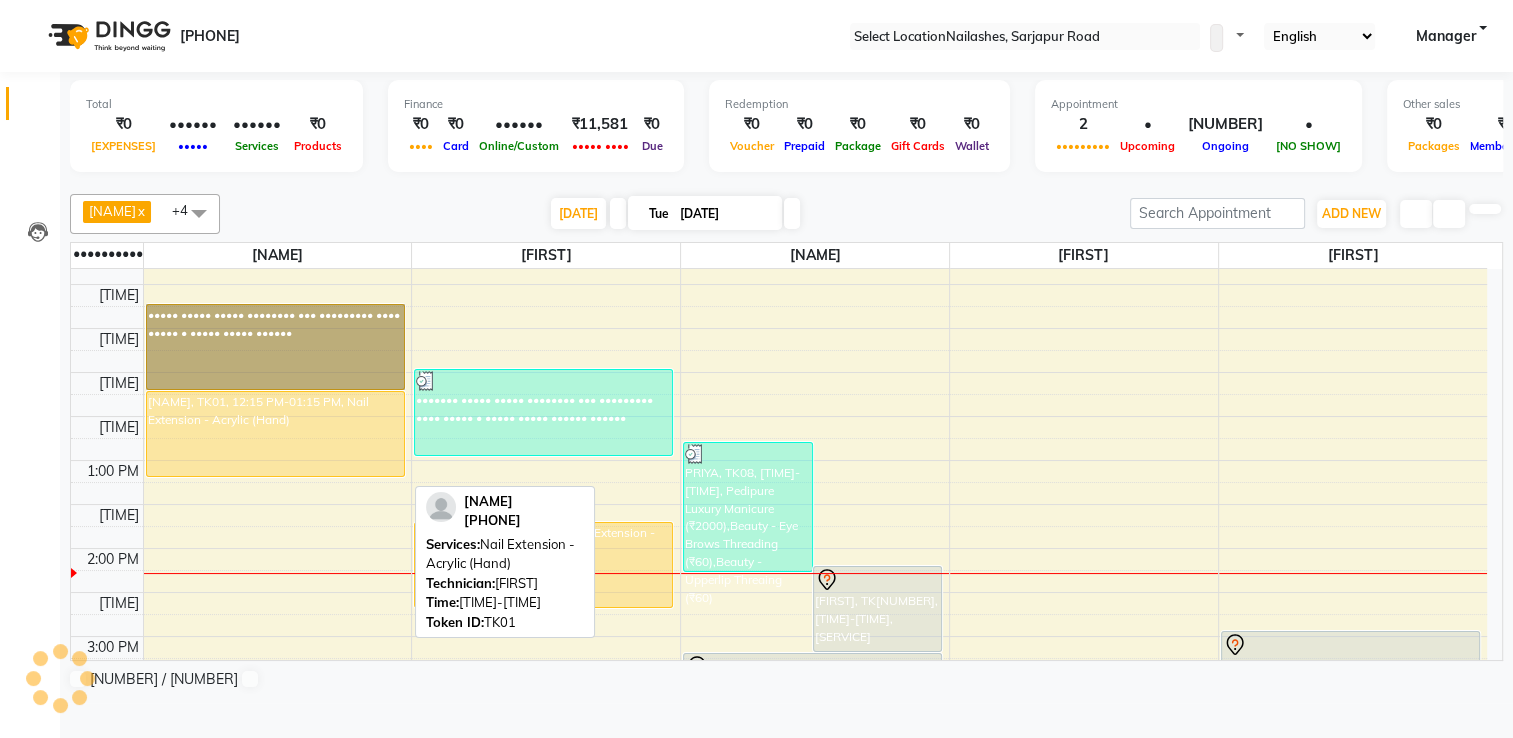click on "[NAME], TK01, 12:15 PM-01:15 PM, Nail Extension - Acrylic (Hand)" at bounding box center [275, 347] 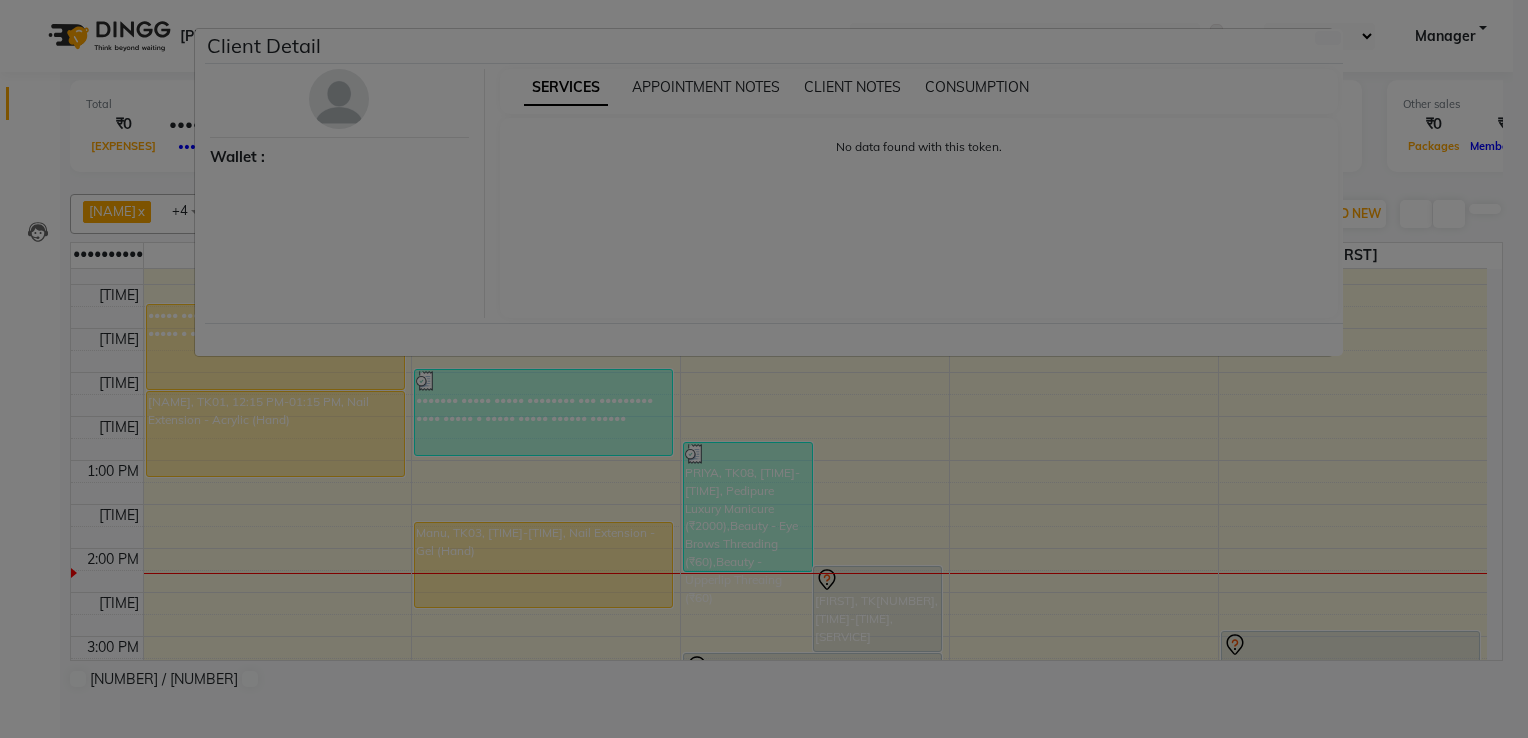 click on "Client Detail Wallet : SERVICES APPOINTMENT NOTES CLIENT NOTES CONSUMPTION No data found with this token." at bounding box center (764, 369) 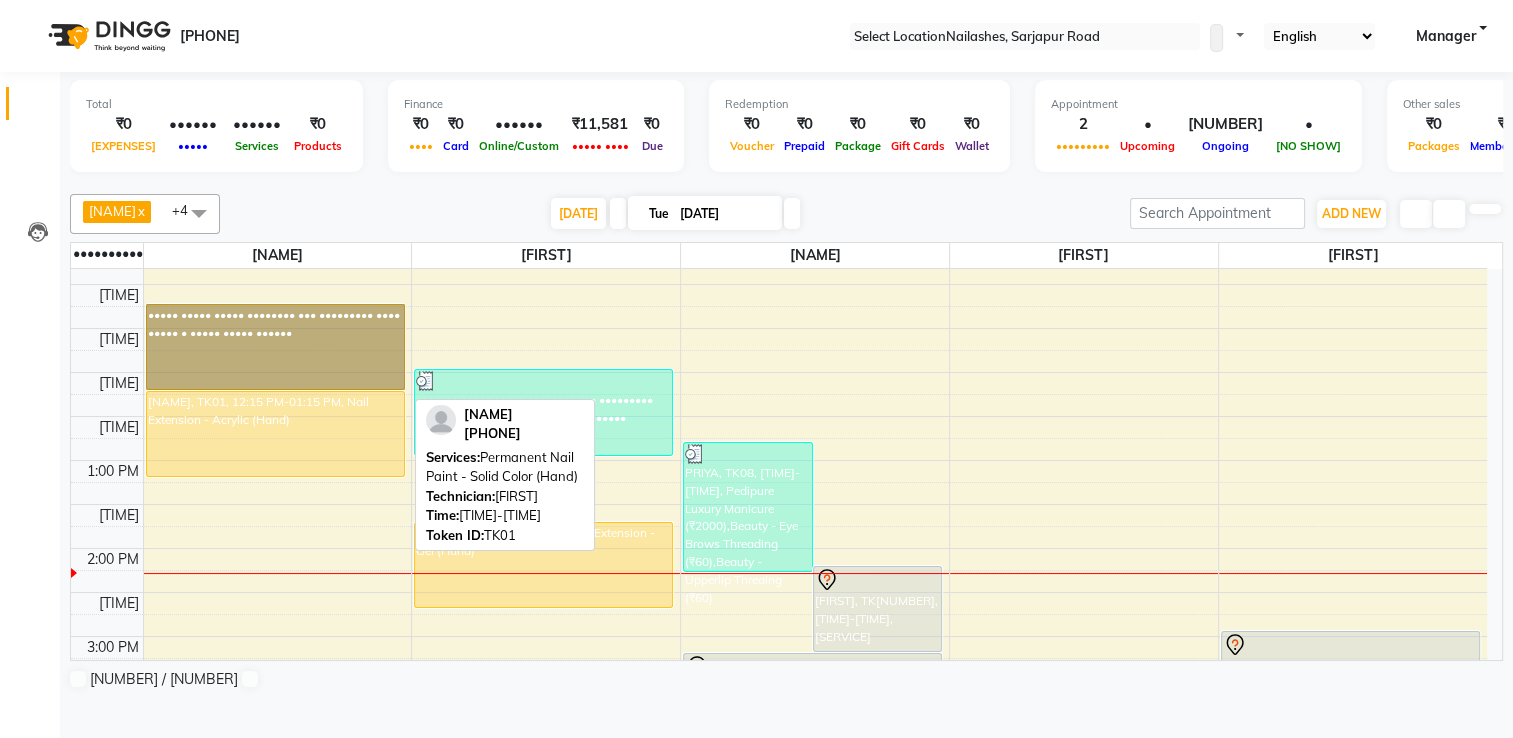 click on "••••• ••••• ••••• •••••••• ••• ••••••••• •••• ••••• • ••••• ••••• ••••••" at bounding box center (275, 347) 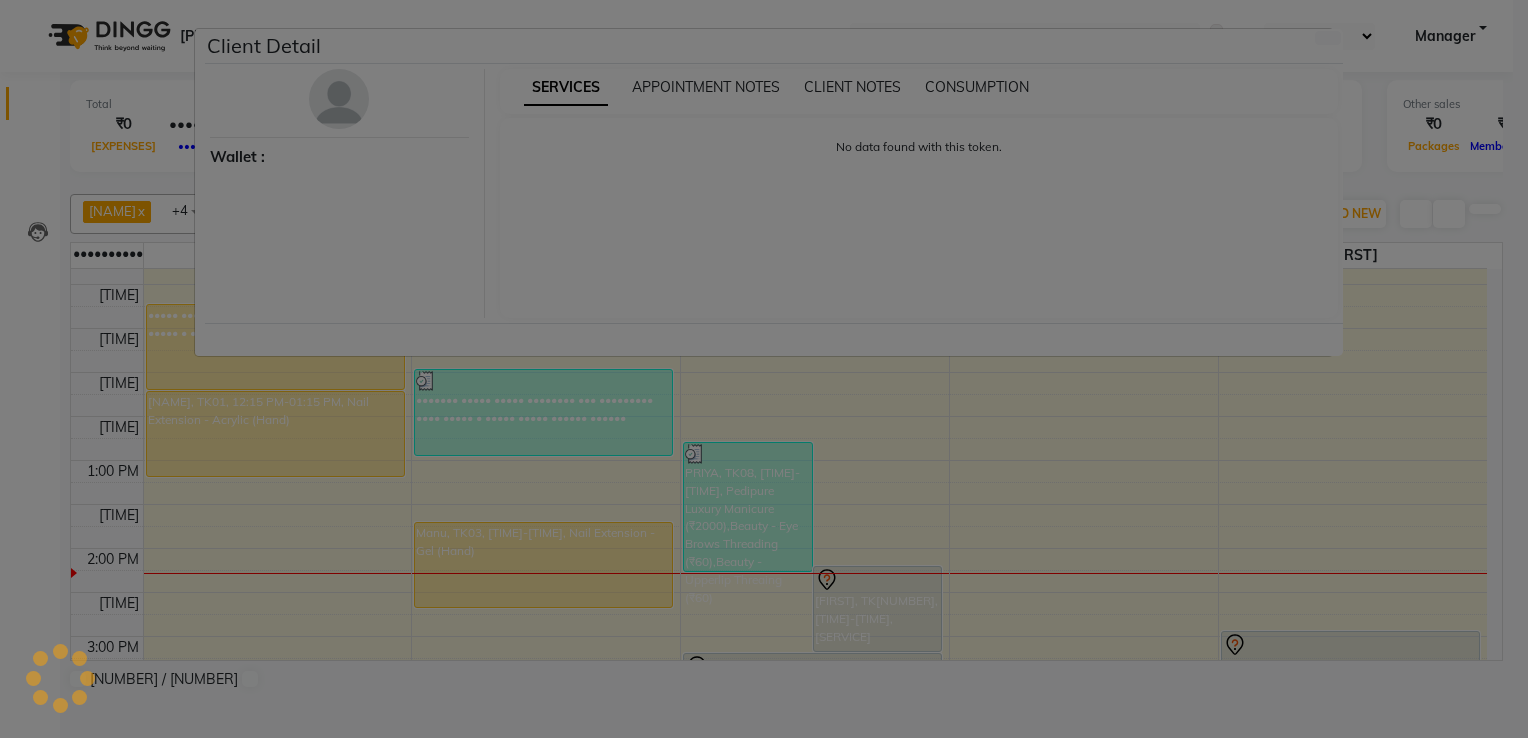 click on "Client Detail Wallet : SERVICES APPOINTMENT NOTES CLIENT NOTES CONSUMPTION No data found with this token." at bounding box center [764, 369] 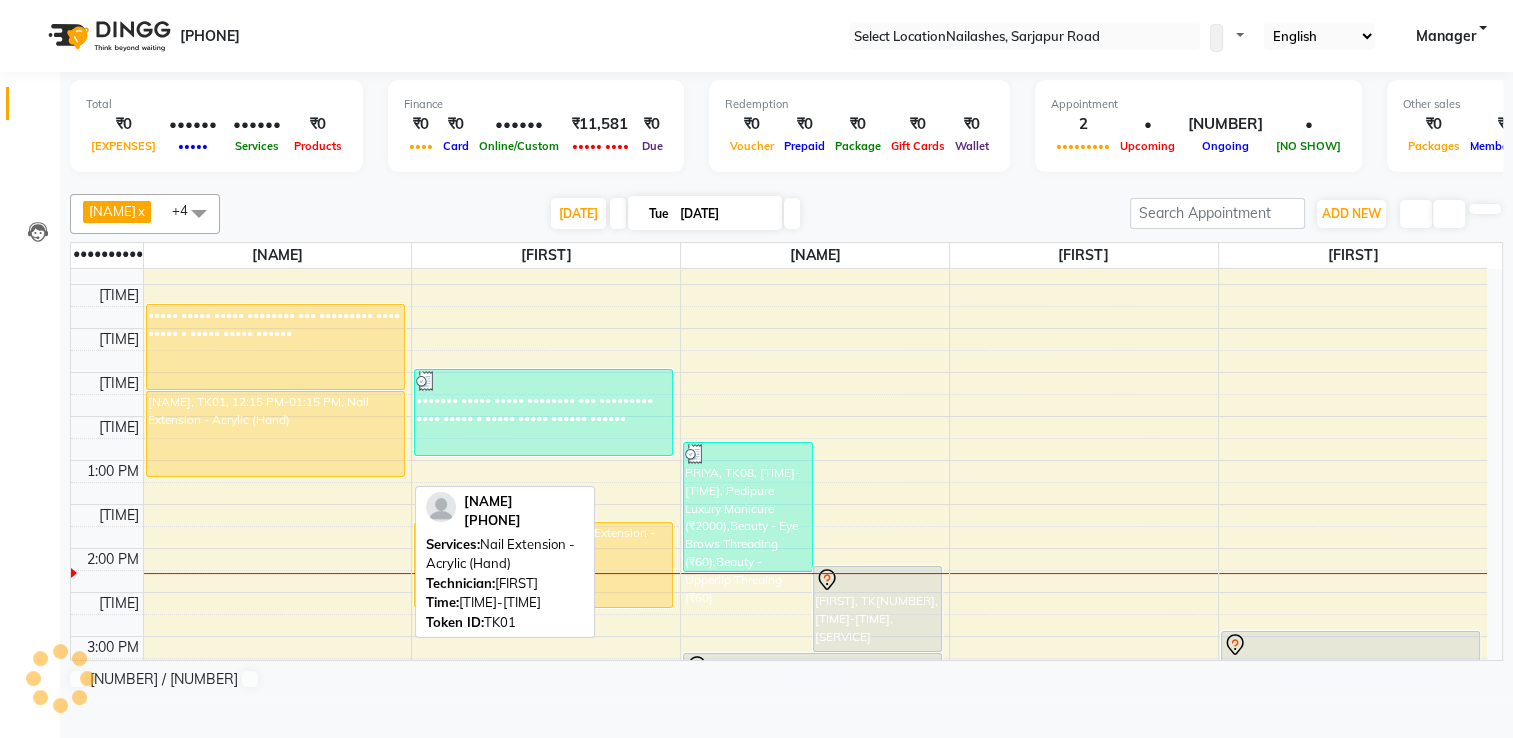 click on "[NAME], TK01, 12:15 PM-01:15 PM, Nail Extension - Acrylic (Hand)" at bounding box center [275, 347] 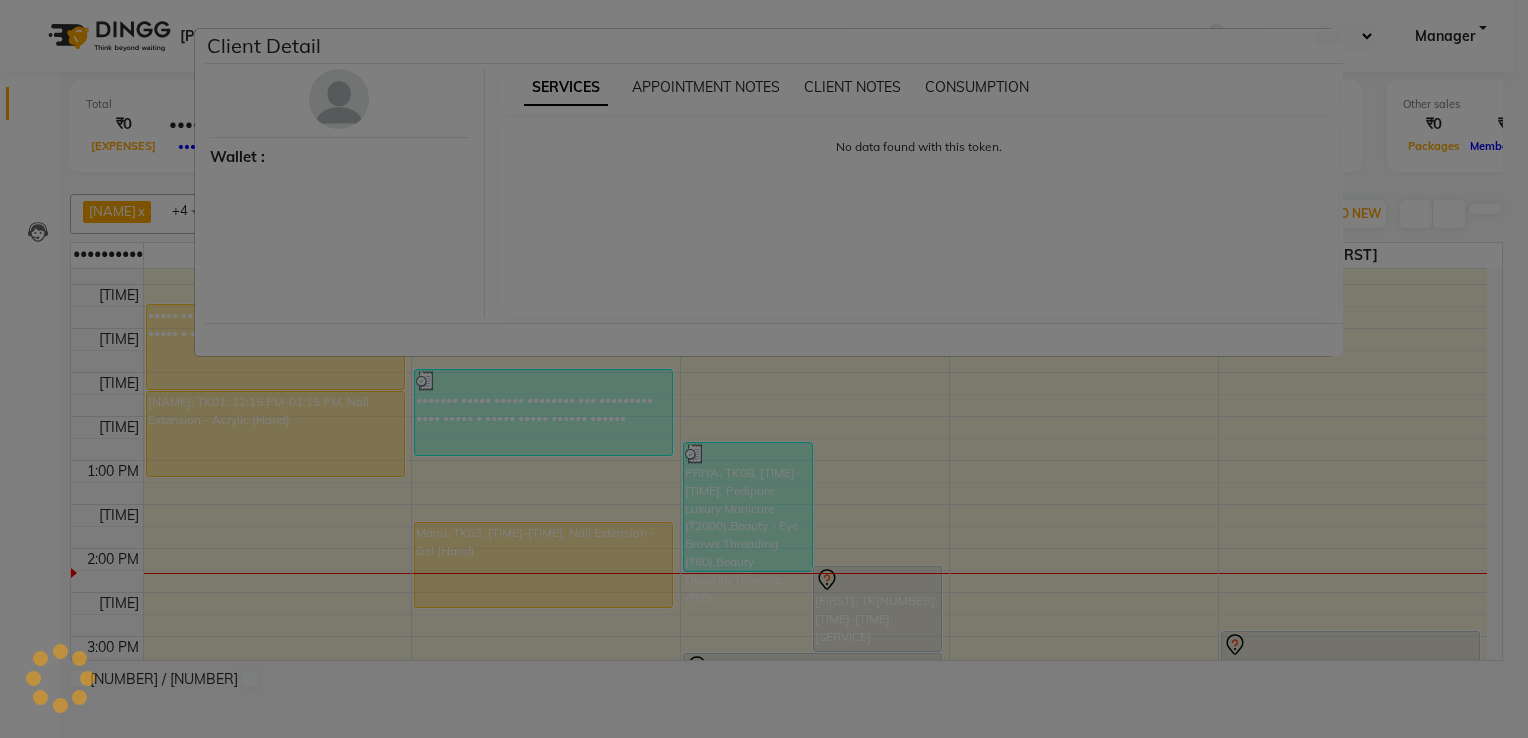 click on "Client Detail Wallet : SERVICES APPOINTMENT NOTES CLIENT NOTES CONSUMPTION No data found with this token." at bounding box center (764, 369) 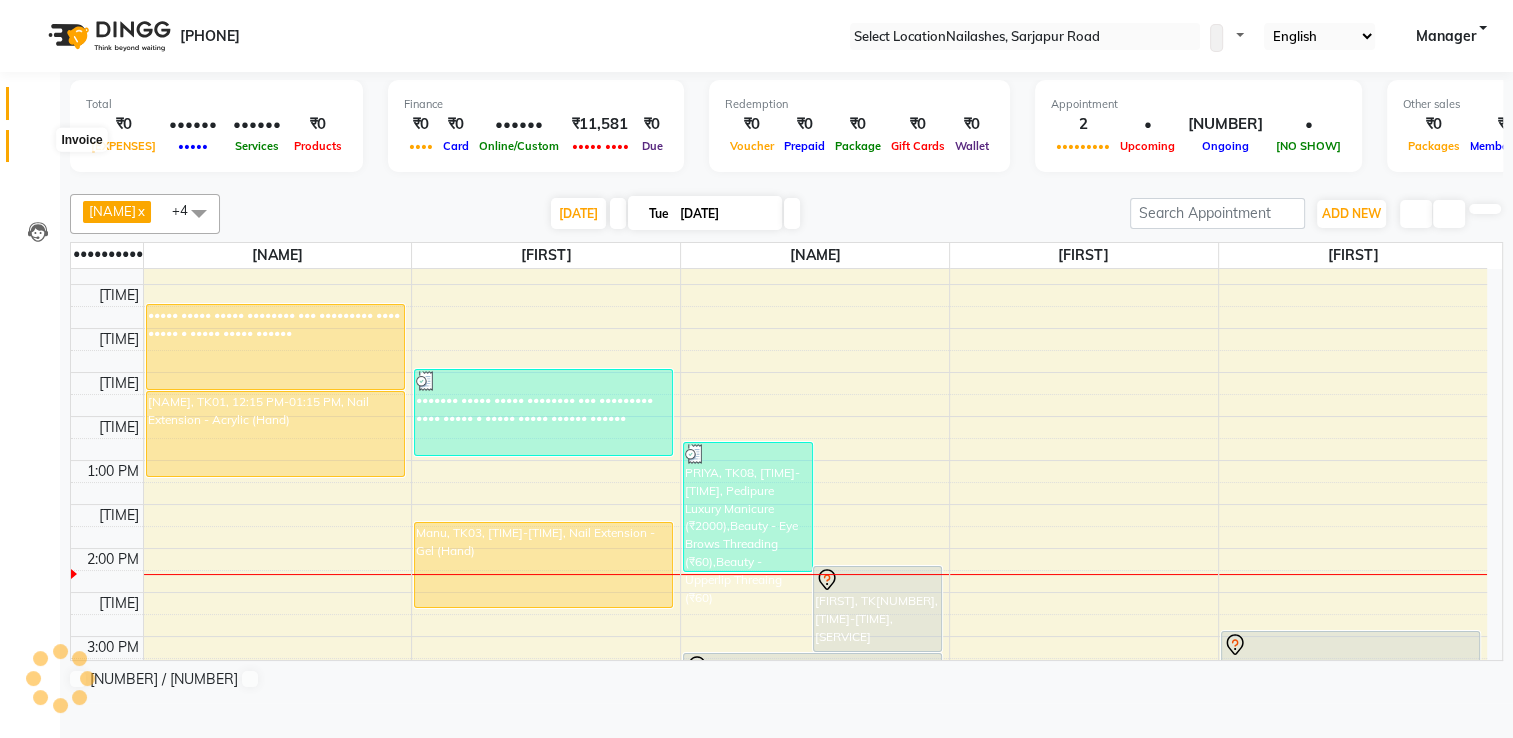 click at bounding box center [38, 151] 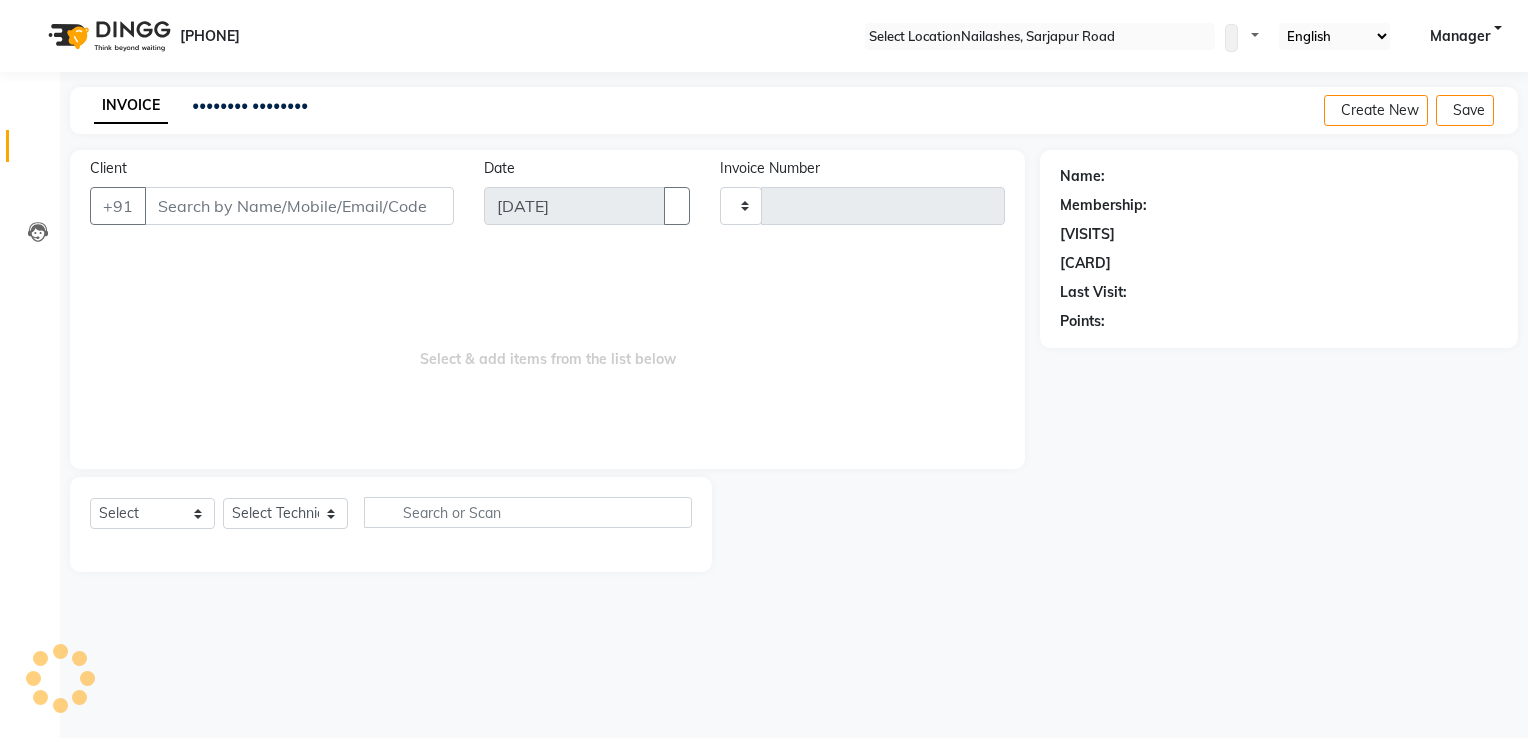 click on "Client" at bounding box center [299, 206] 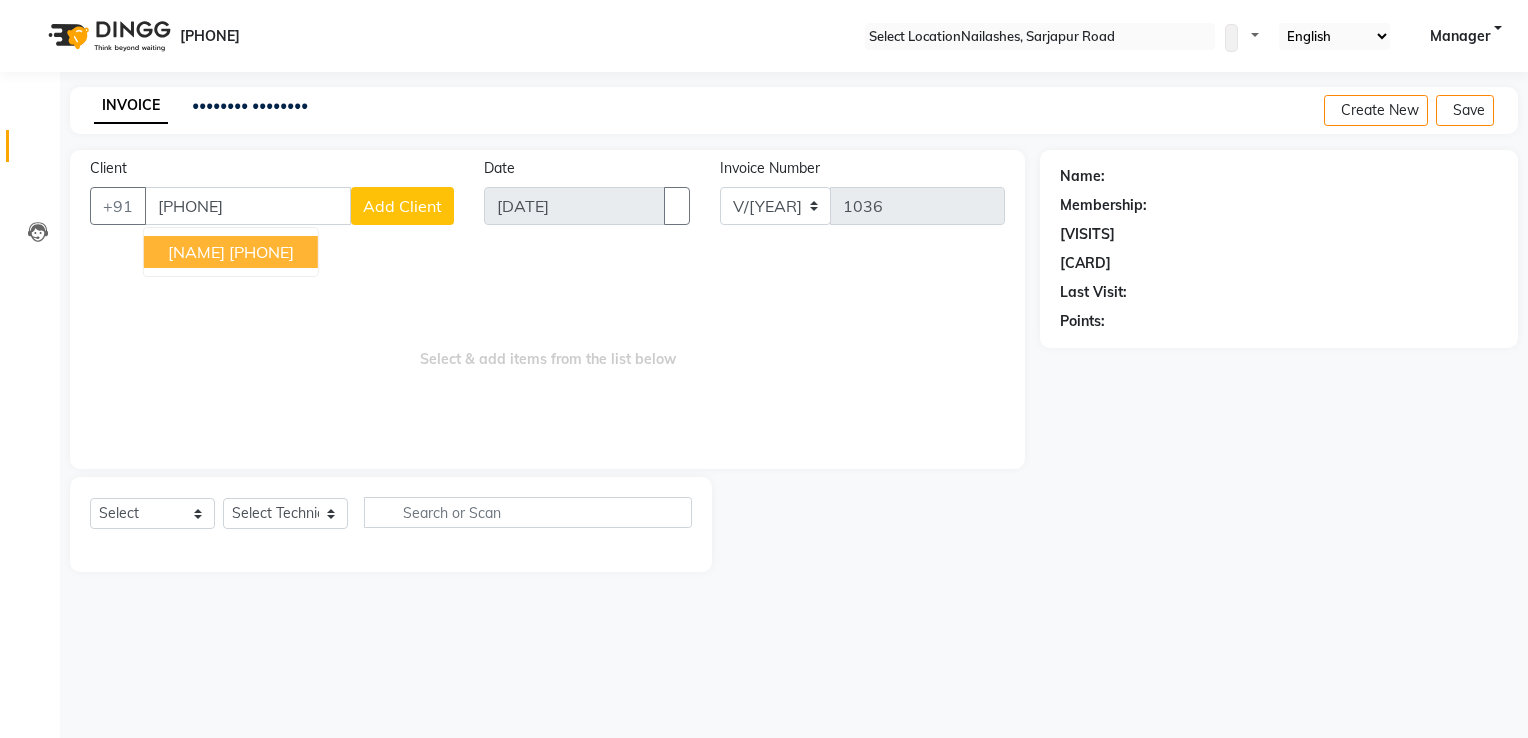click on "[FIRST] [PHONE]" at bounding box center (231, 252) 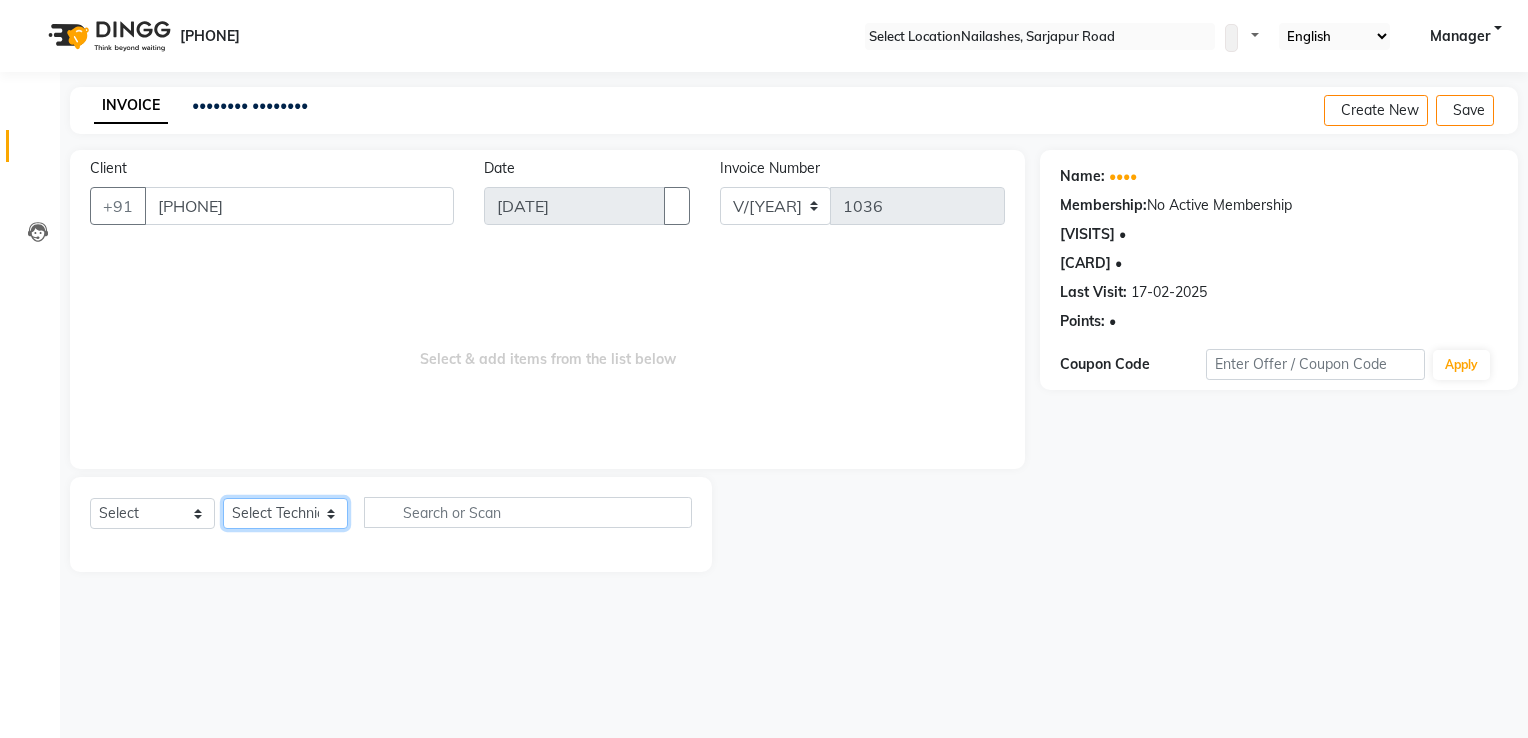 click on "Select Technician AMGHA ARISH Arvind chandu Dipen Gulafshan John Kajal kelly kupu Manager megha Nirjala Owner pankaj PARE shradha" at bounding box center [285, 513] 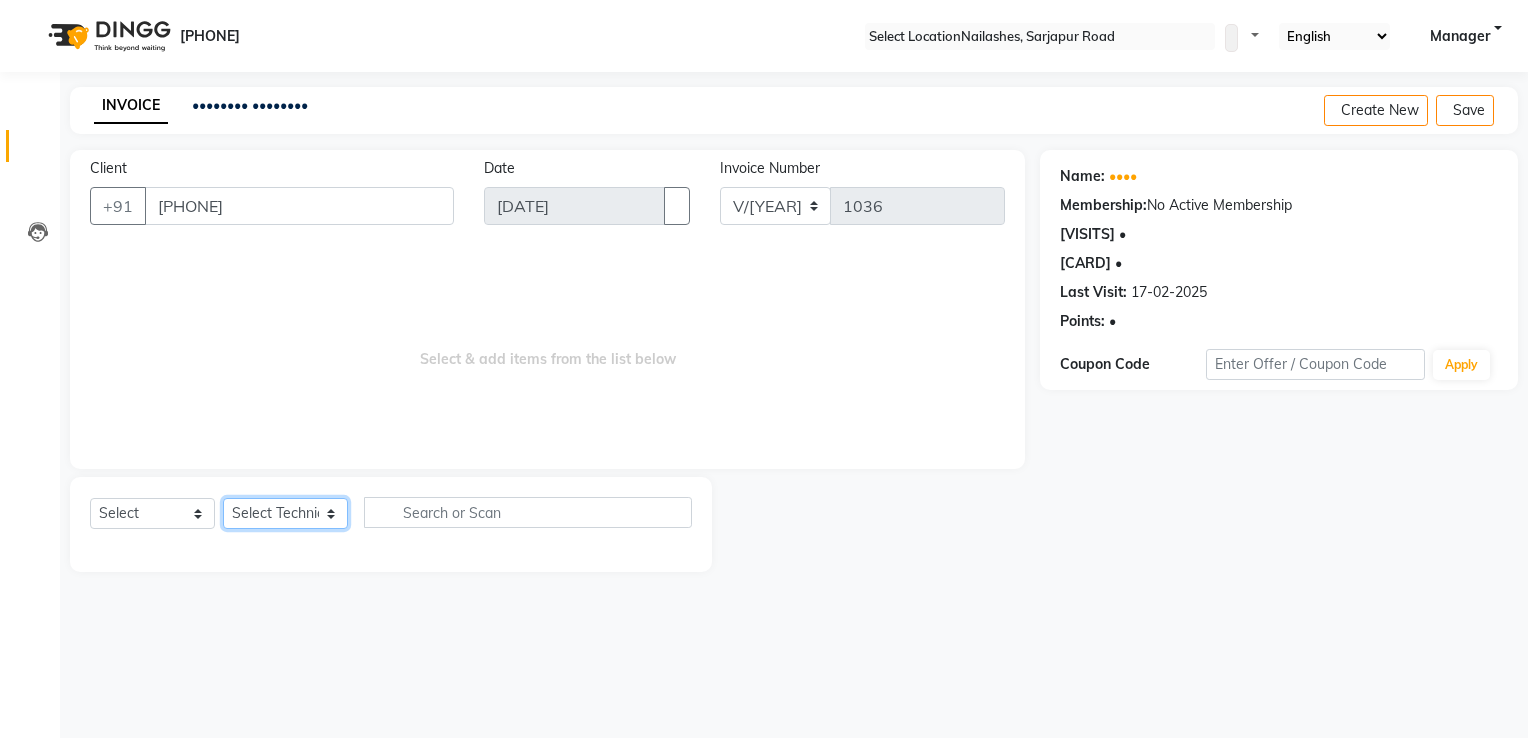select on "[NUMBER]" 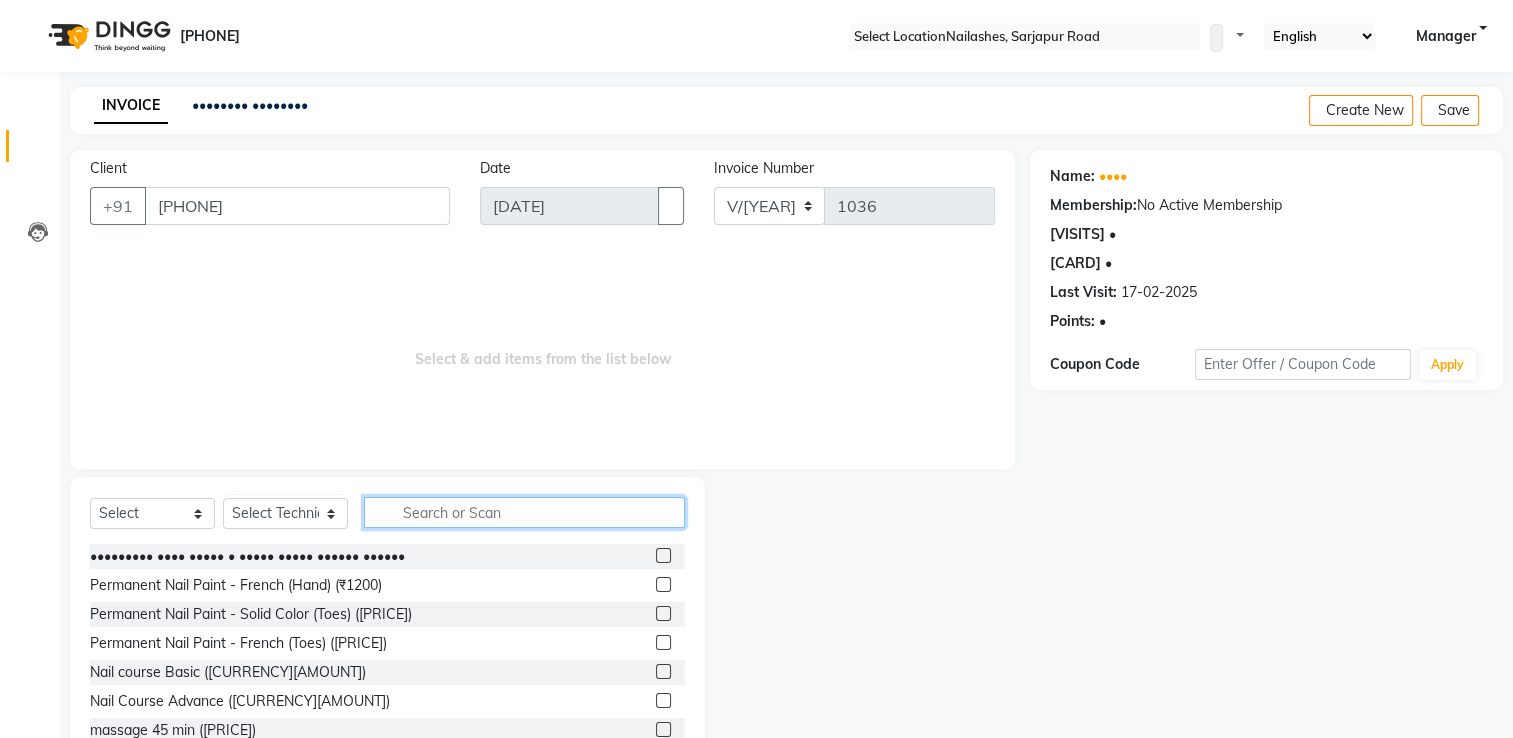click at bounding box center (524, 512) 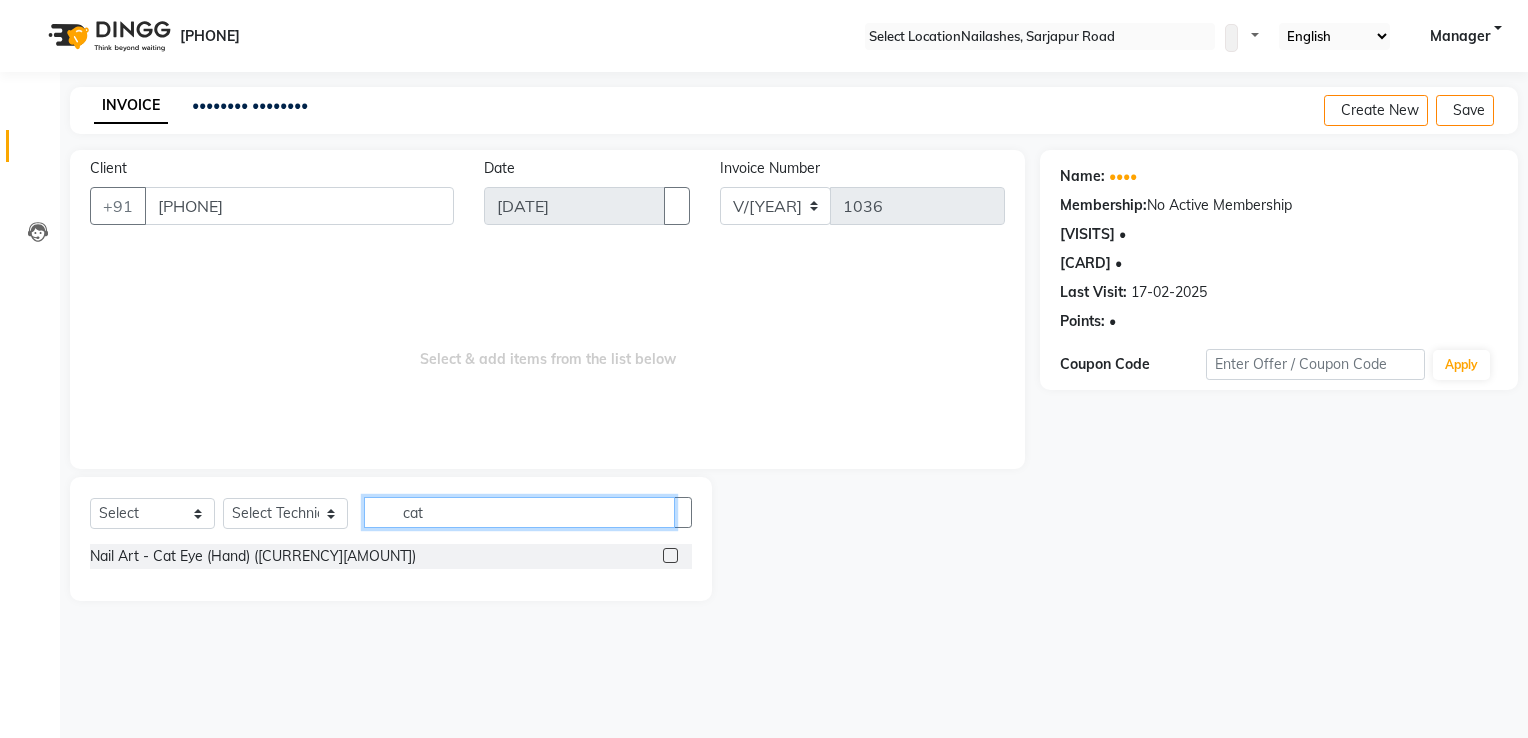 type on "cat" 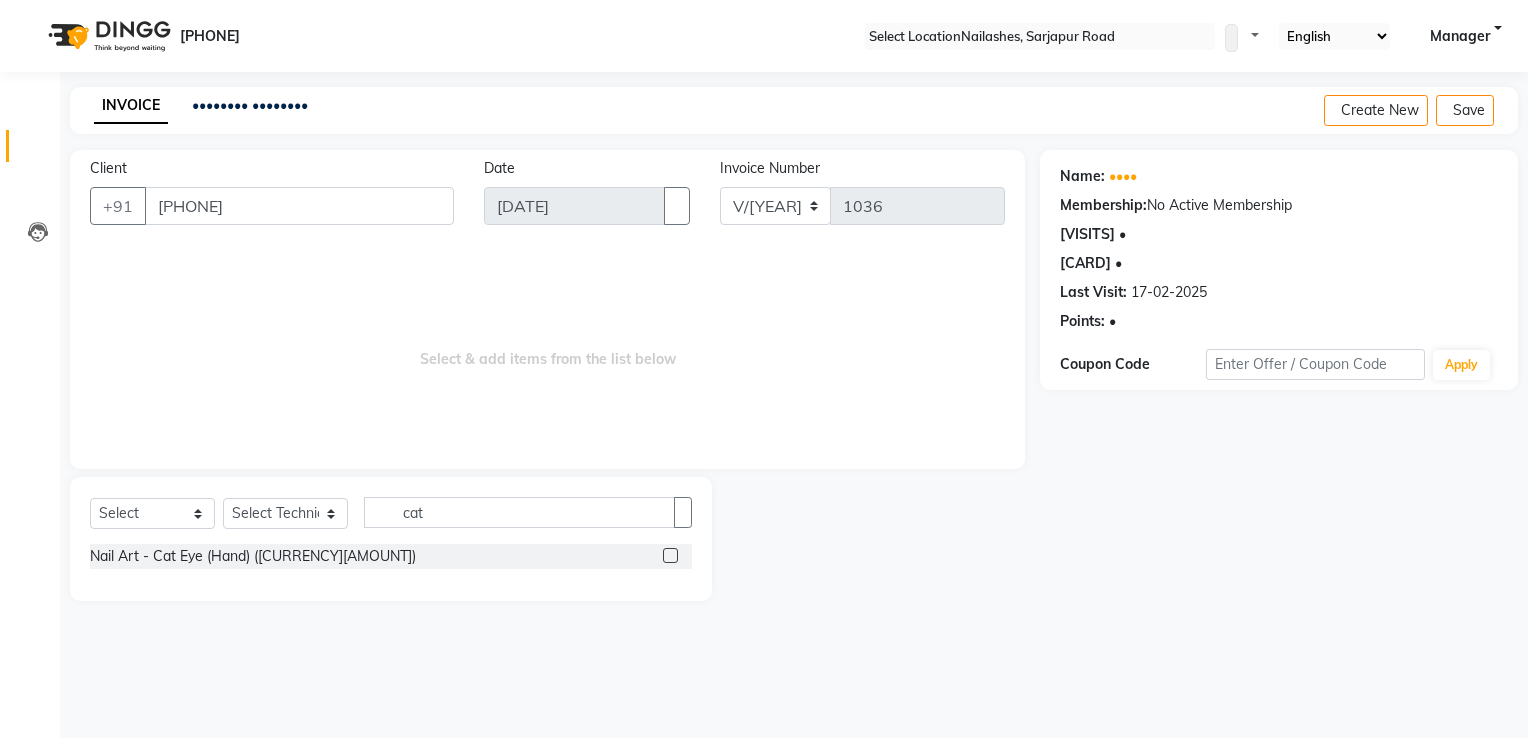 click at bounding box center [670, 555] 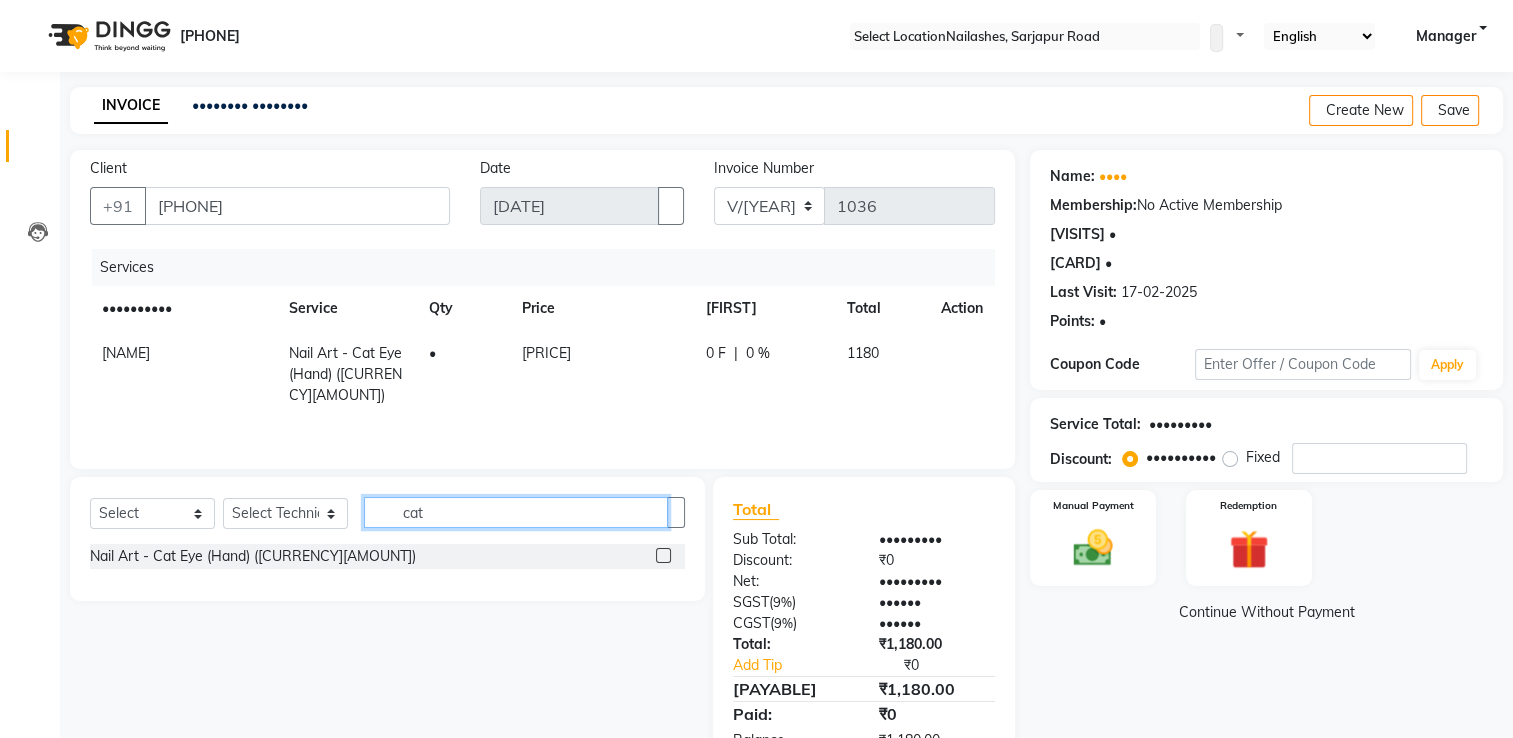 click on "cat" at bounding box center [516, 512] 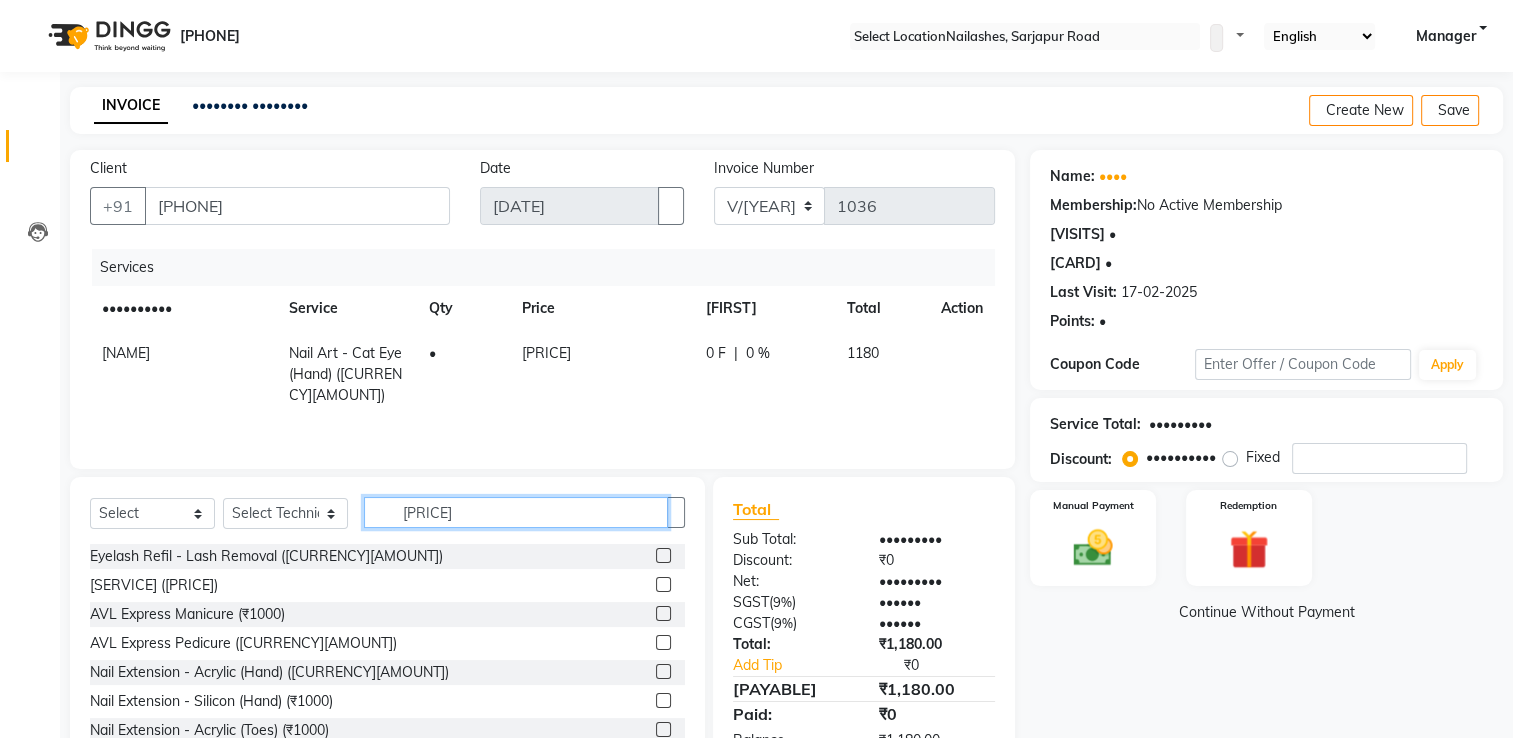 type on "[PRICE]" 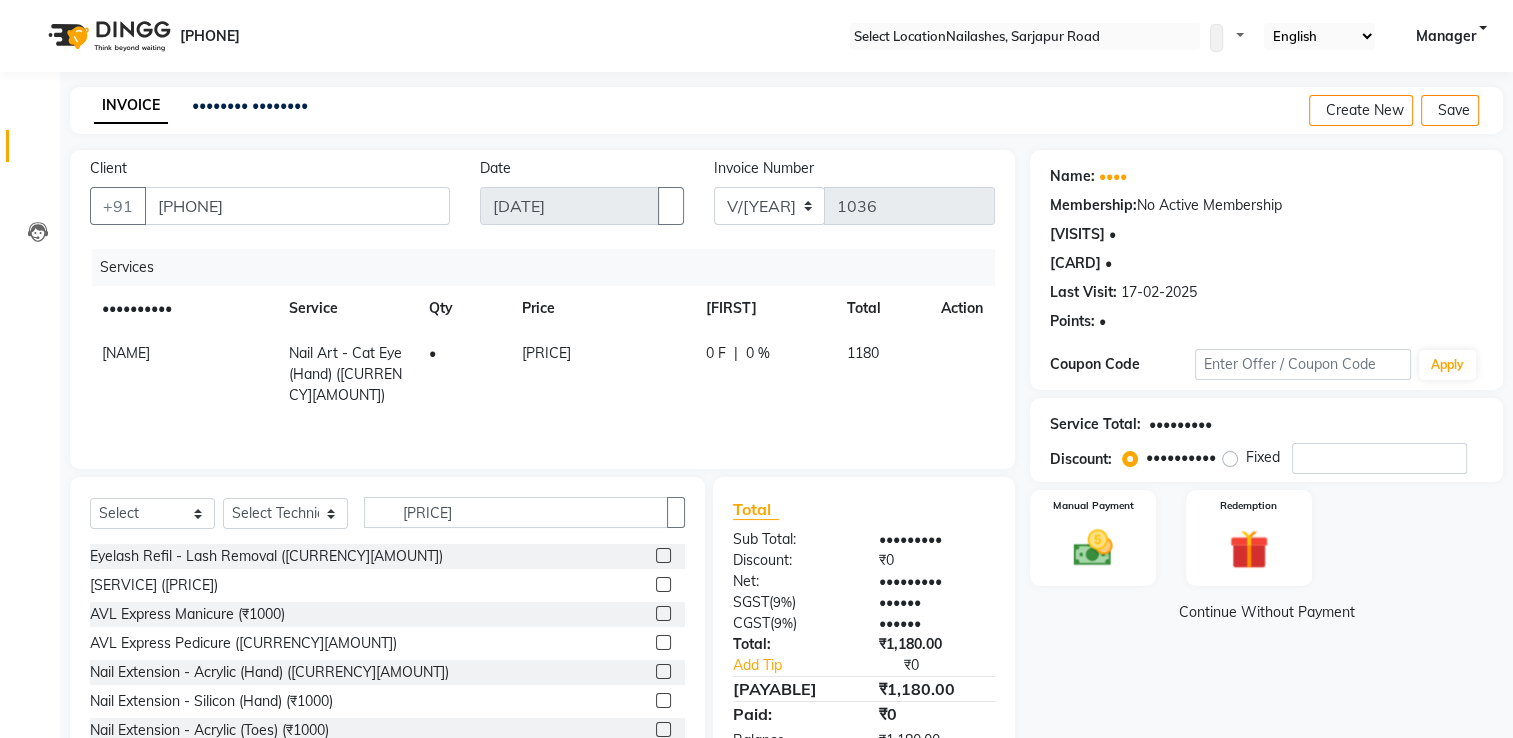 click at bounding box center [663, 671] 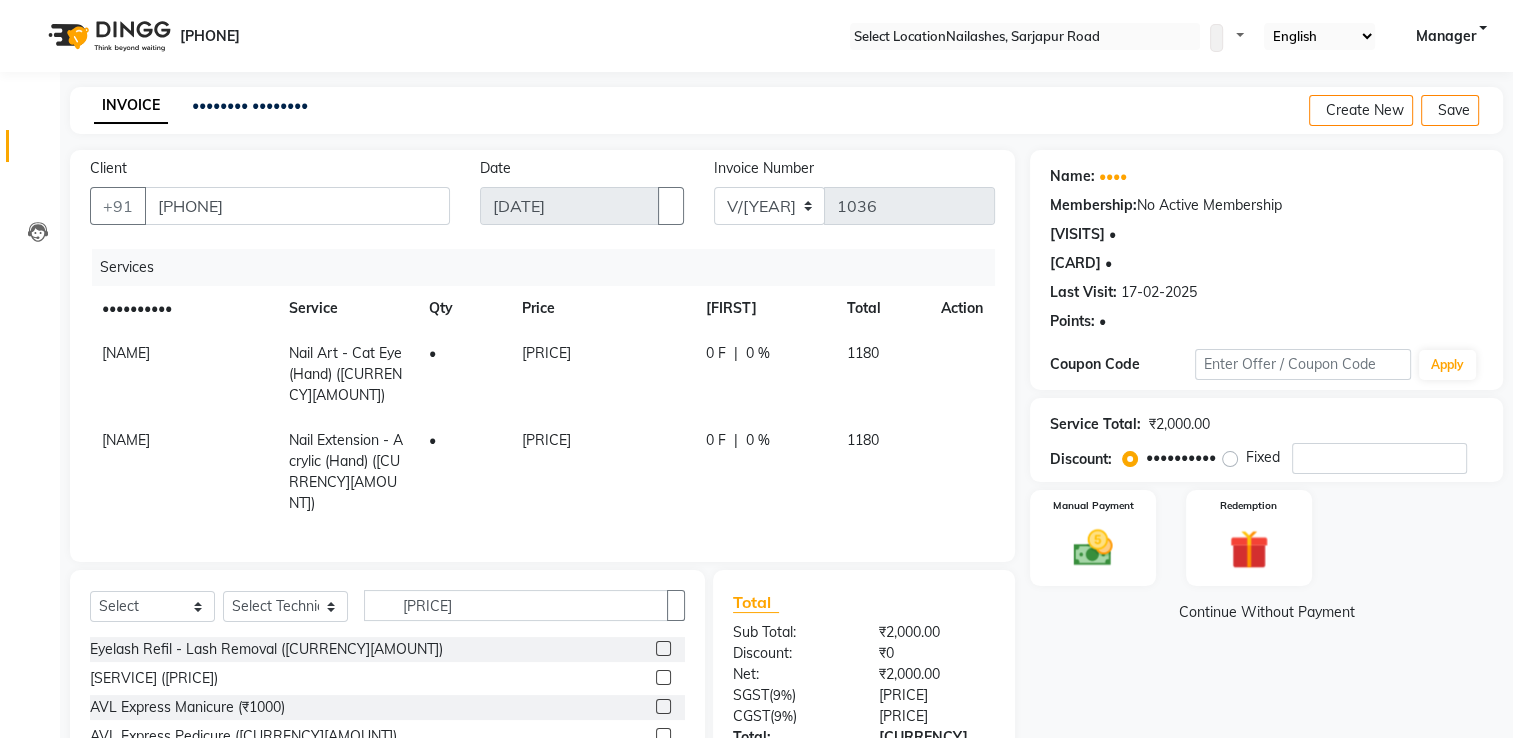click on "[PRICE]" at bounding box center [126, 353] 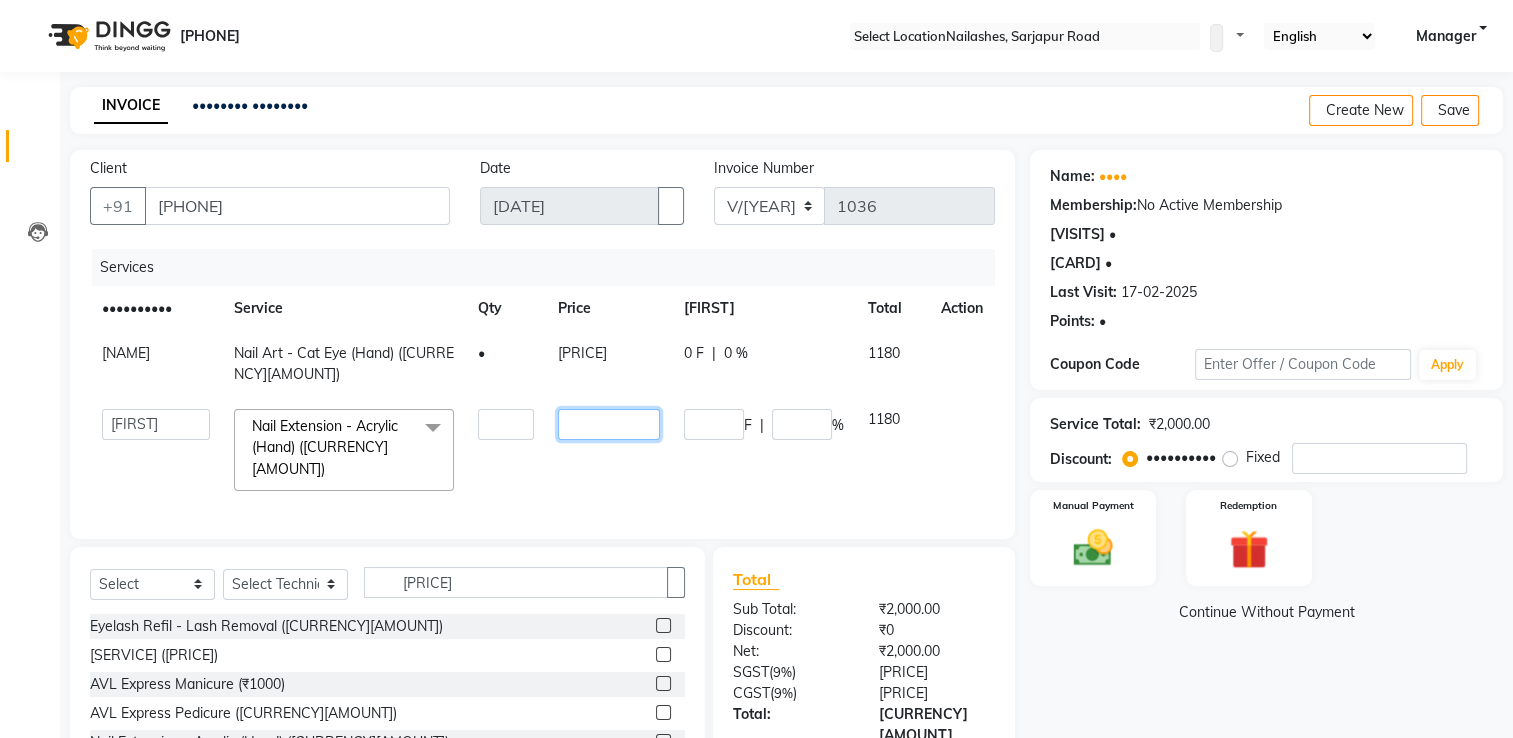 click on "[PRICE]" at bounding box center (506, 424) 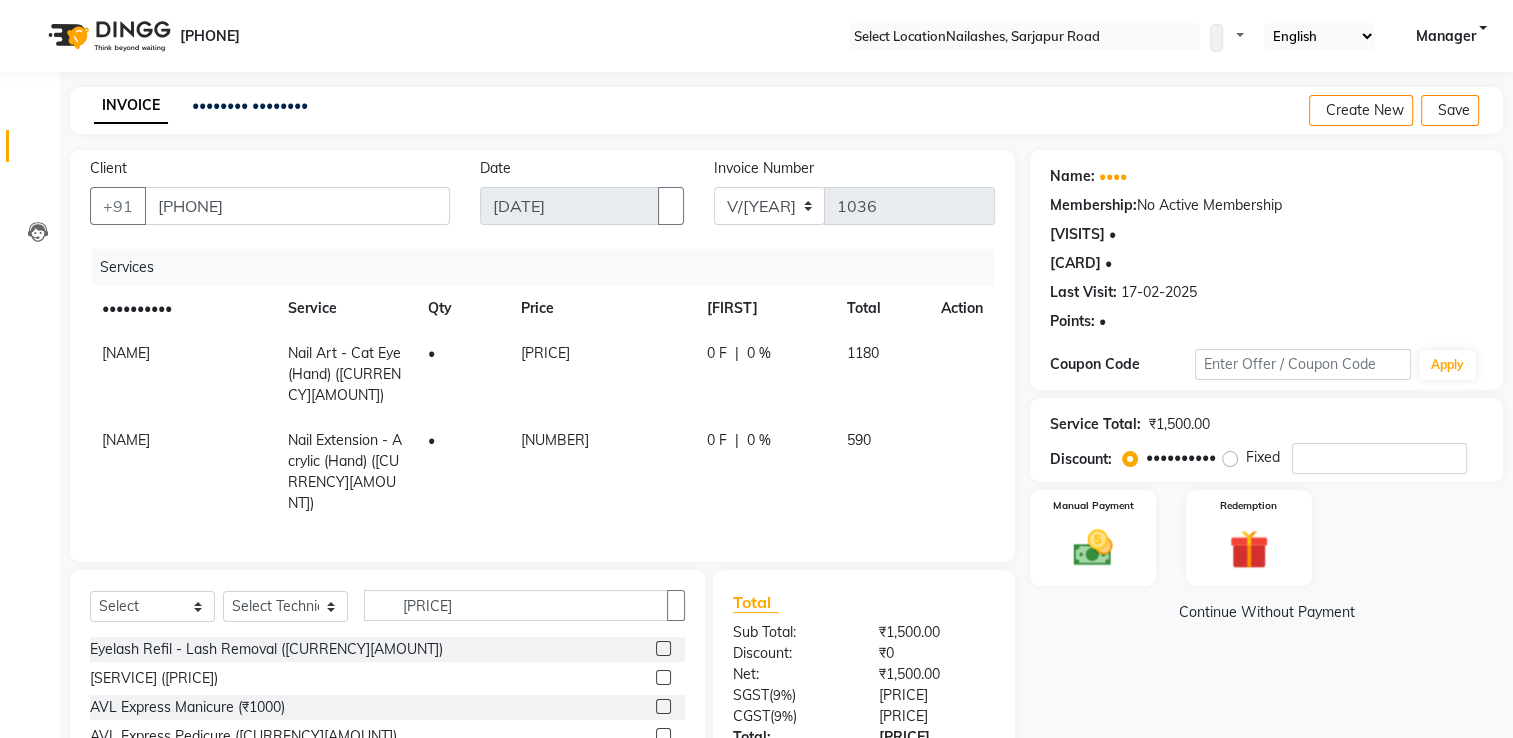click on "Services Technician Service Qty Price Disc Total Action kupu Nail Art - Cat Eye (Hand) ([PRICE]) 1 [PRICE] 0 F | 0 % 1180 kupu Nail Extension - Acrylic (Hand) ([PRICE]) 1 [PRICE] 0 F | 0 % 590" at bounding box center (542, 395) 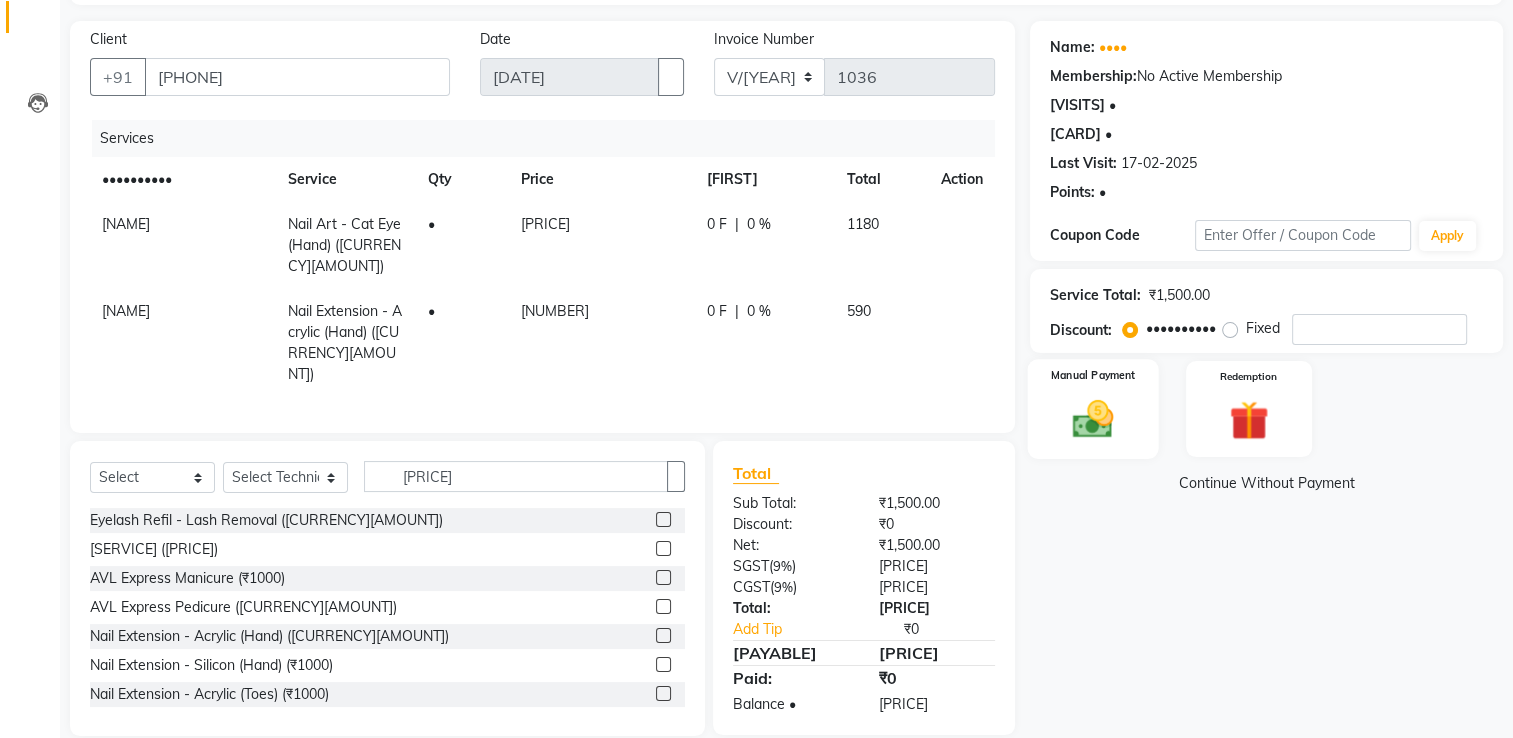 click at bounding box center [1093, 418] 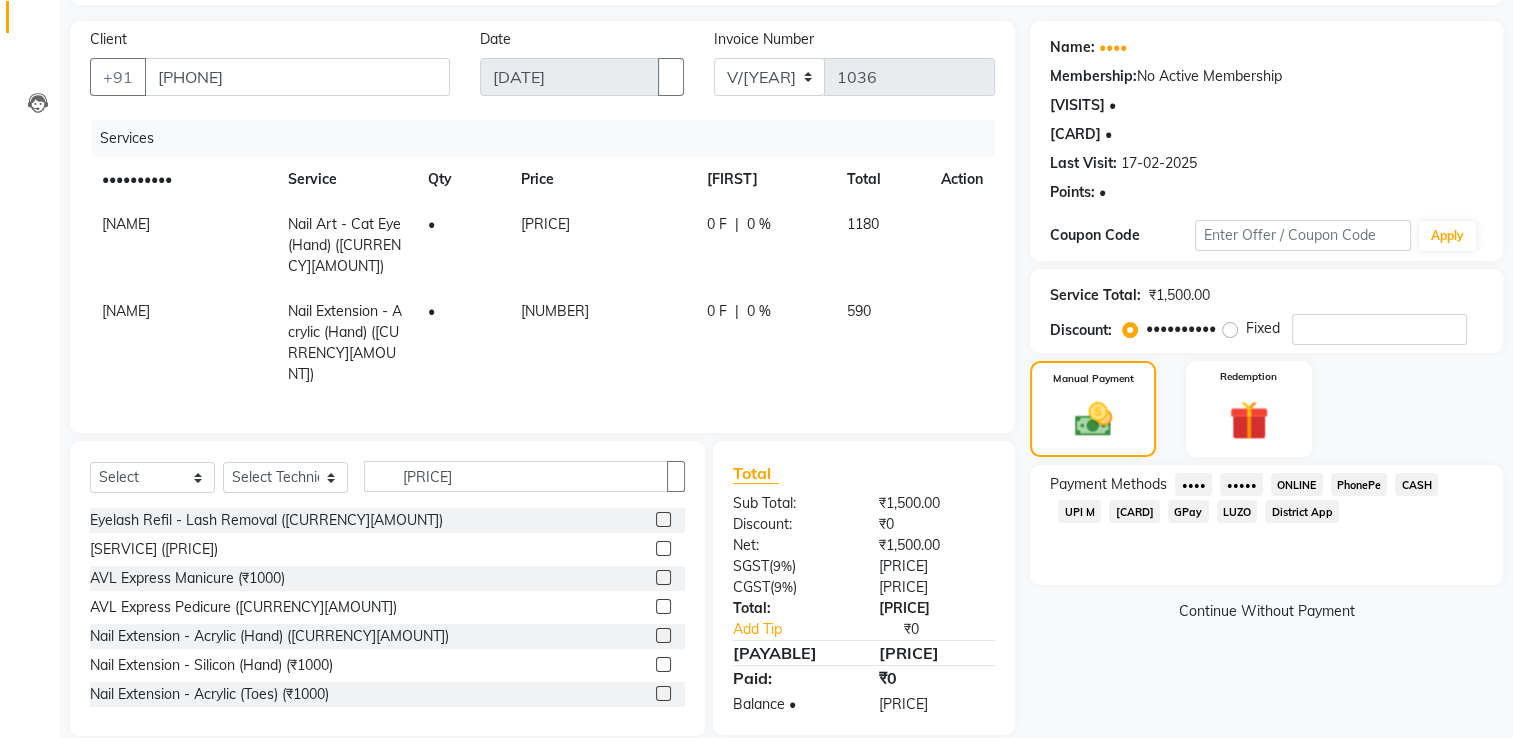 click on "[CARD]" at bounding box center [1193, 484] 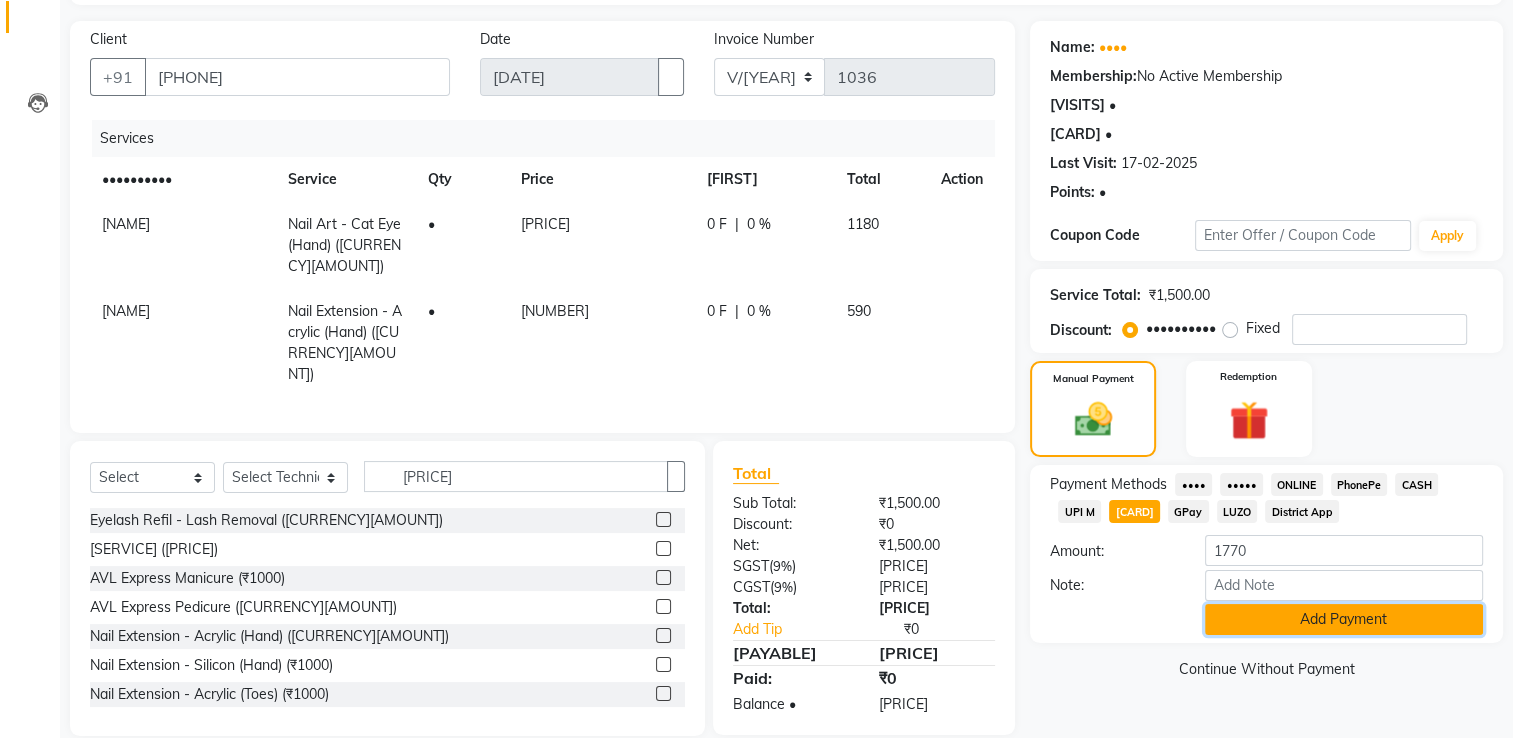 click on "Add Payment" at bounding box center [1344, 619] 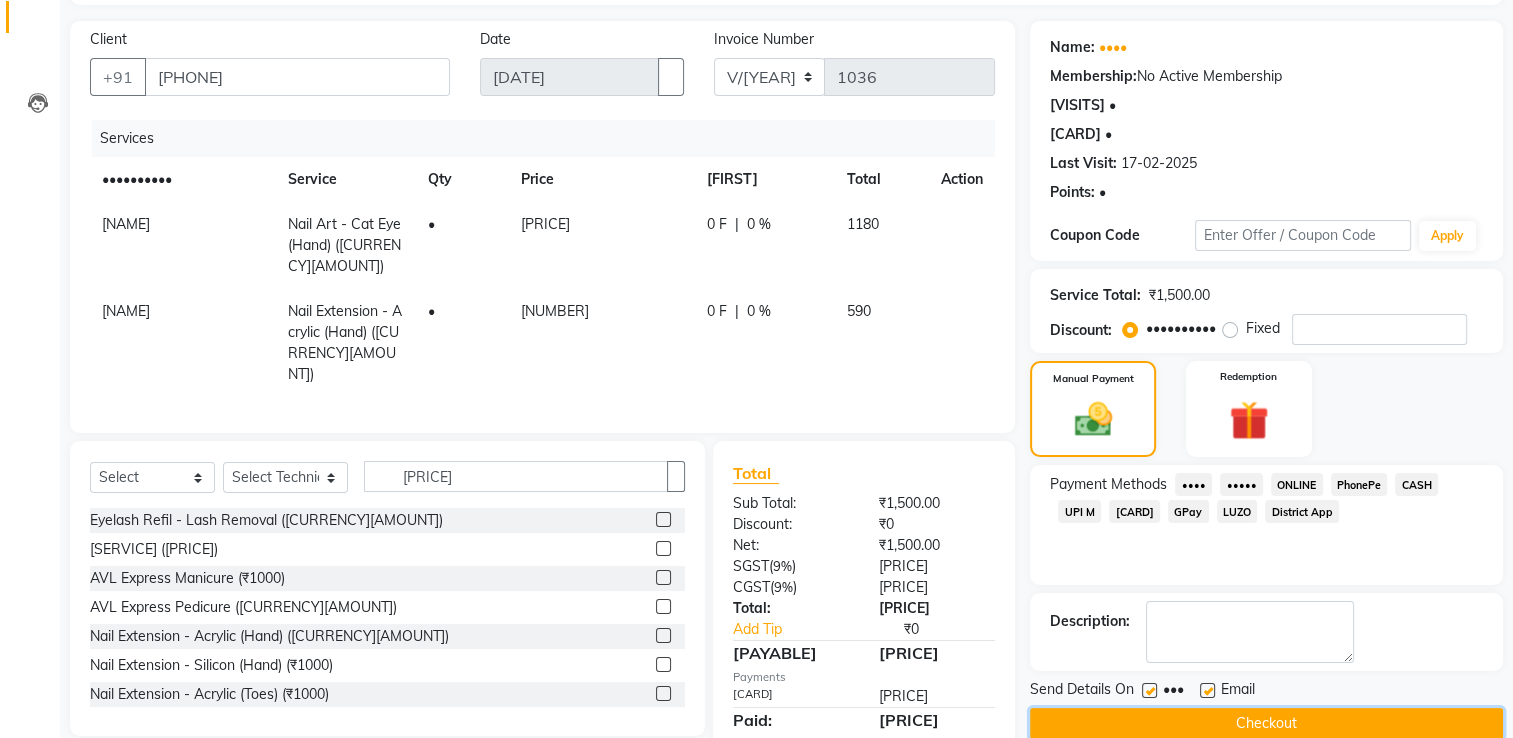 click on "Checkout" at bounding box center (1266, 723) 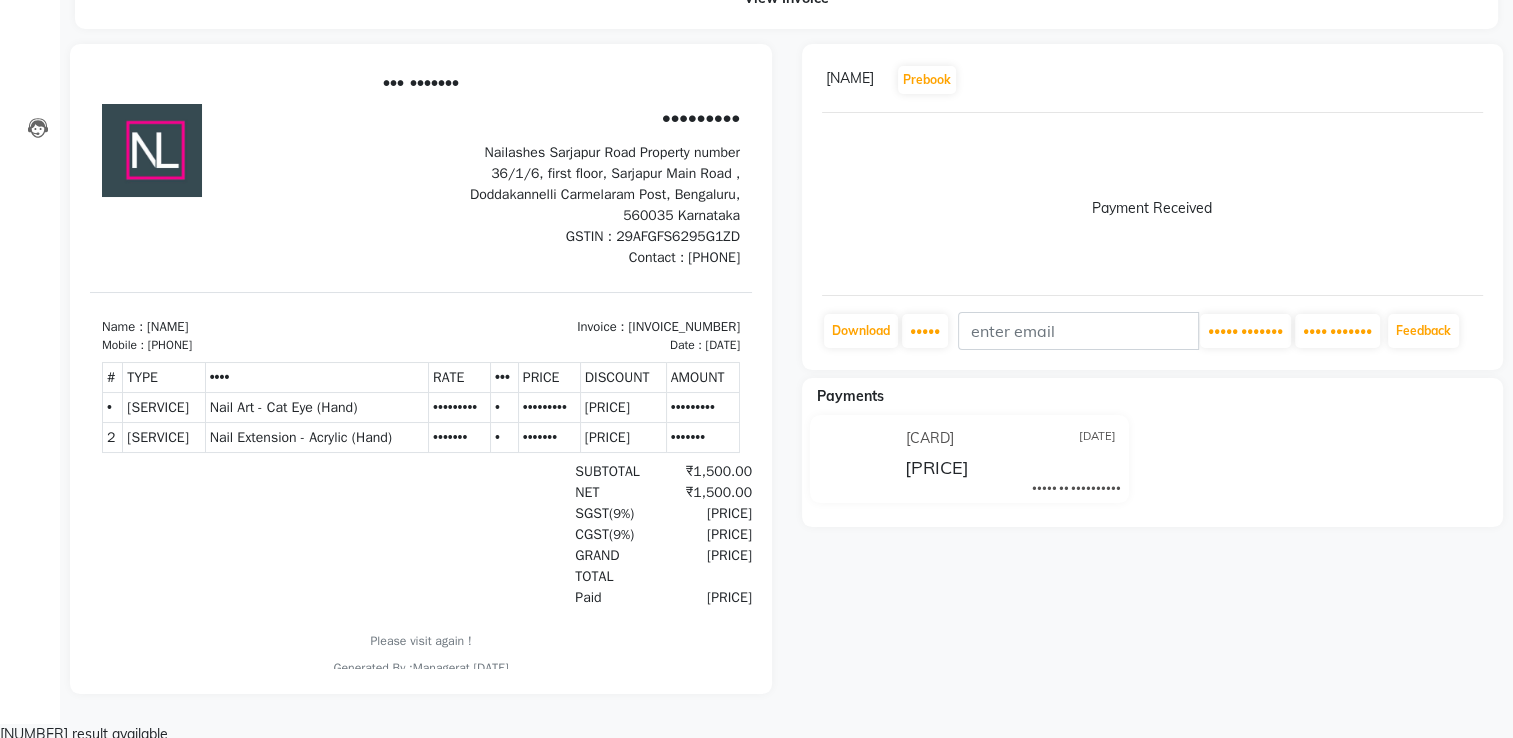 scroll, scrollTop: 0, scrollLeft: 0, axis: both 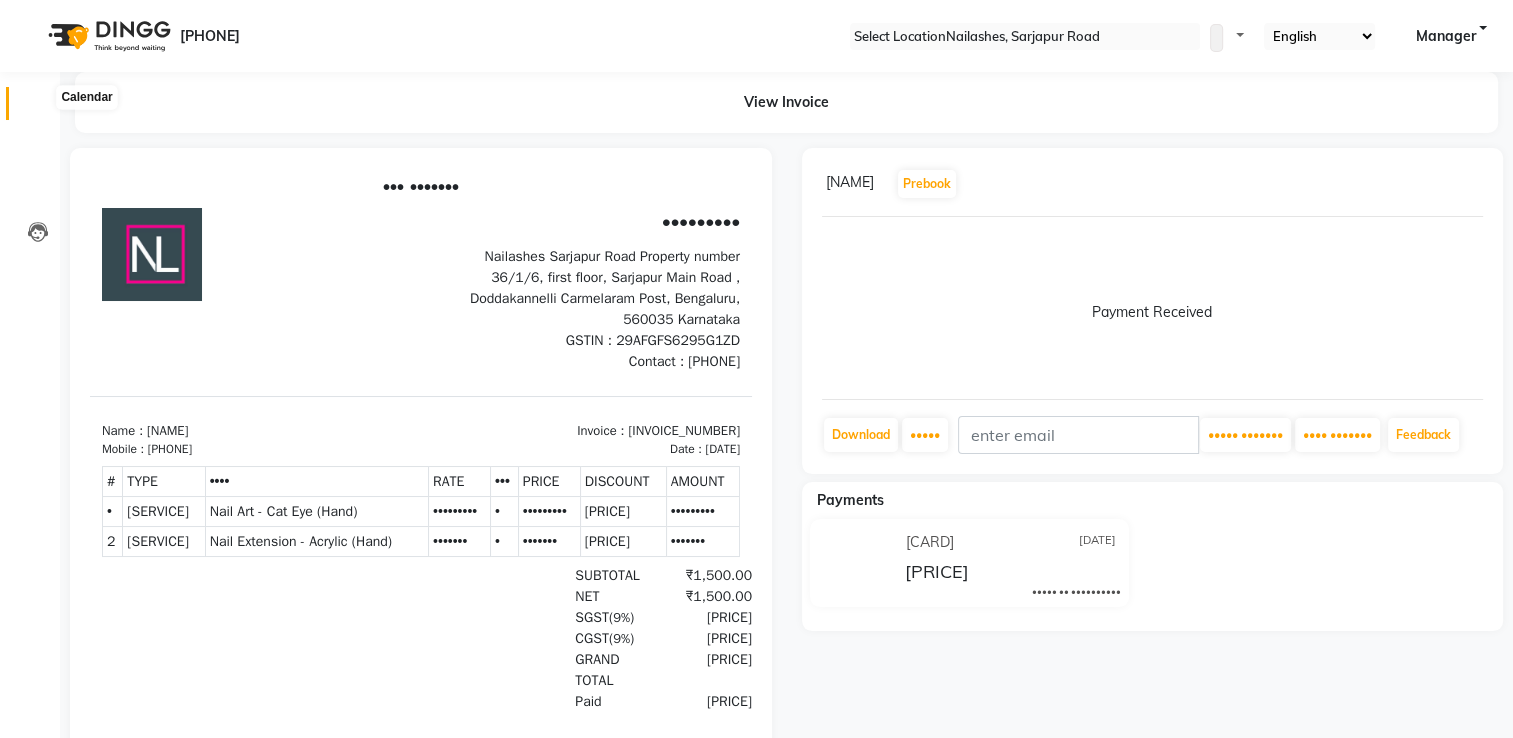 click at bounding box center [38, 108] 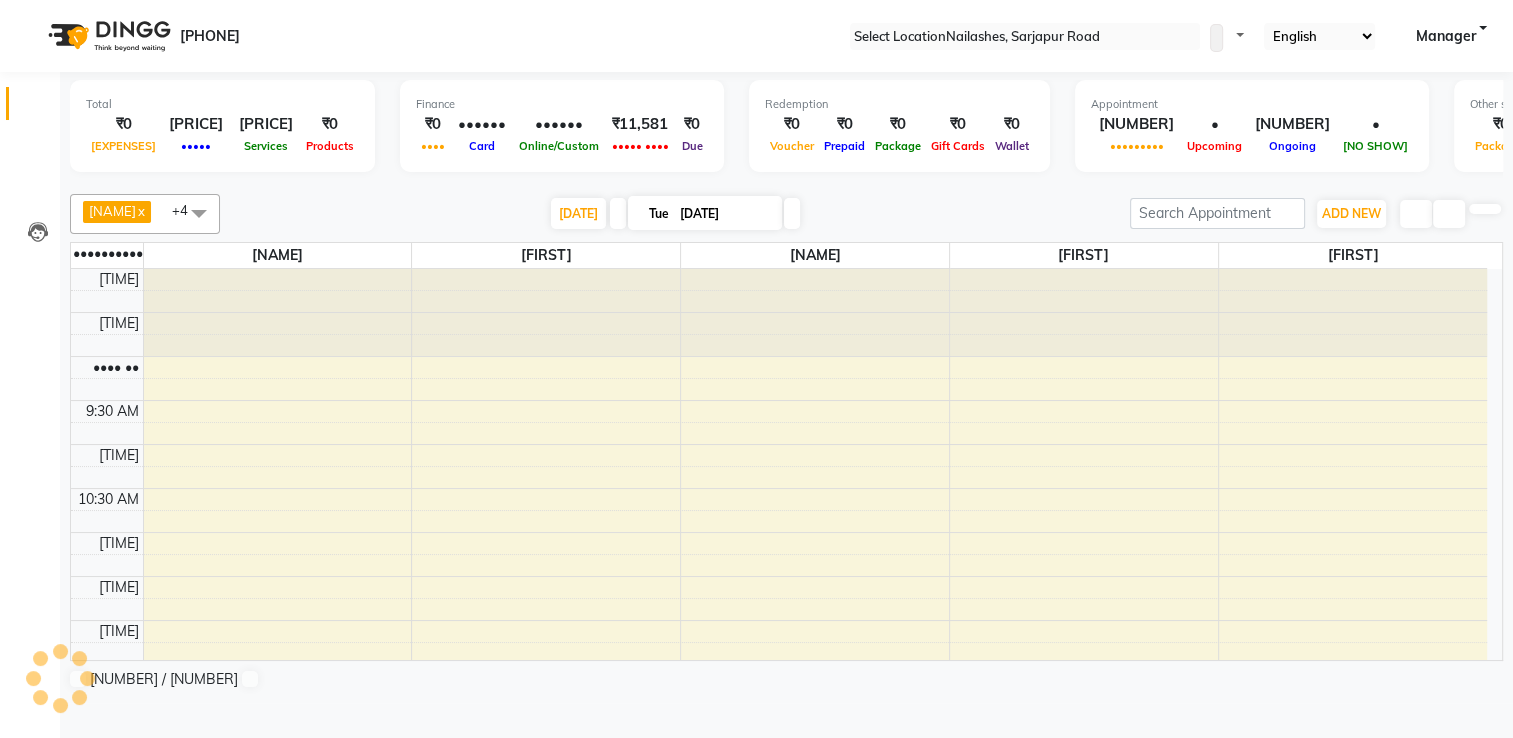 scroll, scrollTop: 0, scrollLeft: 0, axis: both 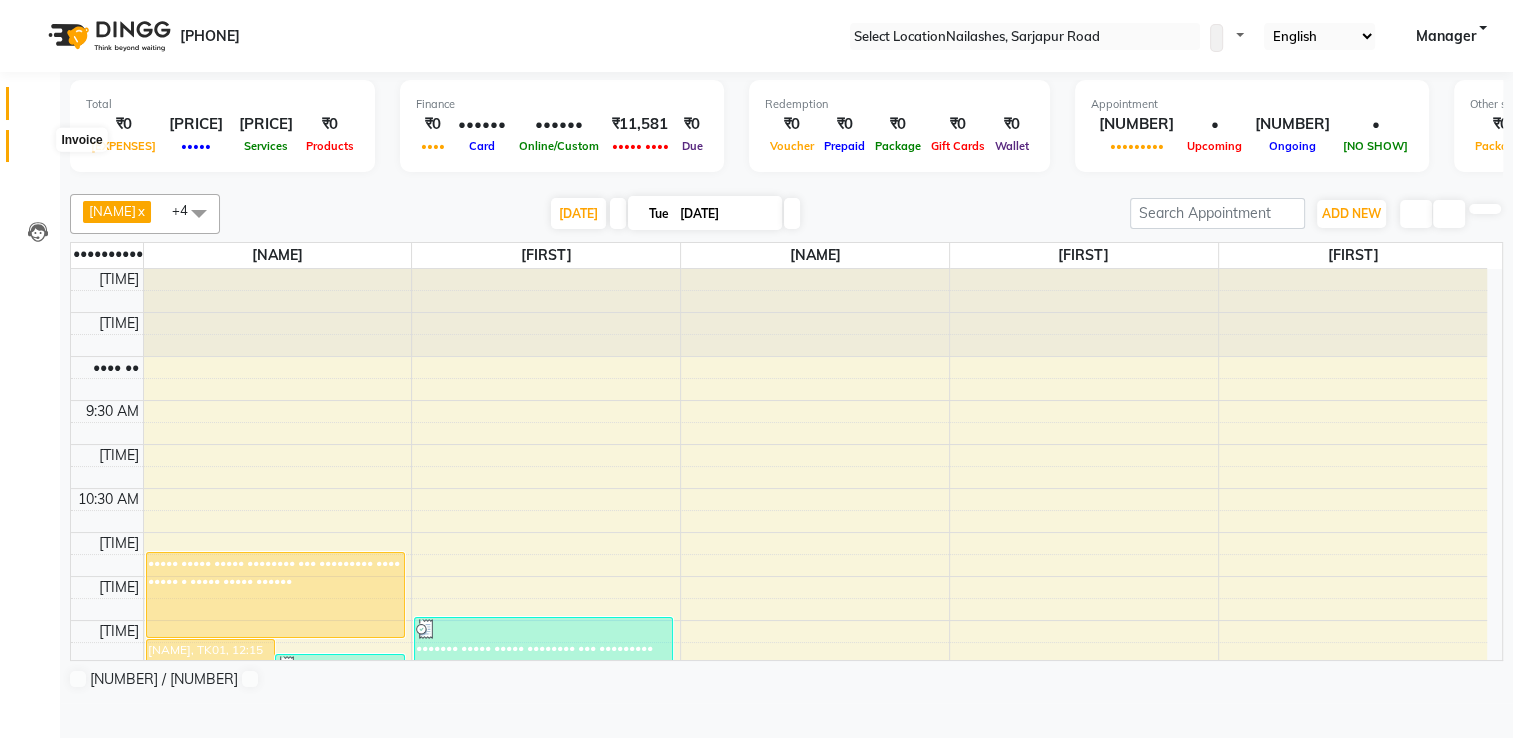 click at bounding box center (38, 151) 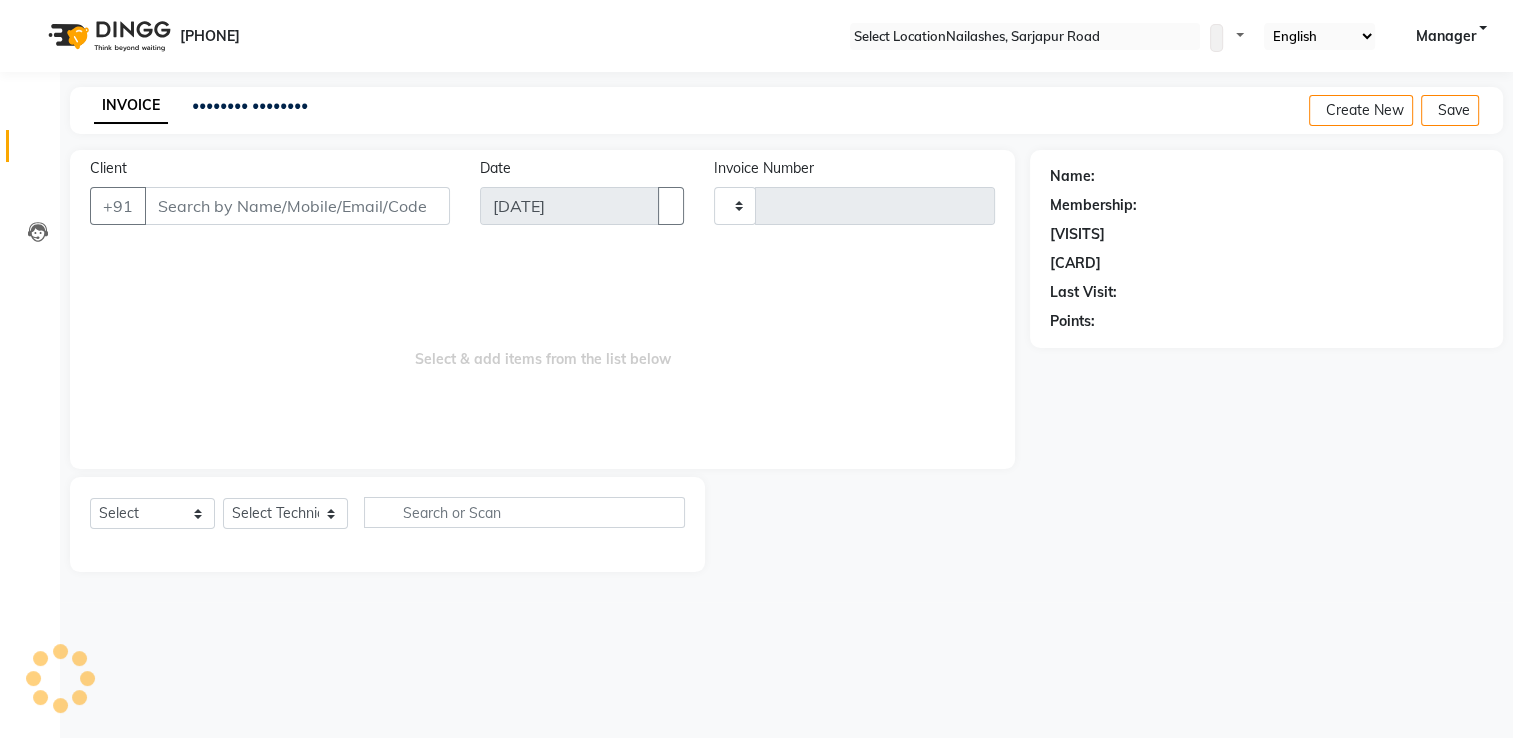 scroll, scrollTop: 0, scrollLeft: 0, axis: both 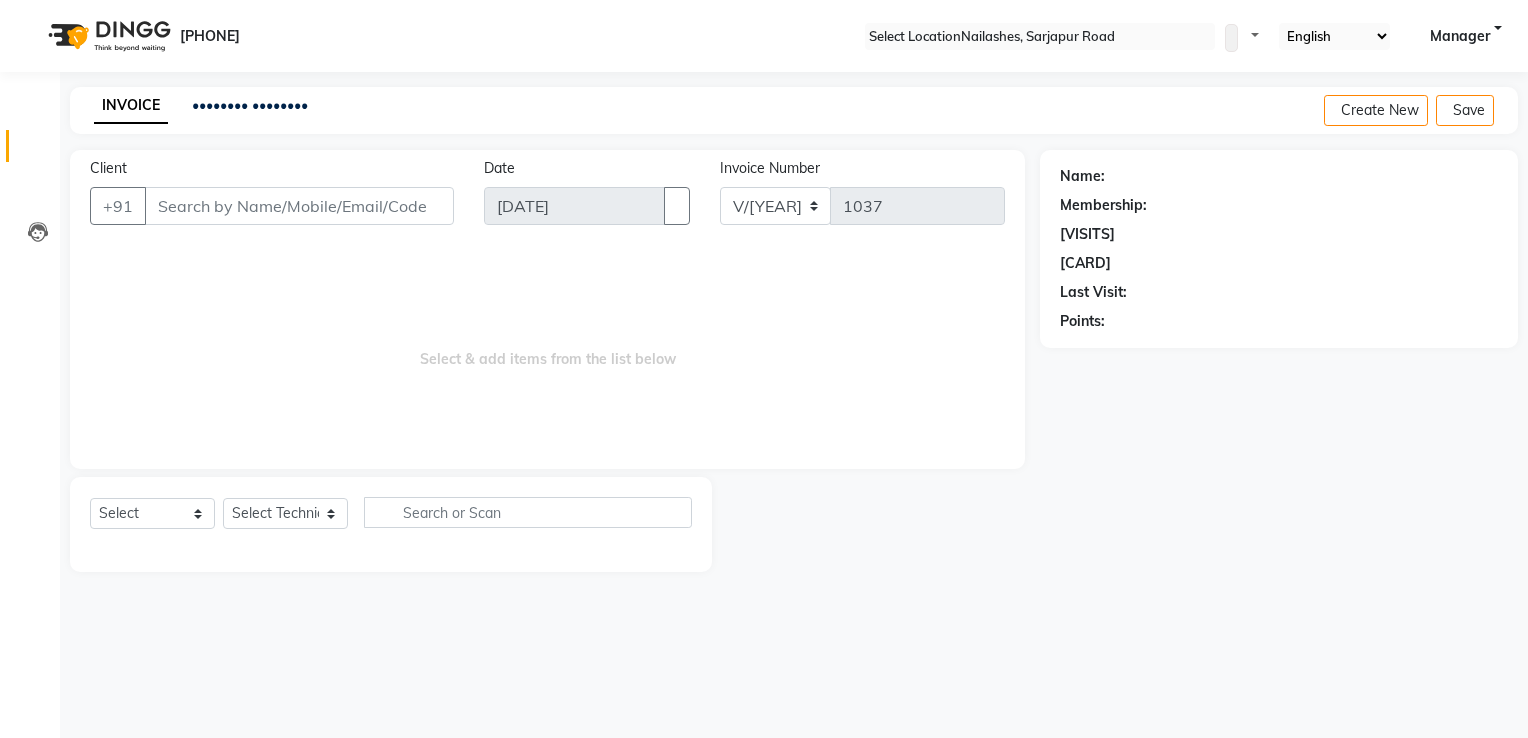 click on "Client" at bounding box center [299, 206] 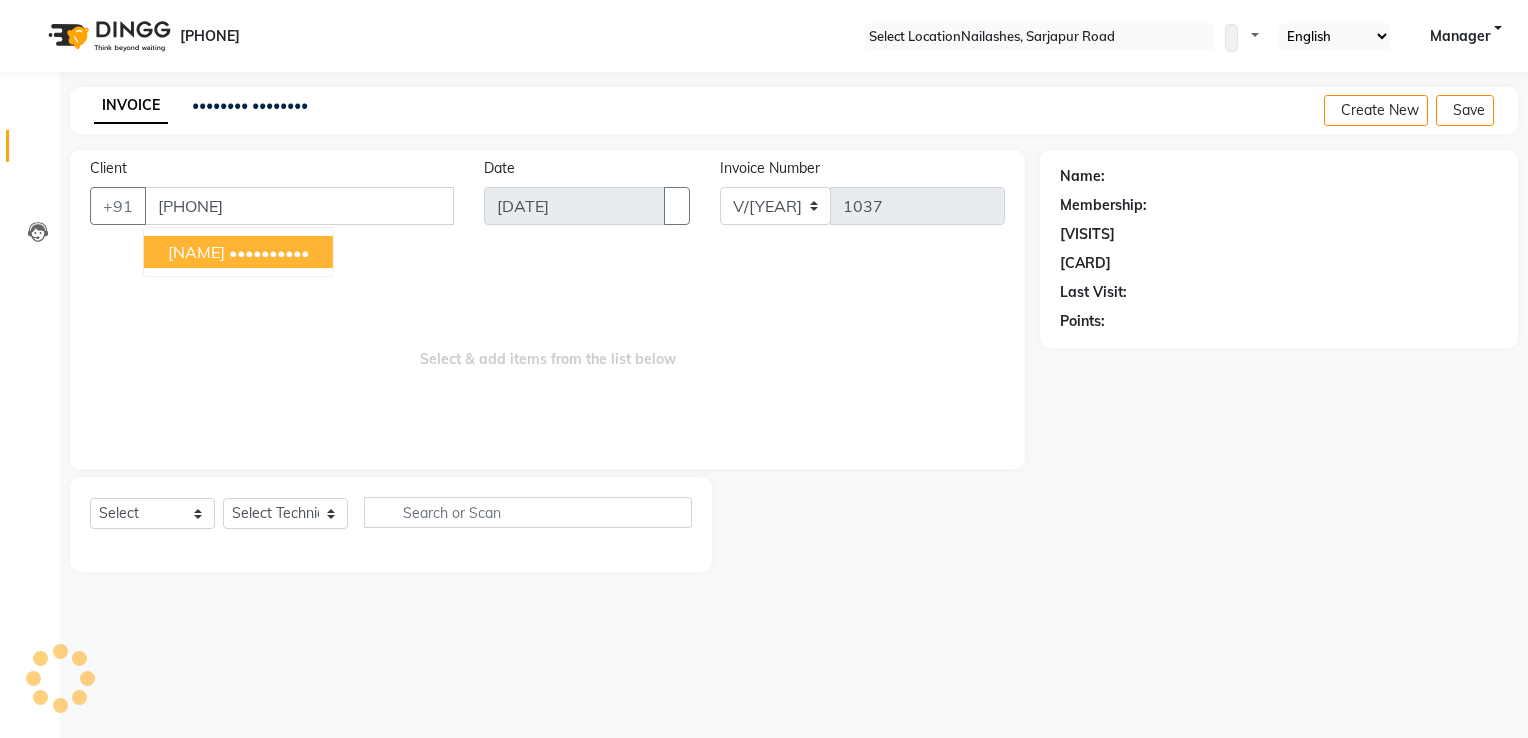 type on "[PHONE]" 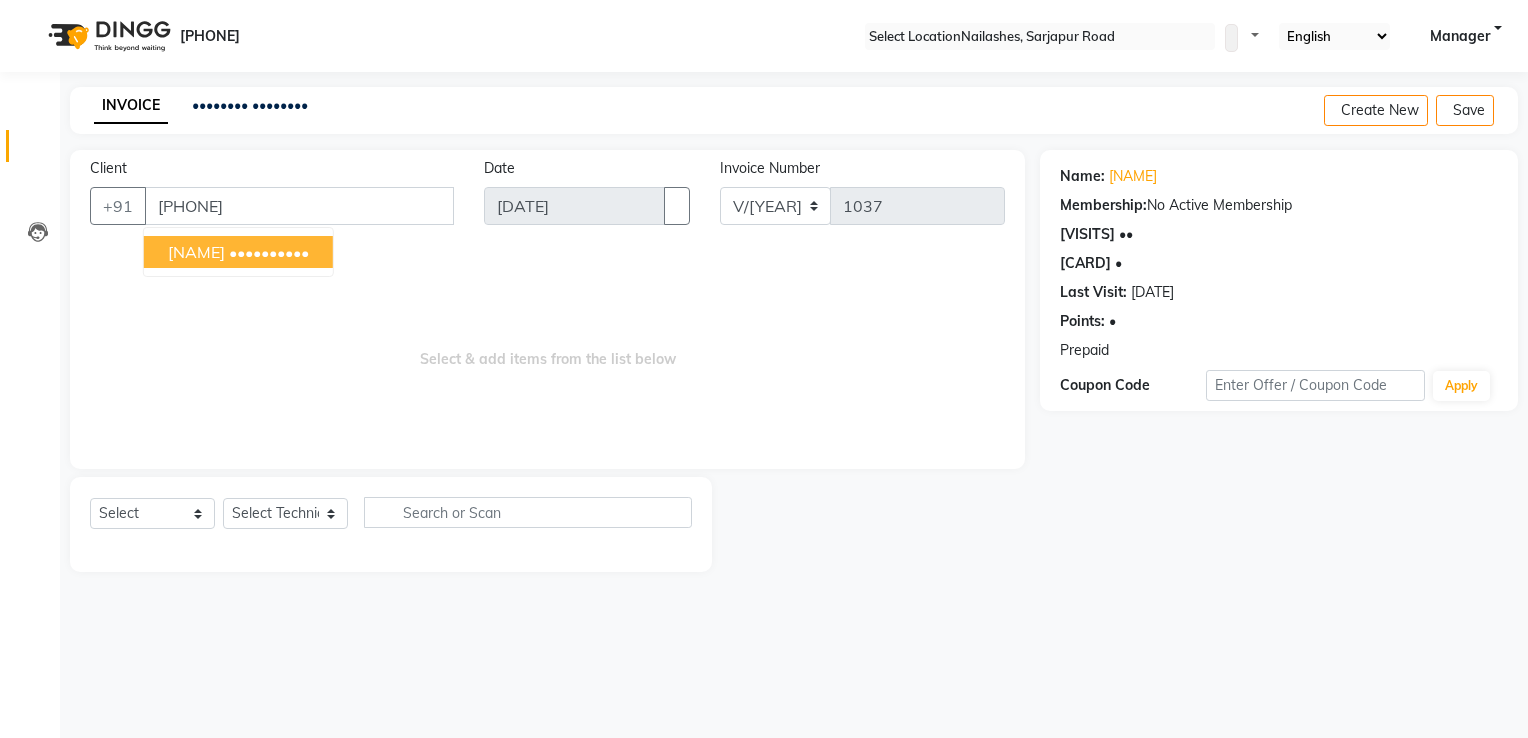 click on "[NAME]" at bounding box center (196, 252) 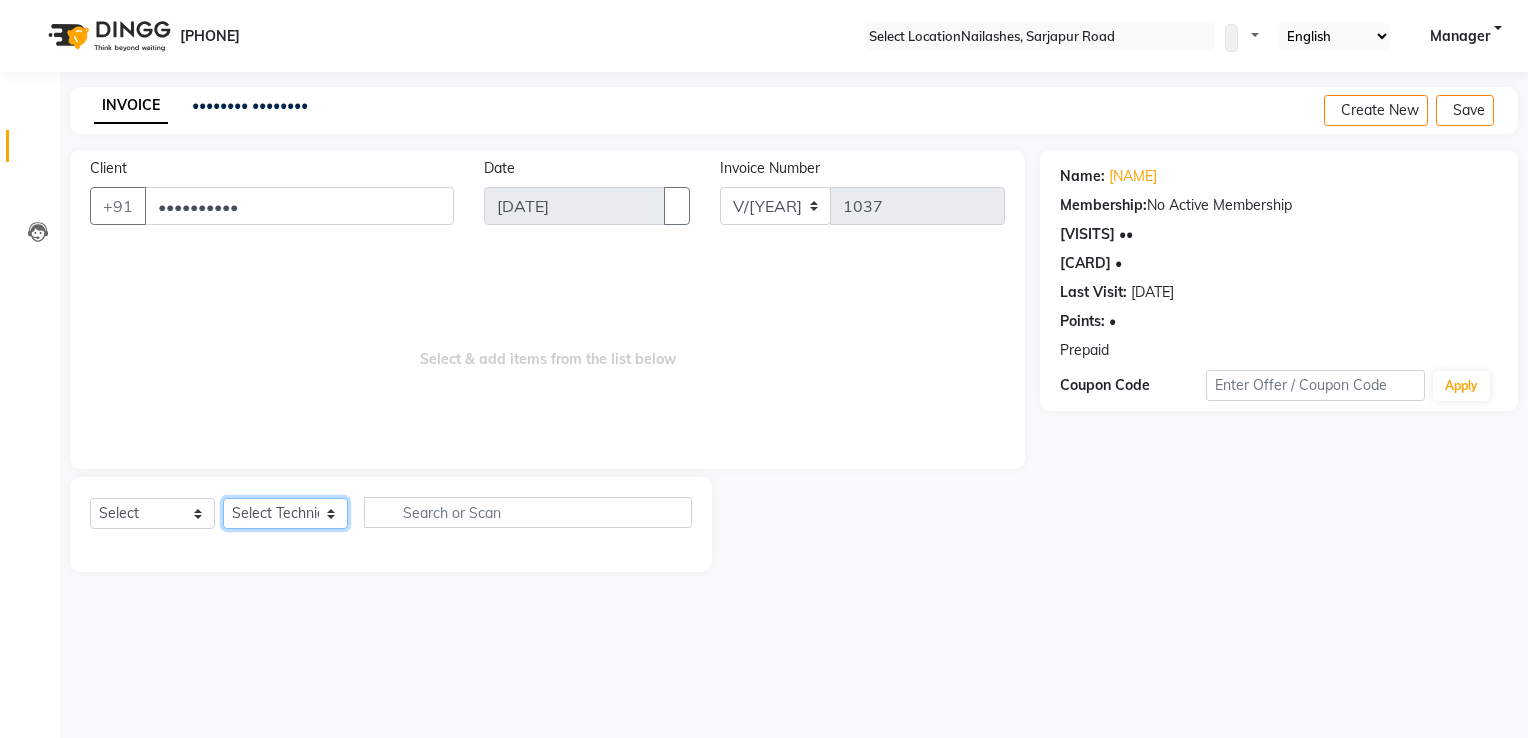click on "Select Technician AMGHA ARISH Arvind chandu Dipen Gulafshan John Kajal kelly kupu Manager megha Nirjala Owner pankaj PARE shradha" at bounding box center [285, 513] 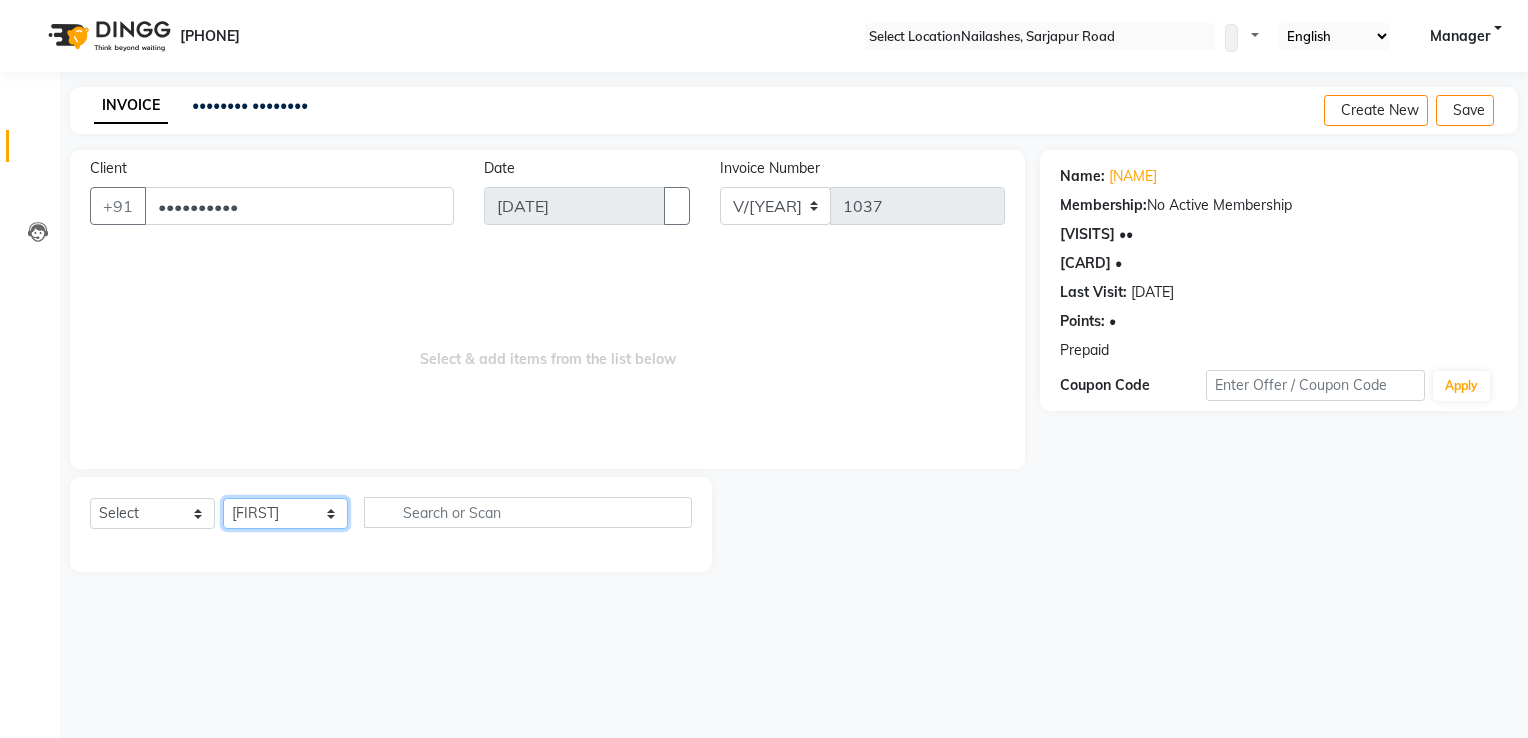 click on "Select Technician AMGHA ARISH Arvind chandu Dipen Gulafshan John Kajal kelly kupu Manager megha Nirjala Owner pankaj PARE shradha" at bounding box center (285, 513) 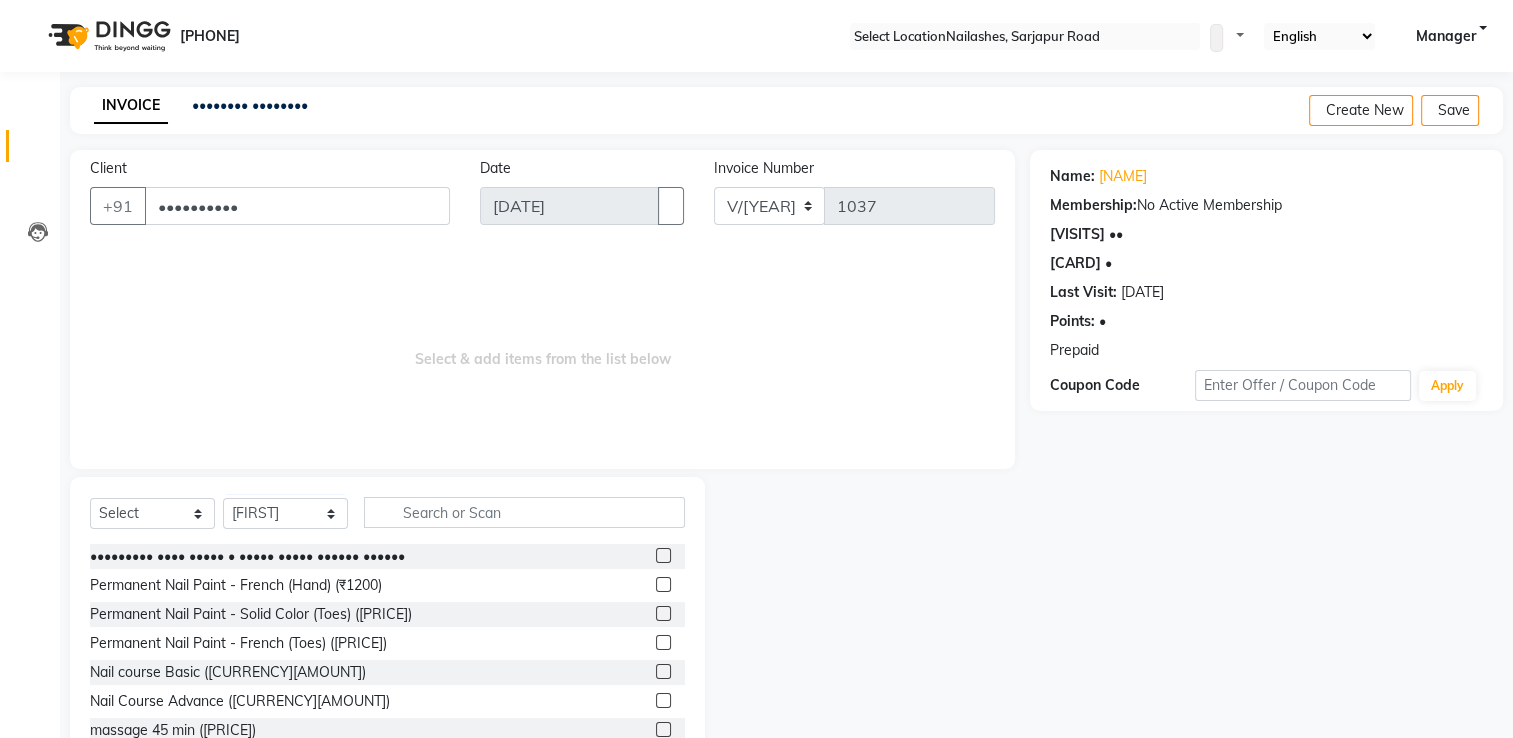 click at bounding box center [1099, 351] 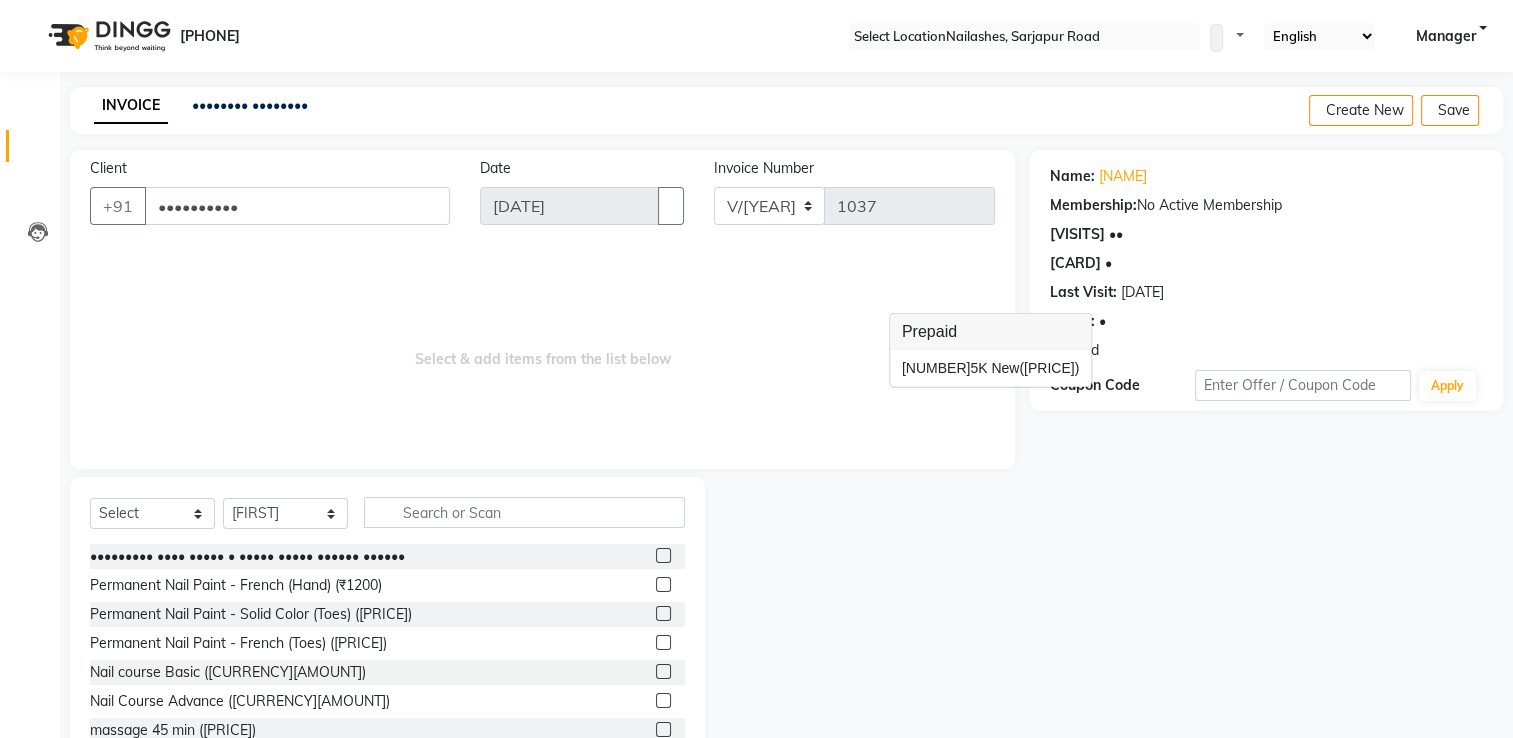 click at bounding box center (867, 624) 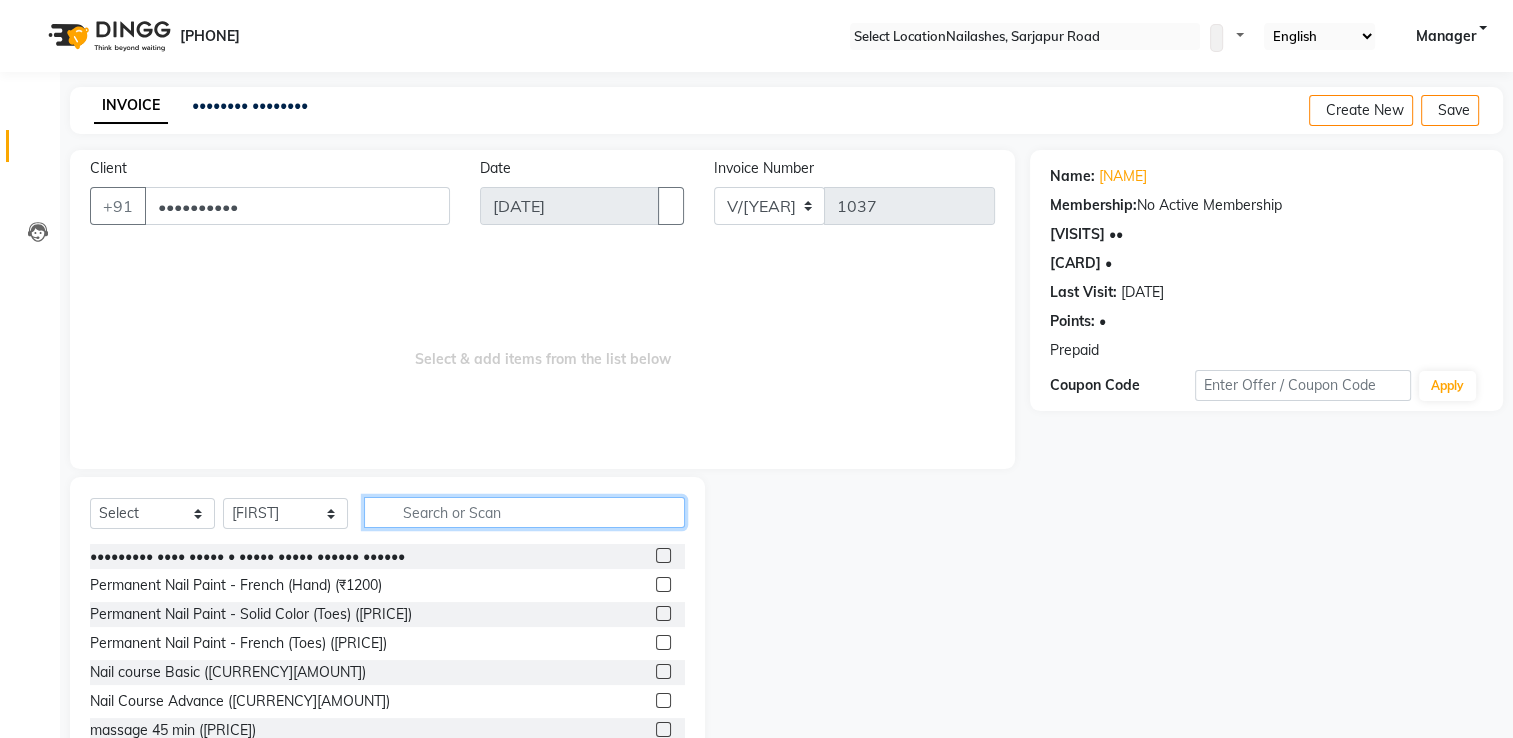 click at bounding box center (524, 512) 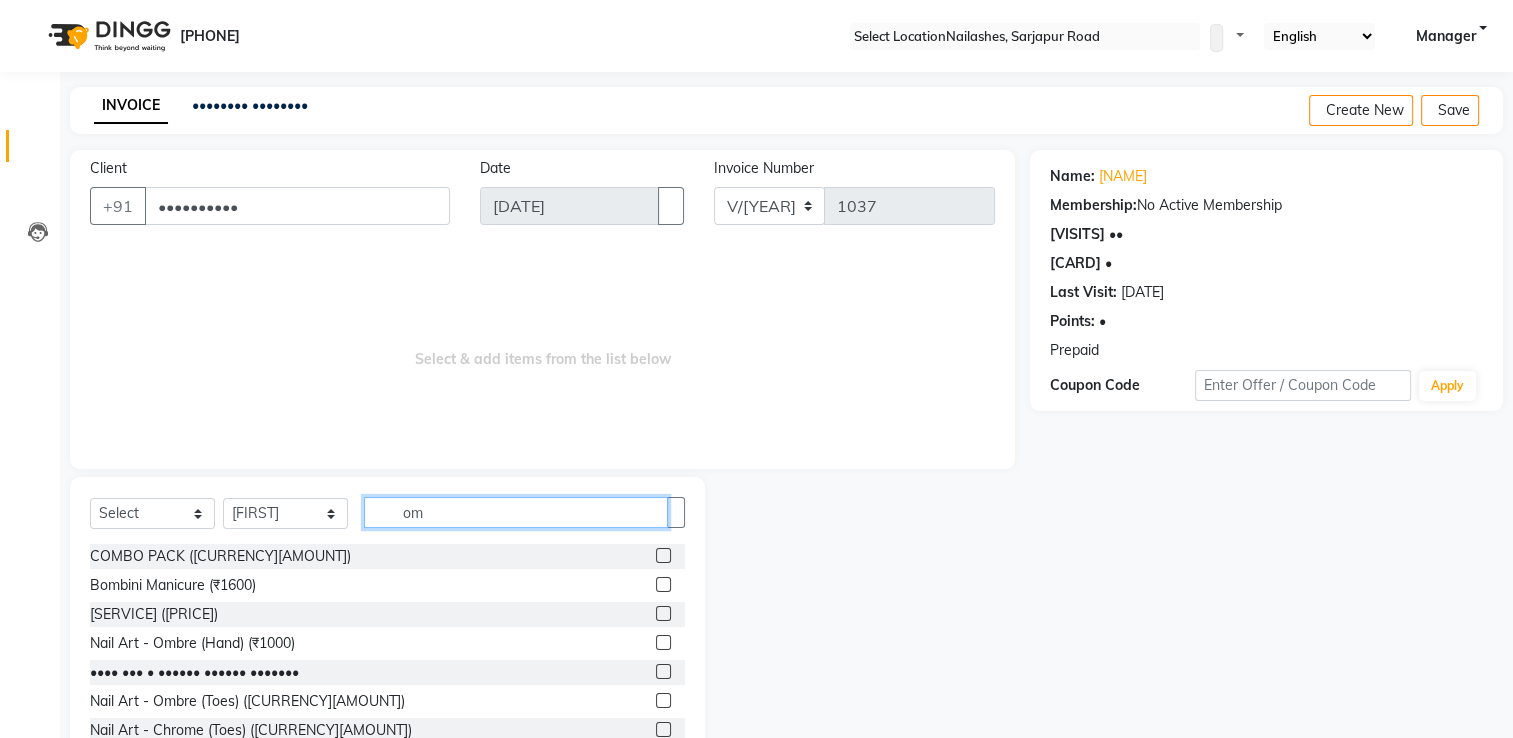 type on "om" 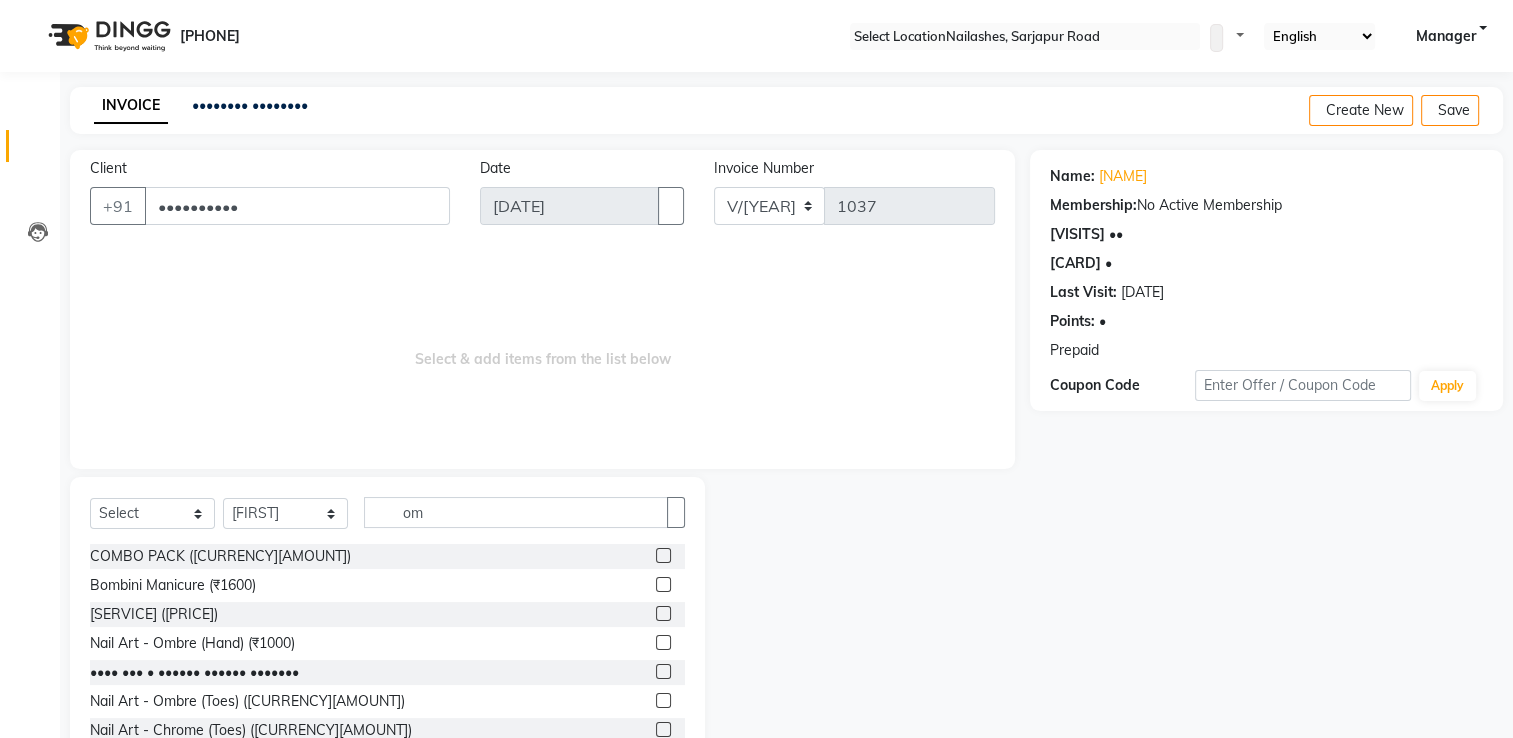 click at bounding box center (663, 642) 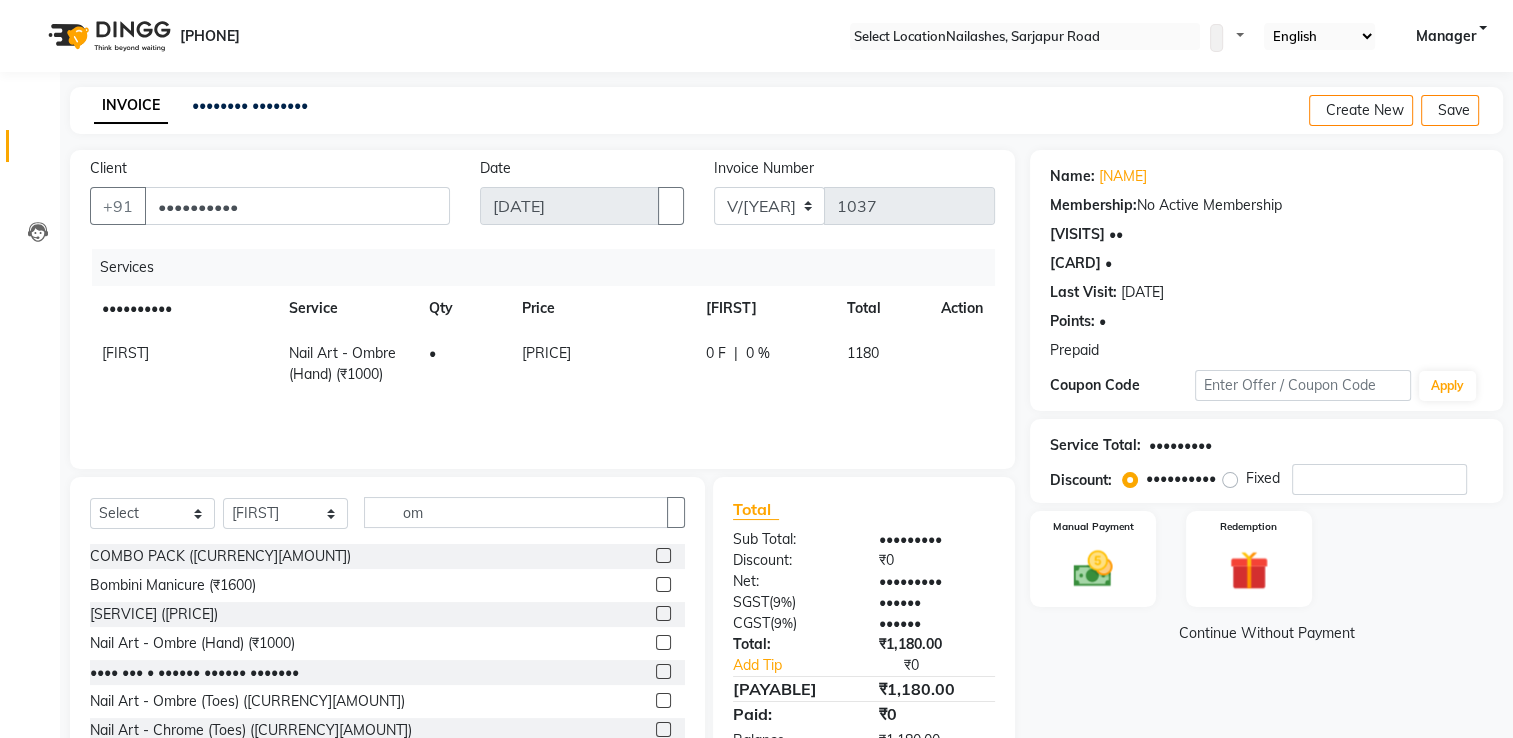 click on "Select Service Product Membership Package Voucher Prepaid Gift Card Select Technician AMGHA ARISH Arvind chandu Dipen Gulafshan John Kajal kelly kupu Manager megha Nirjala Owner pankaj PARE shradha om COMBO PACK (₹2000) Bombini Manicure (₹1600) Bombini Pedicure (₹1600) Nail Art - Ombre (Hand) (₹1000) Nail Art - Chrome (Hand) (₹1000) Nail Art - Ombre (Toes) (₹1000) Nail Art - Chrome (Toes) (₹1000)" at bounding box center (387, 624) 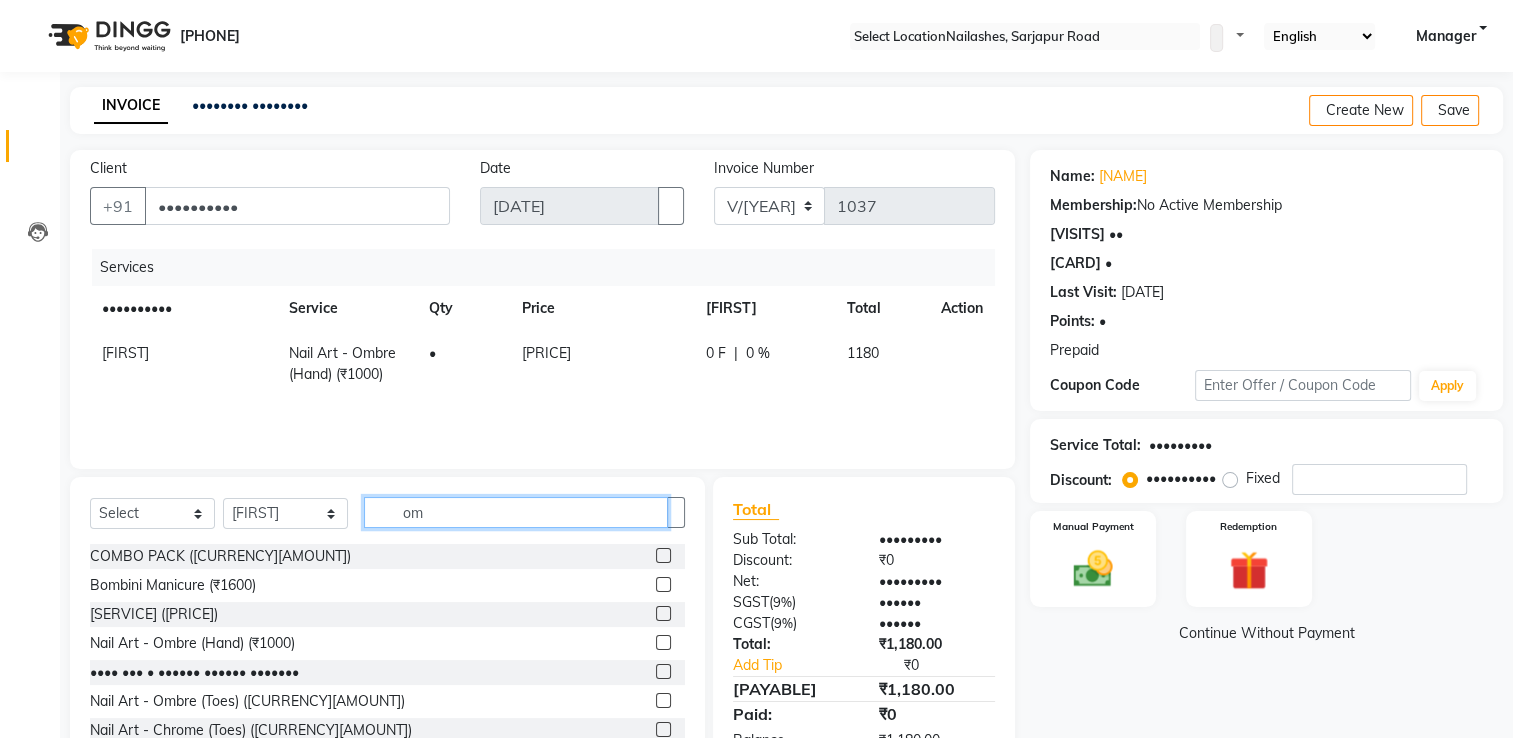 click on "om" at bounding box center [516, 512] 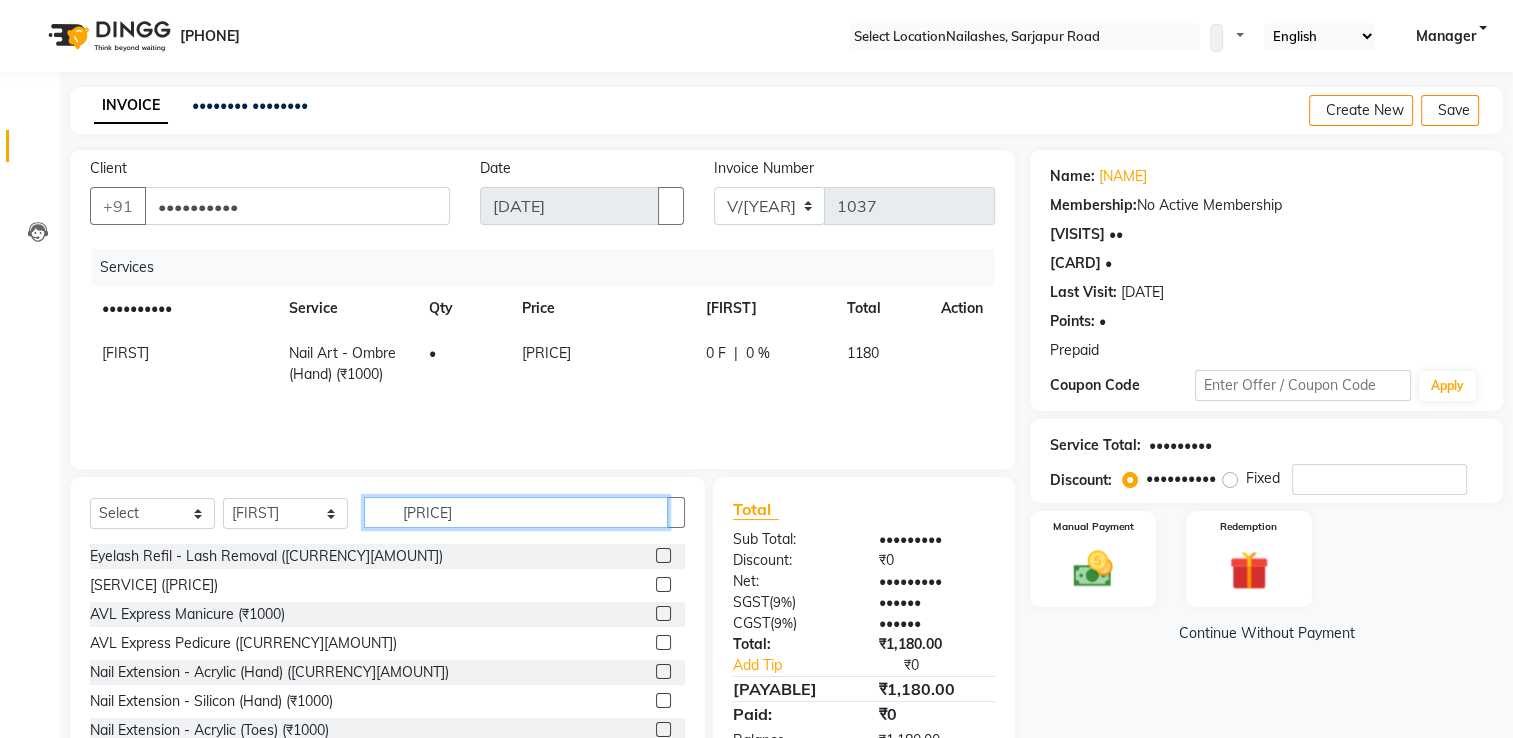 type on "[PRICE]" 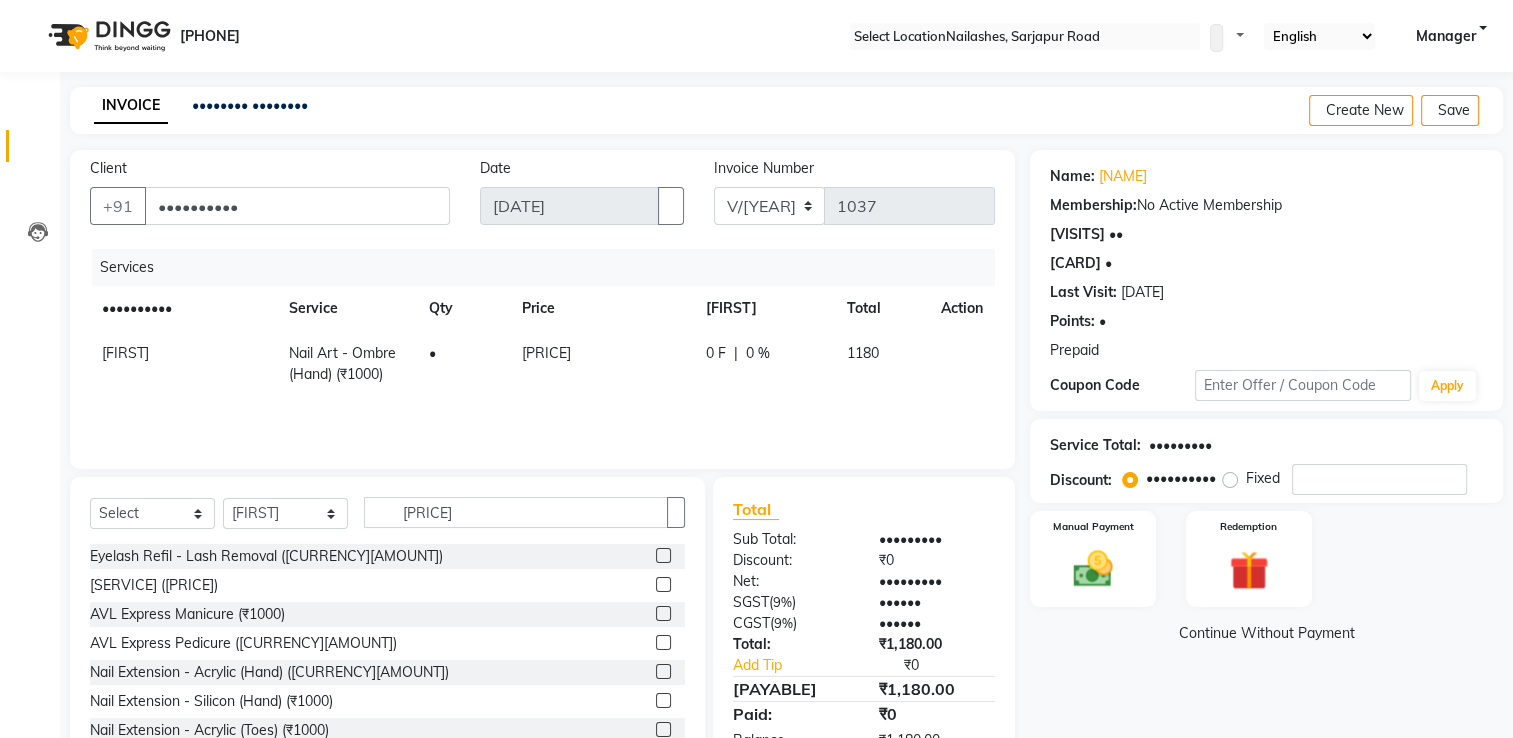 click at bounding box center (663, 671) 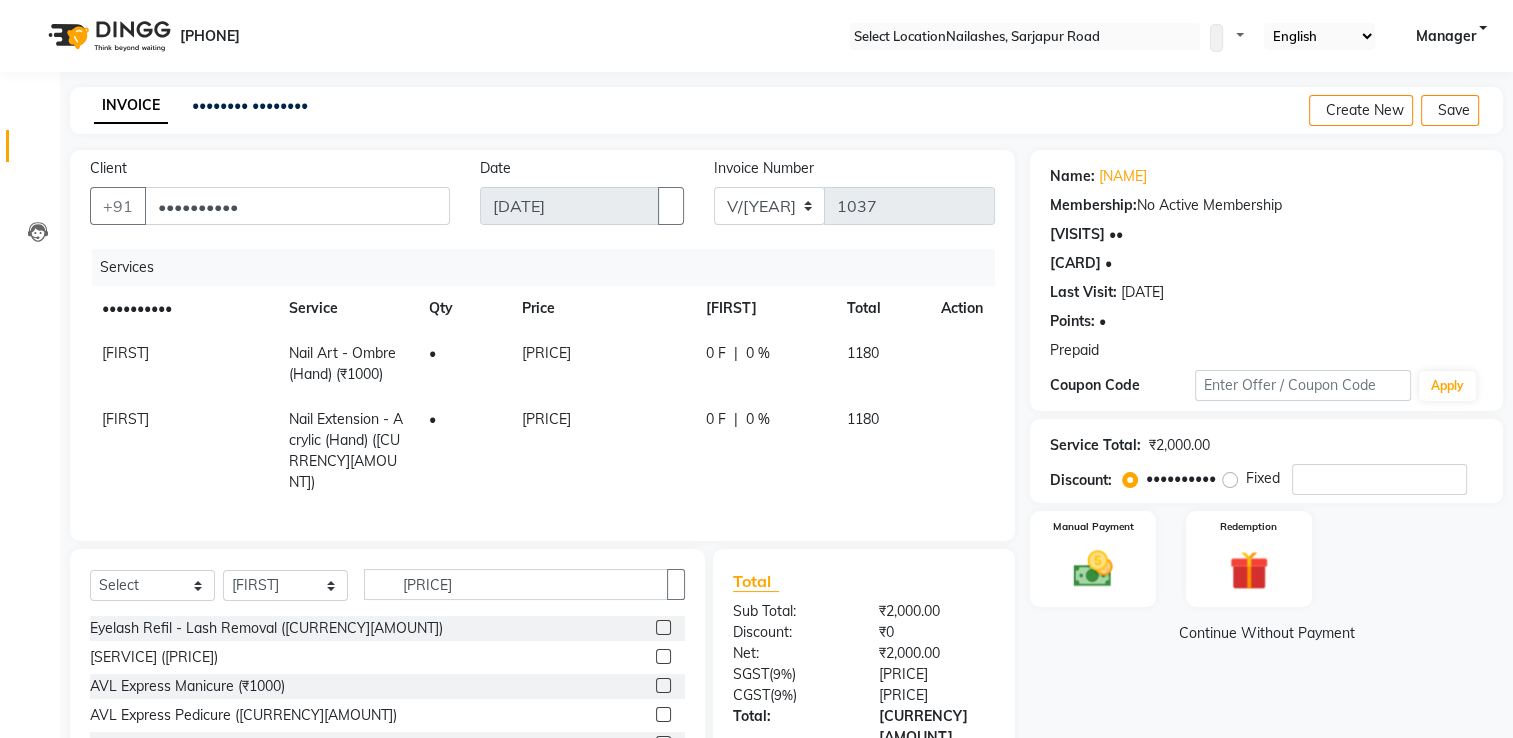 click on "[FIRST]" at bounding box center (125, 353) 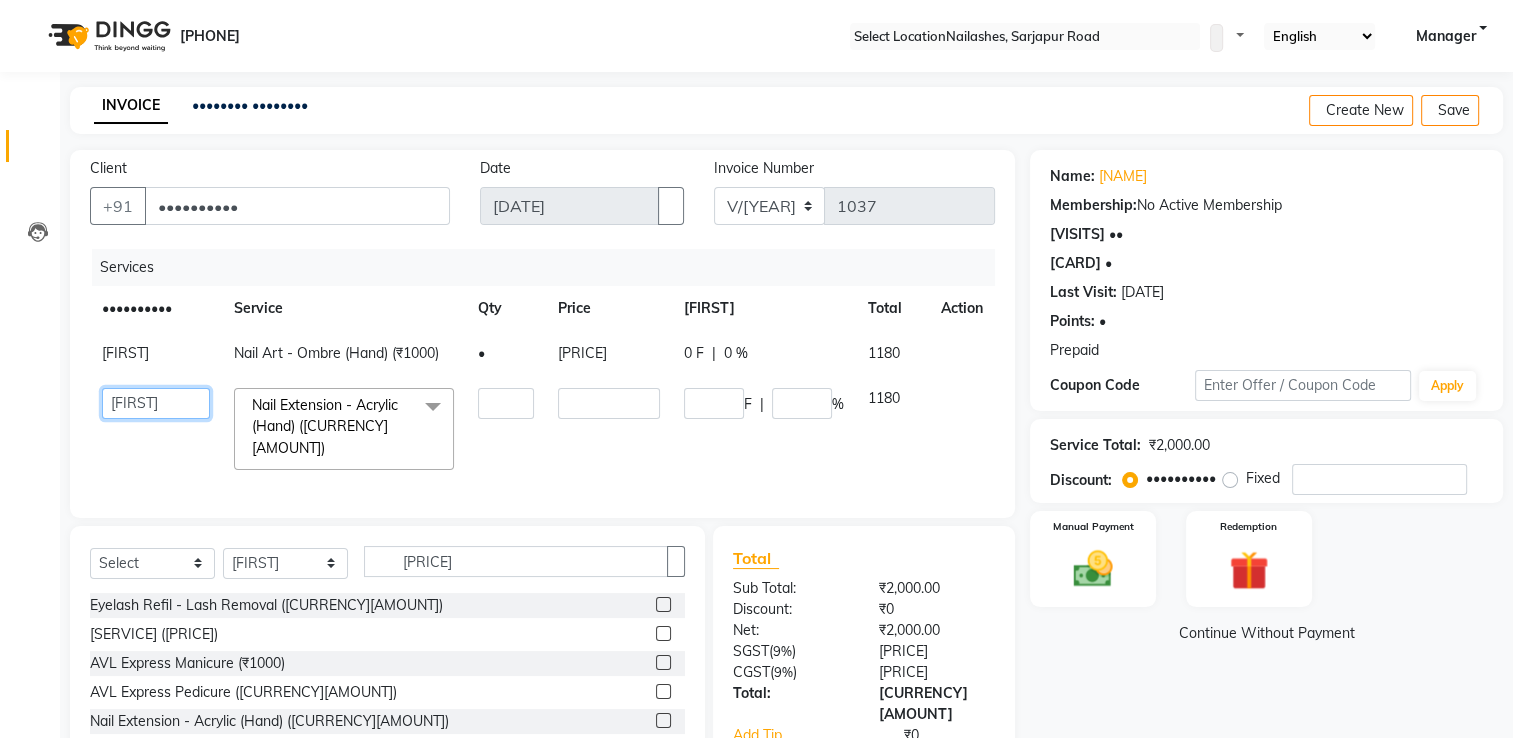 click on "[NAME] [NAME] [NAME] [NAME] [NAME] [NAME] [NAME] [NAME] [NAME] [NAME] [NAME] [NAME] [NAME] [NAME] [NAME] [NAME]" at bounding box center [156, 403] 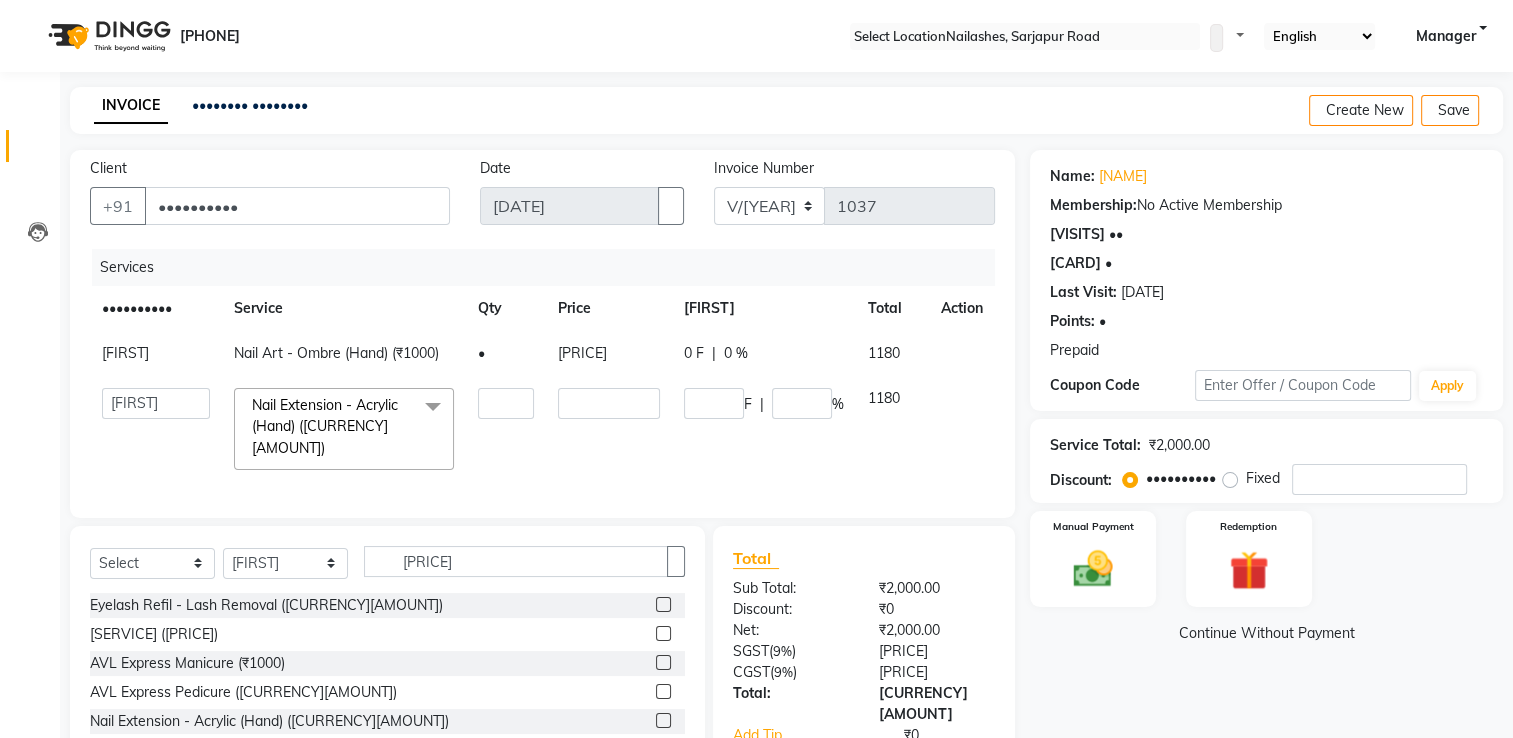 scroll, scrollTop: 106, scrollLeft: 0, axis: vertical 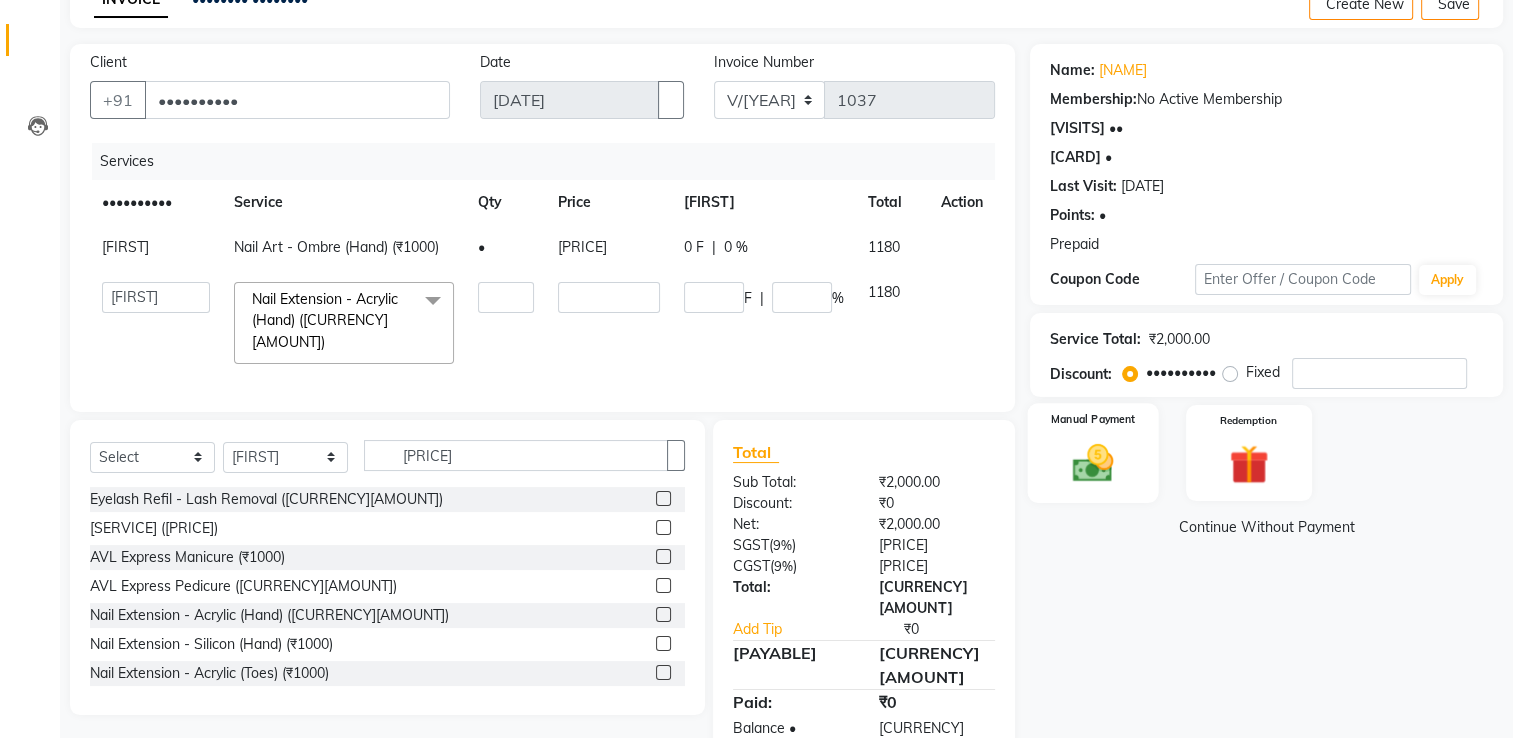 click at bounding box center [1093, 462] 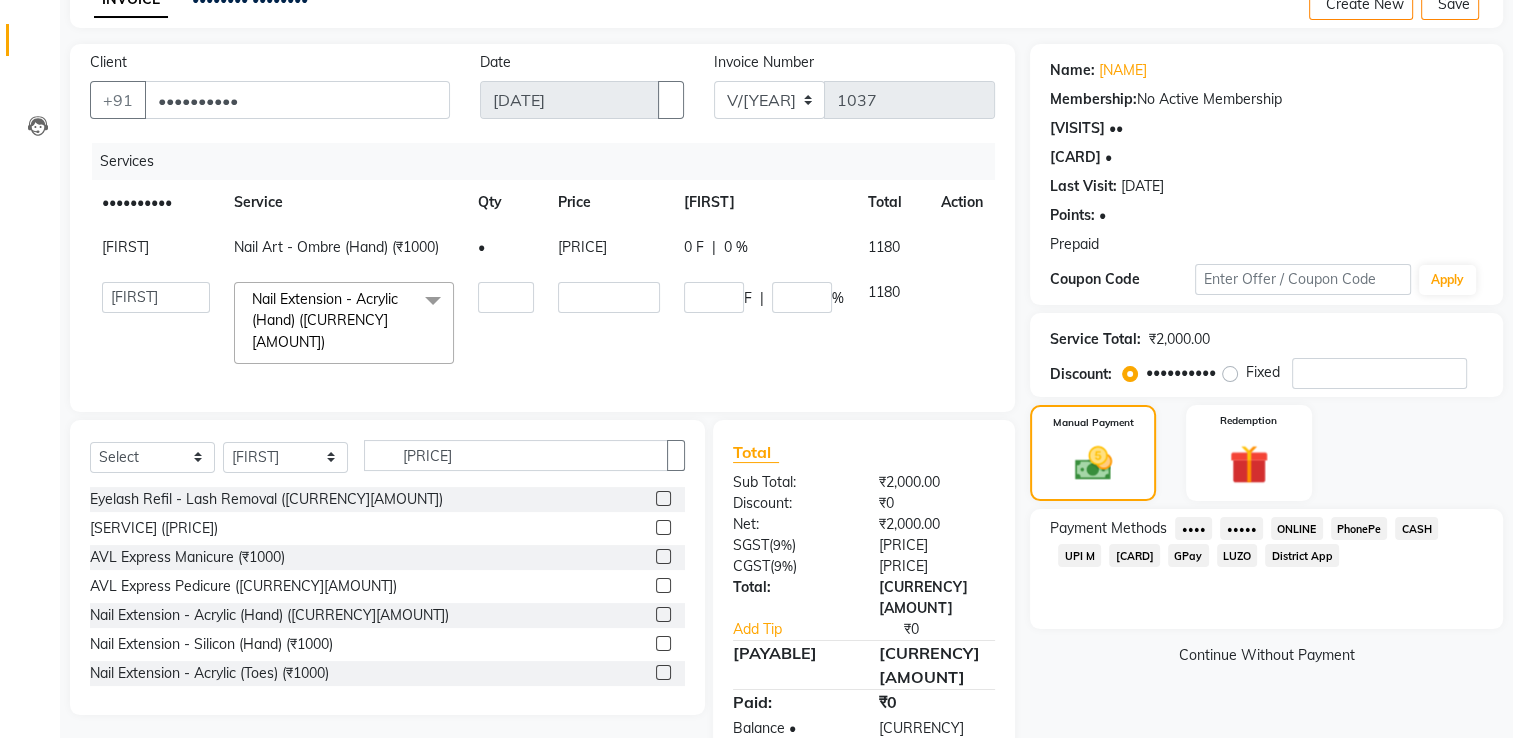 click at bounding box center (1099, 245) 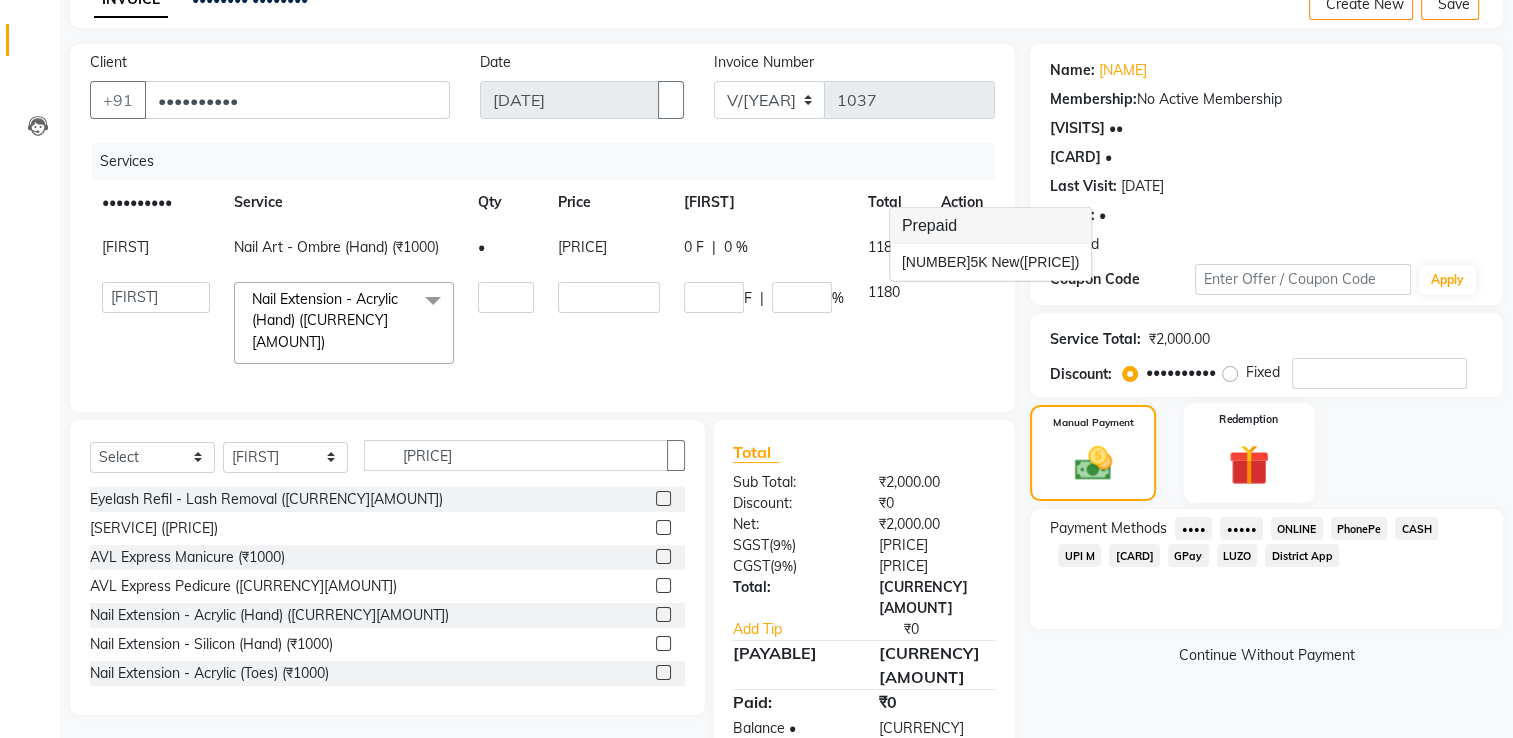 click at bounding box center [1093, 463] 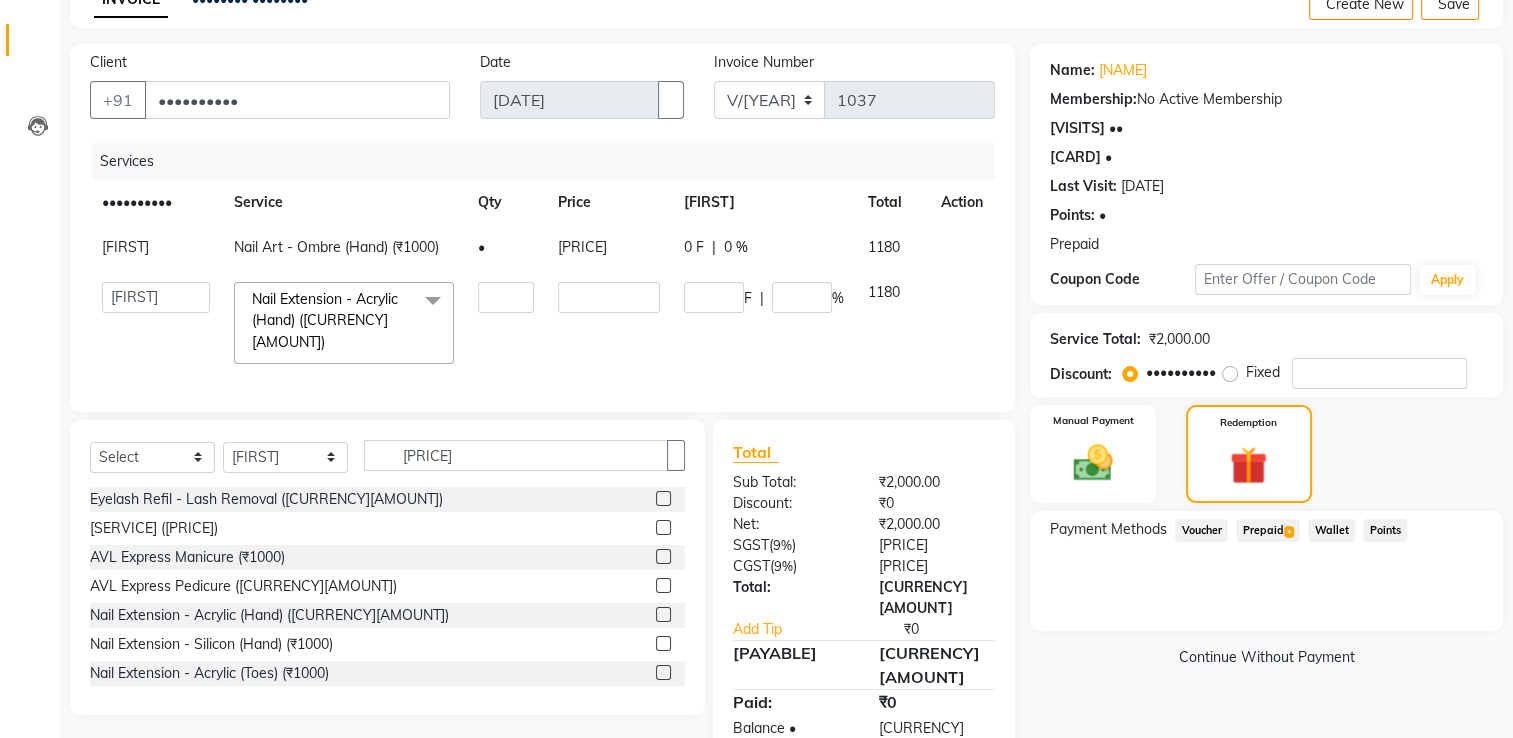 click on "Prepaid  1" at bounding box center (1201, 530) 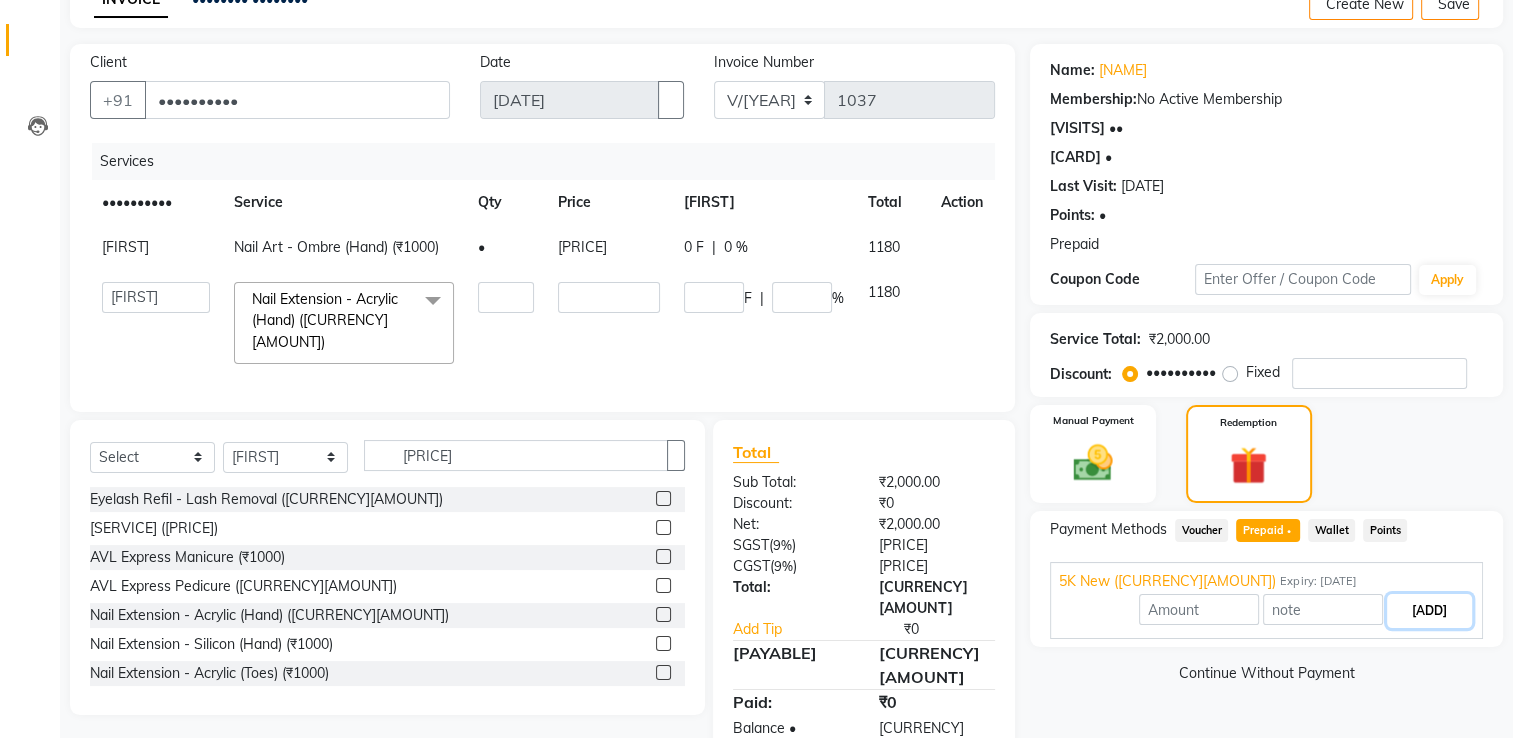 click on "[ADD]" at bounding box center [1429, 611] 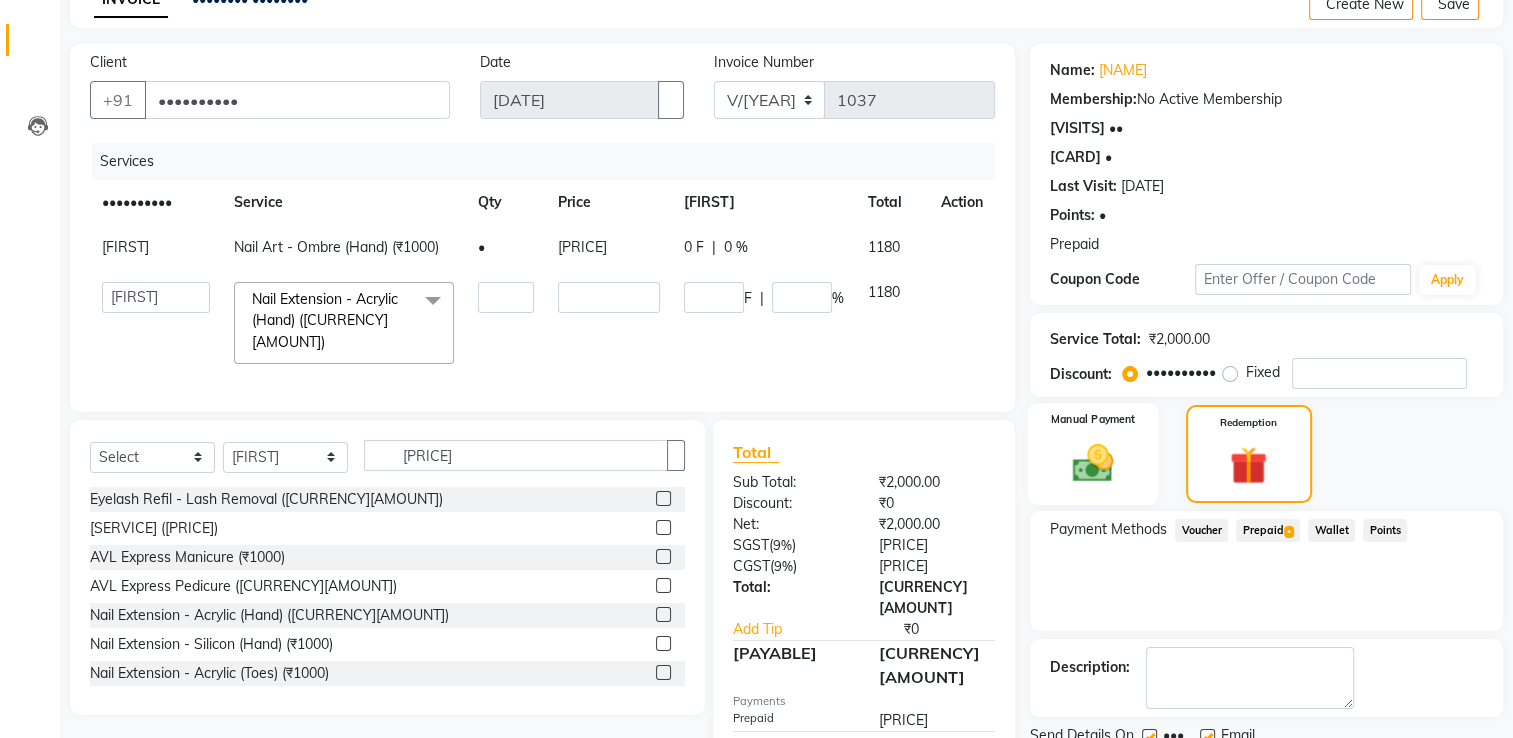 click at bounding box center [1093, 462] 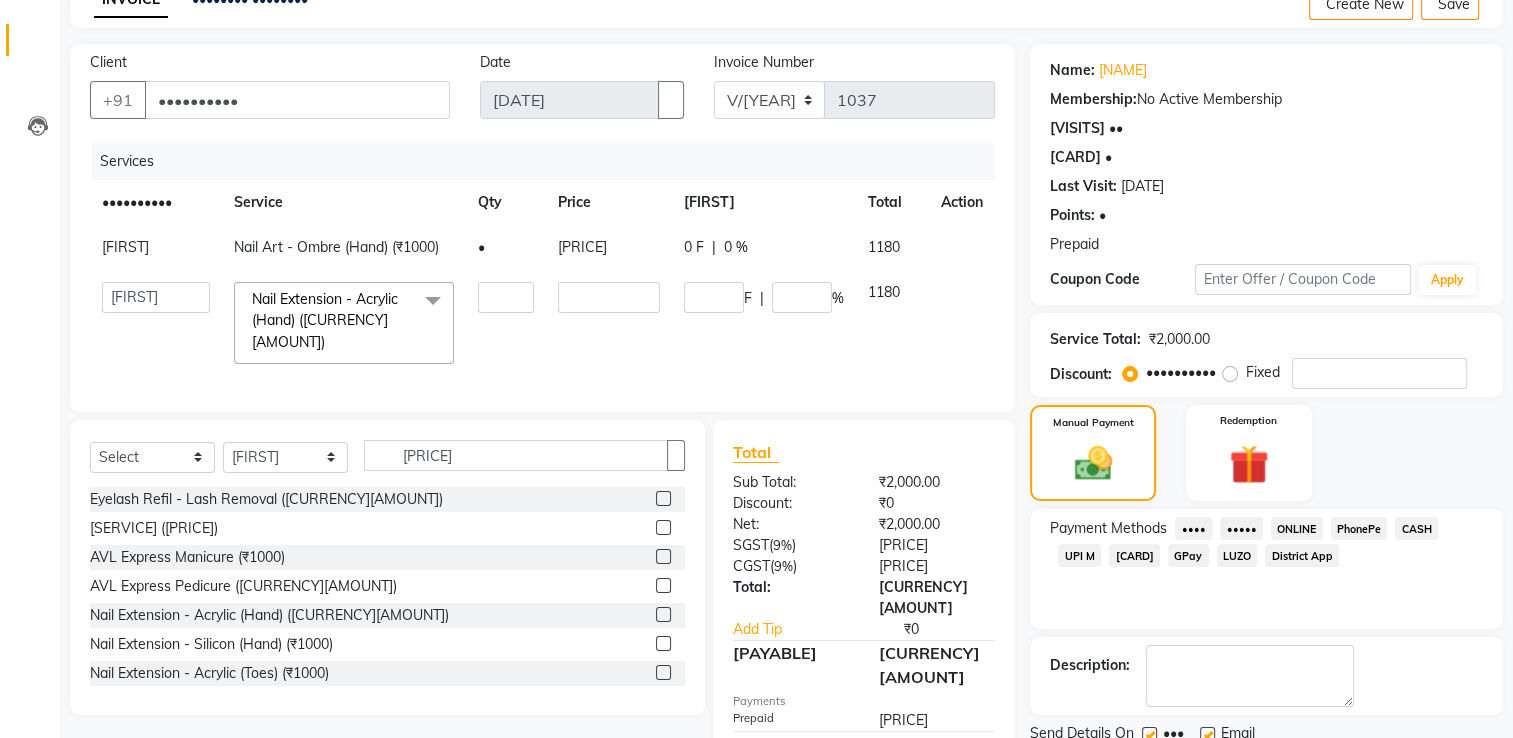 click on "UPI M" at bounding box center [1193, 528] 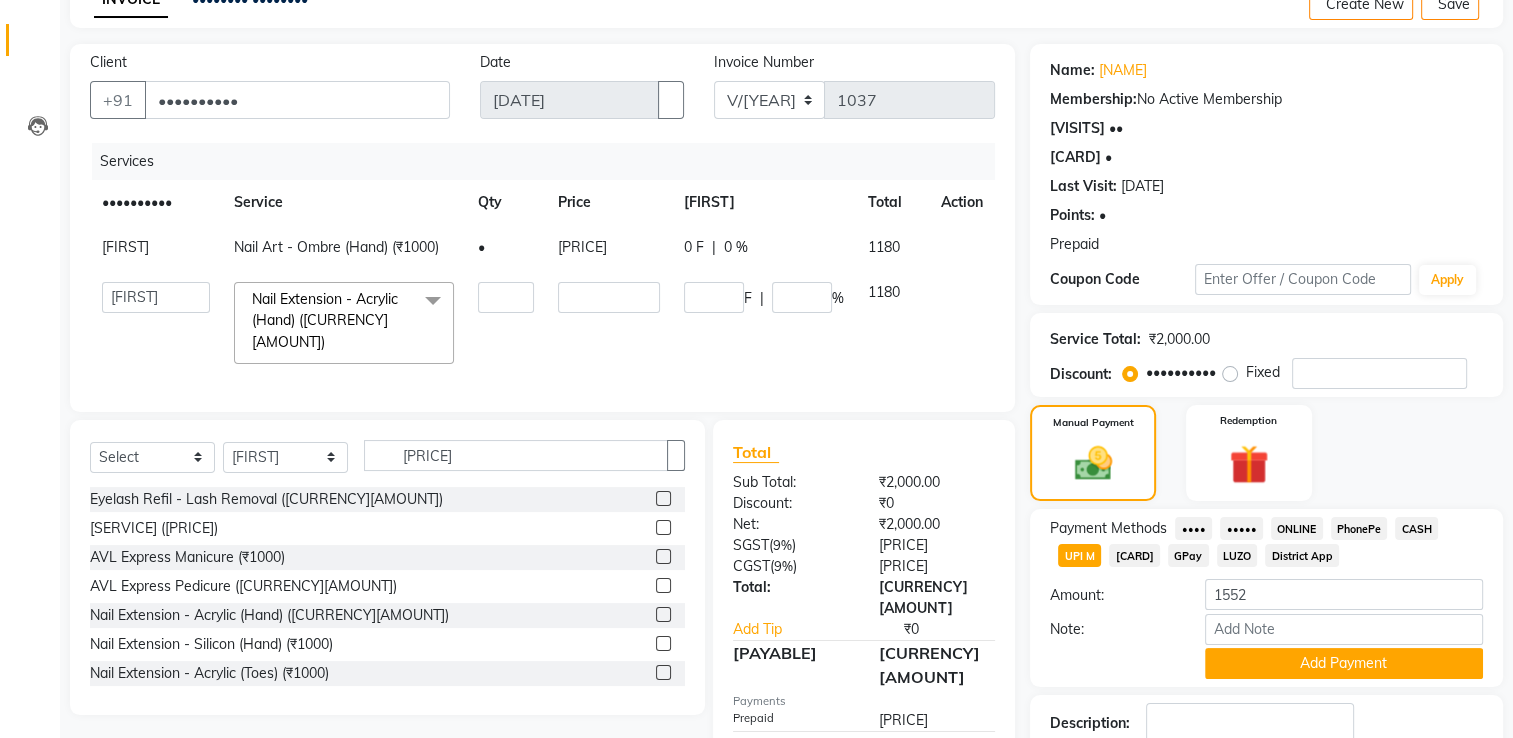 scroll, scrollTop: 241, scrollLeft: 0, axis: vertical 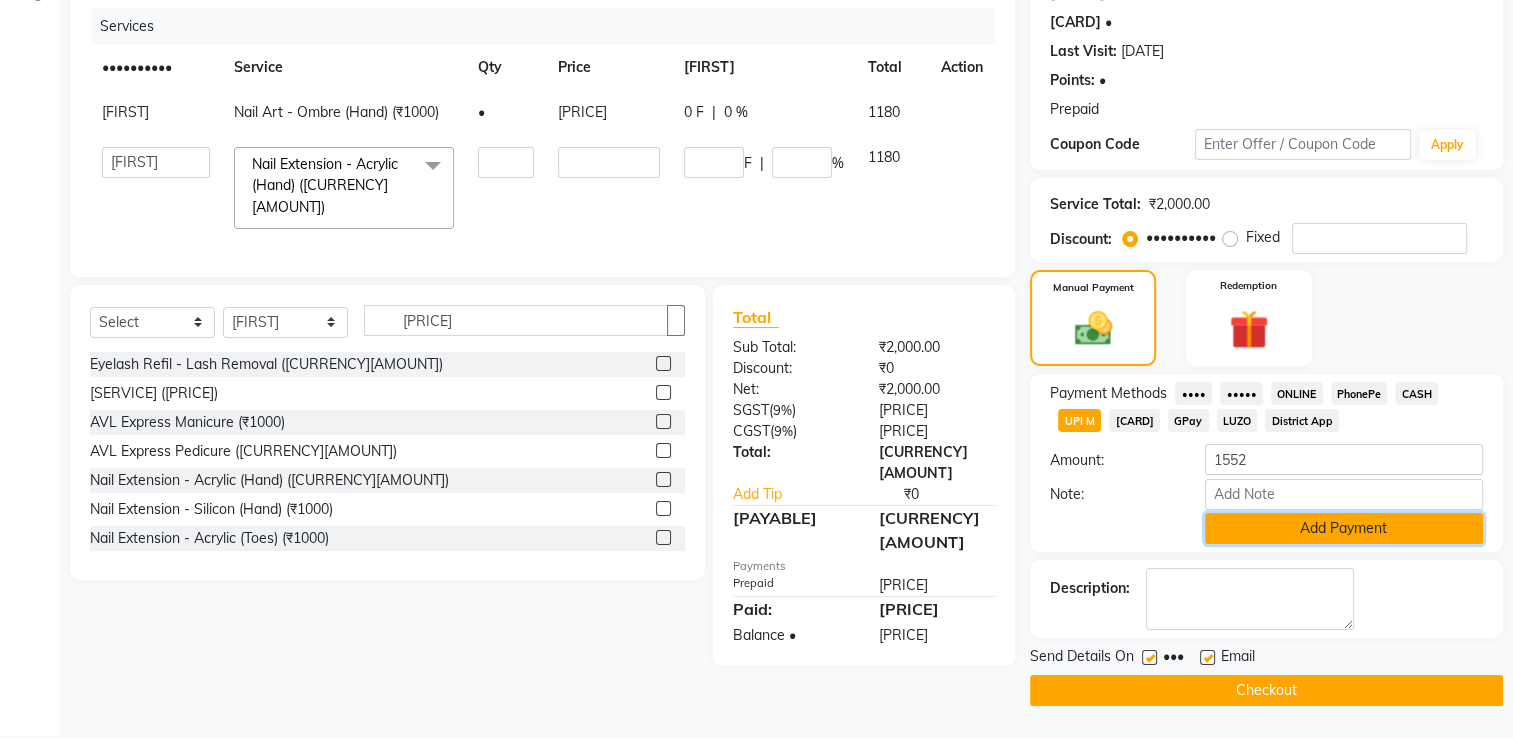 click on "Add Payment" at bounding box center [1344, 528] 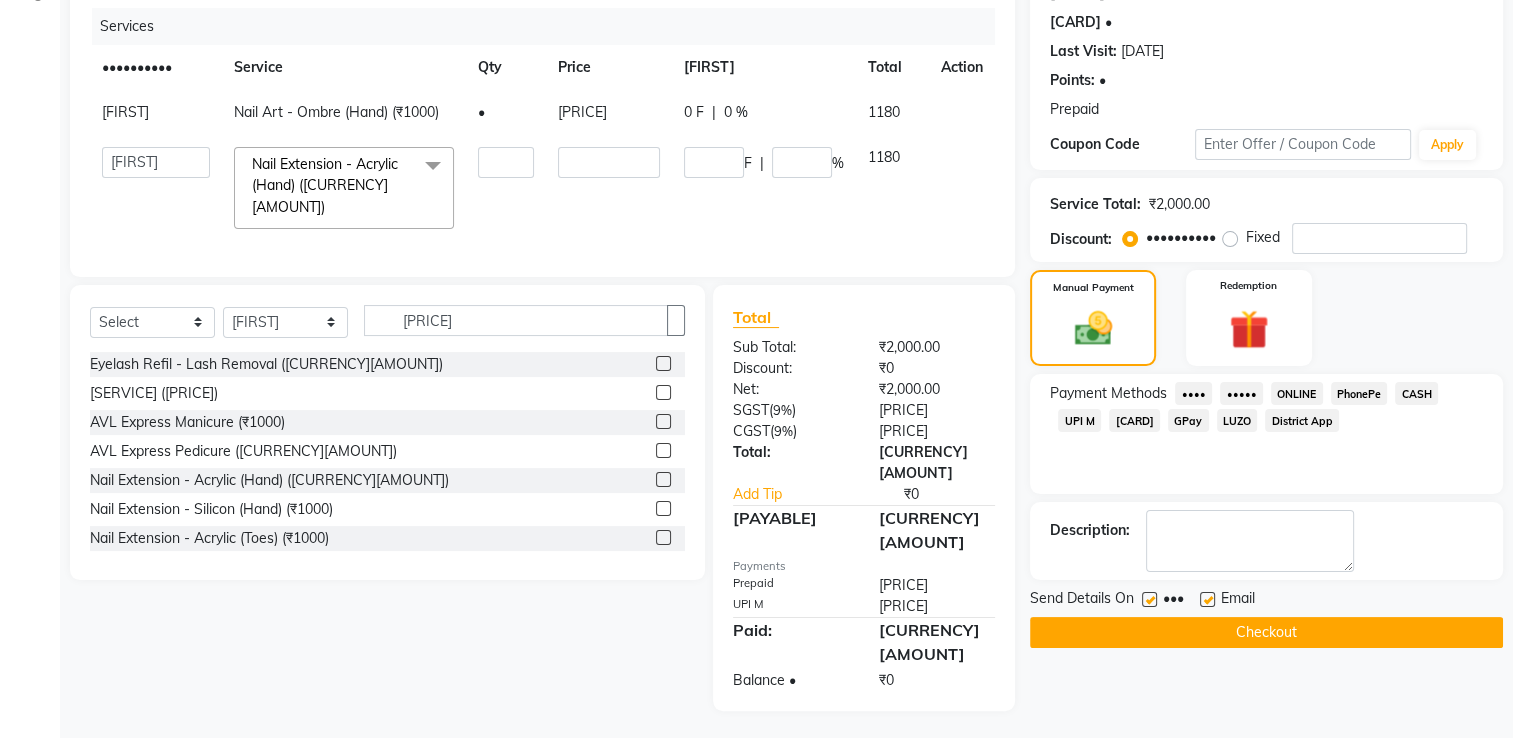 scroll, scrollTop: 183, scrollLeft: 0, axis: vertical 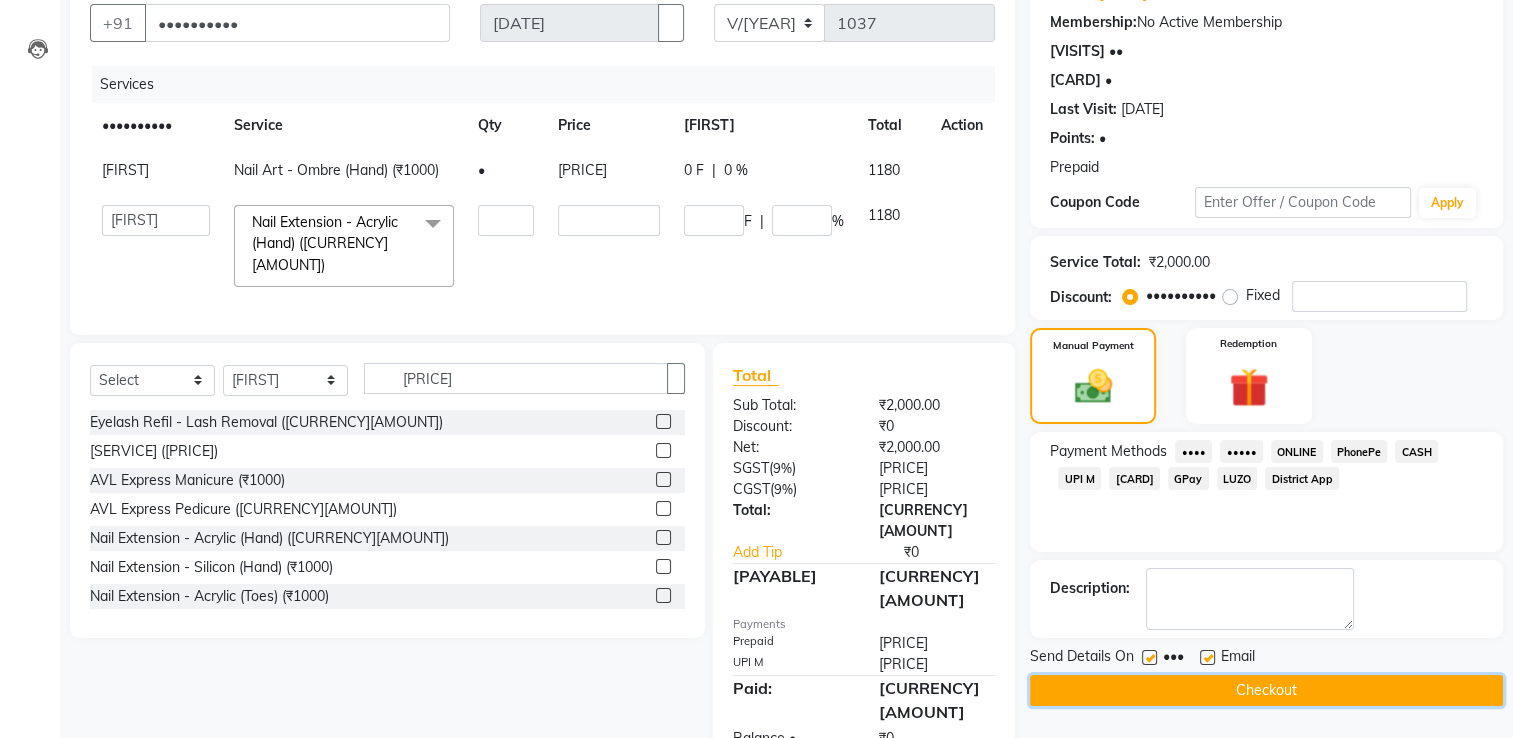 click on "Checkout" at bounding box center (1266, 690) 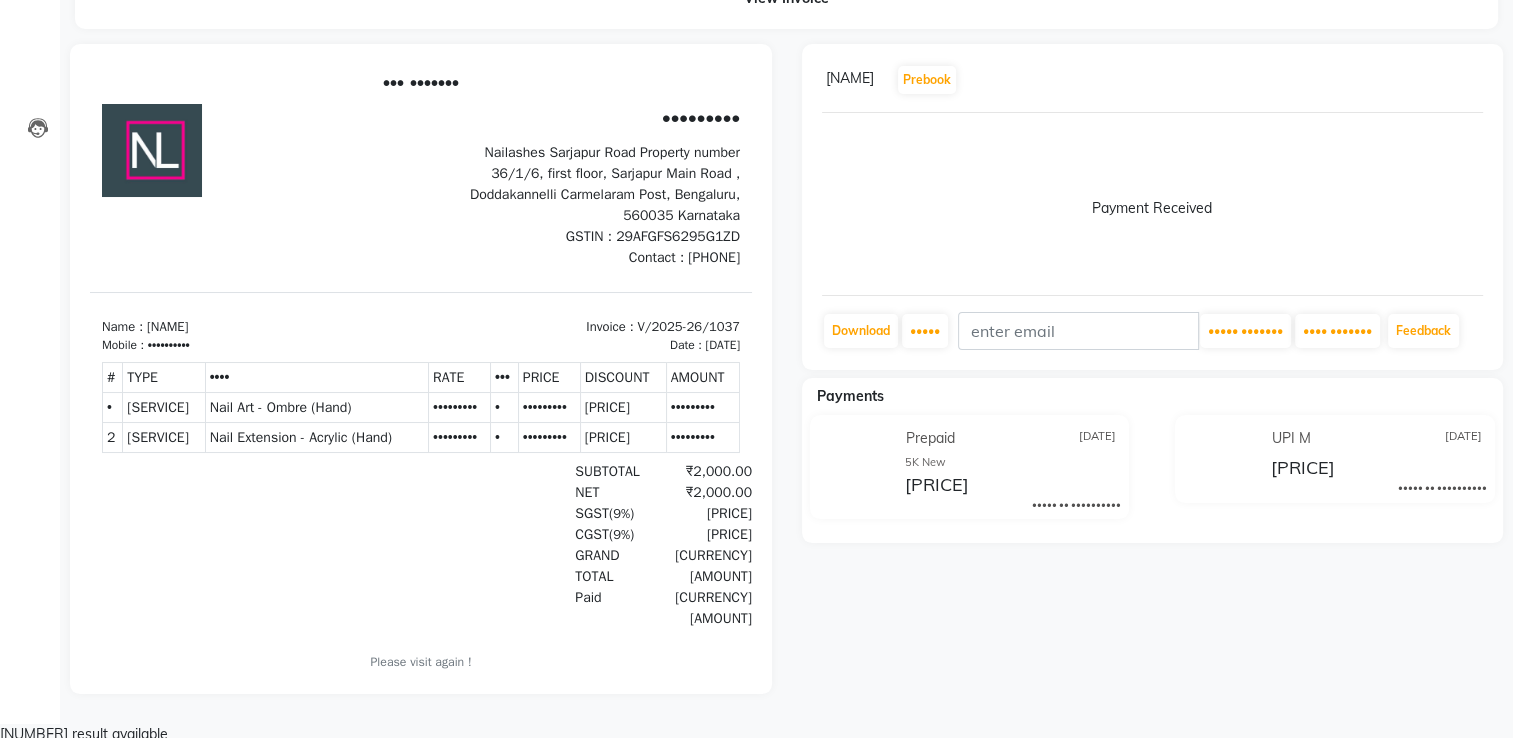 scroll, scrollTop: 0, scrollLeft: 0, axis: both 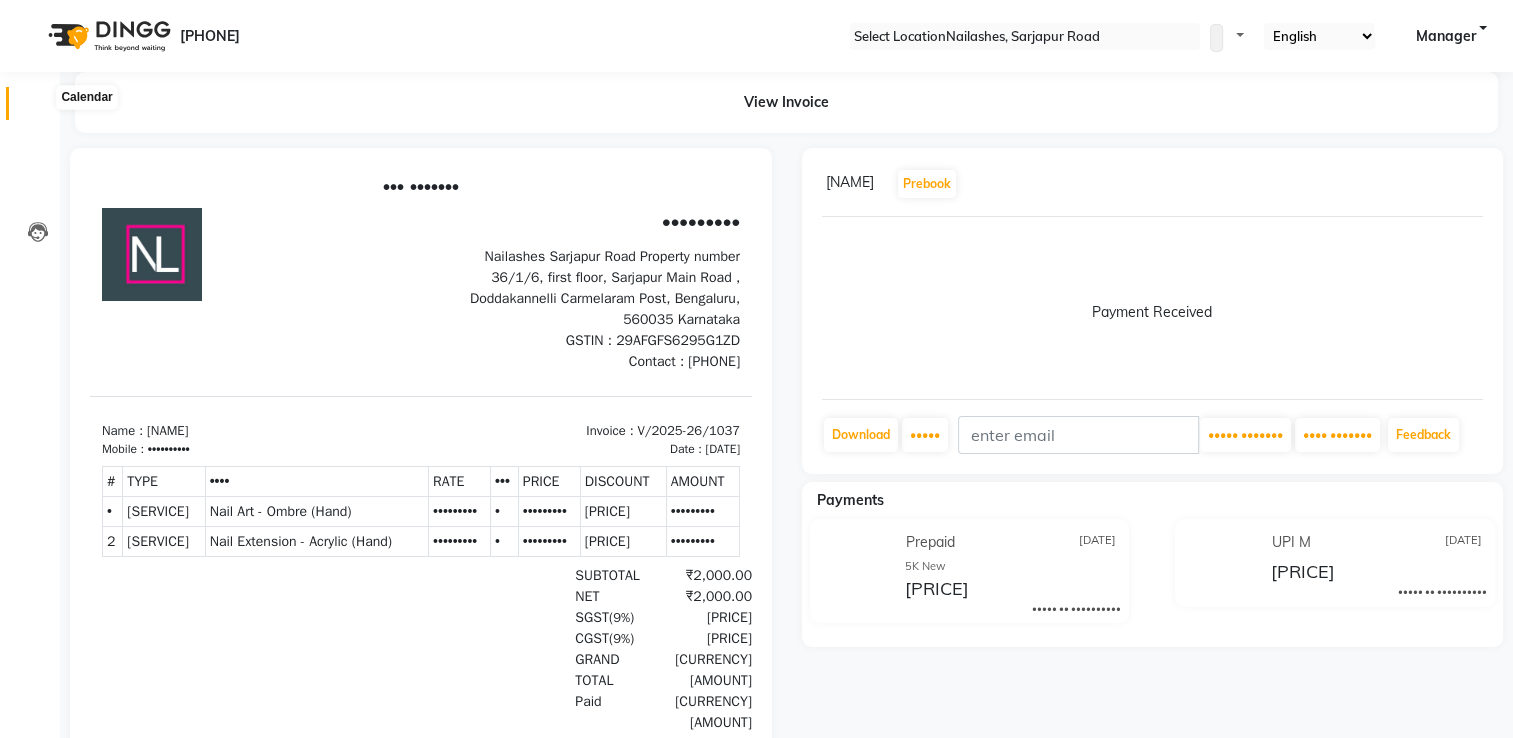 click at bounding box center [38, 108] 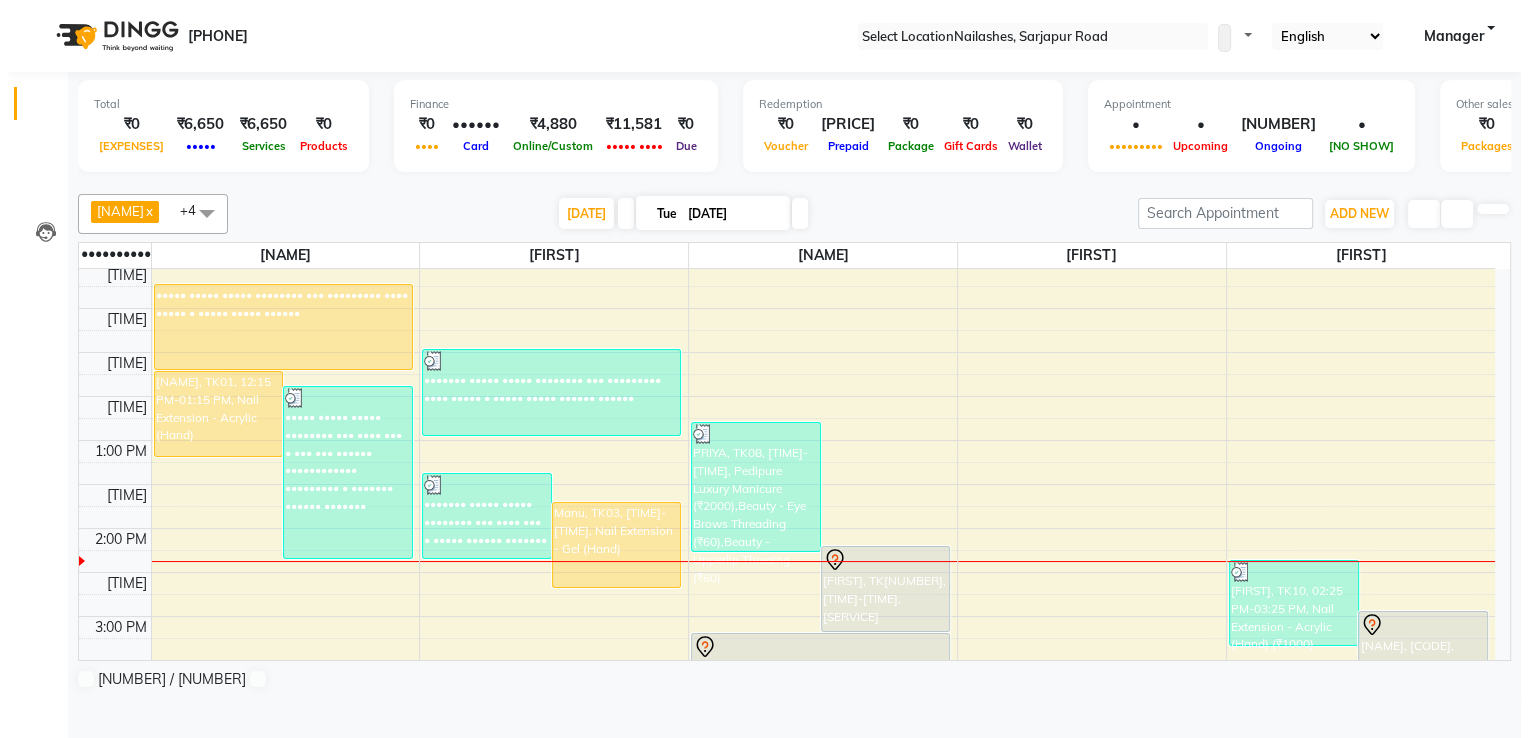 scroll, scrollTop: 264, scrollLeft: 0, axis: vertical 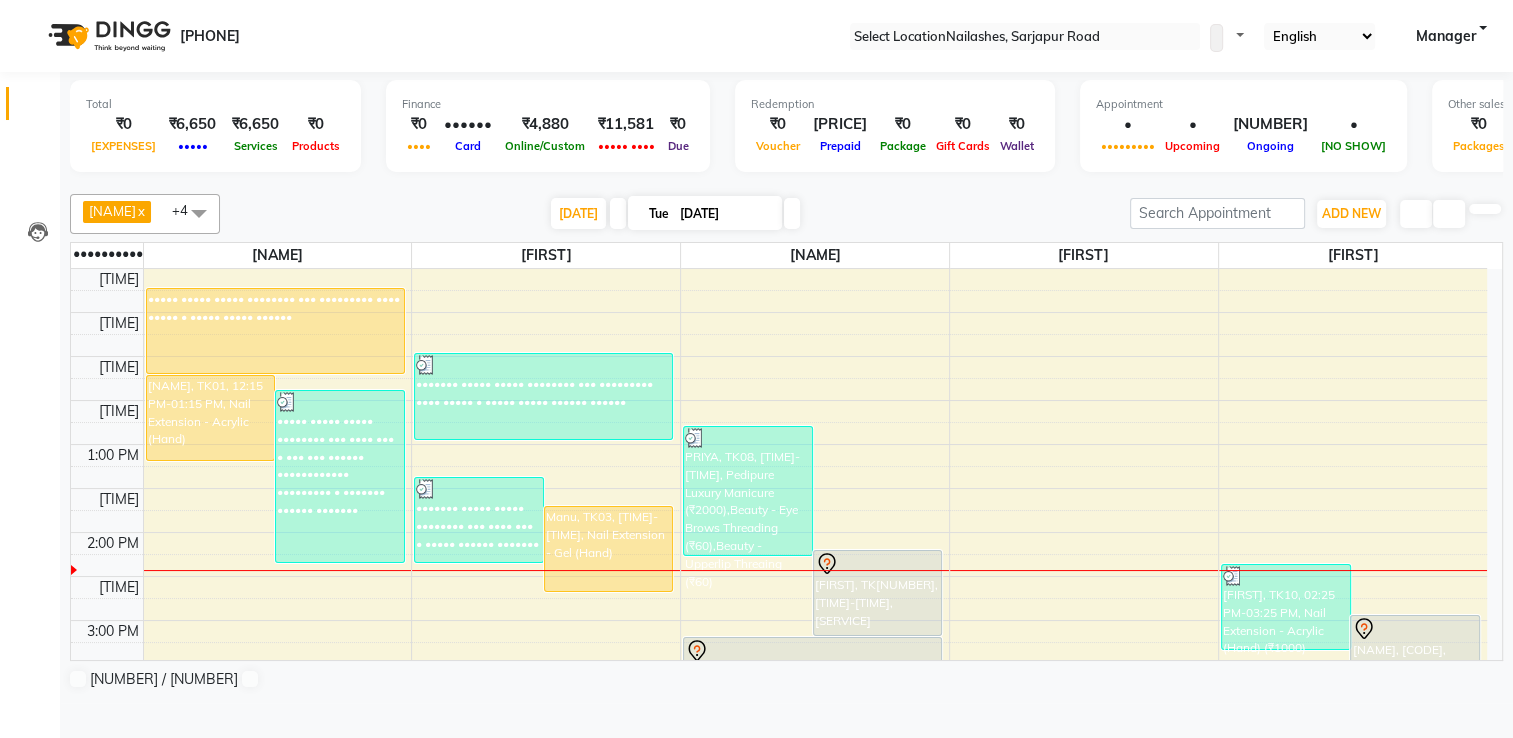 click at bounding box center [787, 182] 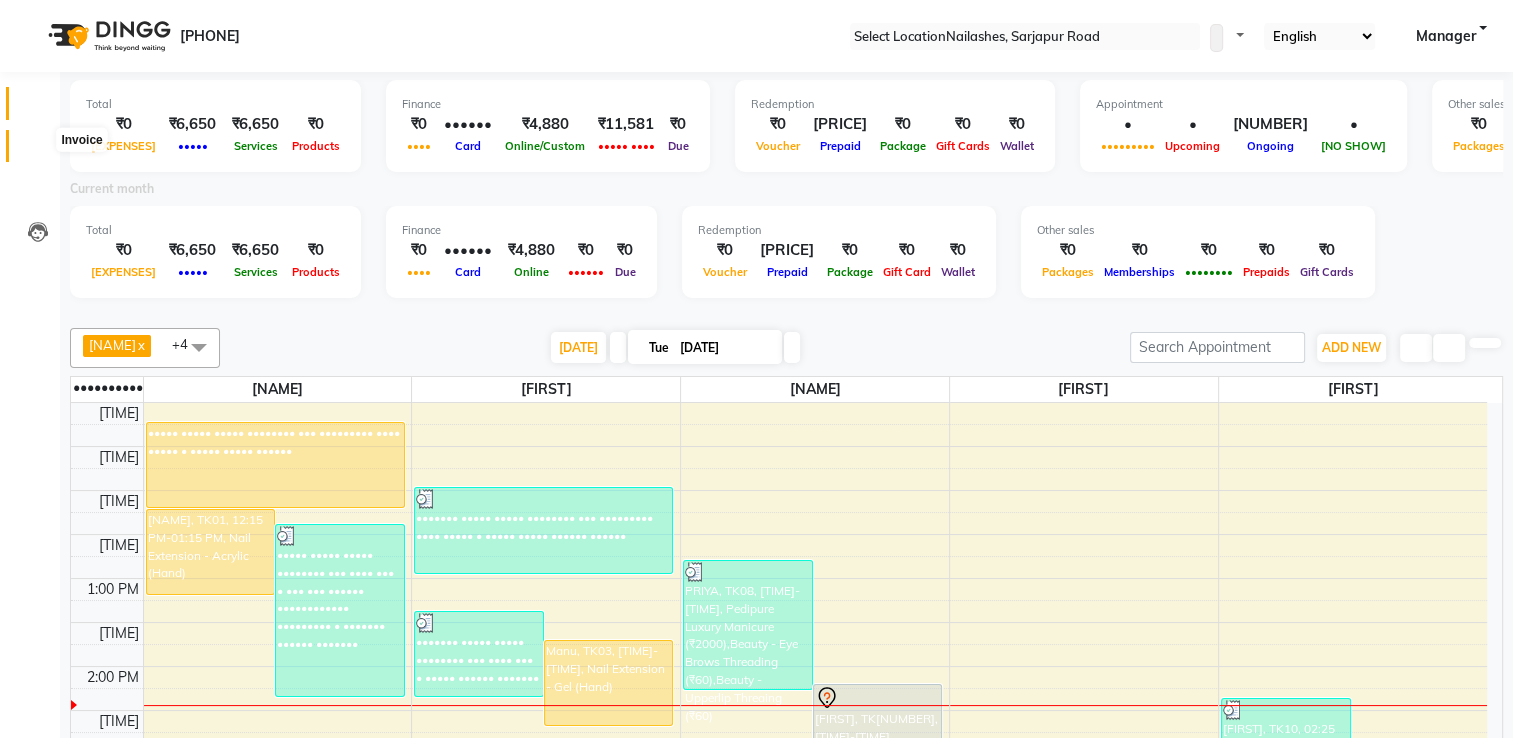click at bounding box center (38, 151) 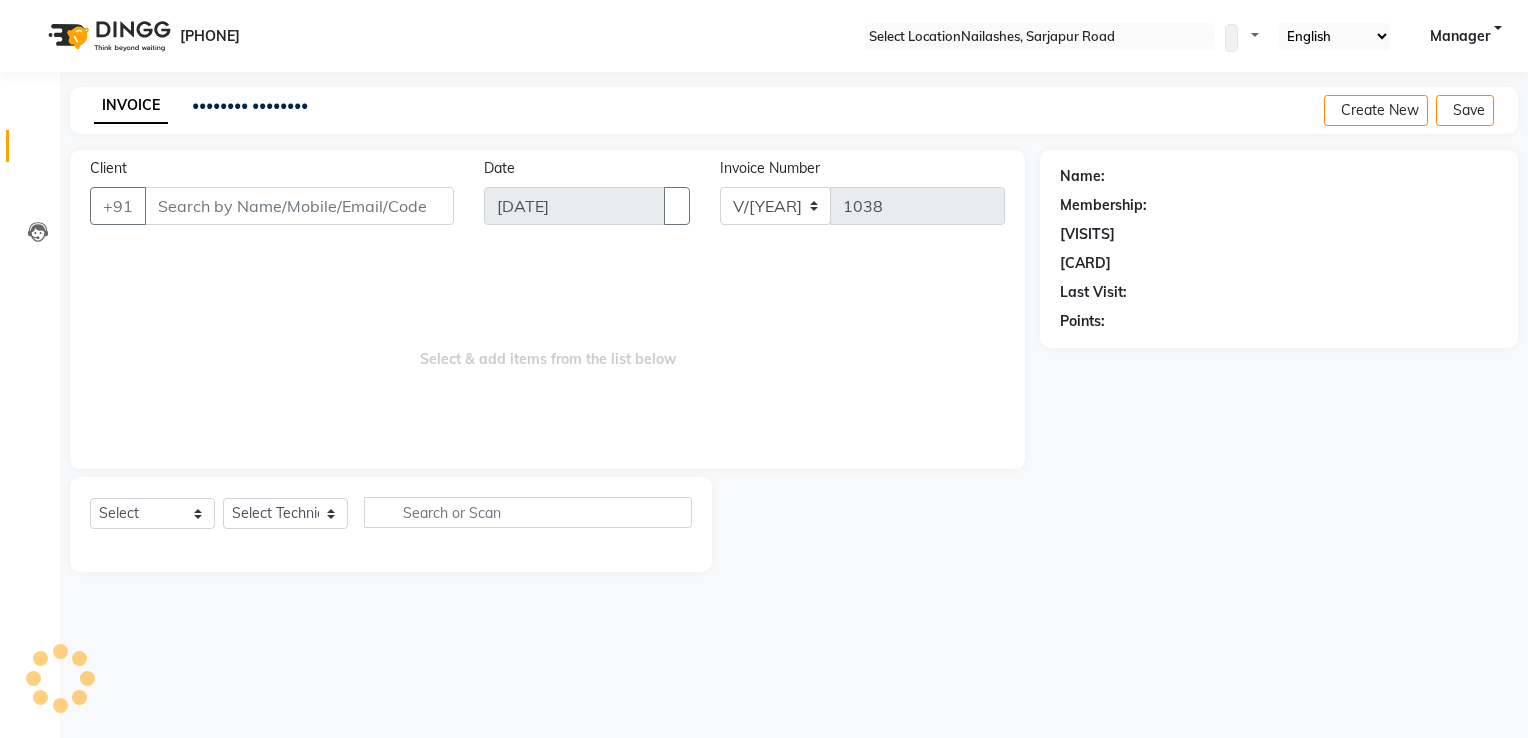 click on "Manager" at bounding box center [1460, 36] 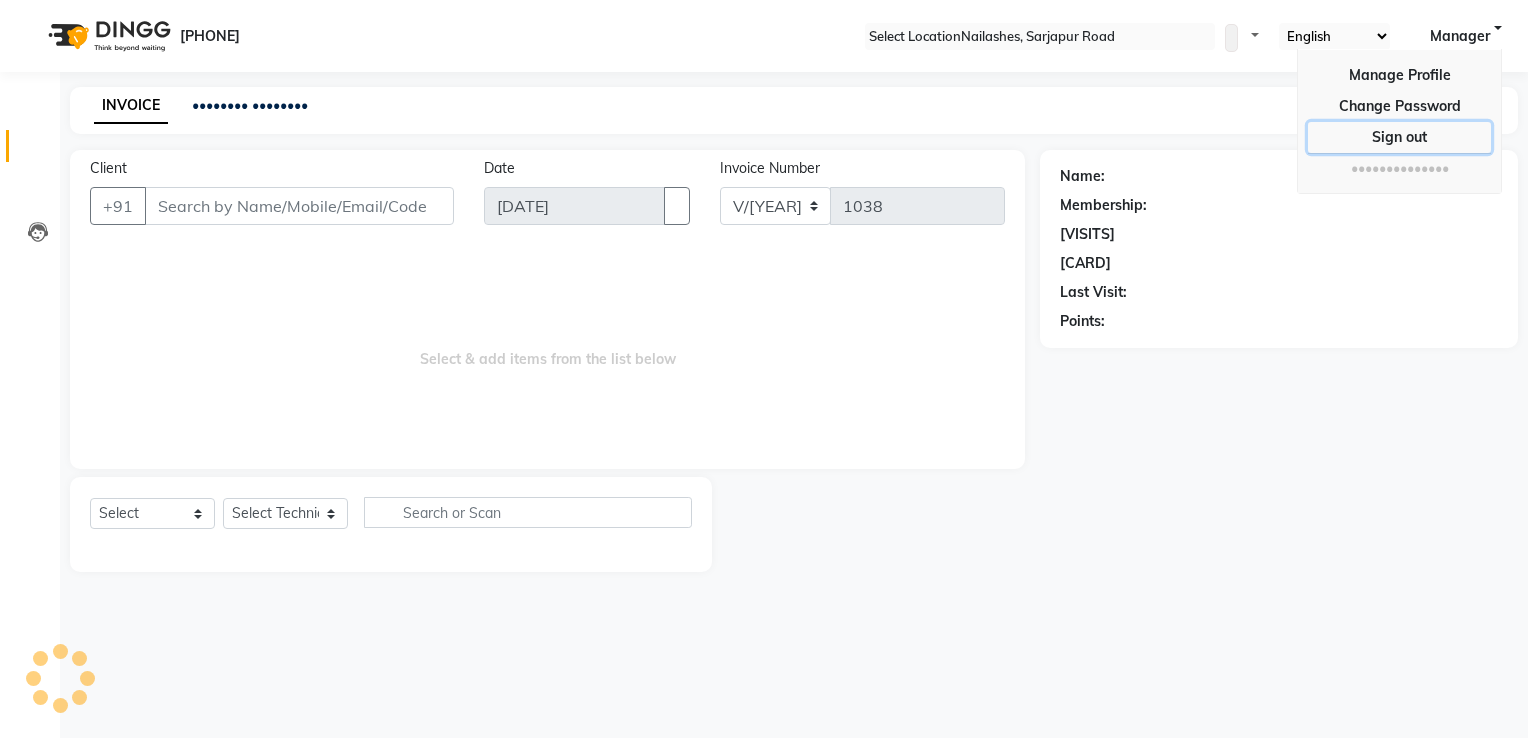 click on "Sign out" at bounding box center [1399, 106] 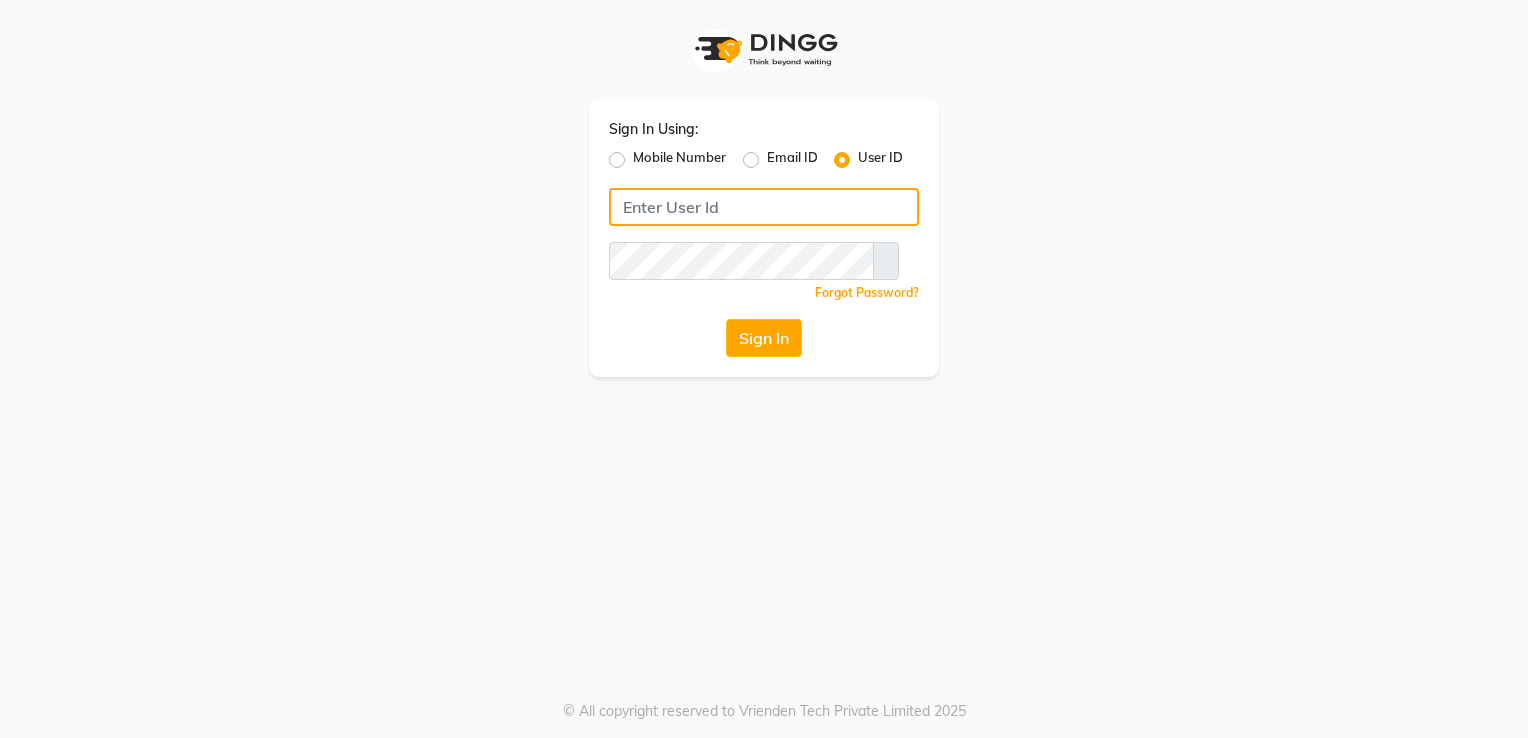 type on "[PHONE]" 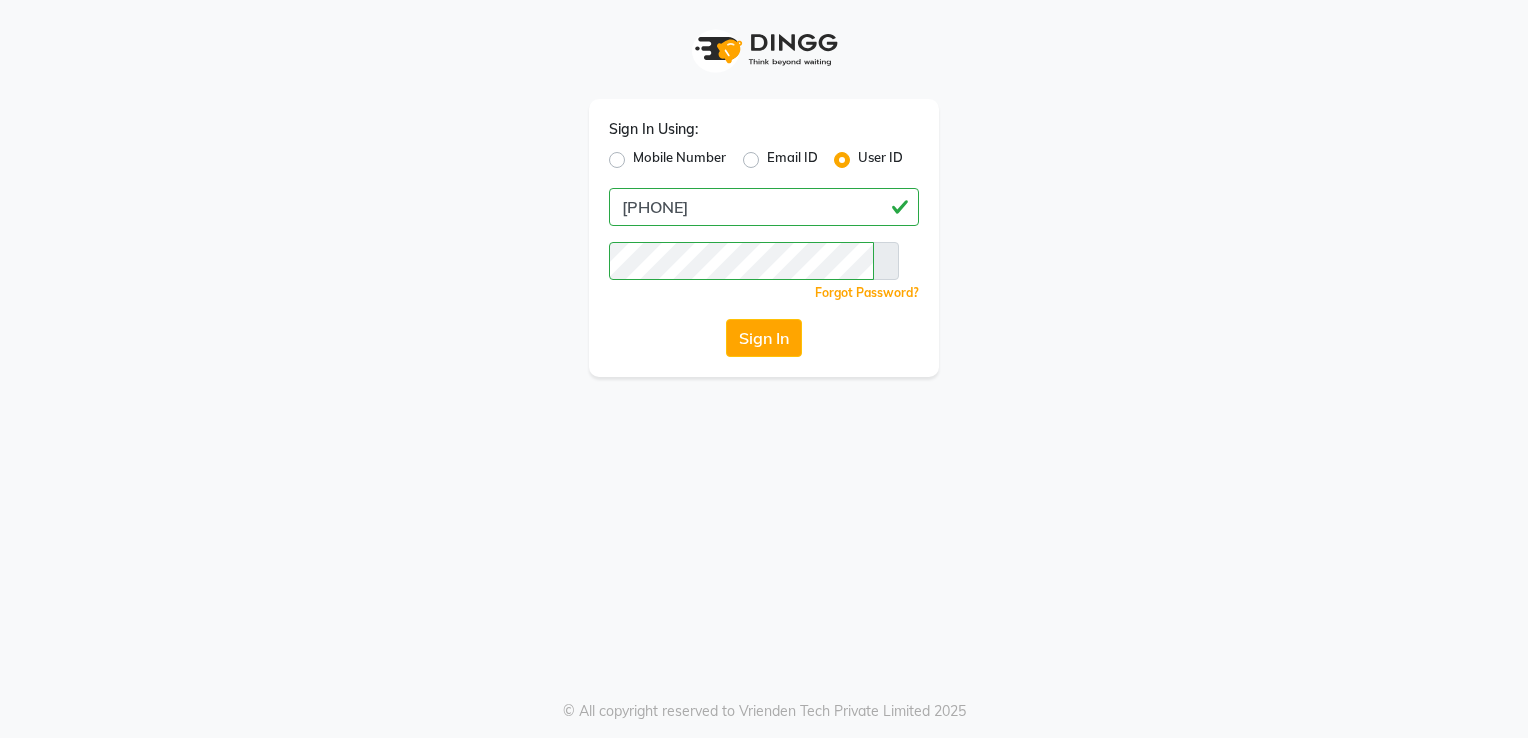 click on "Mobile Number" at bounding box center [679, 160] 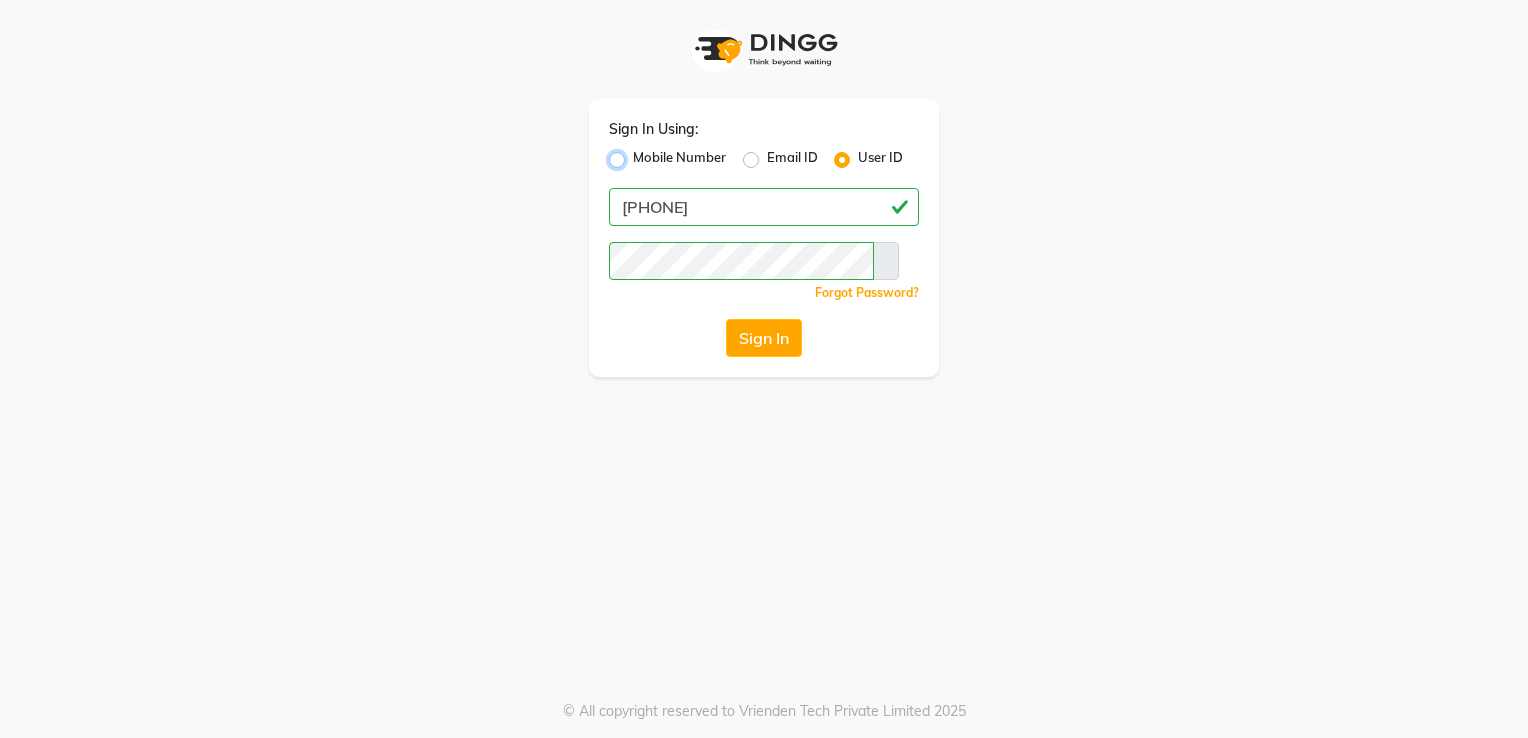 click on "Mobile Number" at bounding box center (639, 154) 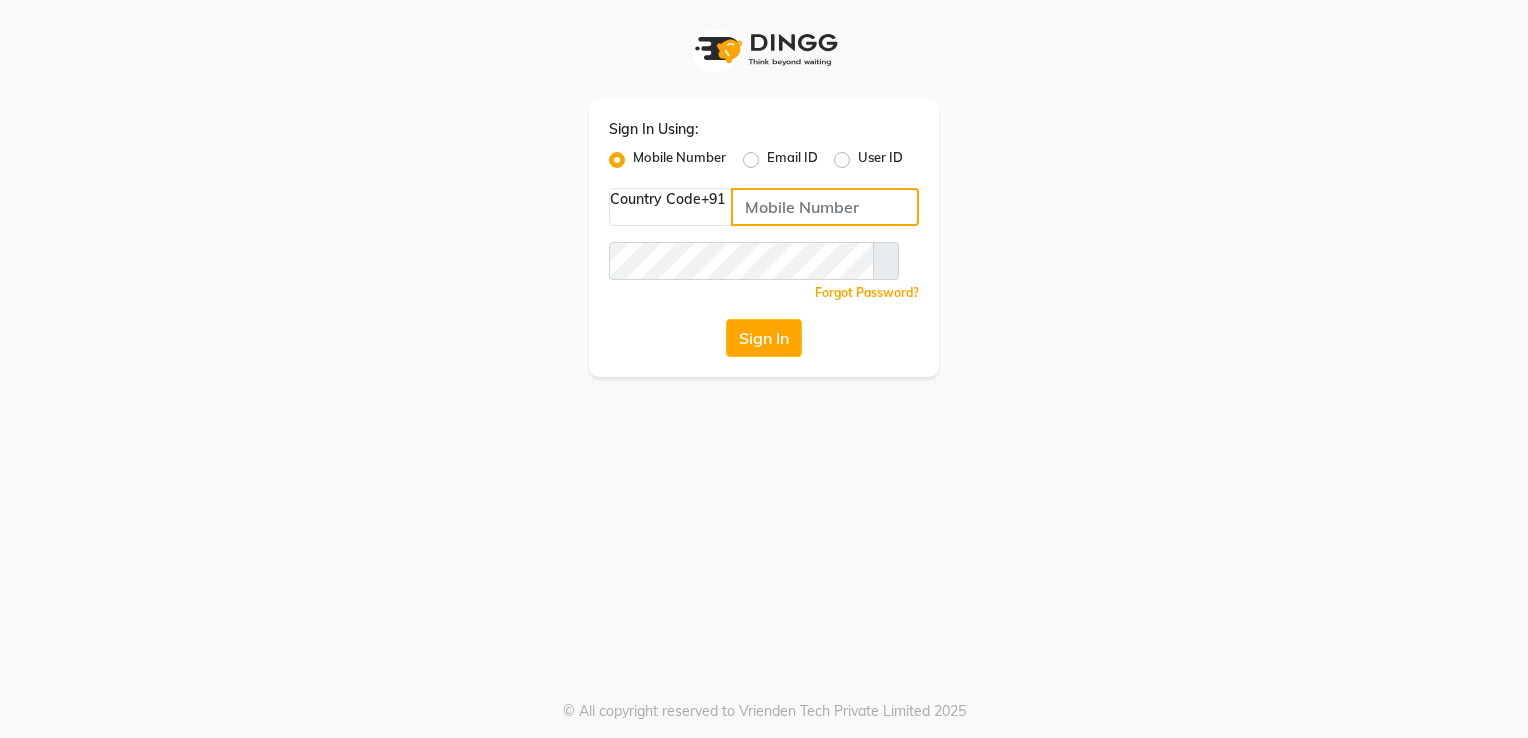 click at bounding box center (825, 207) 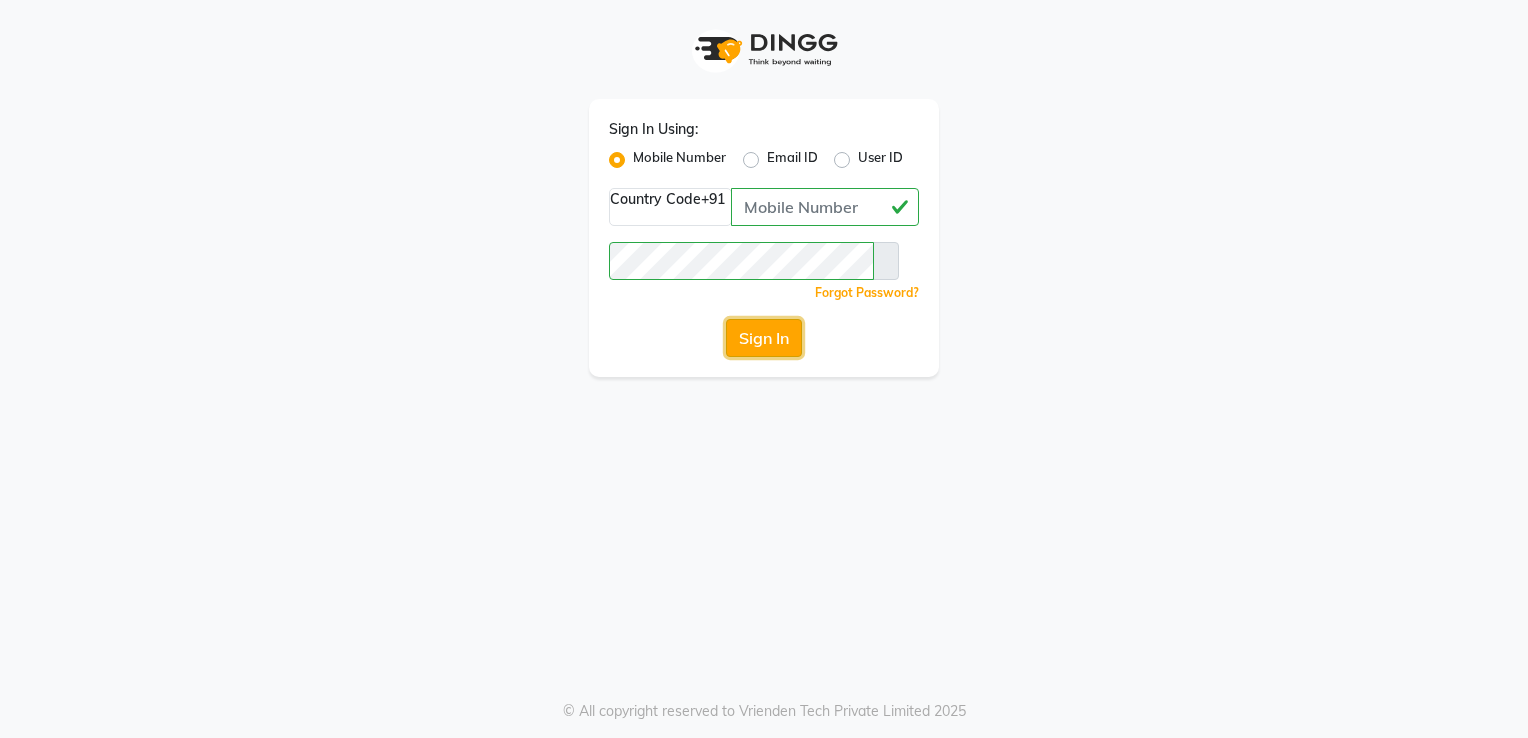 click on "Sign In" at bounding box center [764, 338] 